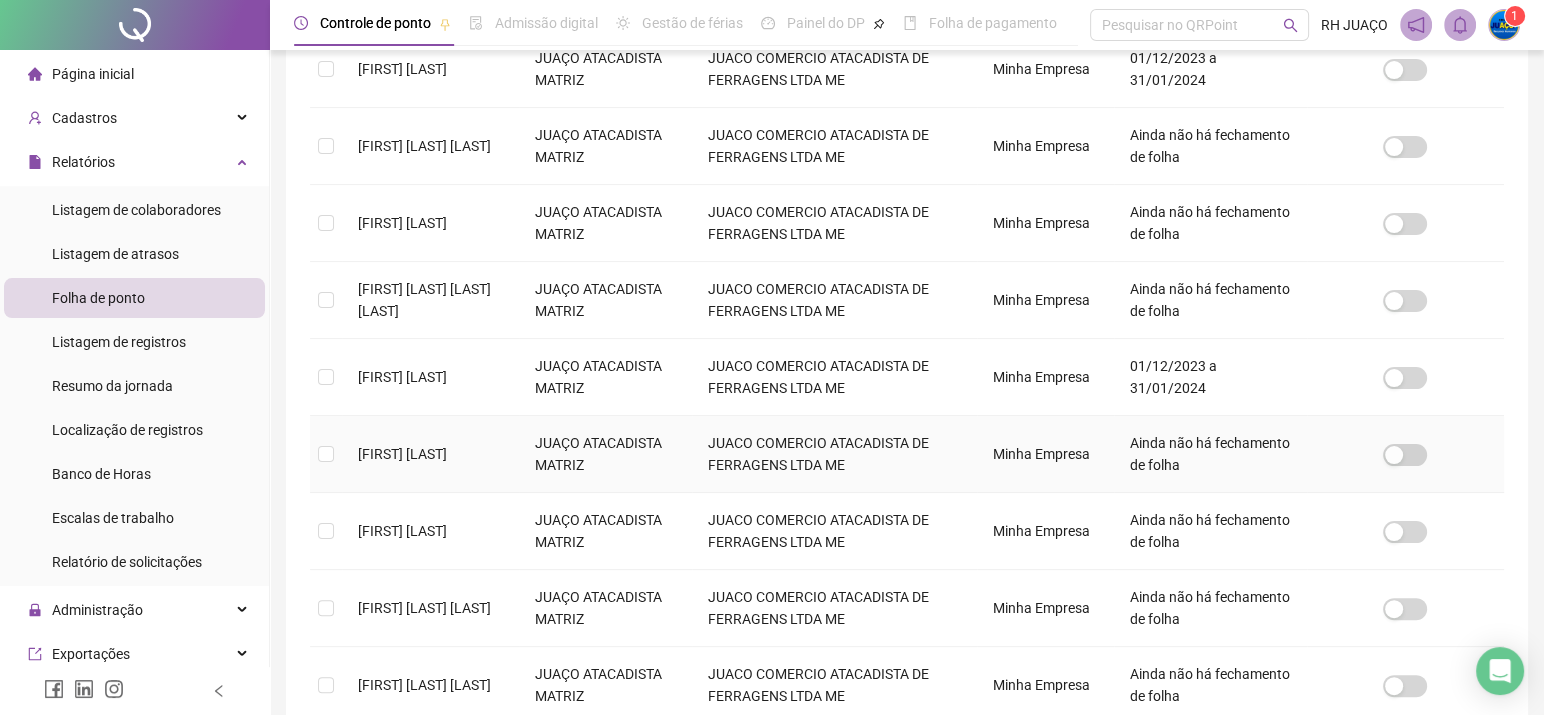 scroll, scrollTop: 674, scrollLeft: 0, axis: vertical 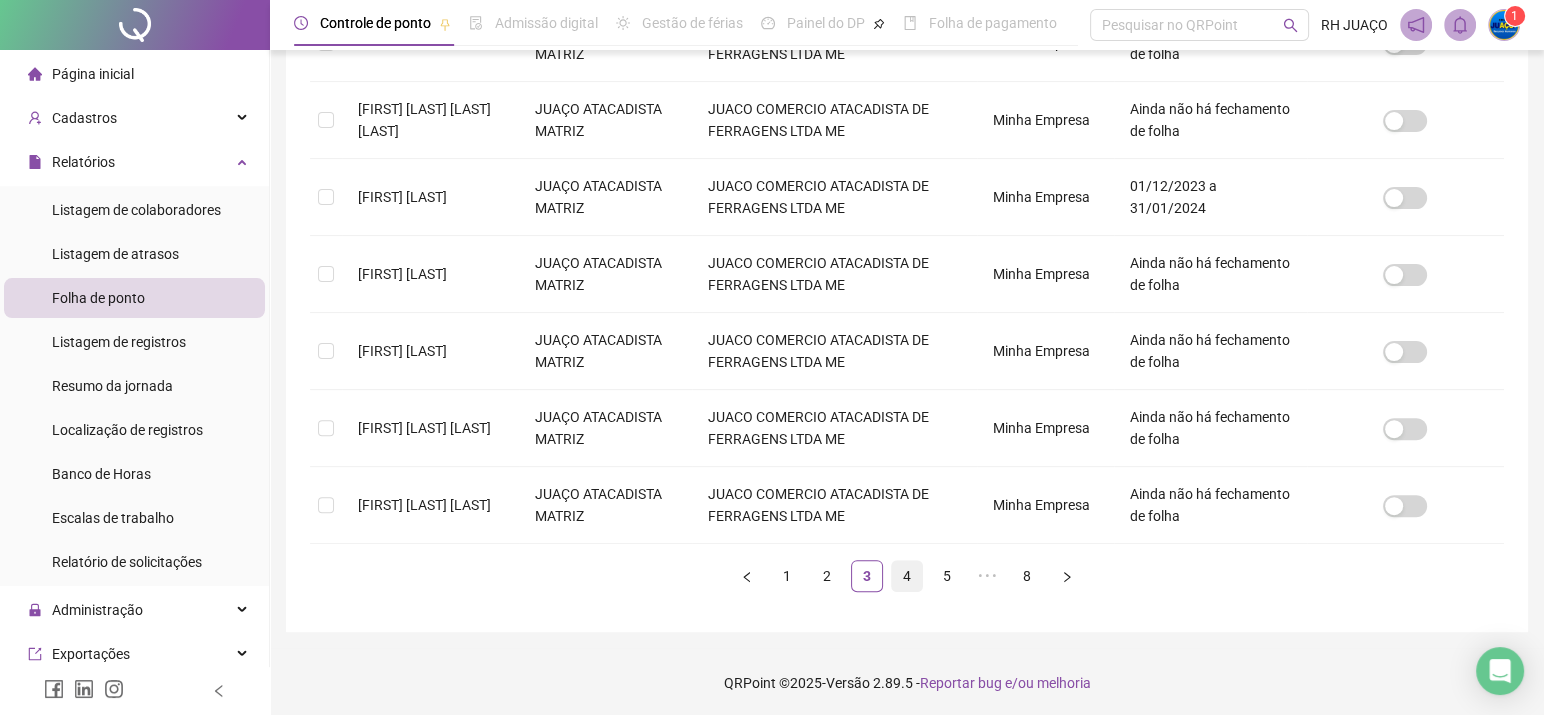 click on "4" at bounding box center (907, 576) 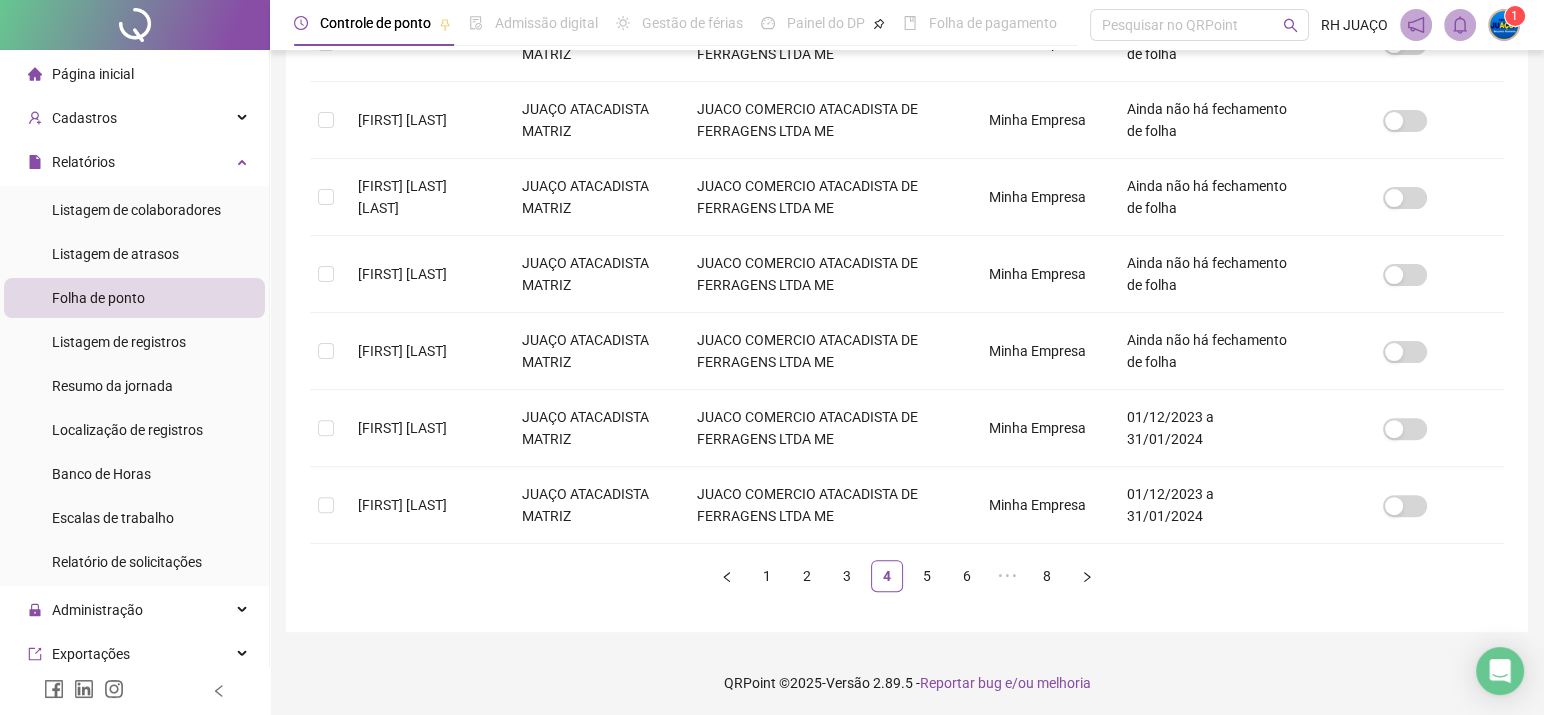 scroll, scrollTop: 52, scrollLeft: 0, axis: vertical 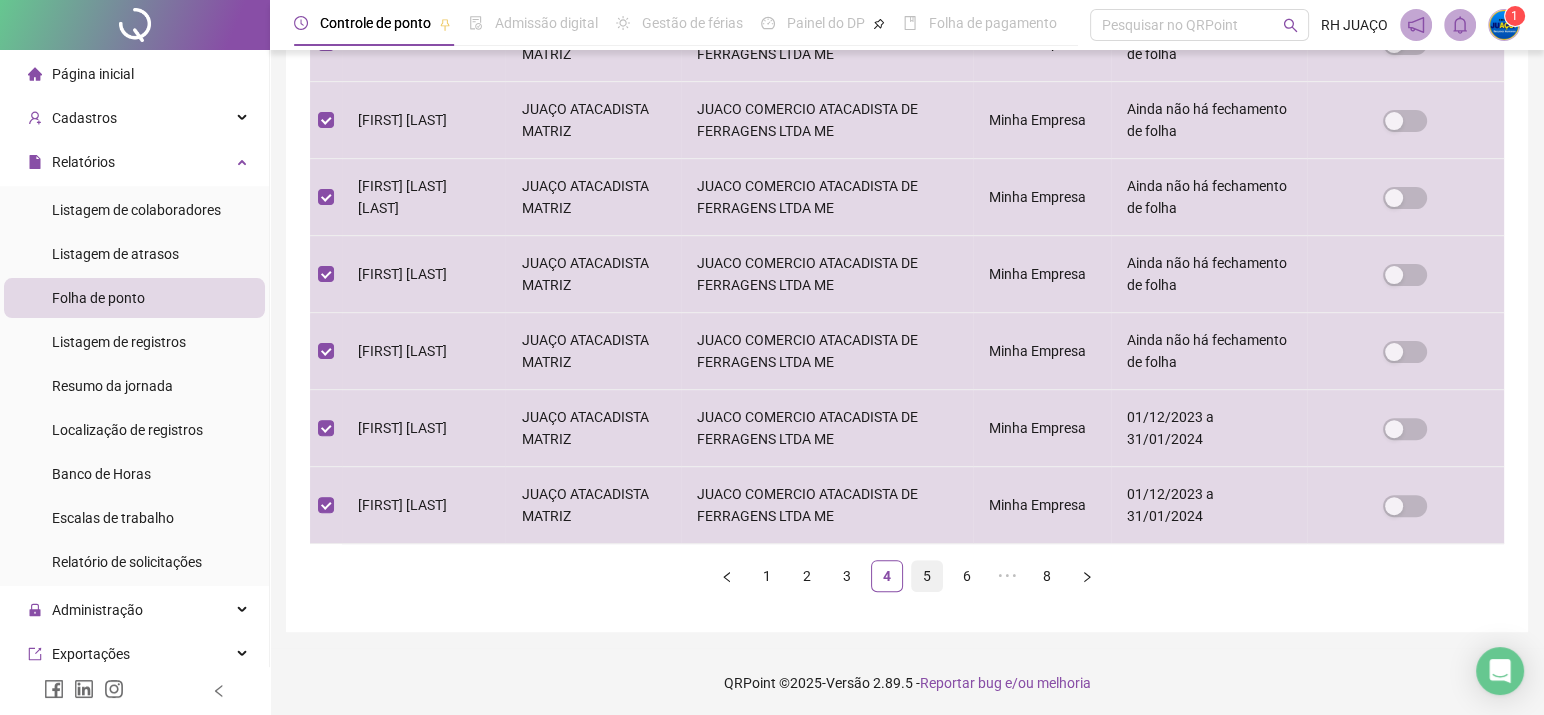 click on "5" at bounding box center (927, 576) 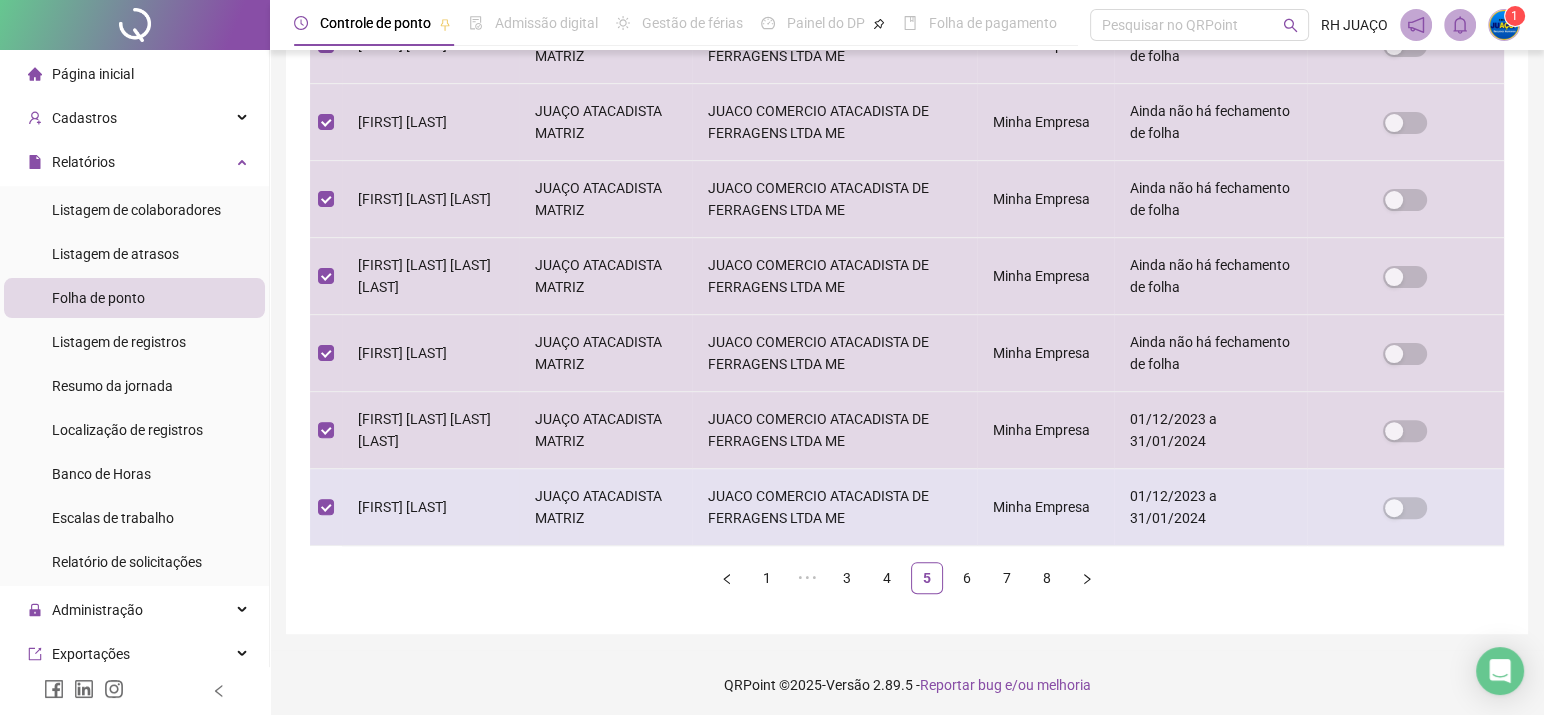 scroll, scrollTop: 674, scrollLeft: 0, axis: vertical 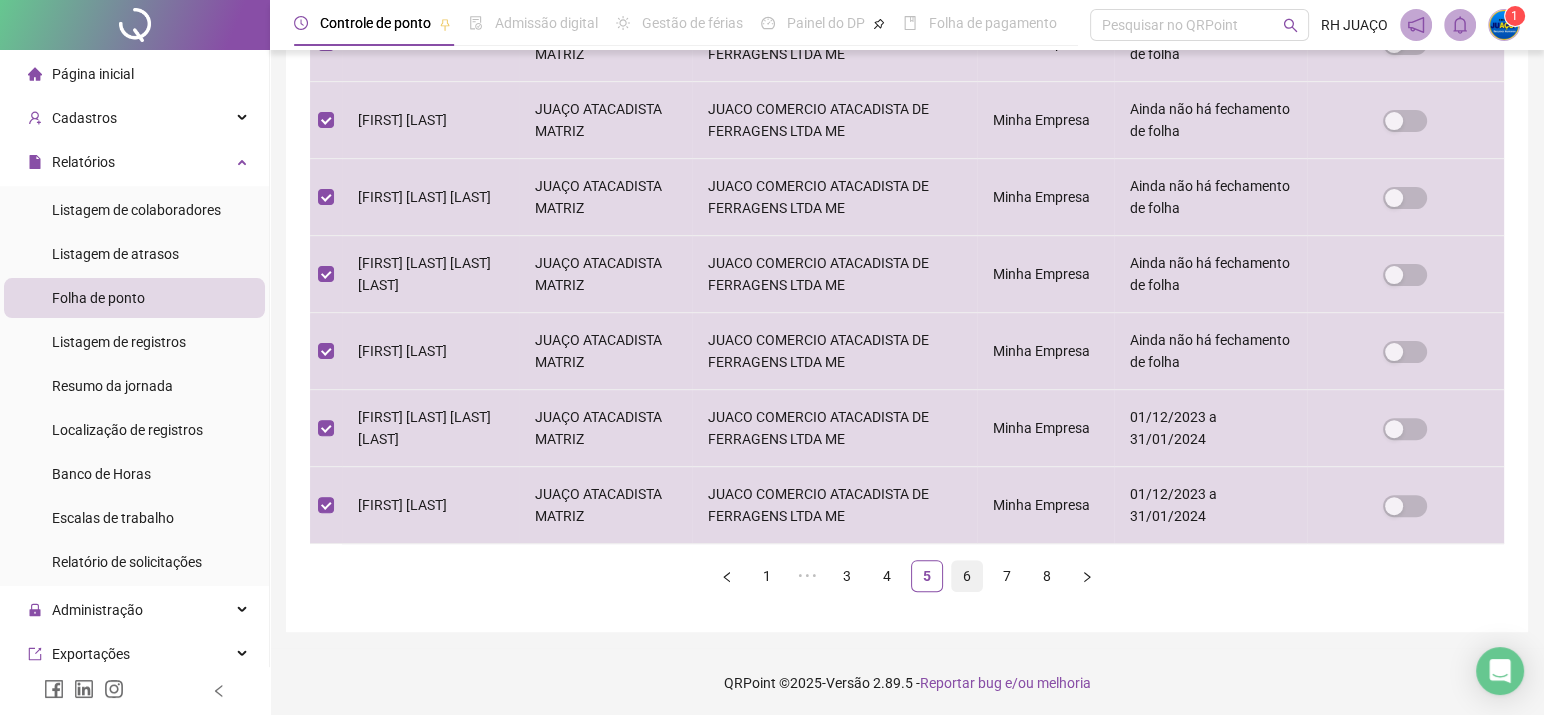 click on "6" at bounding box center (967, 576) 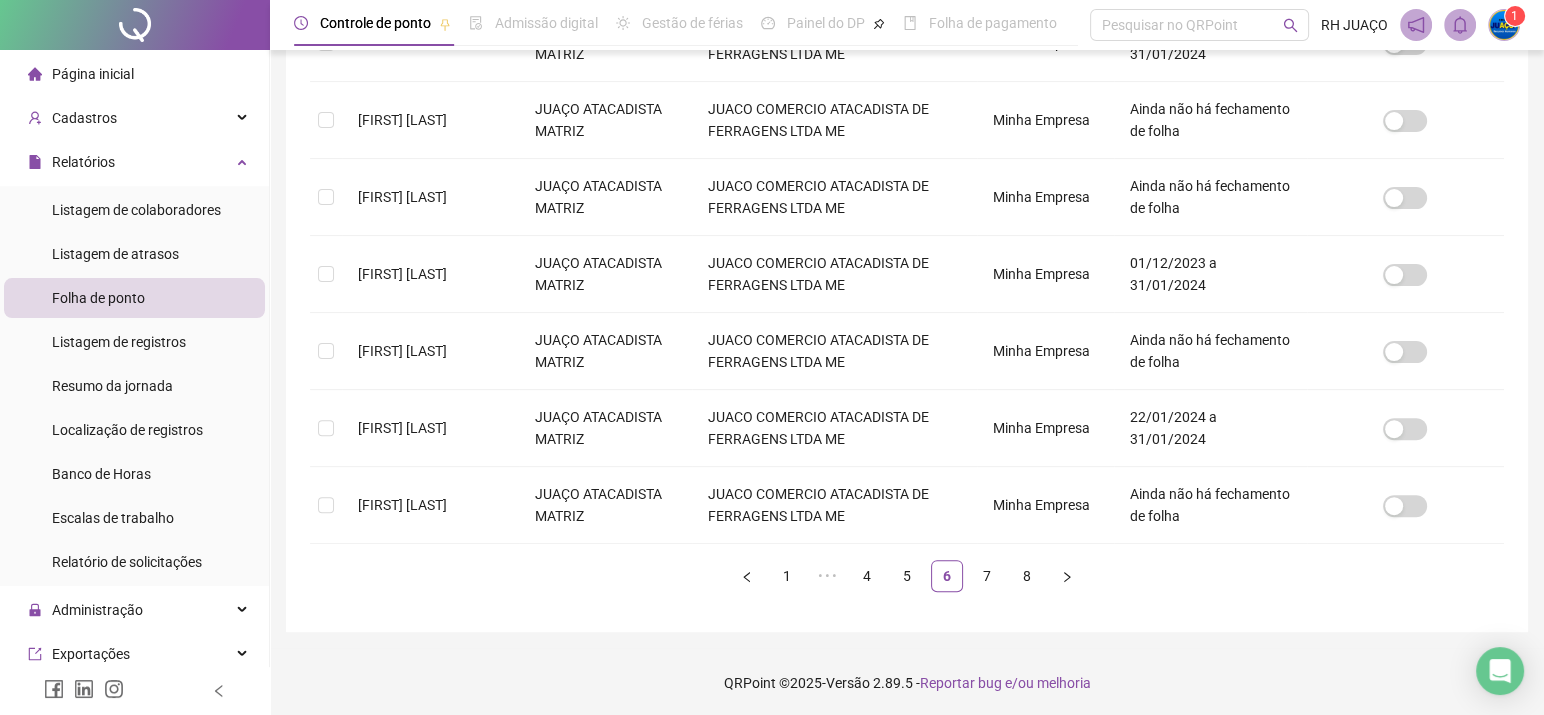 scroll, scrollTop: 52, scrollLeft: 0, axis: vertical 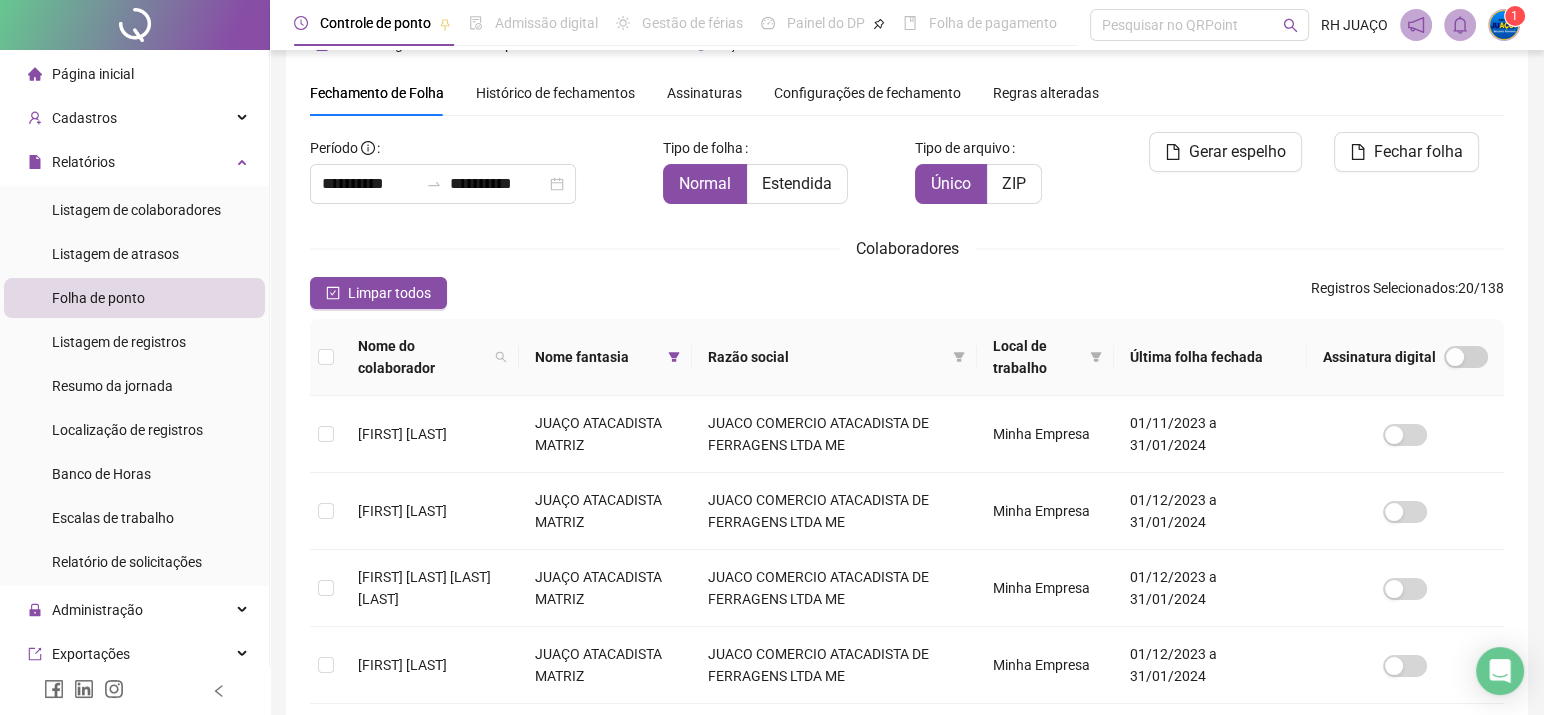 click at bounding box center (326, 357) 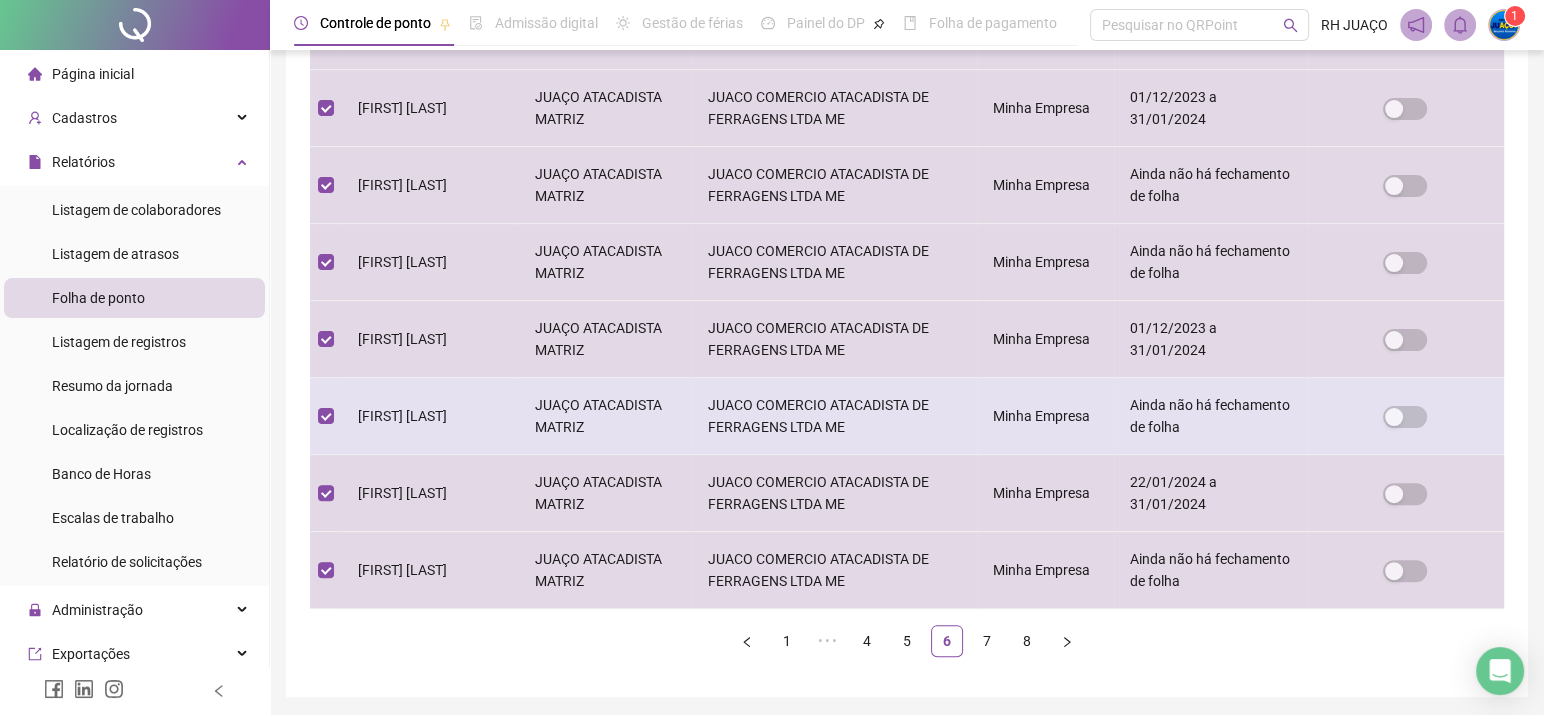 scroll, scrollTop: 674, scrollLeft: 0, axis: vertical 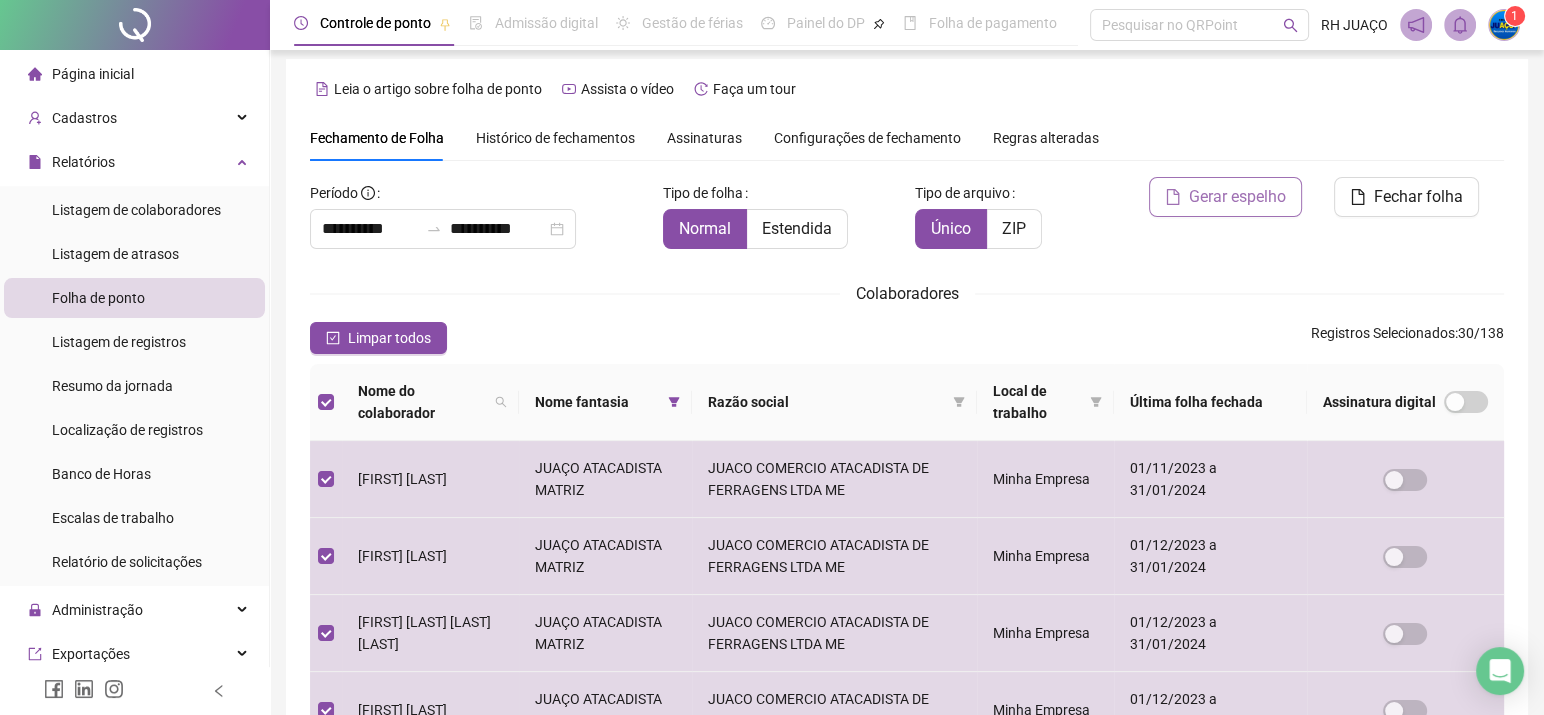 click on "Gerar espelho" at bounding box center (1237, 197) 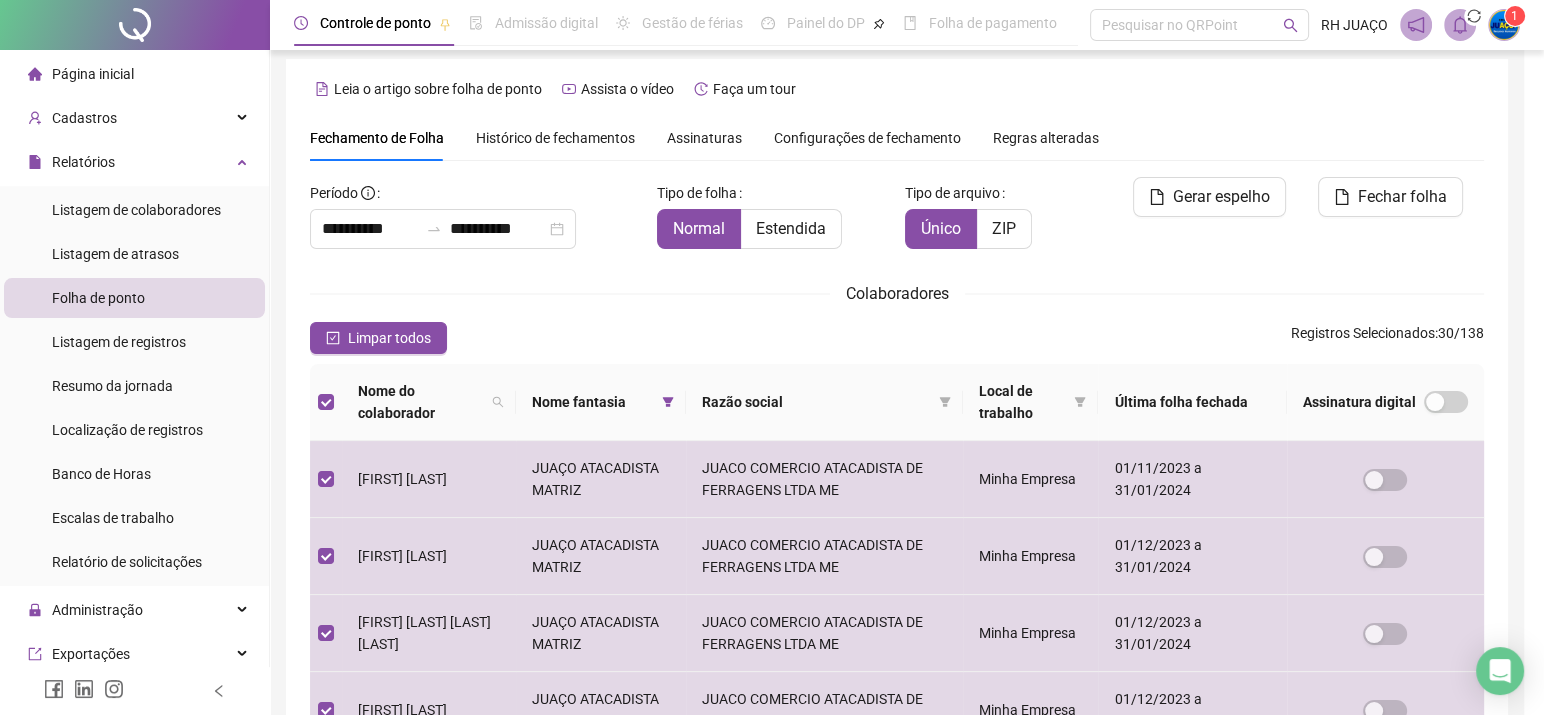 scroll, scrollTop: 52, scrollLeft: 0, axis: vertical 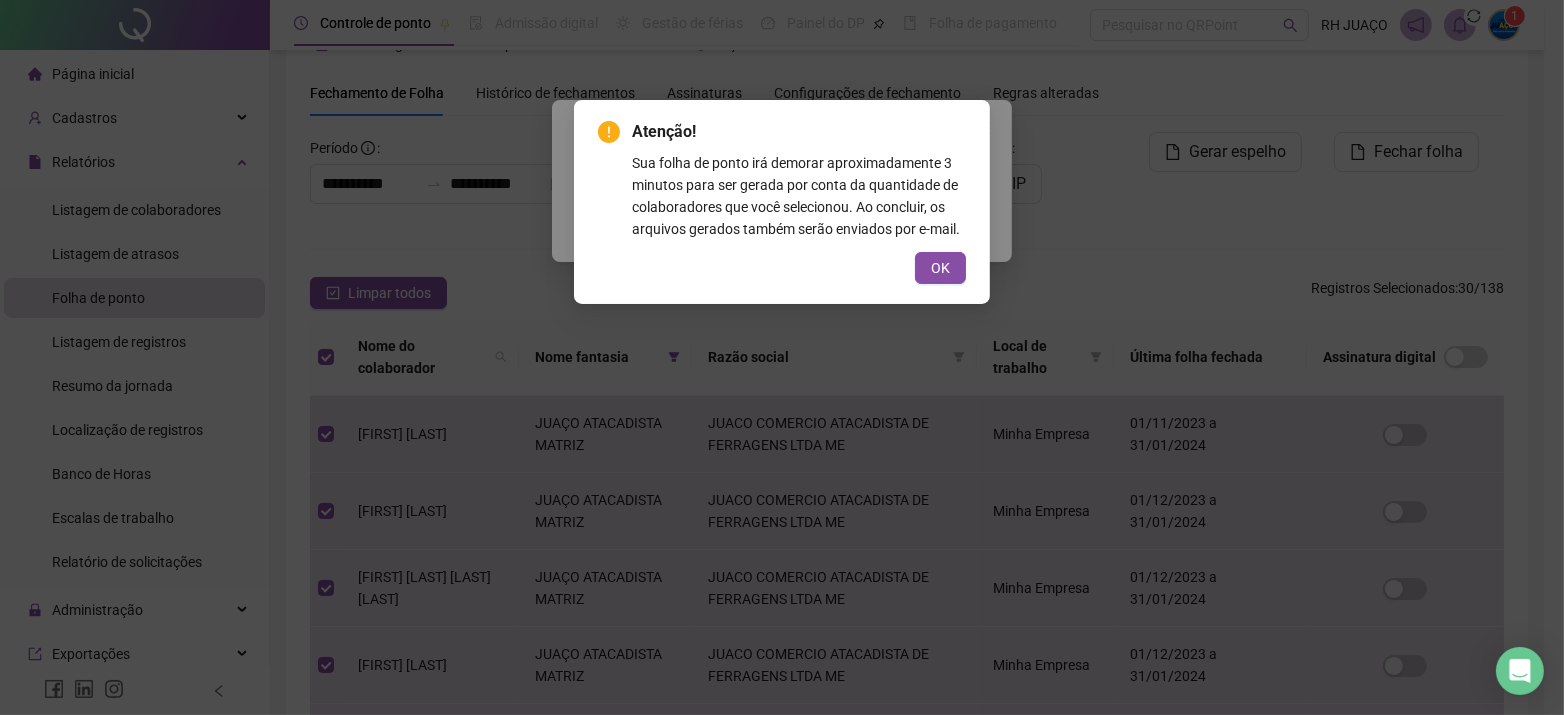 click on "OK" at bounding box center (940, 268) 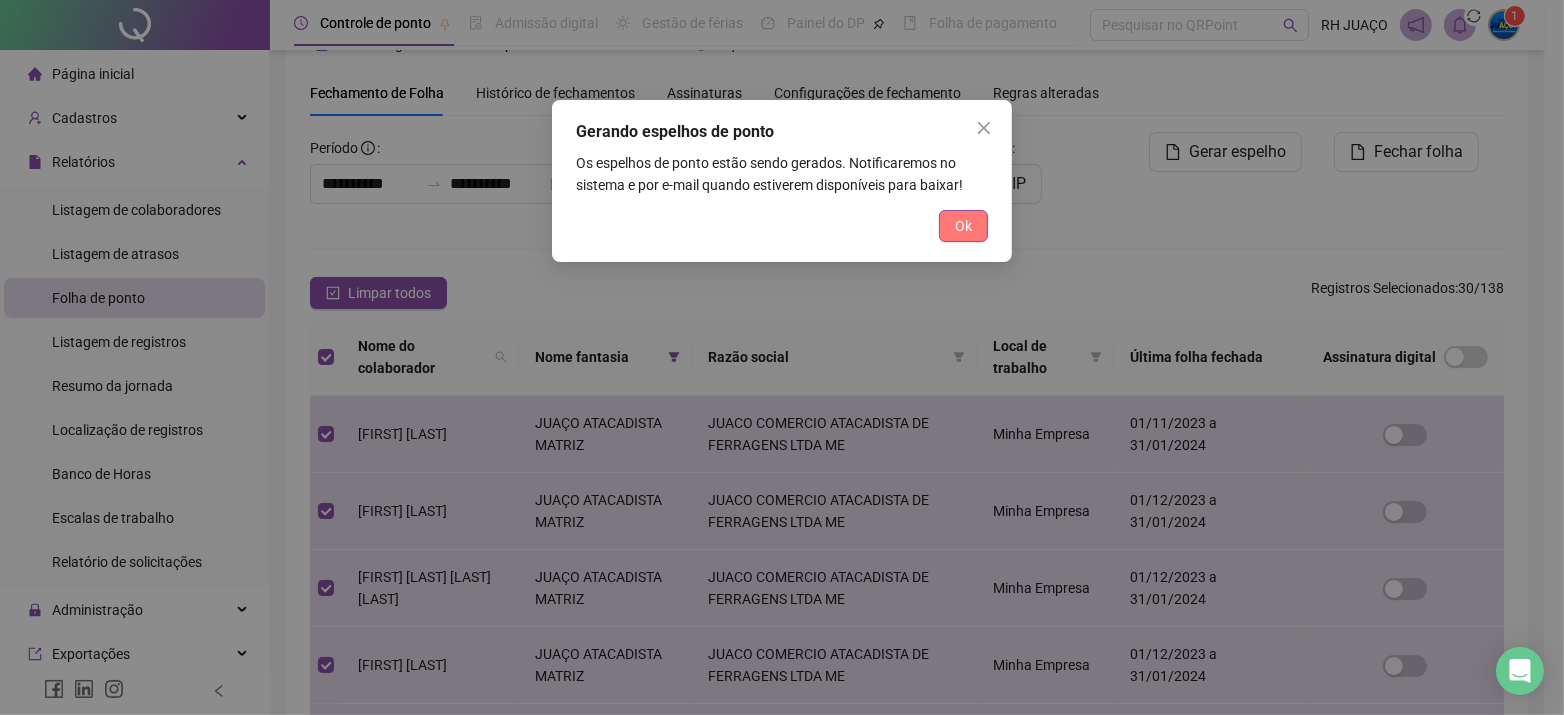 click on "Ok" at bounding box center [963, 226] 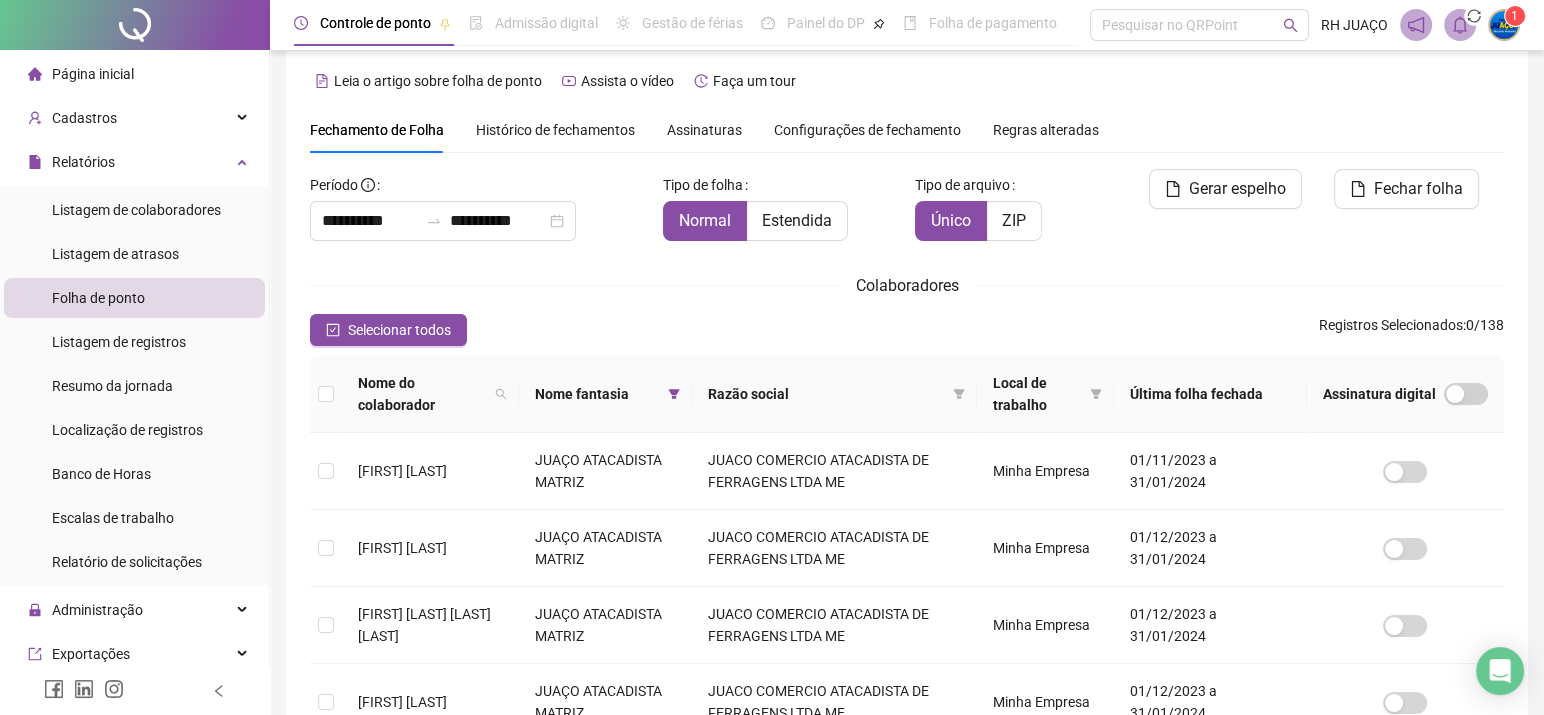 scroll, scrollTop: 0, scrollLeft: 0, axis: both 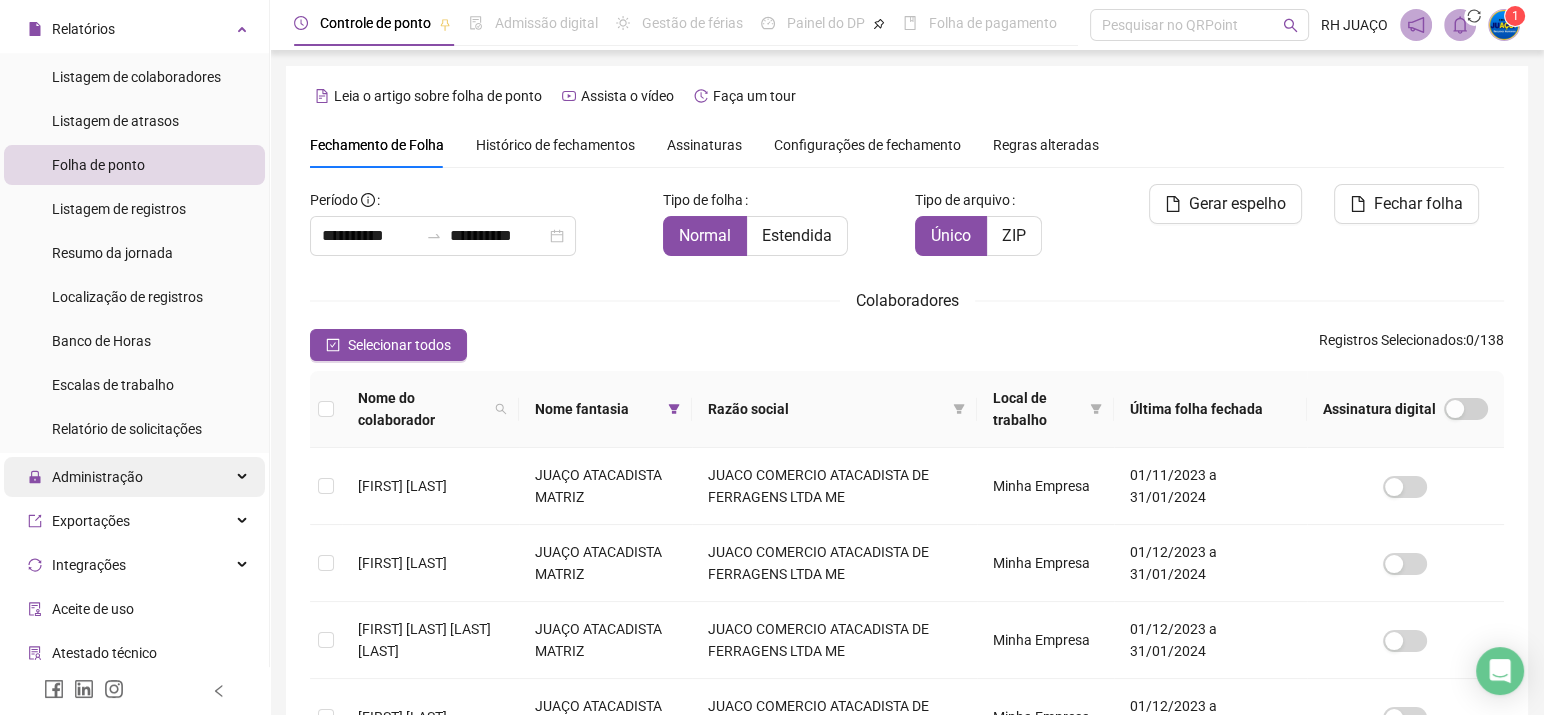 click on "Administração" at bounding box center (97, 477) 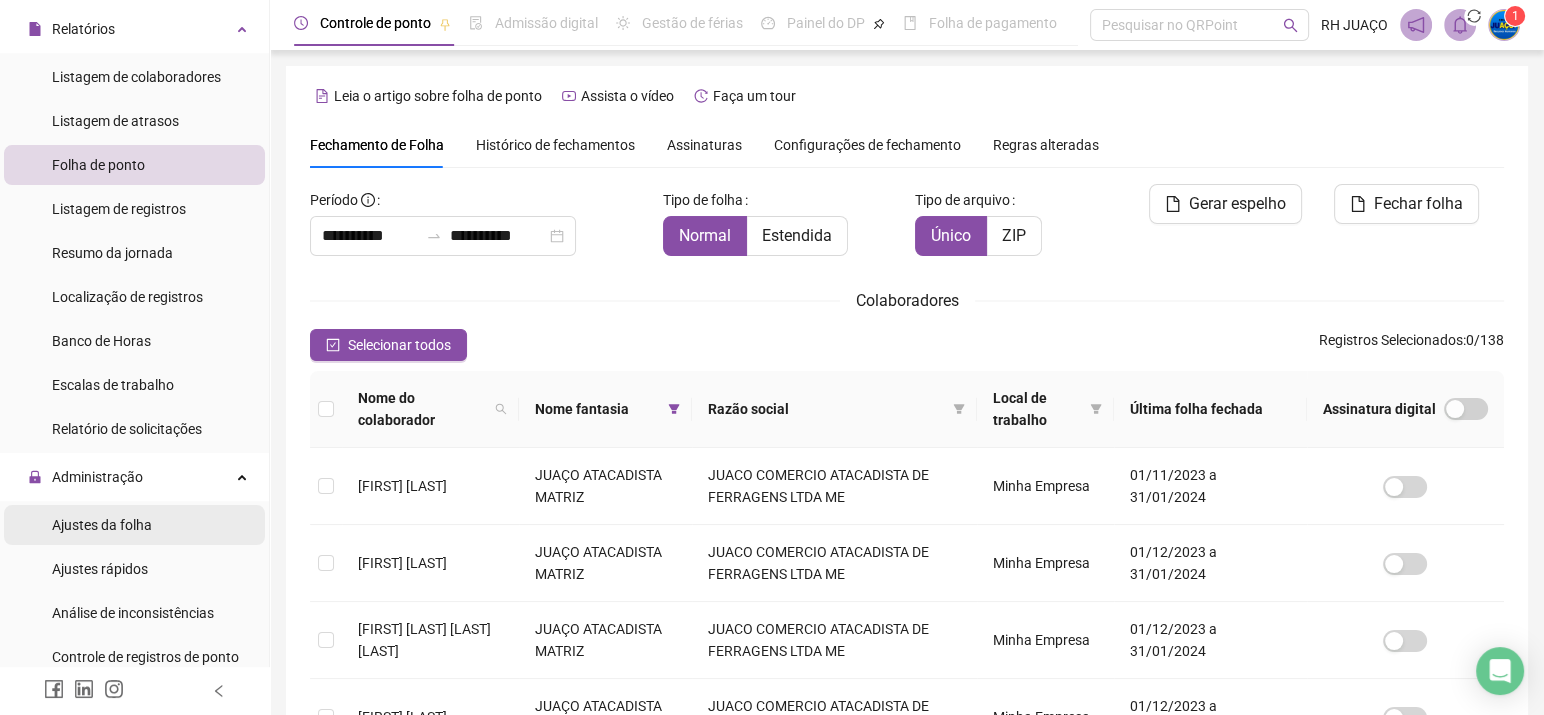 click on "Ajustes da folha" at bounding box center [102, 525] 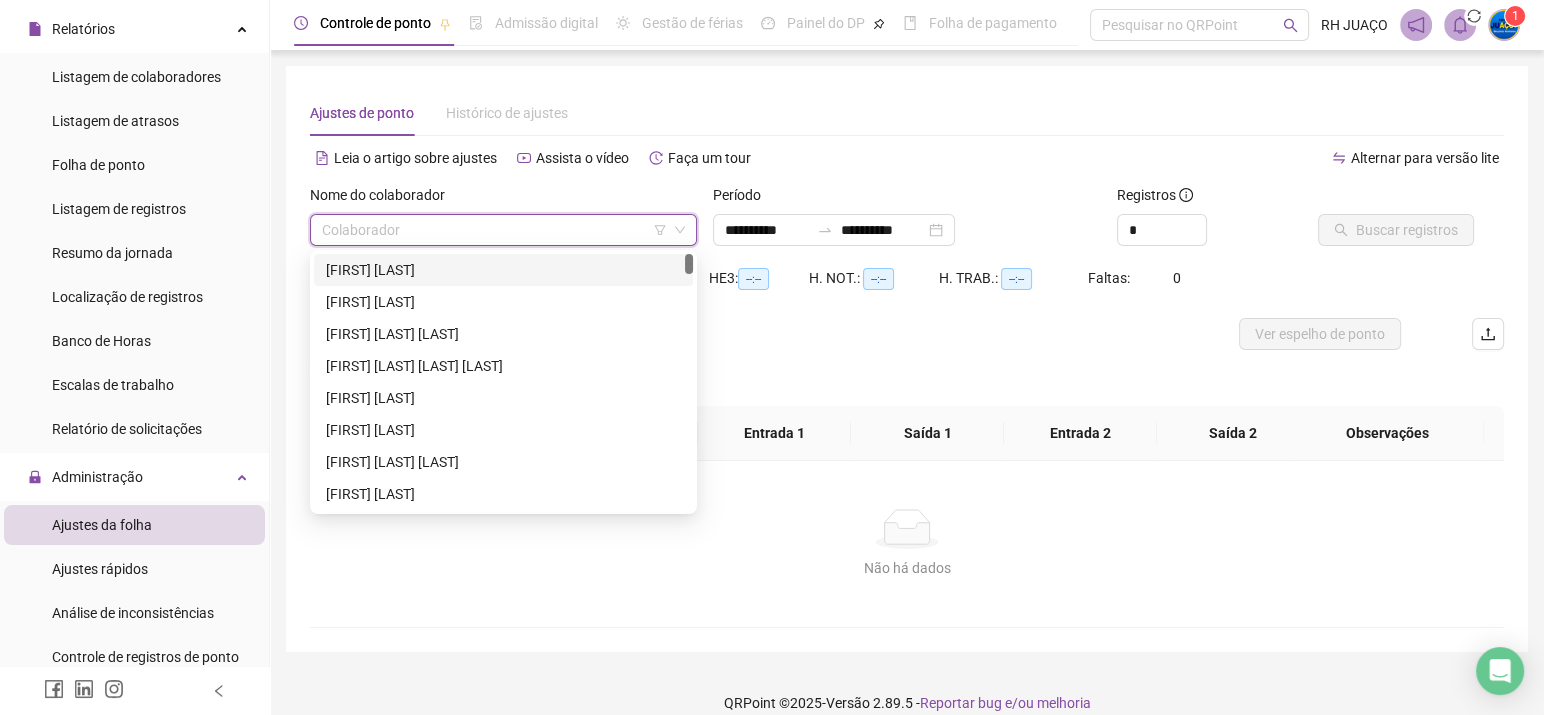 click at bounding box center (494, 230) 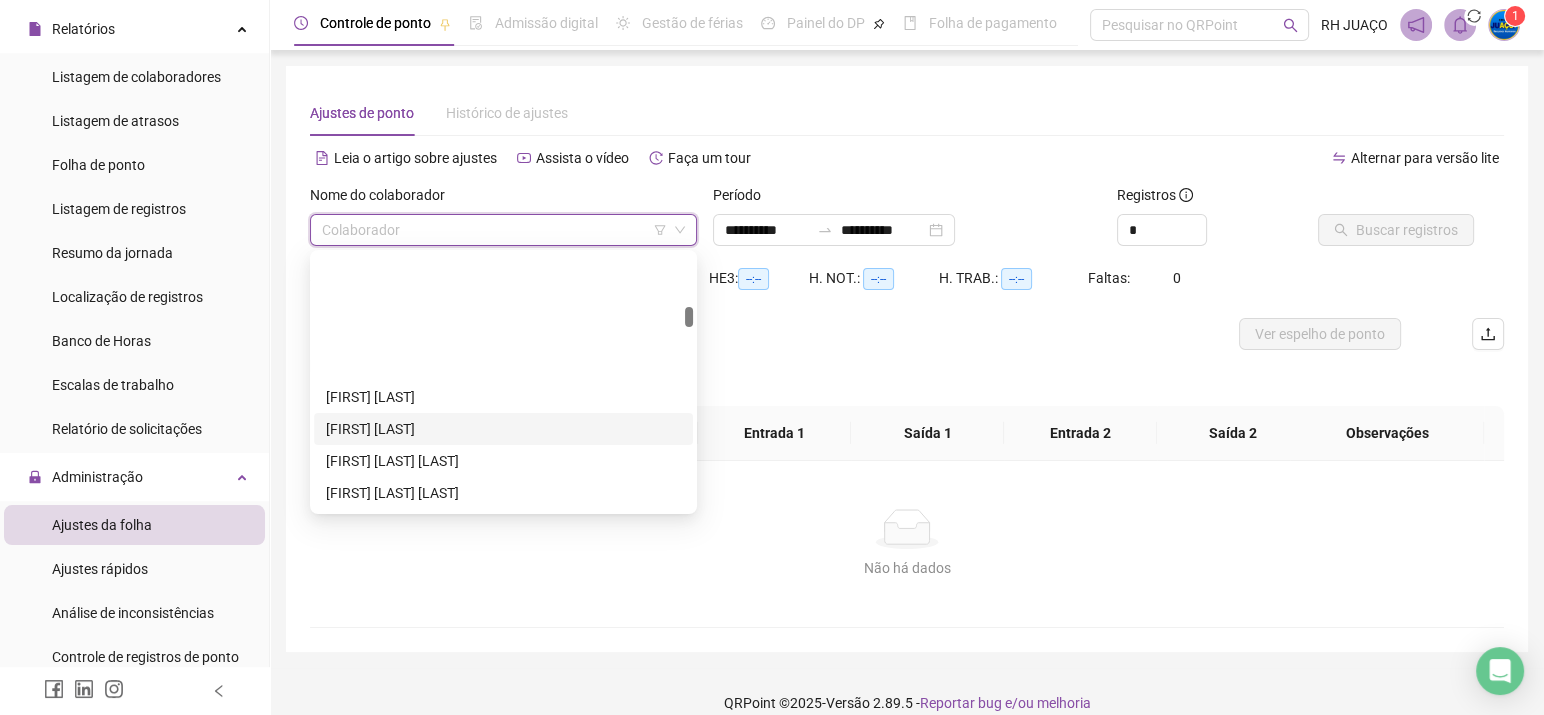 scroll, scrollTop: 934, scrollLeft: 0, axis: vertical 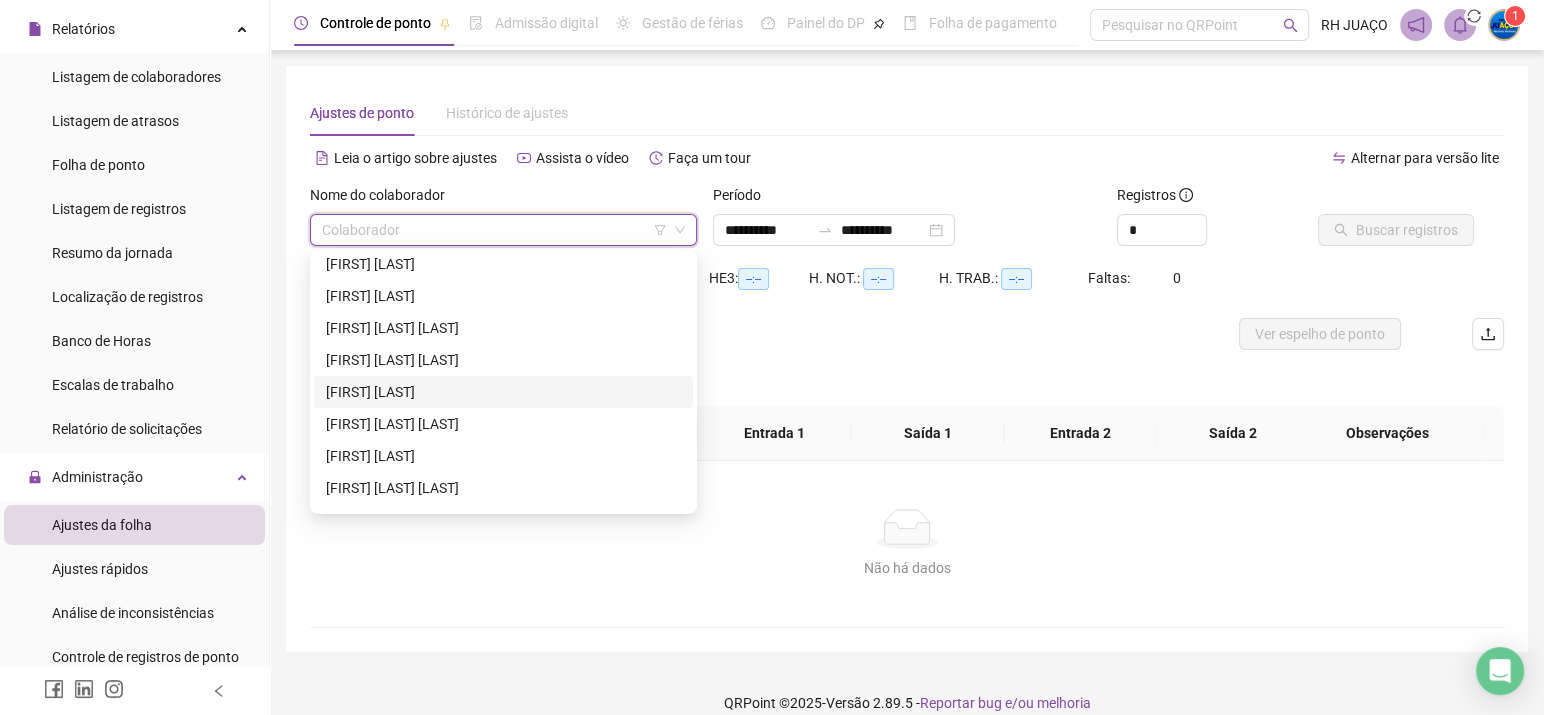 click on "[FIRST] [LAST]" at bounding box center [503, 392] 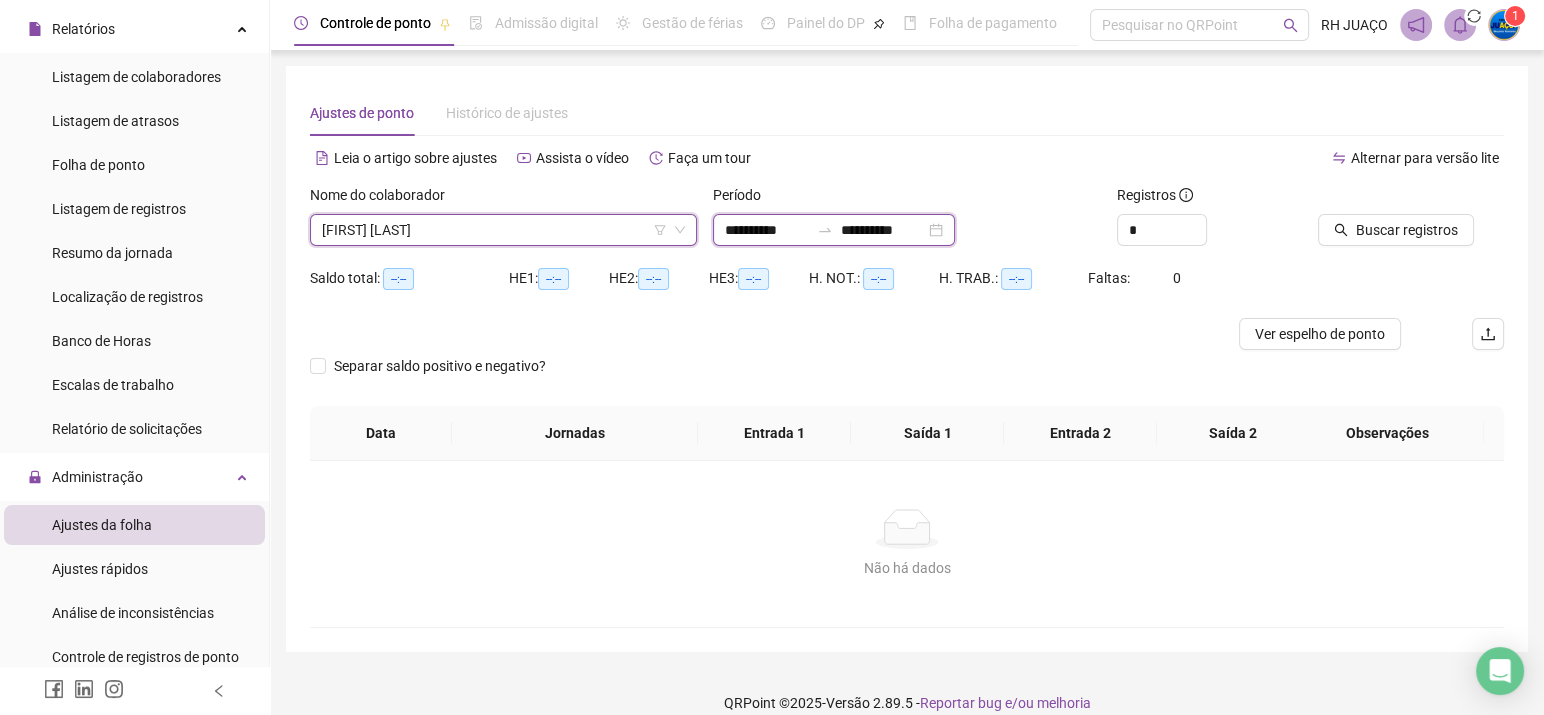 click on "**********" at bounding box center (767, 230) 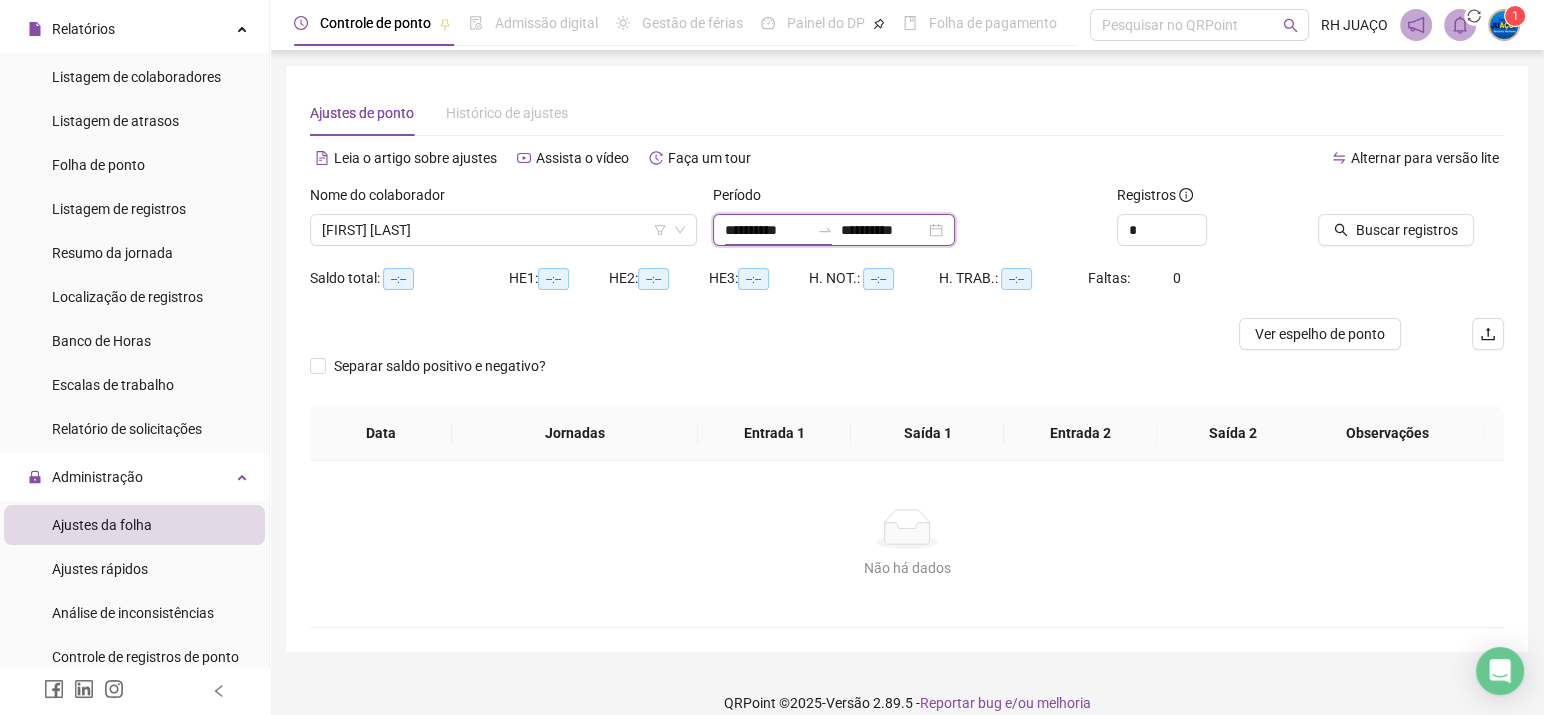 type on "**********" 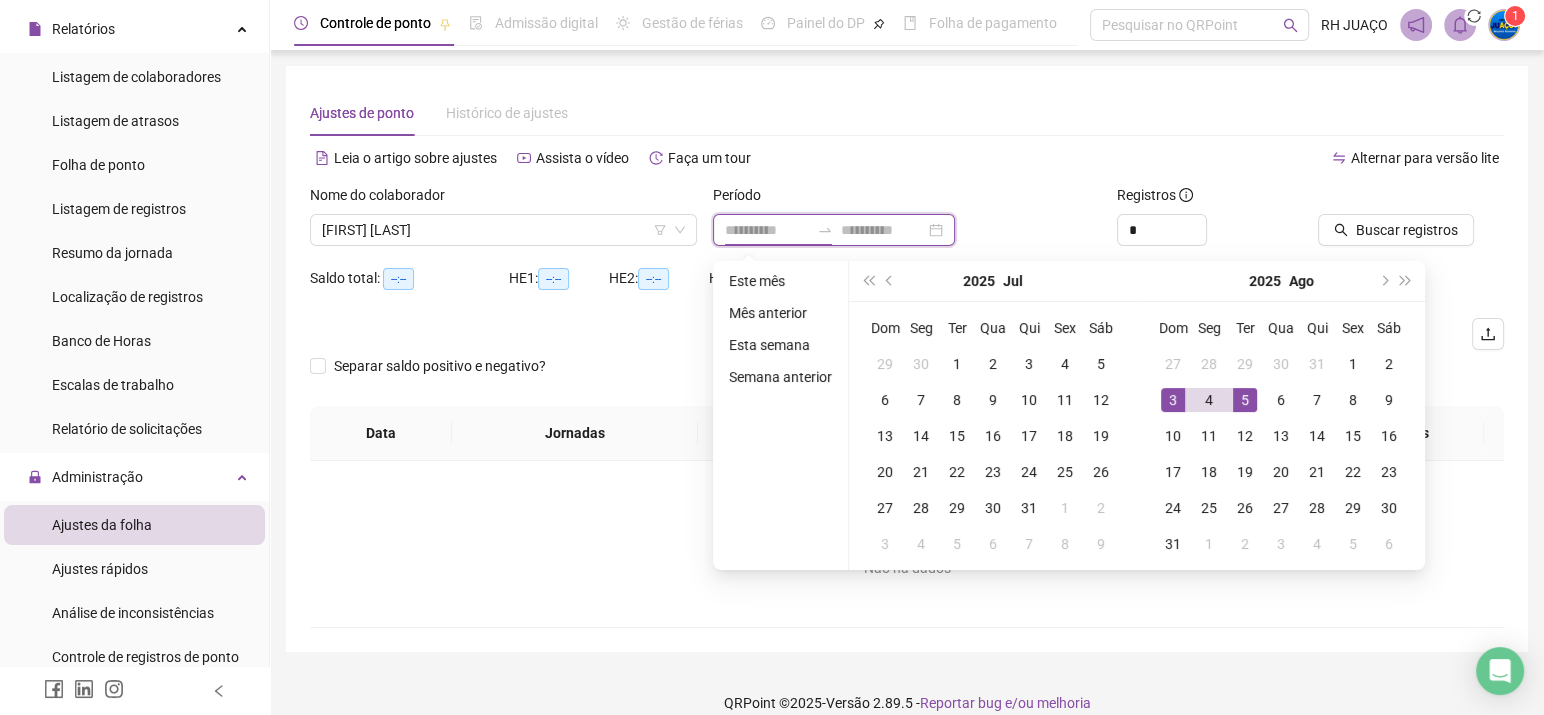 type on "**********" 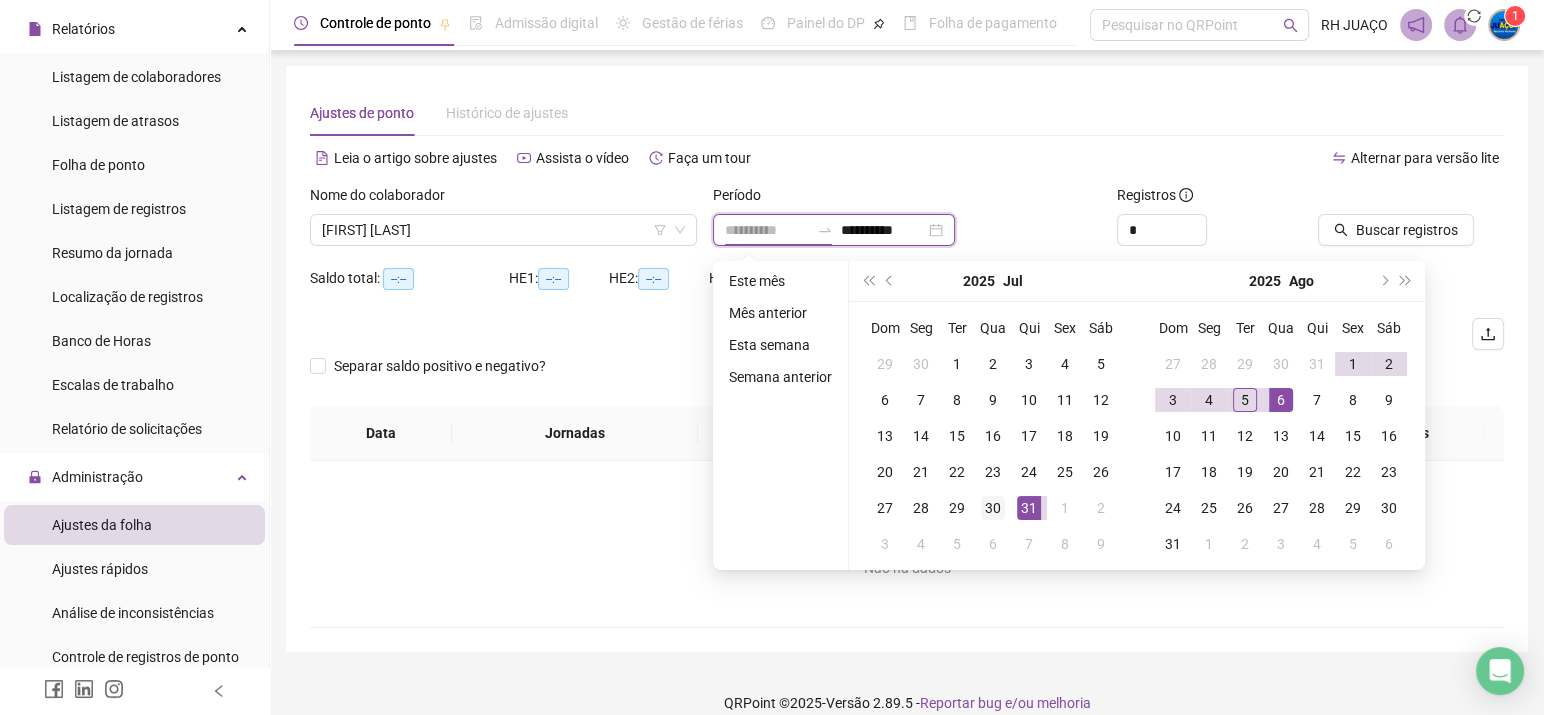 type on "**********" 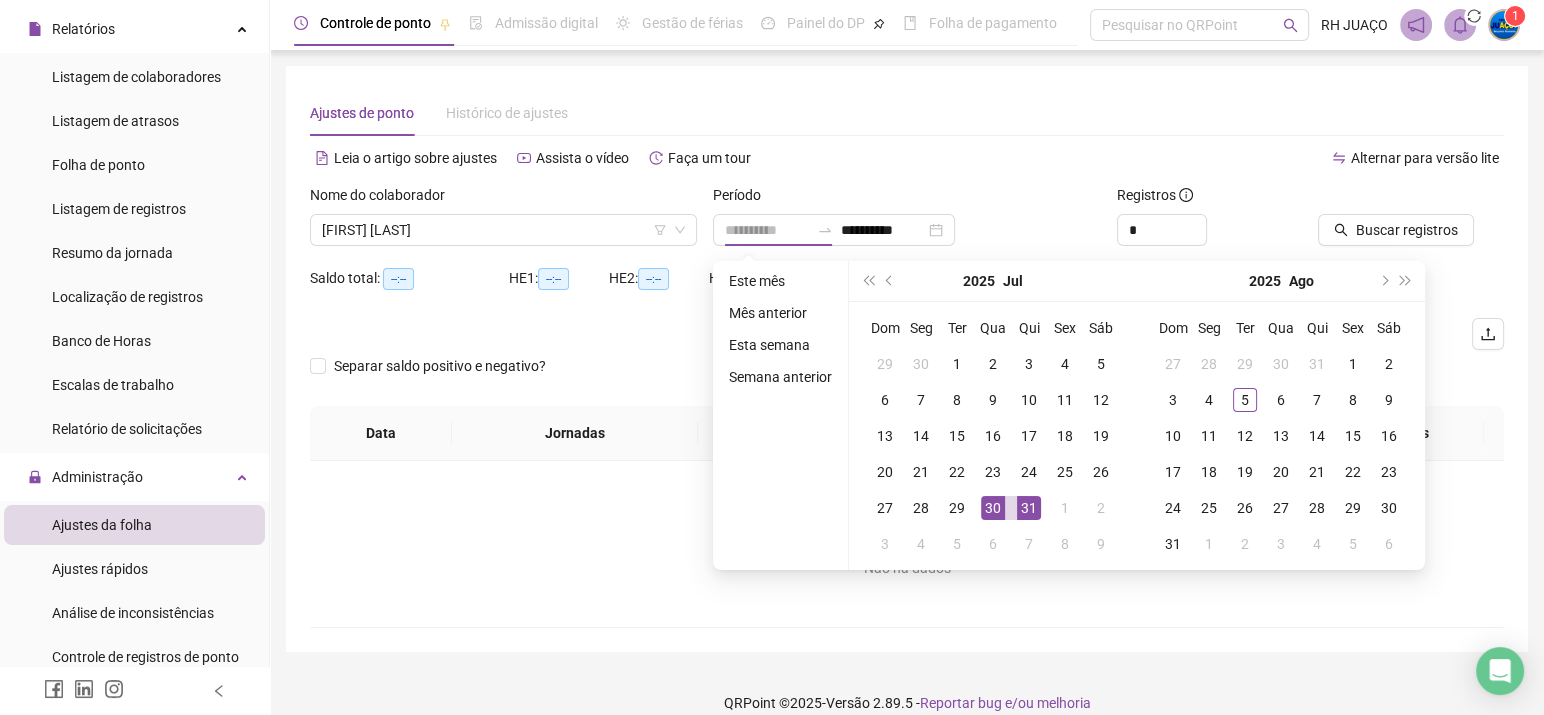 click on "30" at bounding box center [993, 508] 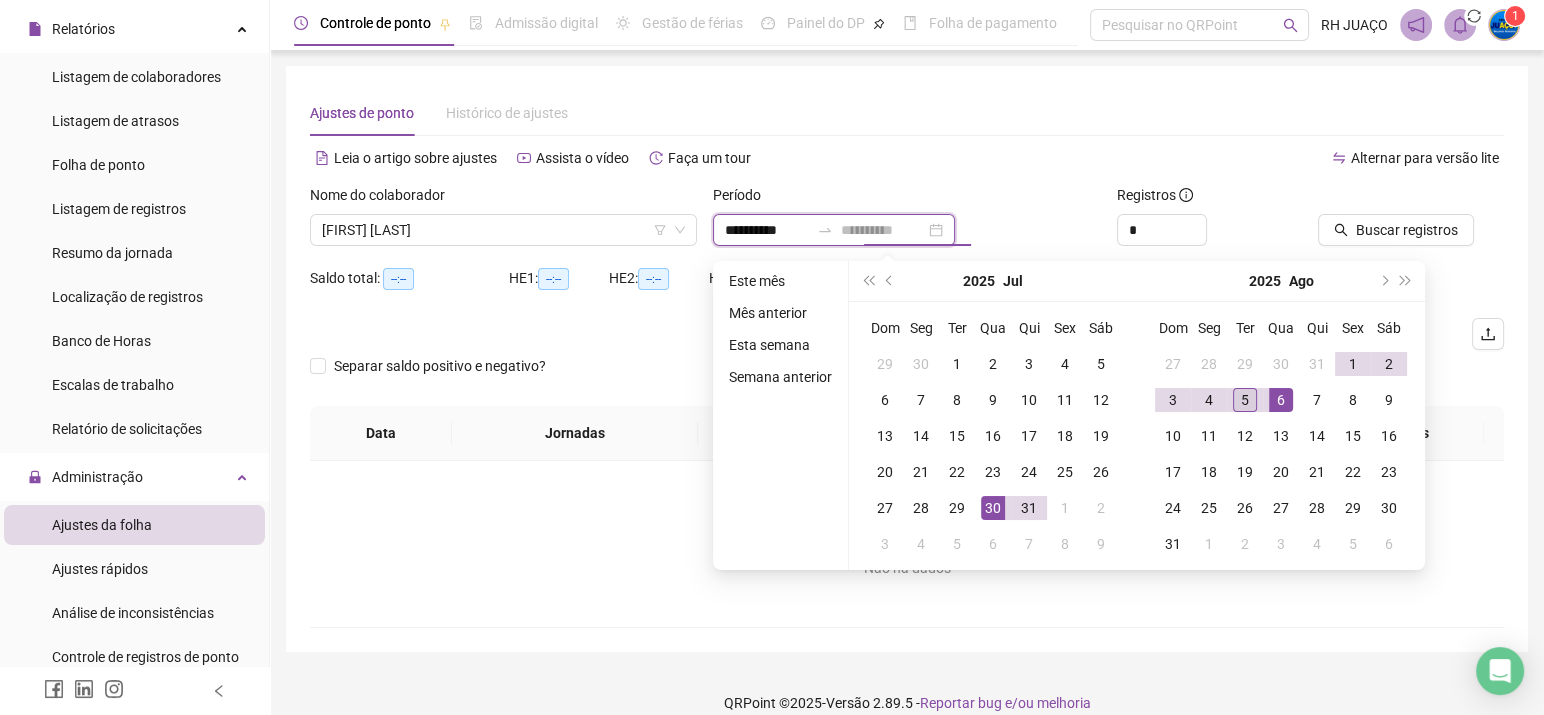 type on "**********" 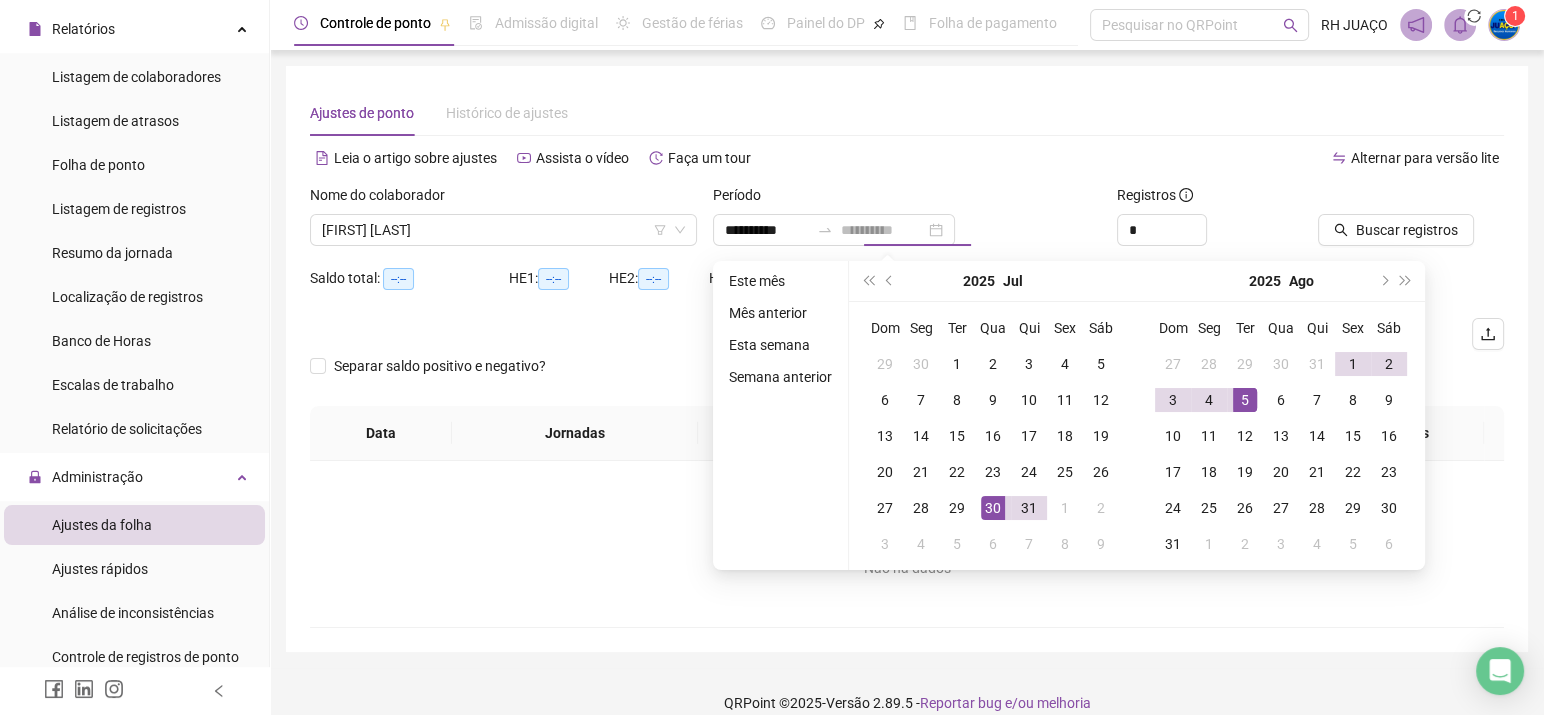 click on "5" at bounding box center (1245, 400) 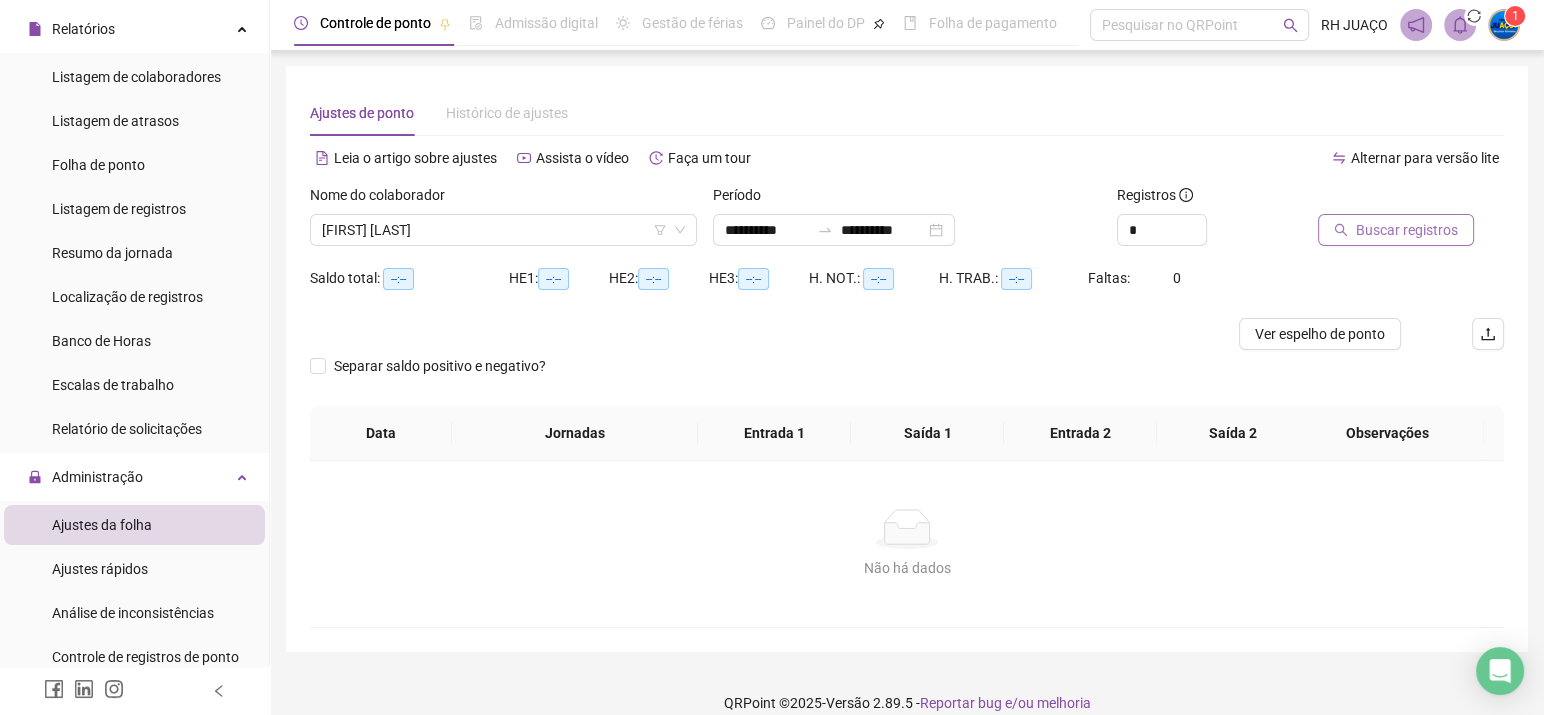 click 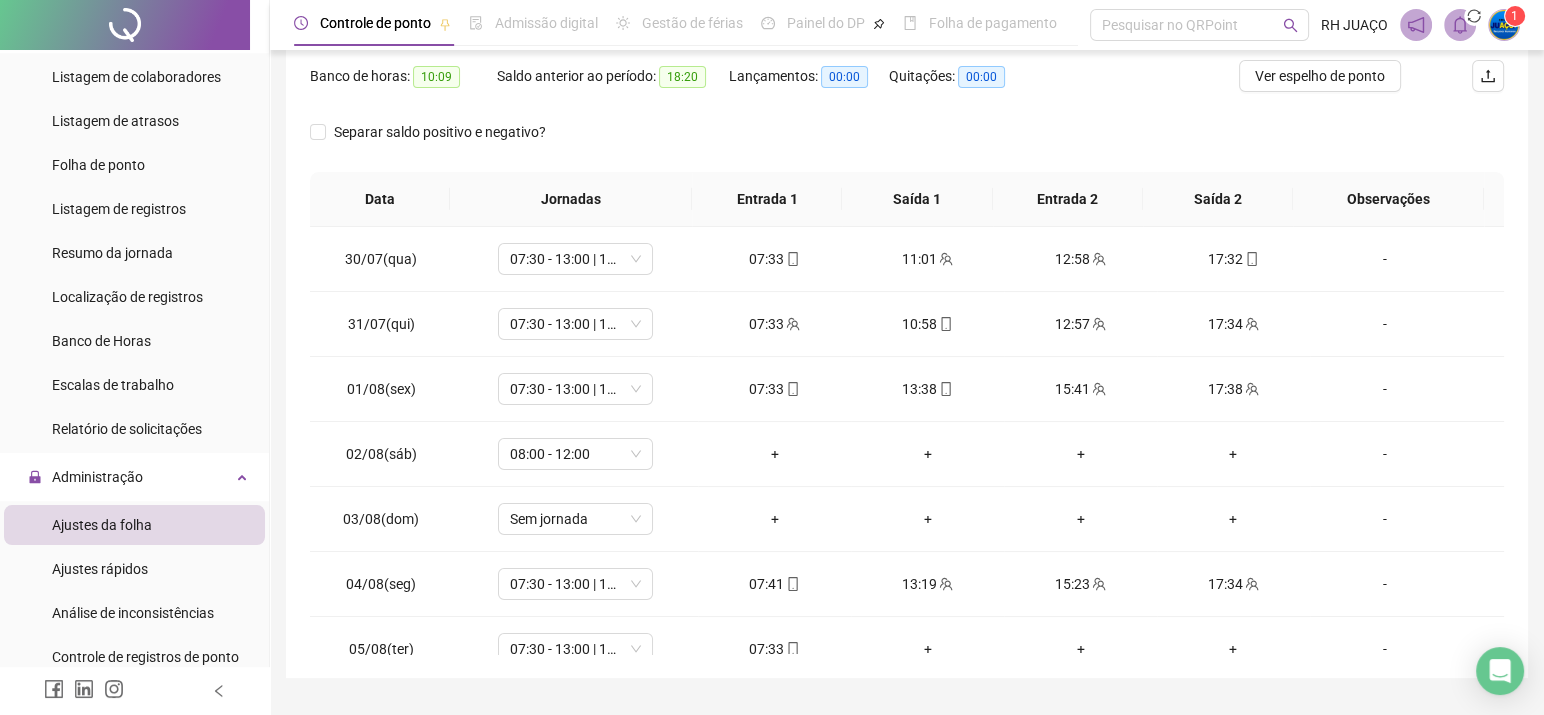 scroll, scrollTop: 267, scrollLeft: 0, axis: vertical 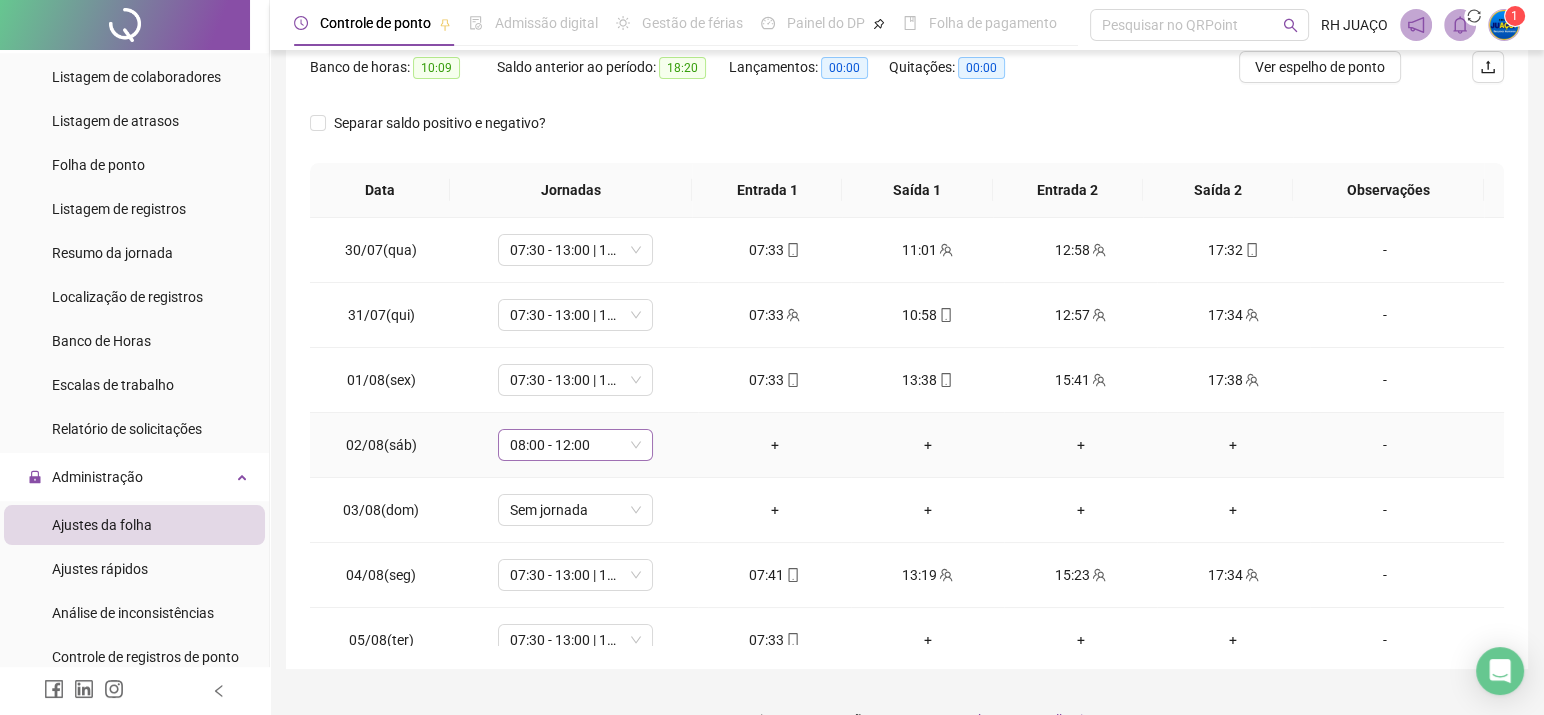 drag, startPoint x: 603, startPoint y: 440, endPoint x: 605, endPoint y: 430, distance: 10.198039 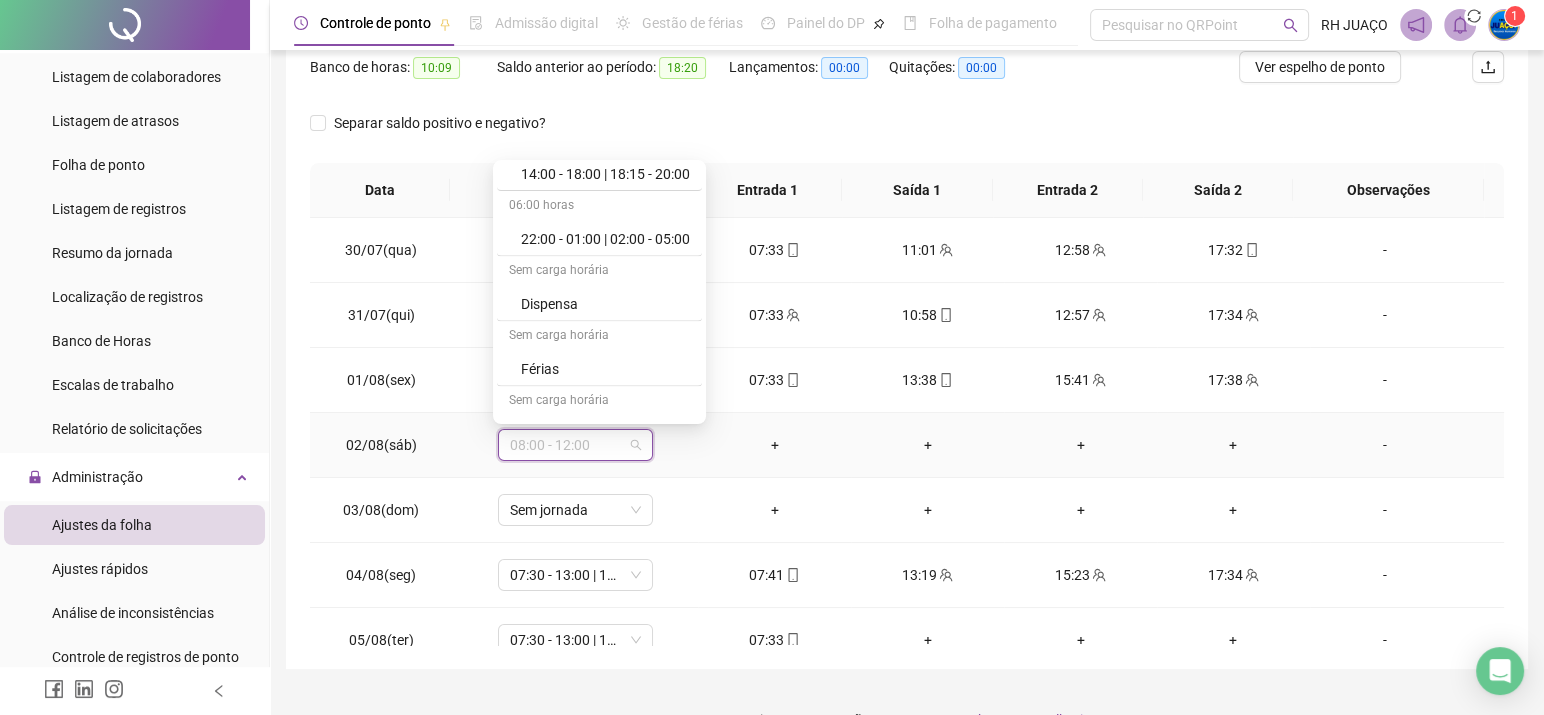 scroll, scrollTop: 3826, scrollLeft: 0, axis: vertical 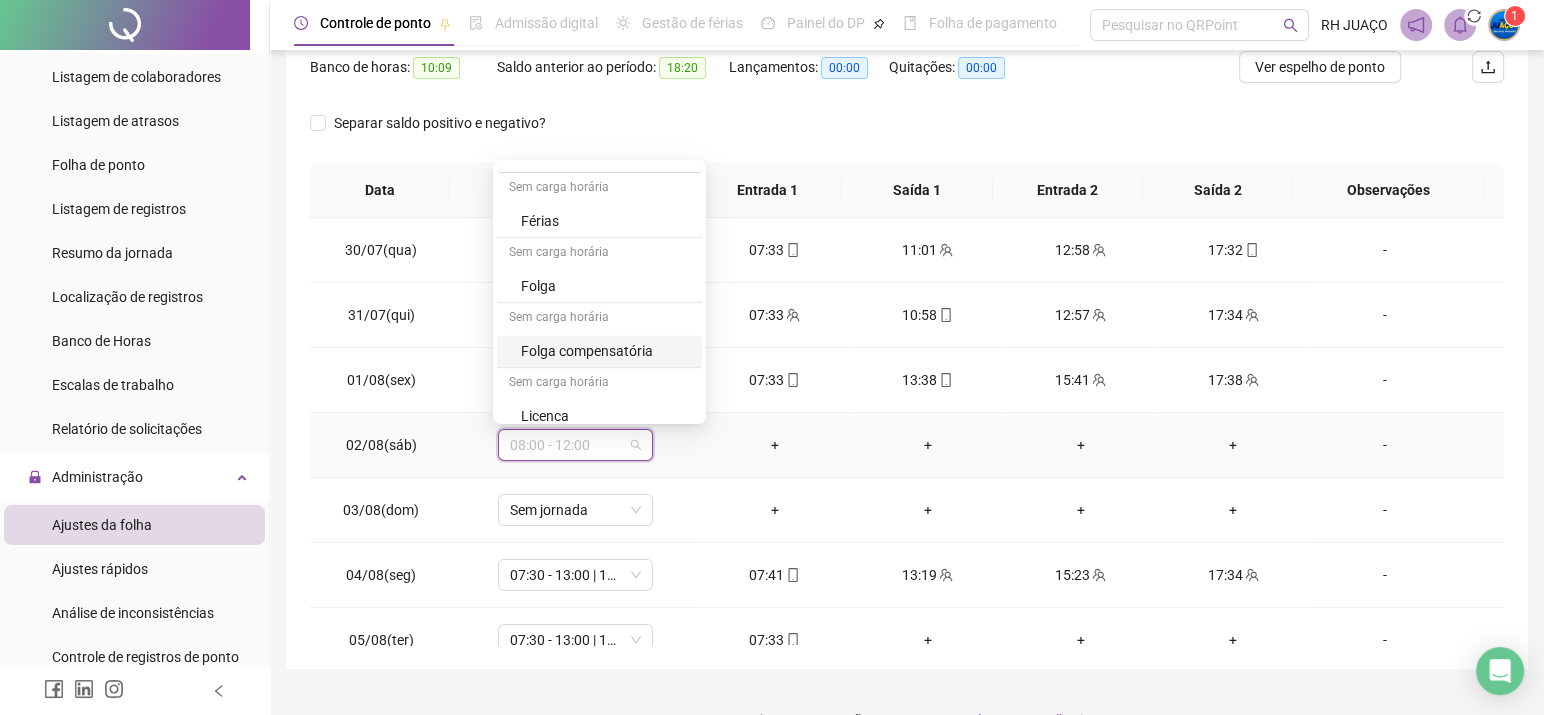 click on "Folga compensatória" at bounding box center (605, 351) 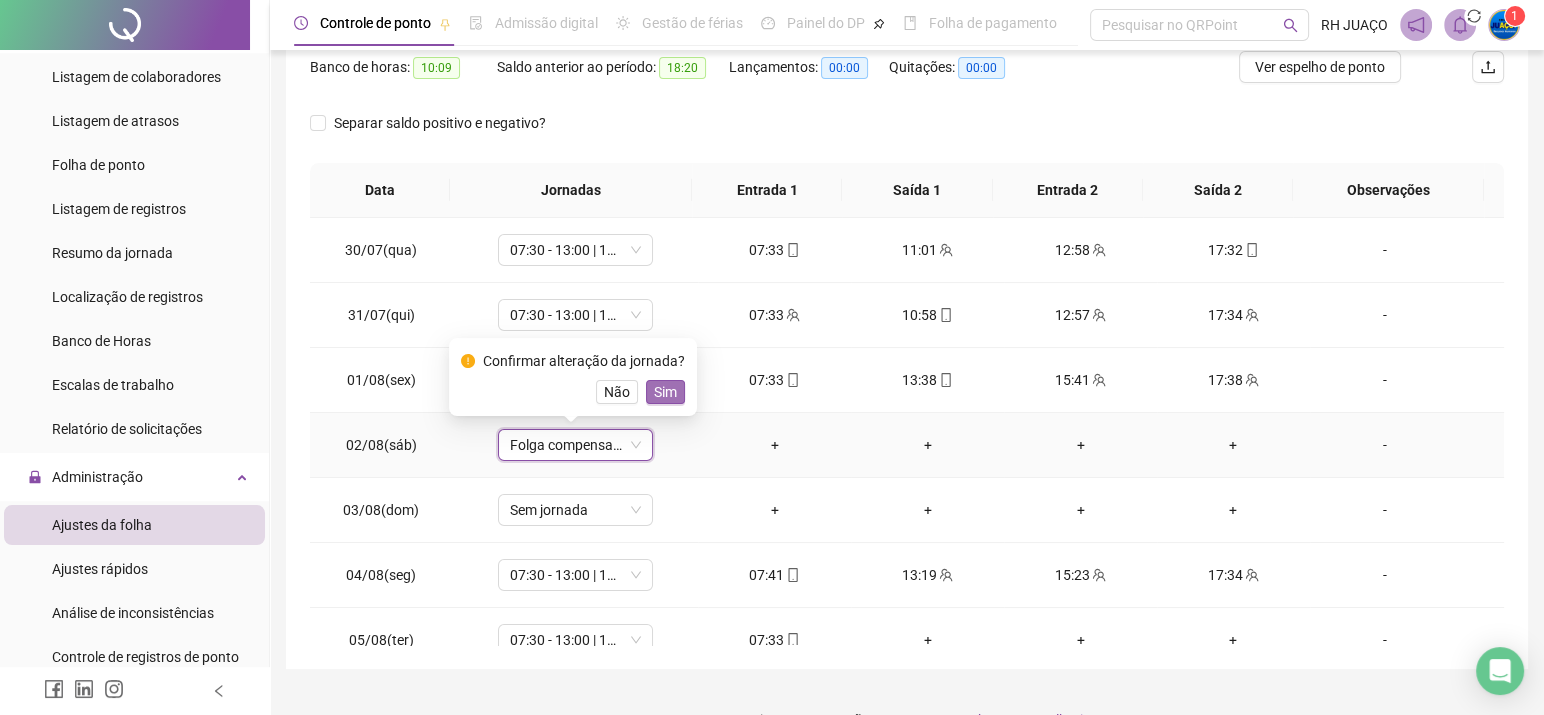 click on "Sim" at bounding box center (665, 392) 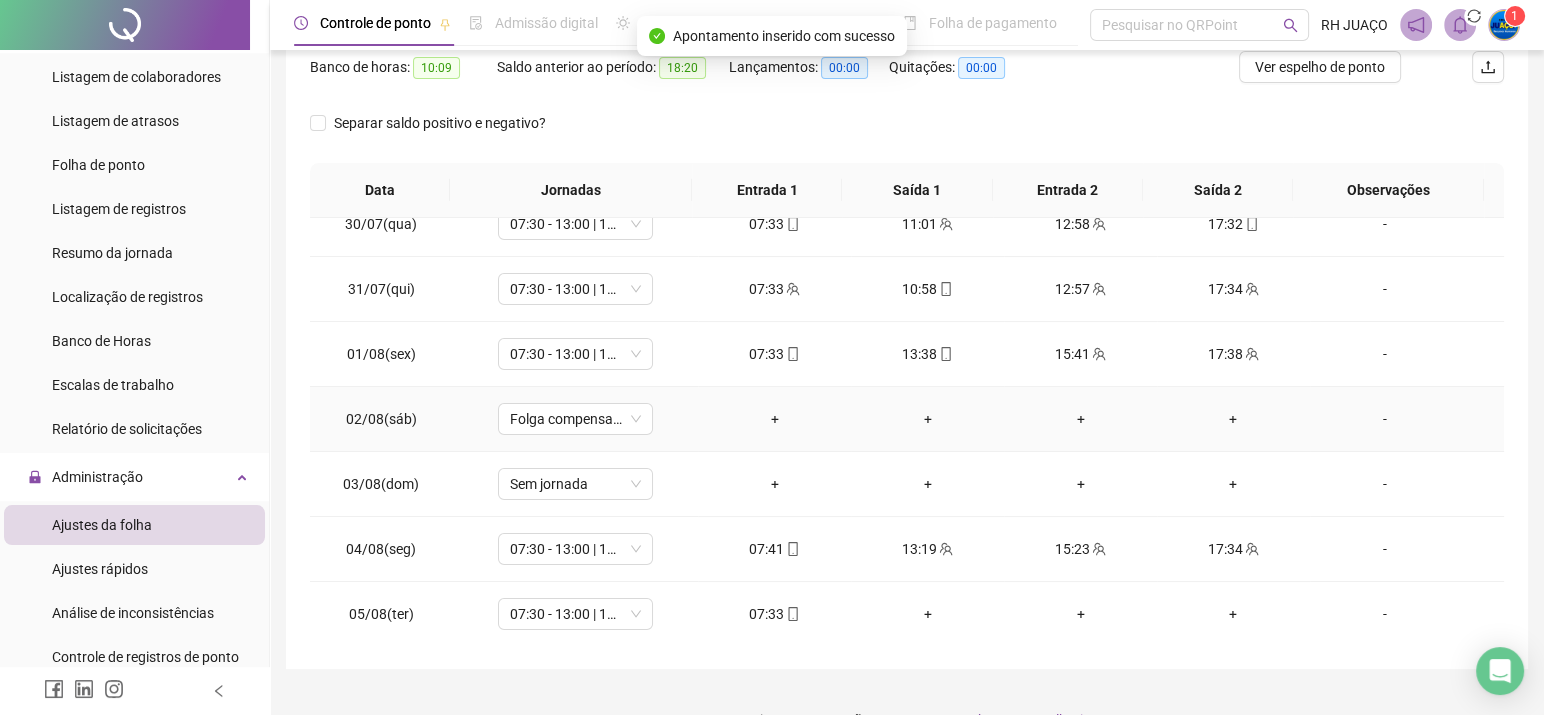 scroll, scrollTop: 0, scrollLeft: 0, axis: both 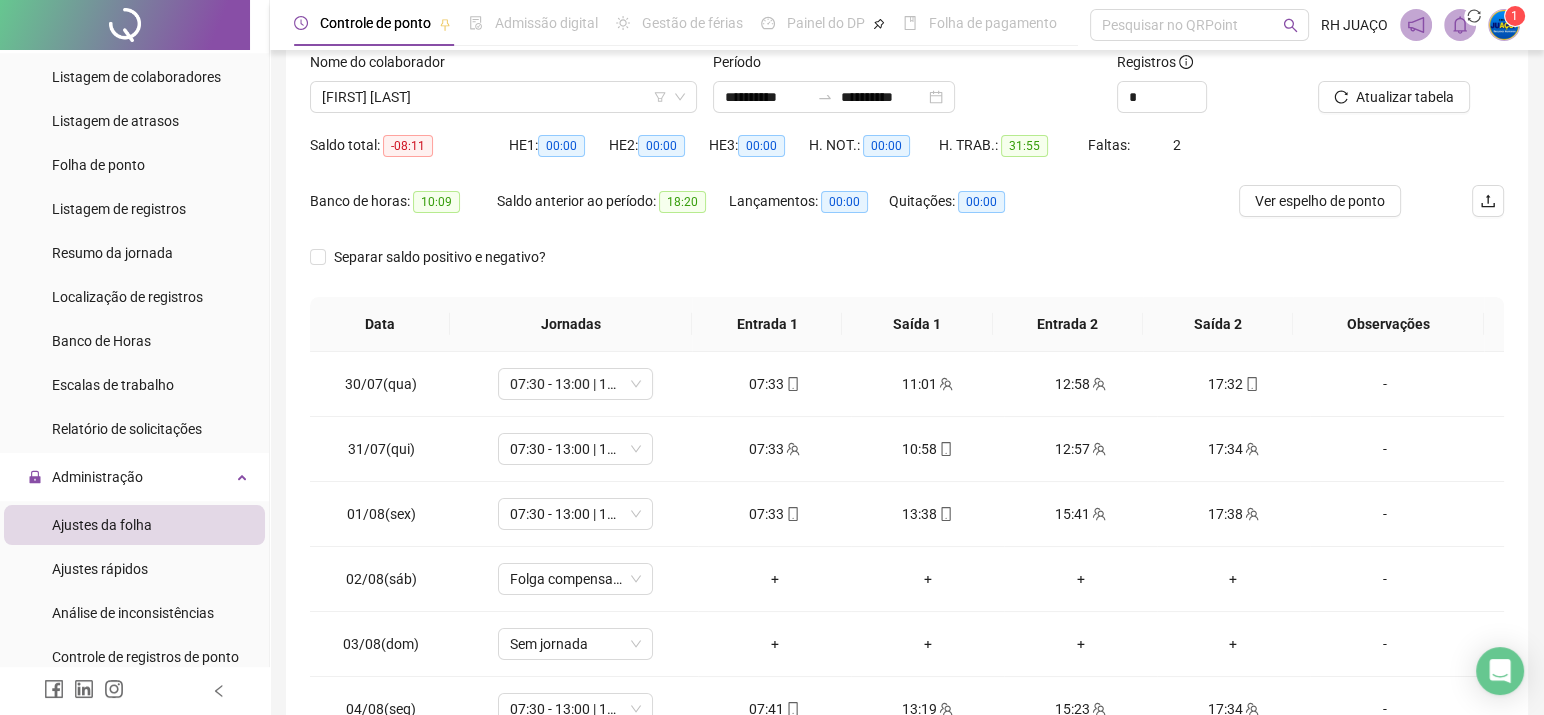 click on "Atualizar tabela" at bounding box center [1411, 90] 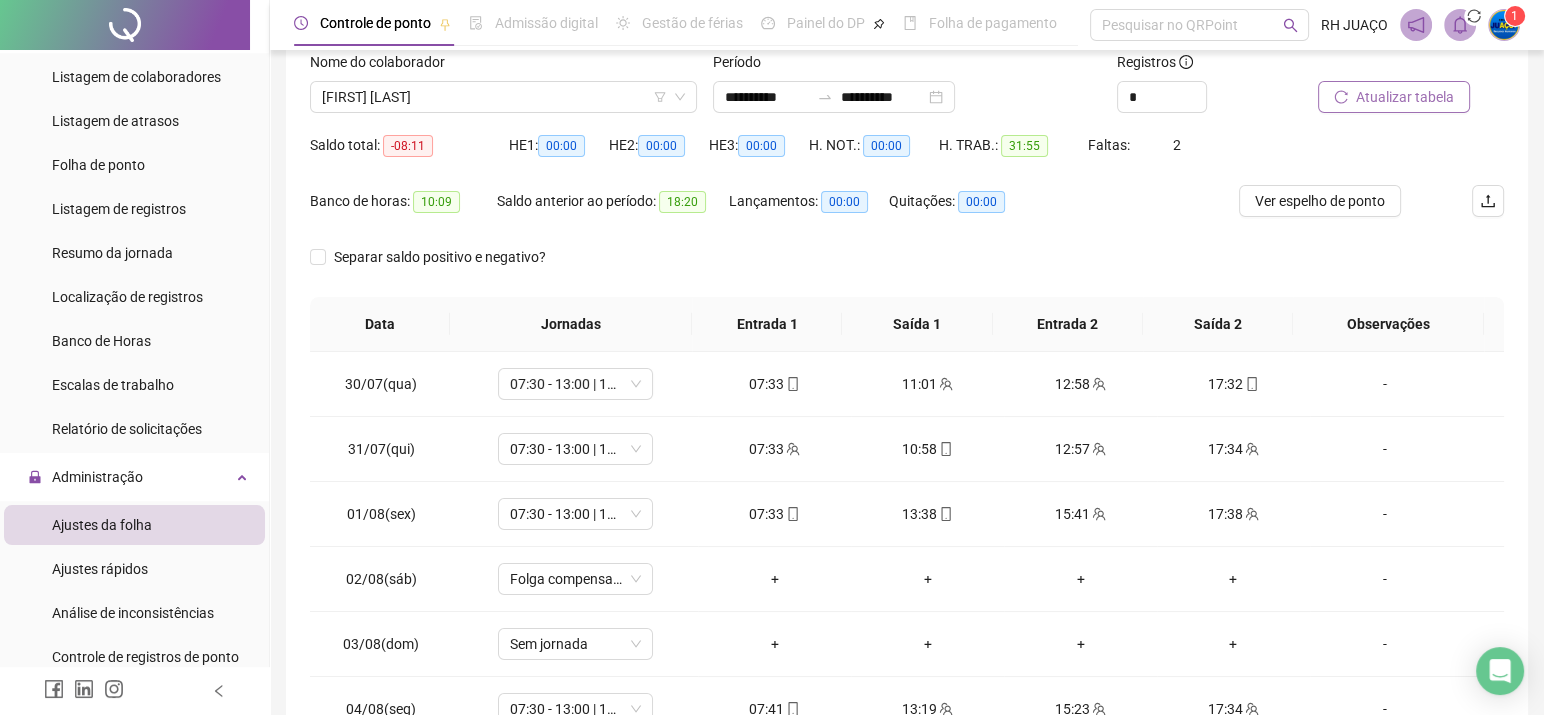 click on "Atualizar tabela" at bounding box center (1405, 97) 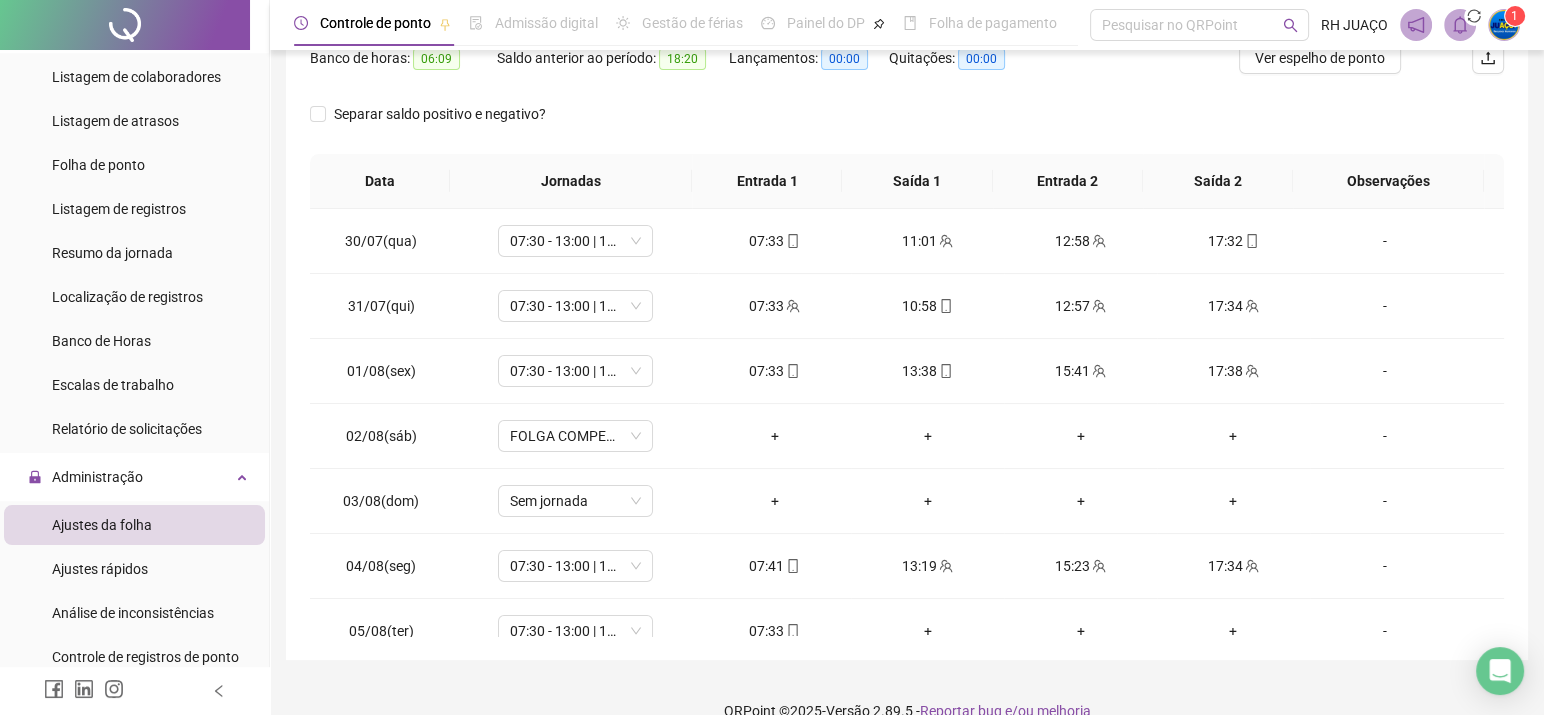 scroll, scrollTop: 306, scrollLeft: 0, axis: vertical 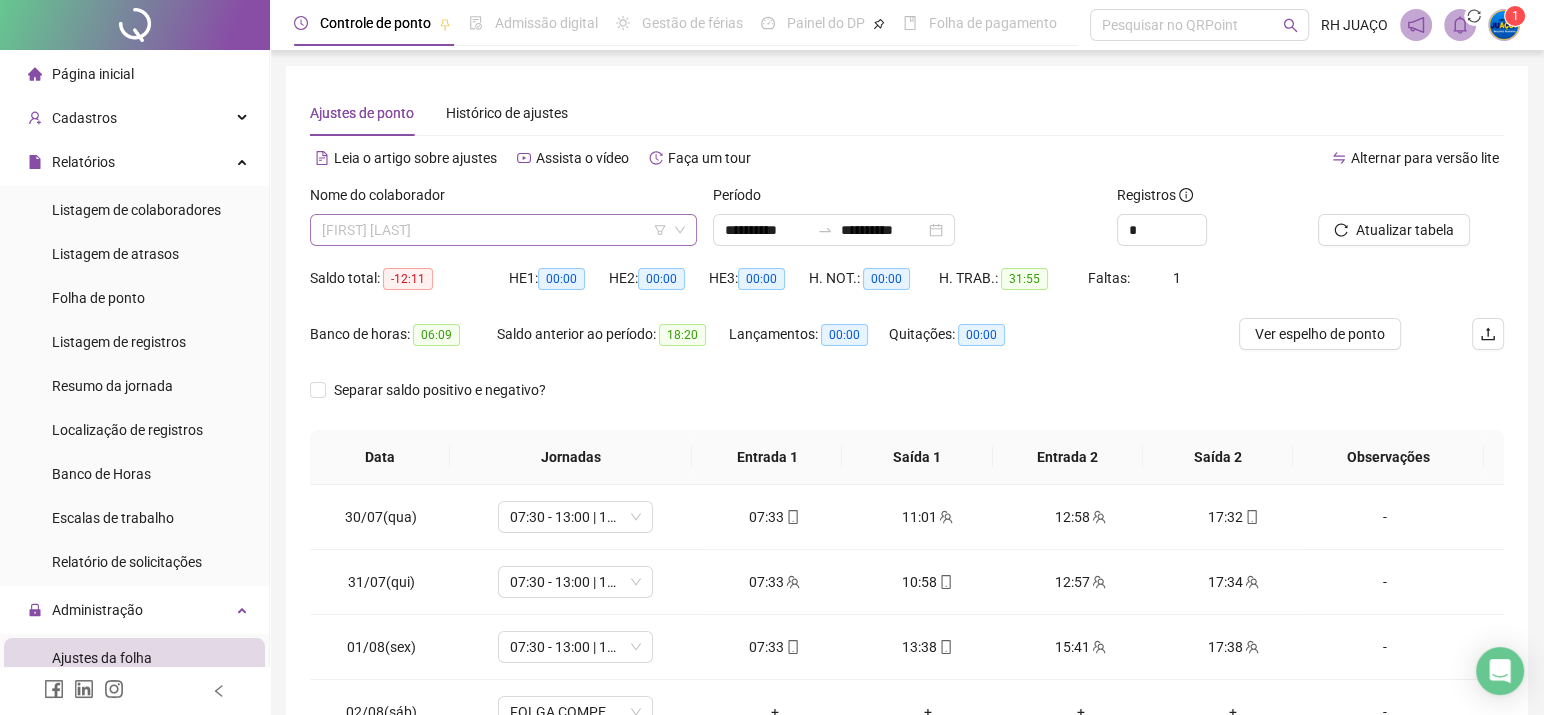 click on "[FIRST] [LAST]" at bounding box center [503, 230] 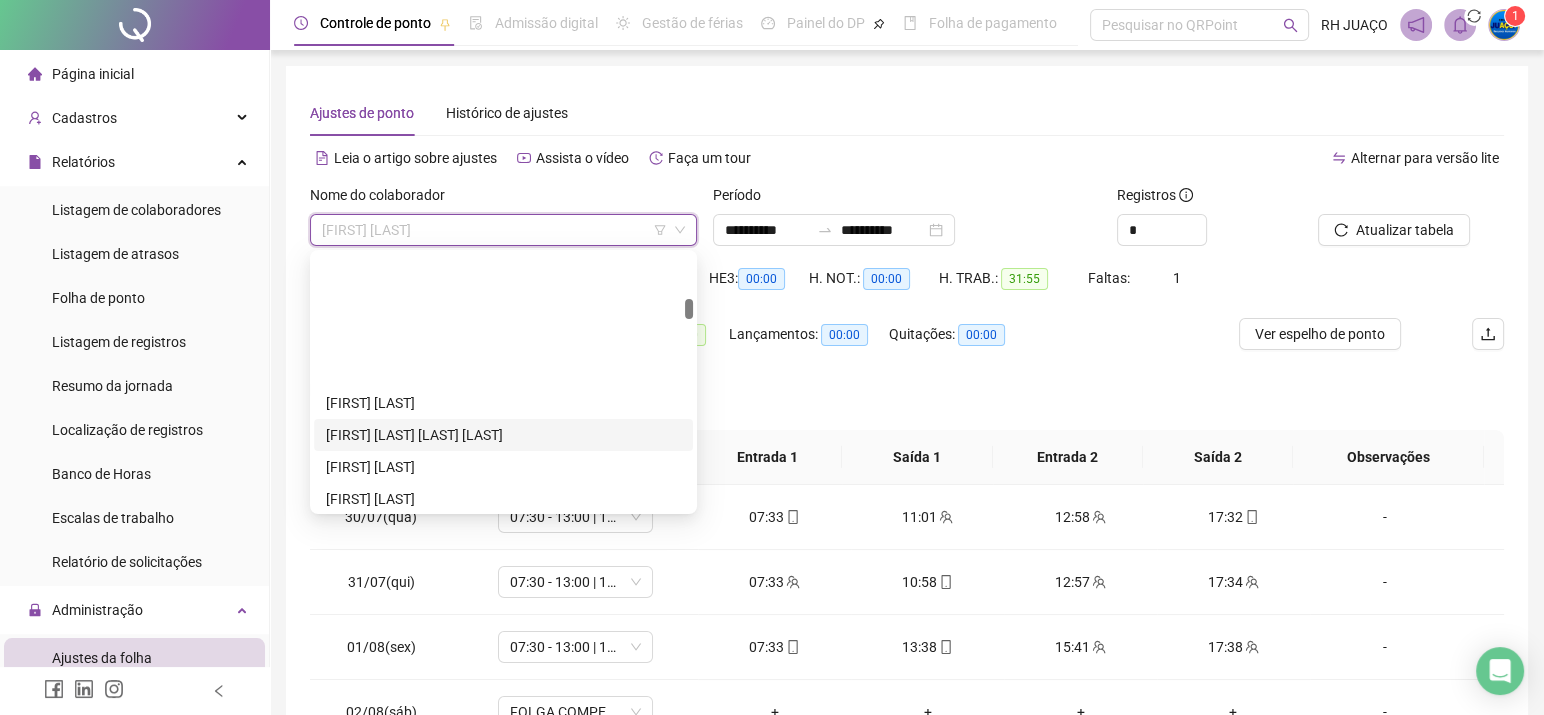 scroll, scrollTop: 801, scrollLeft: 0, axis: vertical 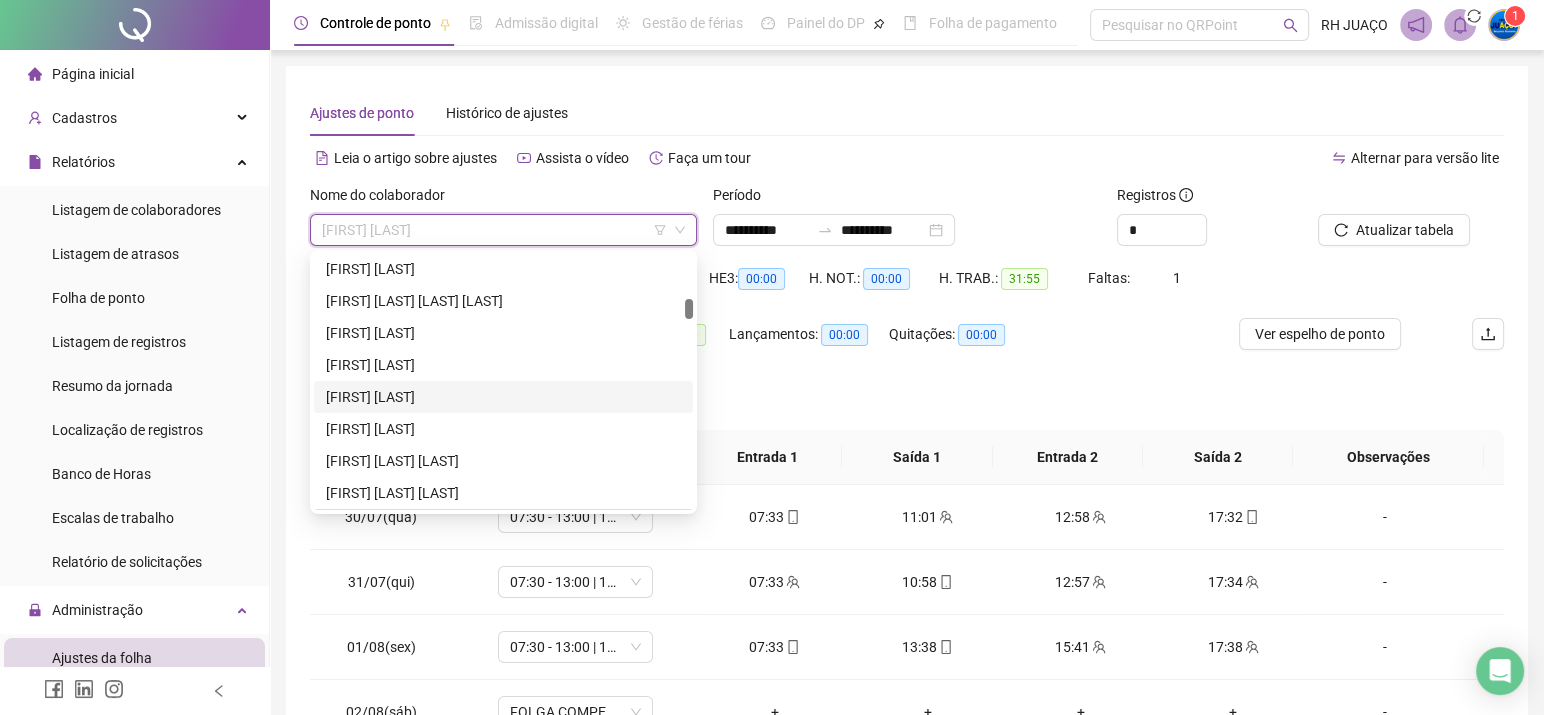 click on "[FIRST] [LAST]" at bounding box center (503, 397) 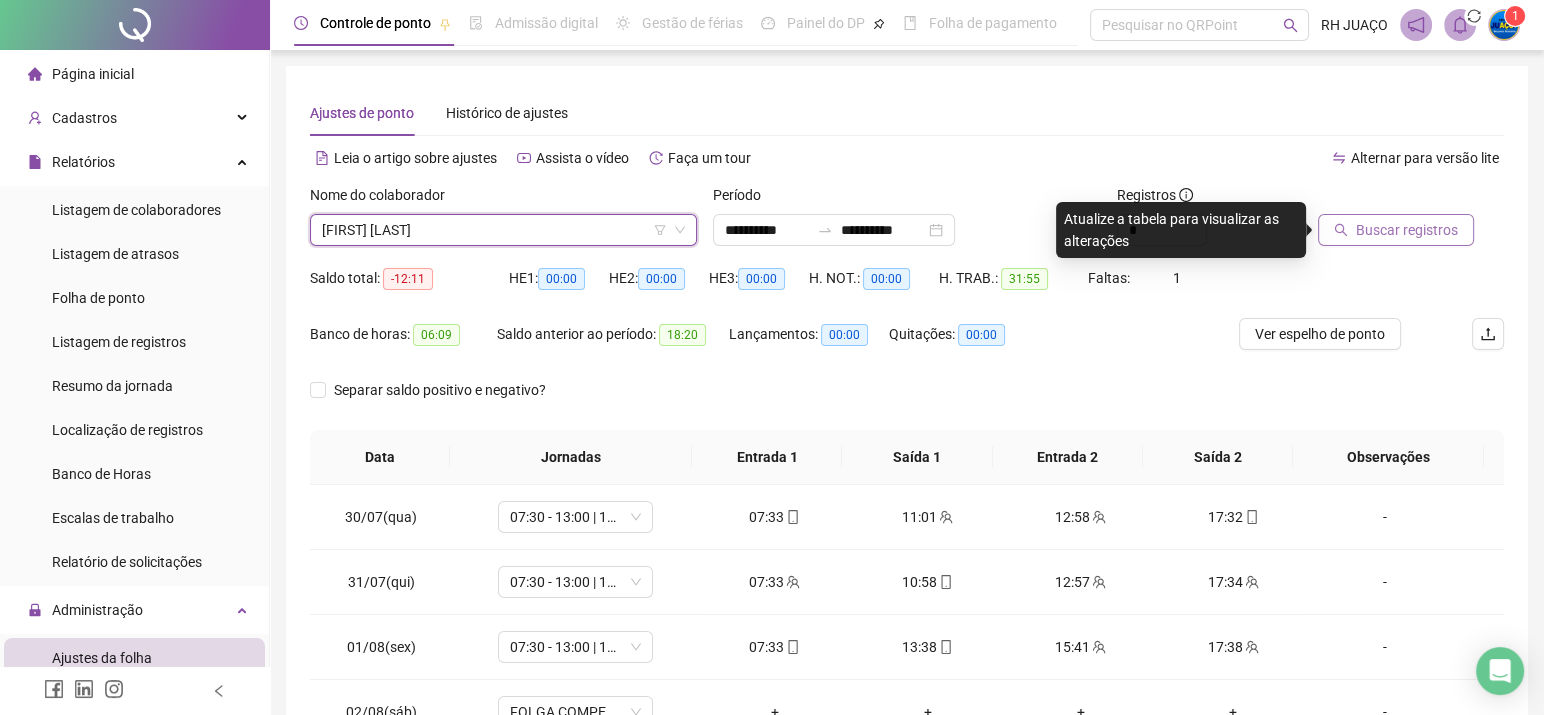 click on "Buscar registros" at bounding box center (1407, 230) 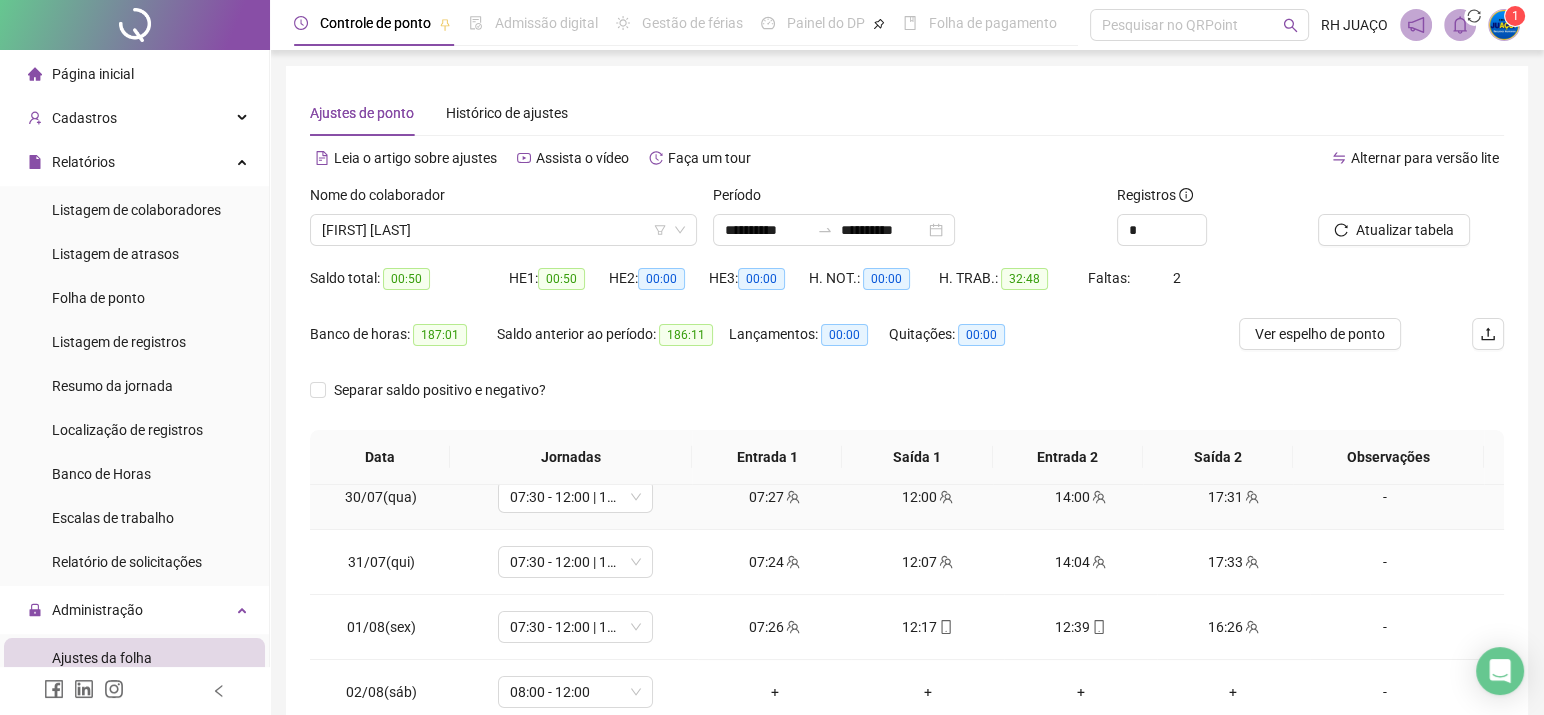 scroll, scrollTop: 26, scrollLeft: 0, axis: vertical 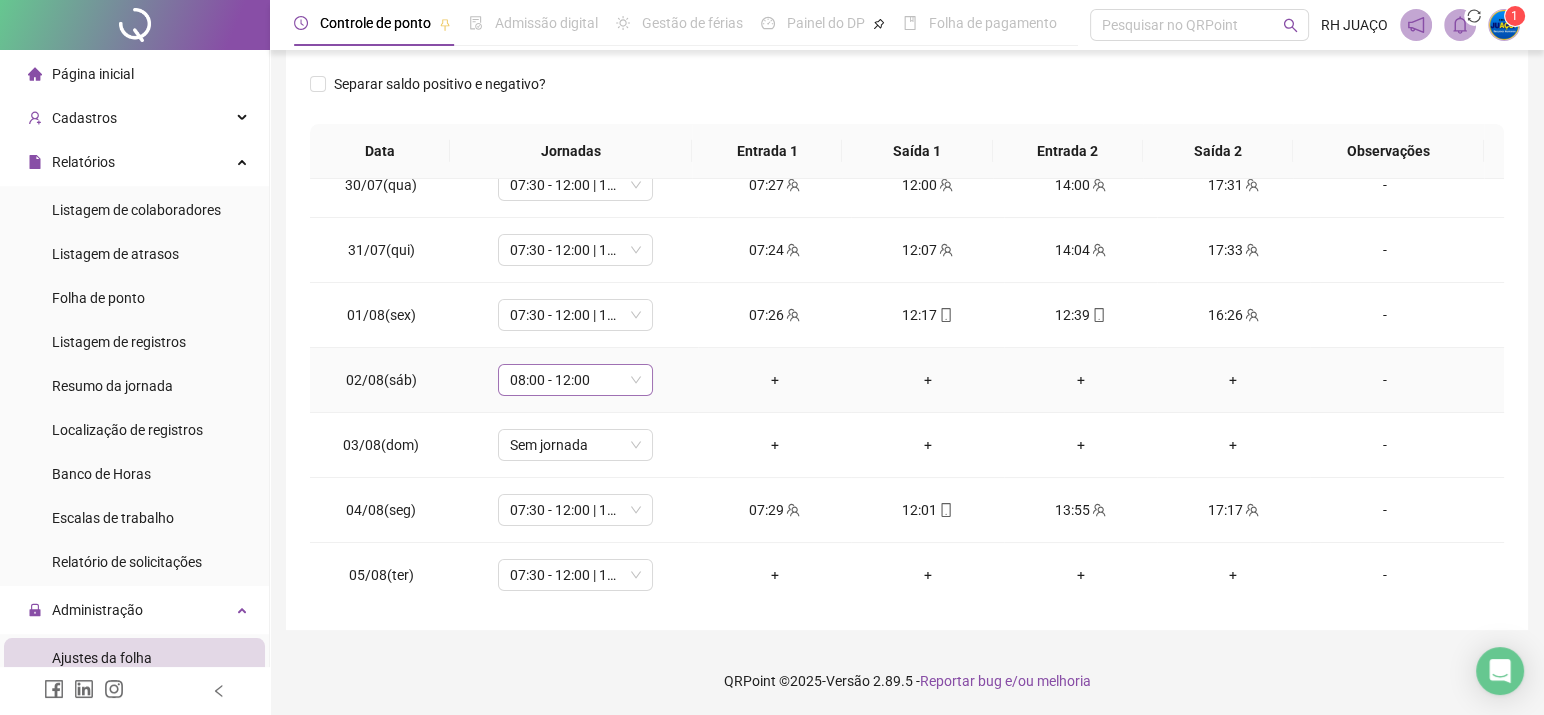 click on "08:00 - 12:00" at bounding box center [575, 380] 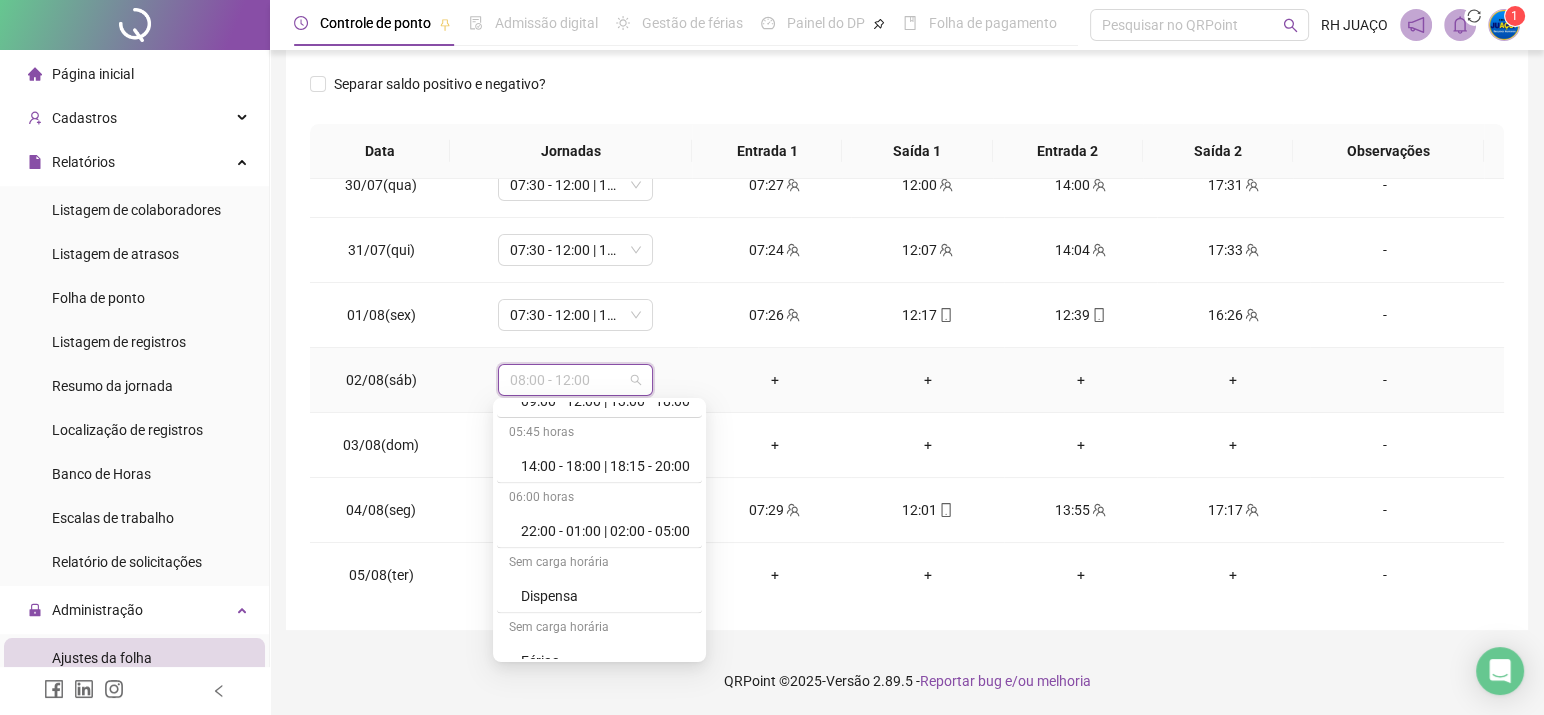 scroll, scrollTop: 3826, scrollLeft: 0, axis: vertical 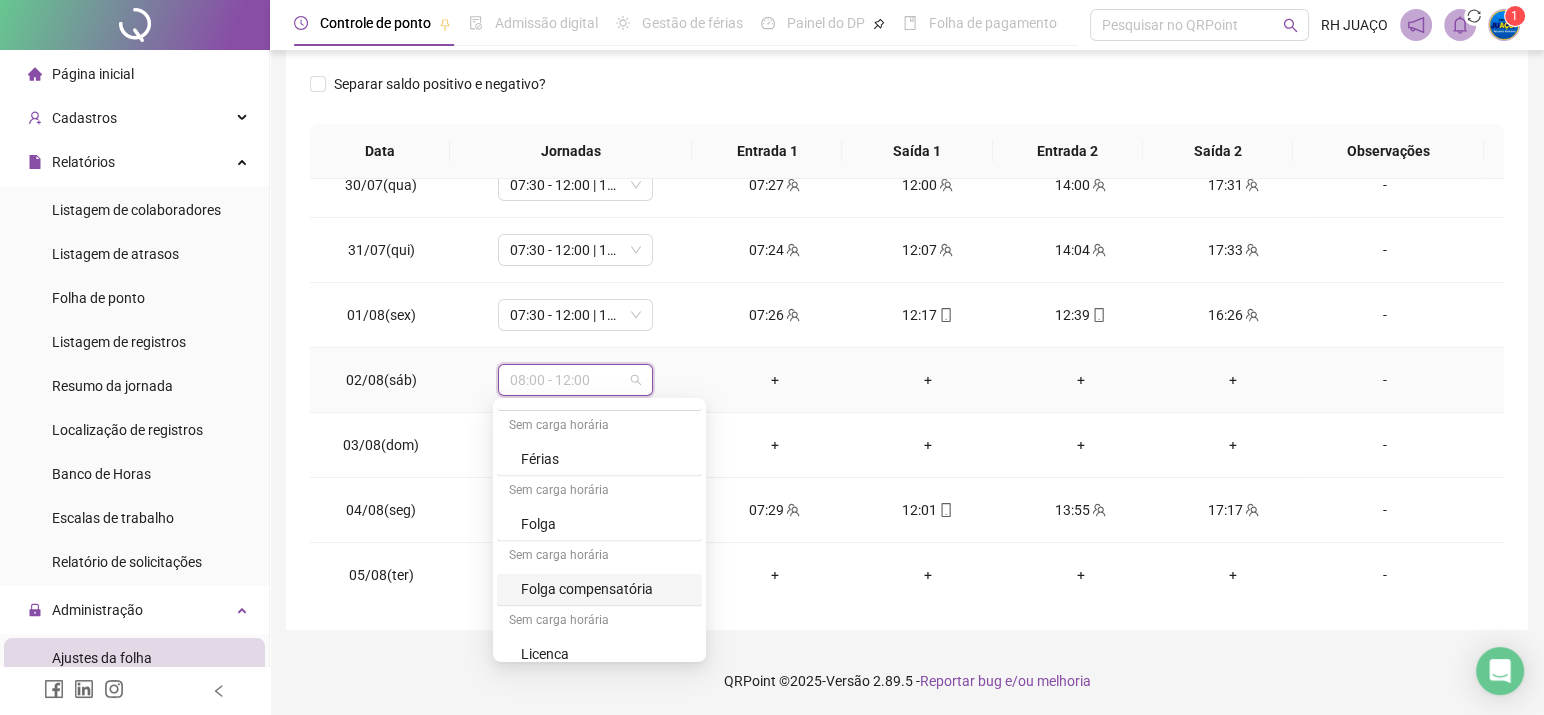 click on "Folga compensatória" at bounding box center (605, 589) 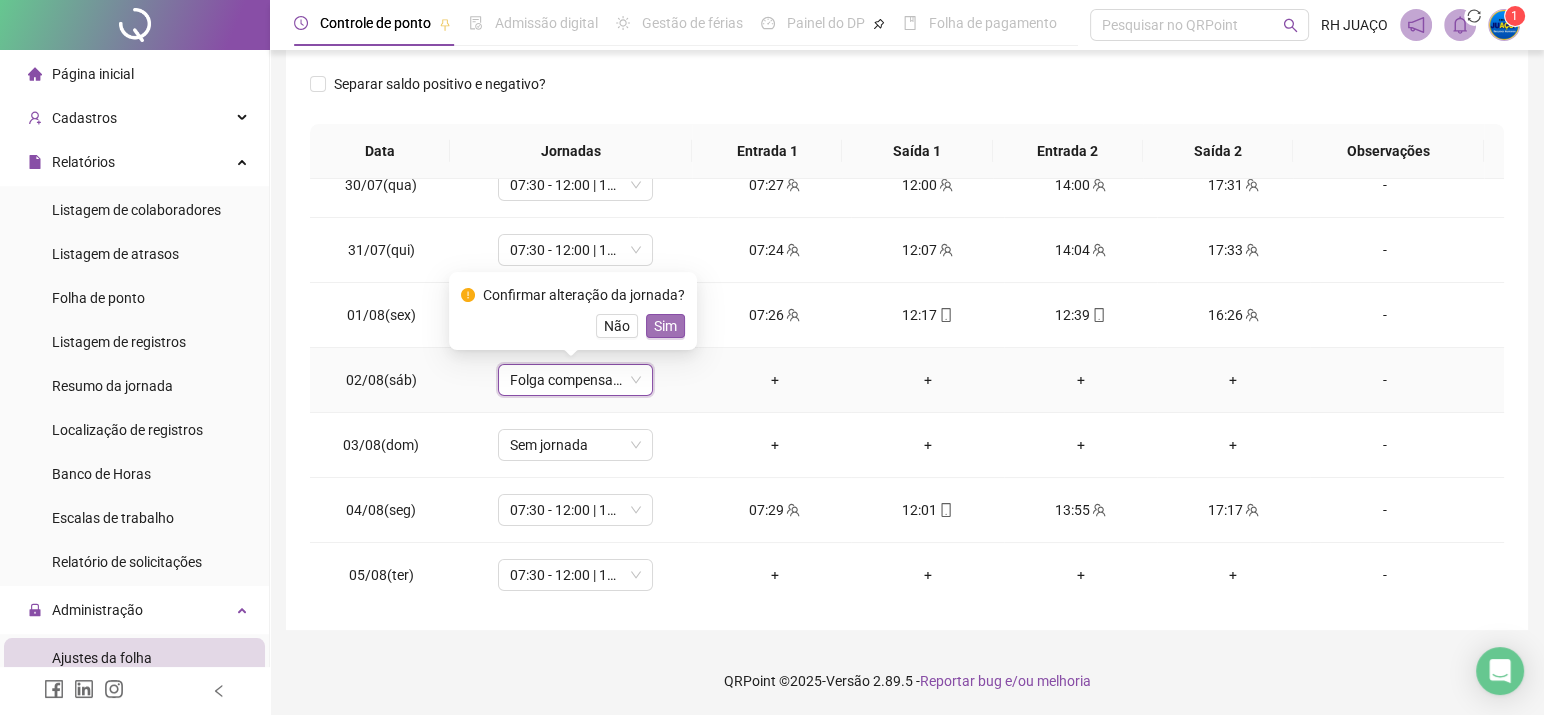click on "Sim" at bounding box center [665, 326] 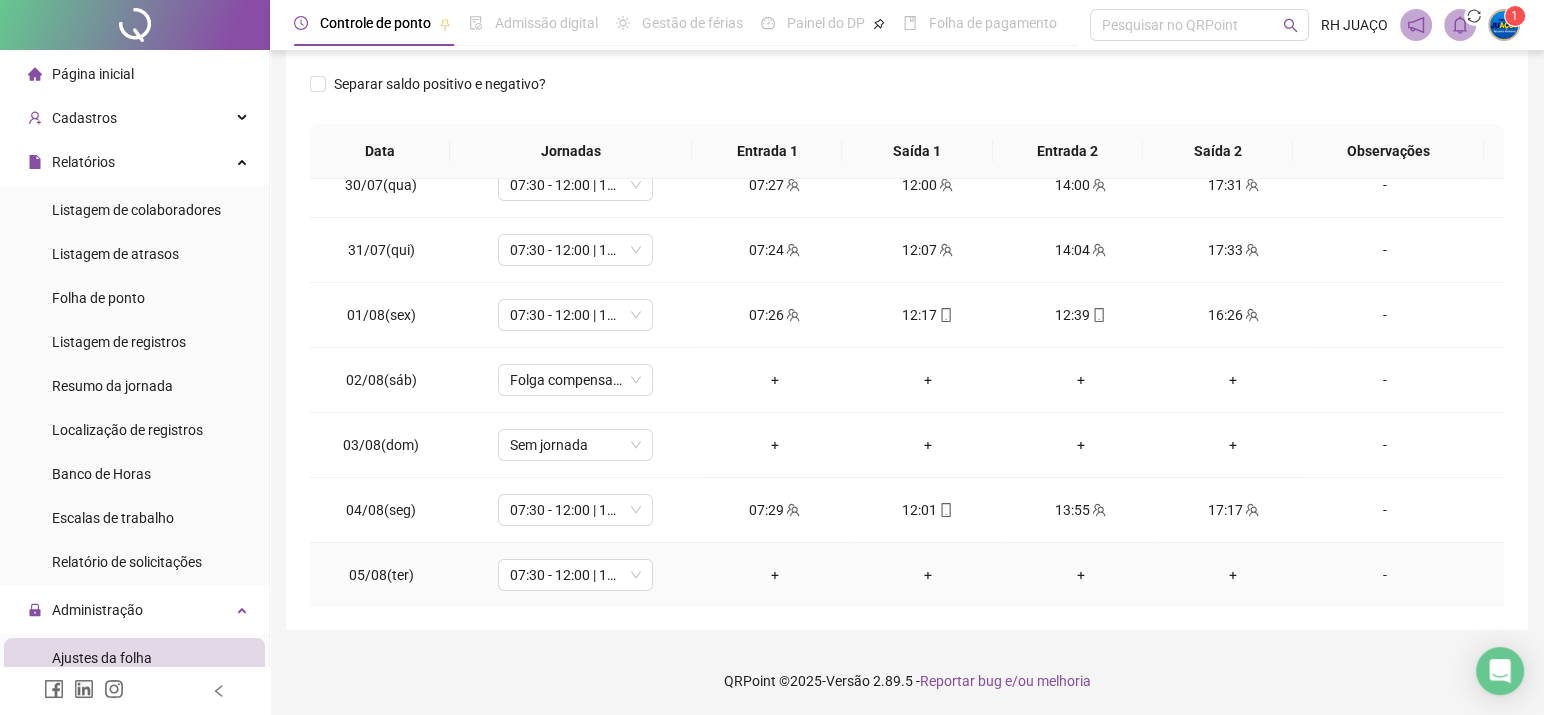 click on "-" at bounding box center [1385, 575] 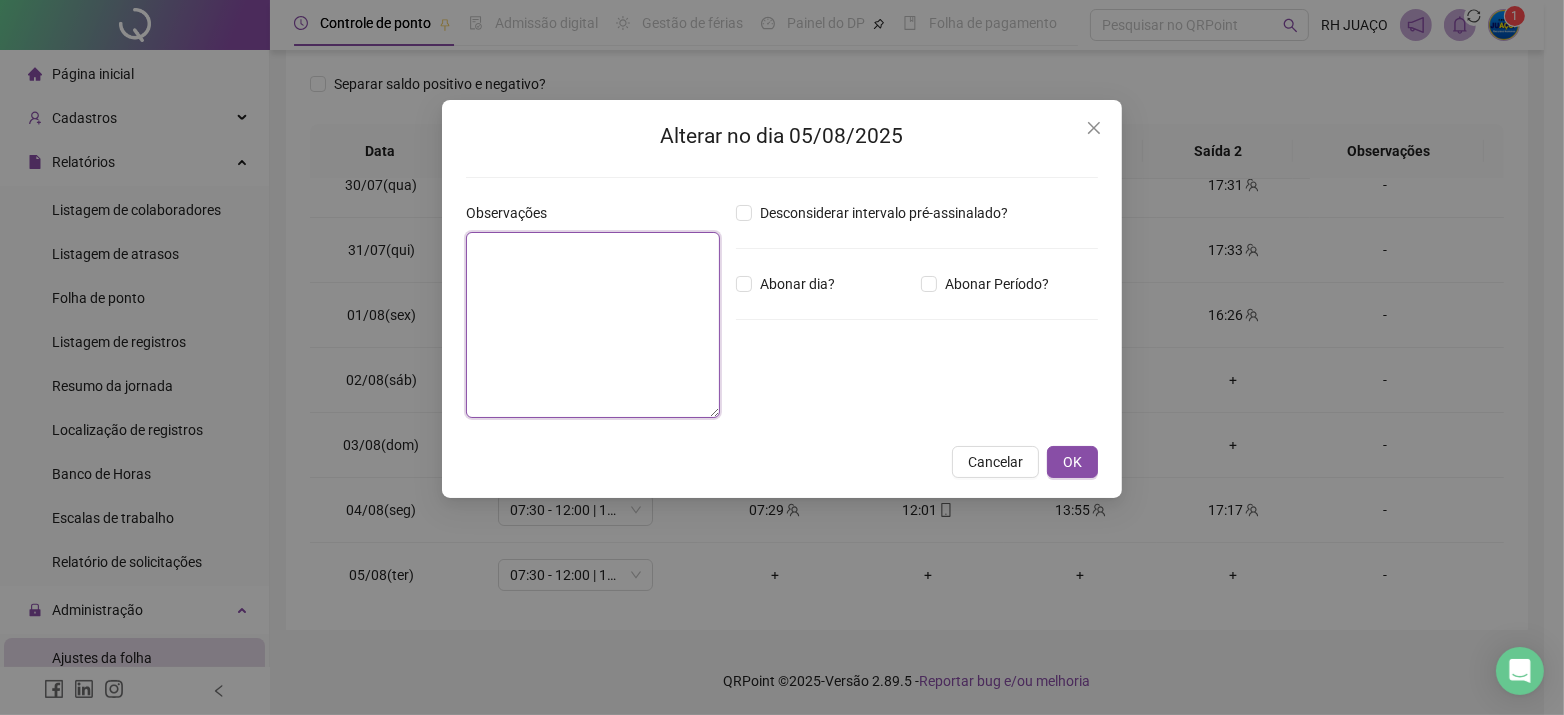 click at bounding box center (593, 325) 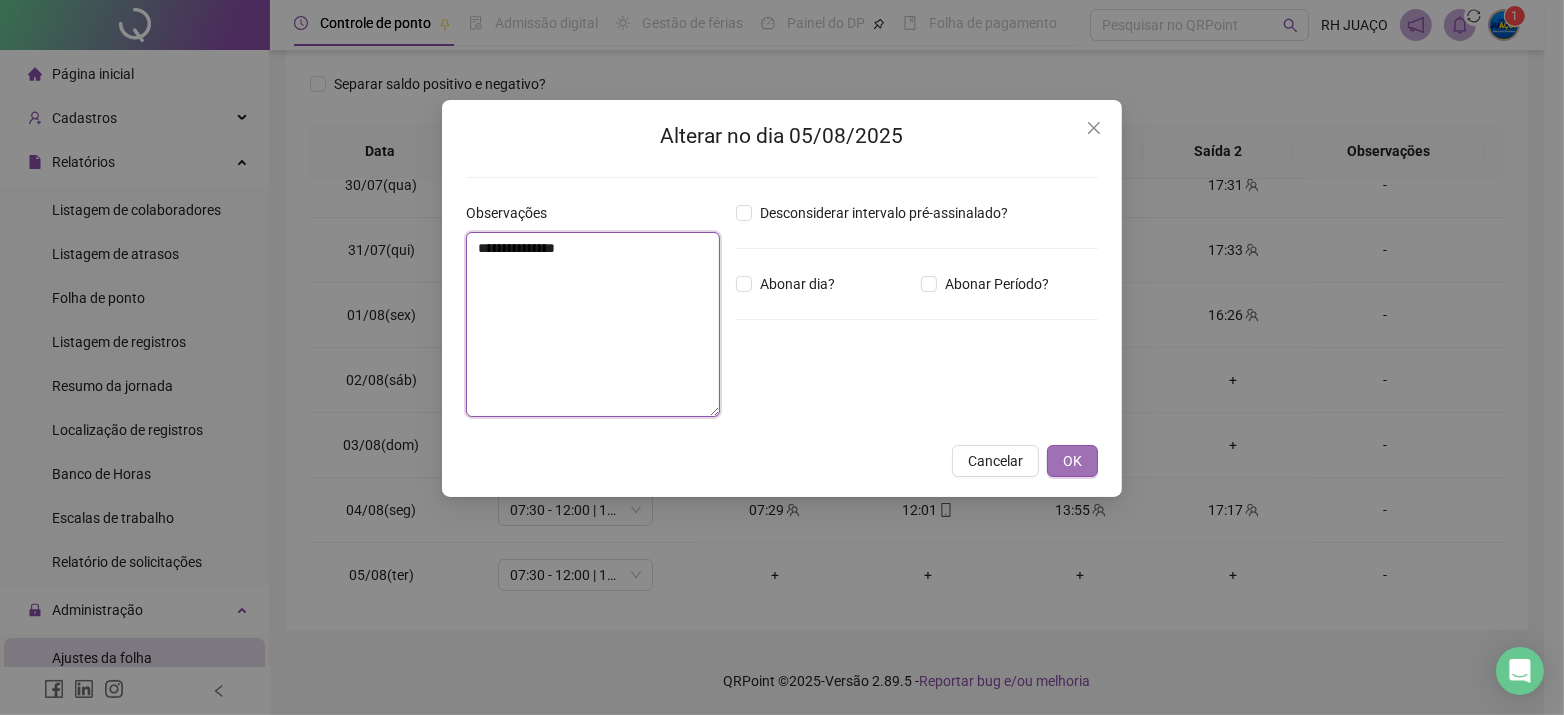 type on "**********" 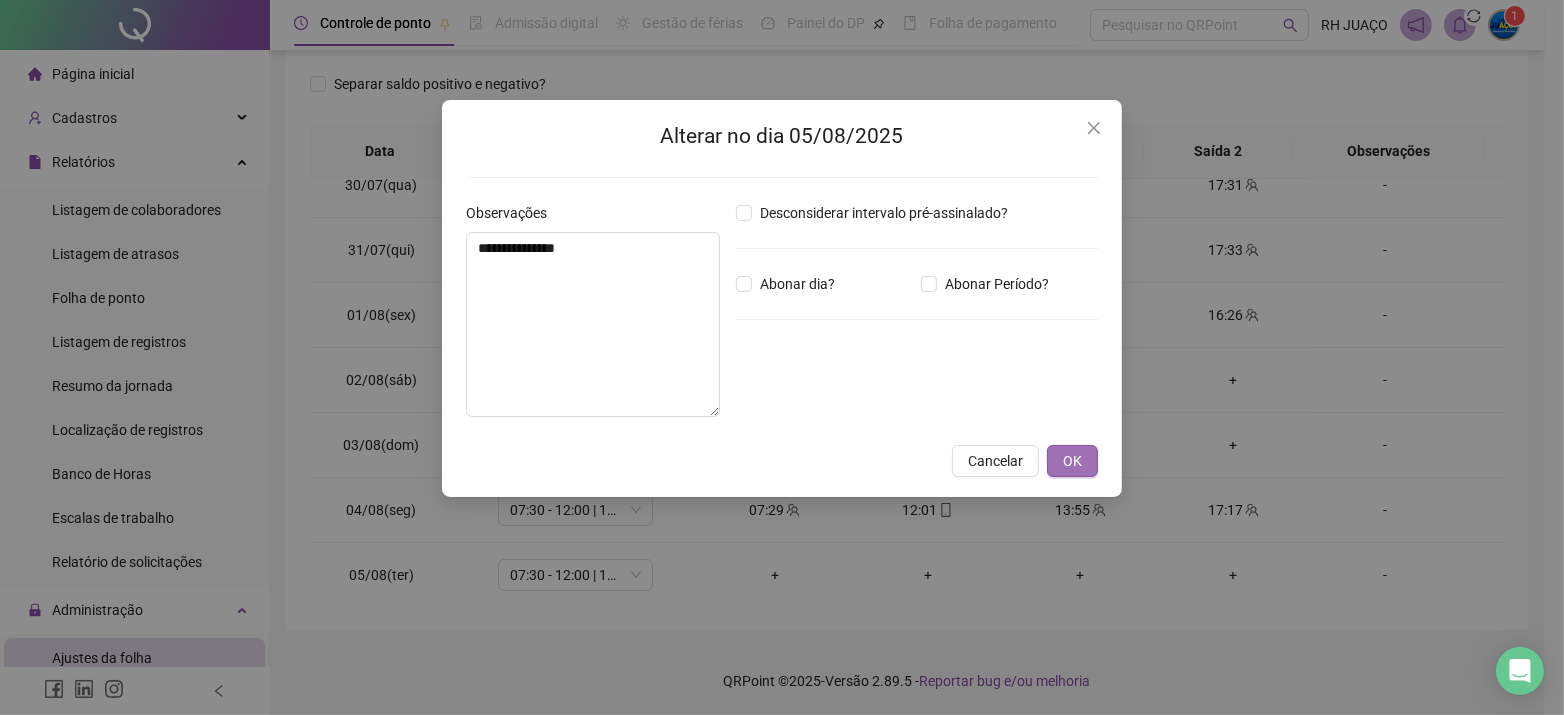 click on "OK" at bounding box center [1072, 461] 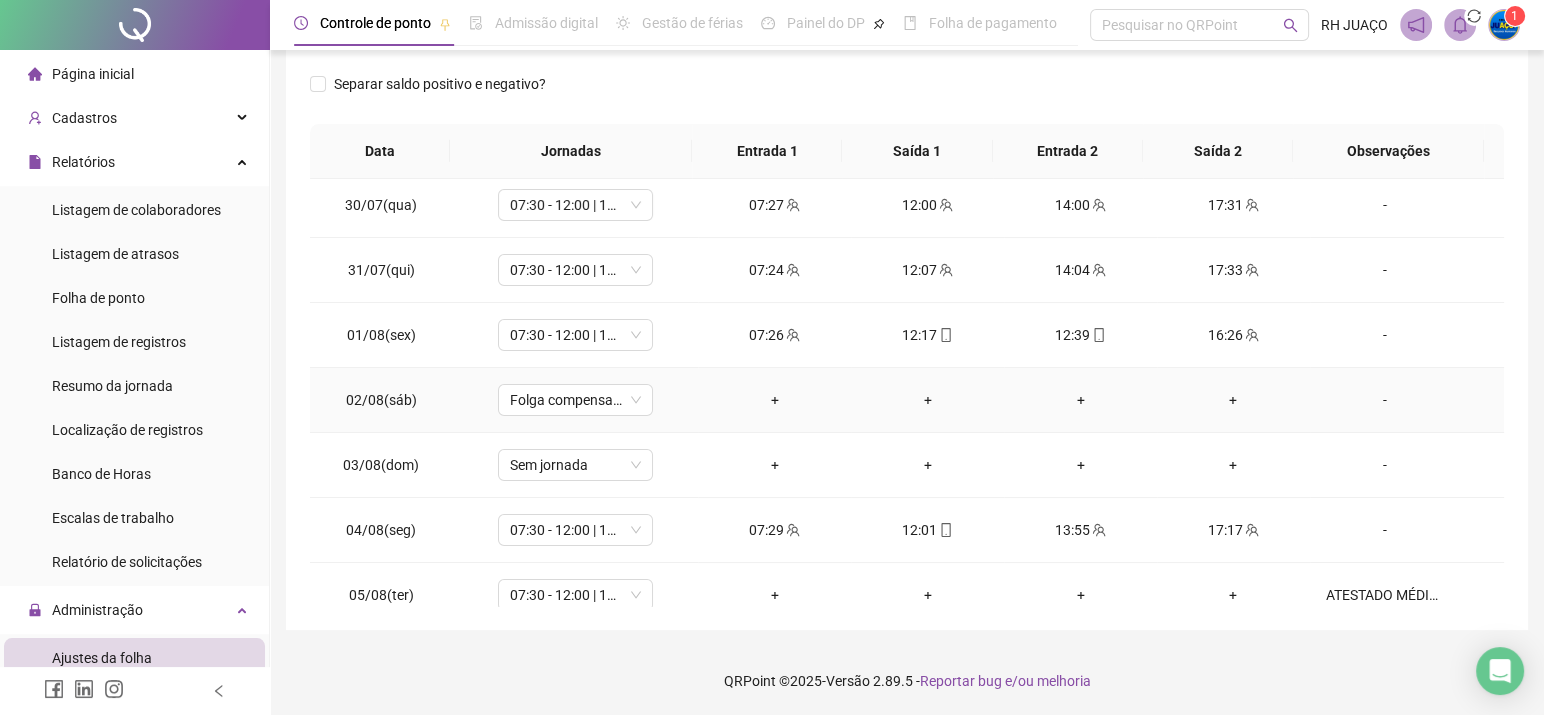 scroll, scrollTop: 0, scrollLeft: 0, axis: both 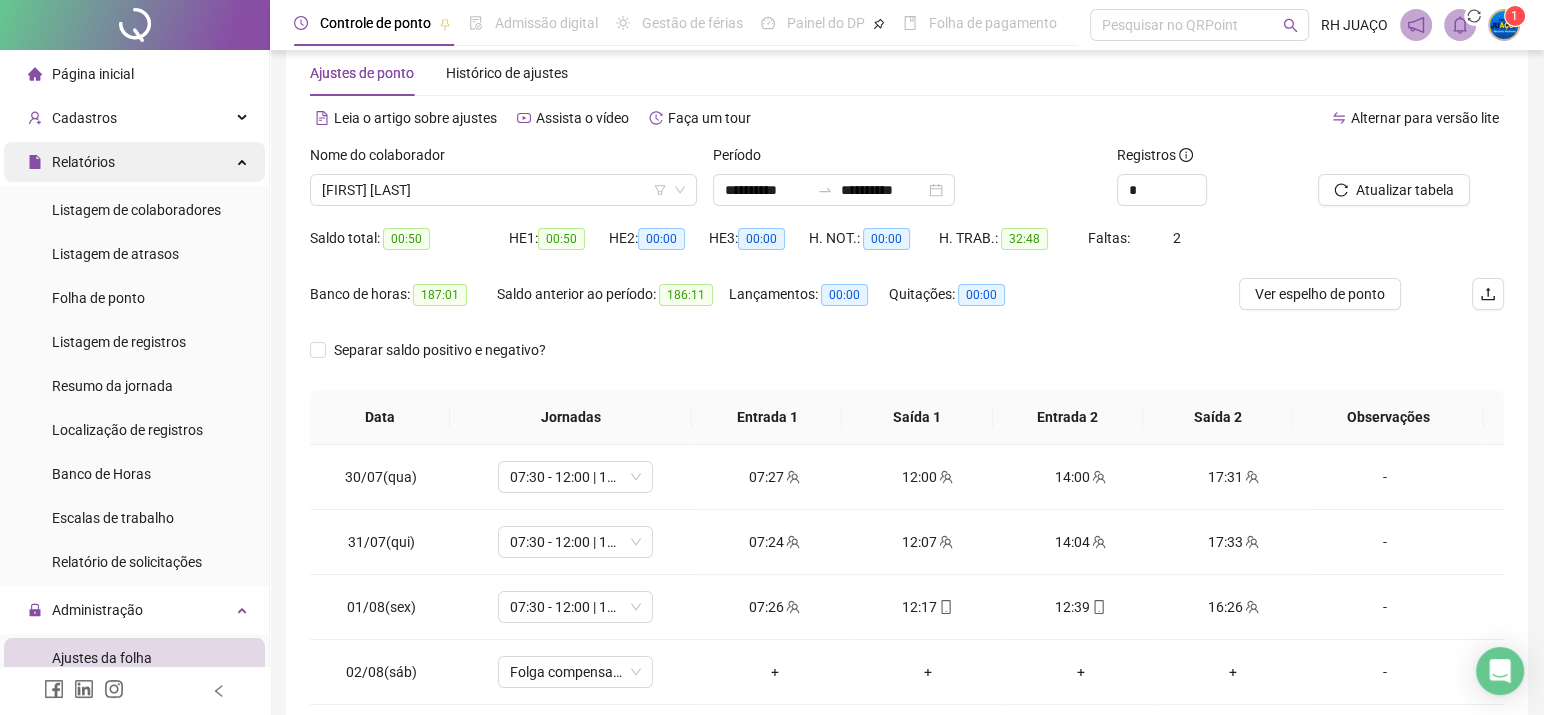 click on "Relatórios" at bounding box center [134, 162] 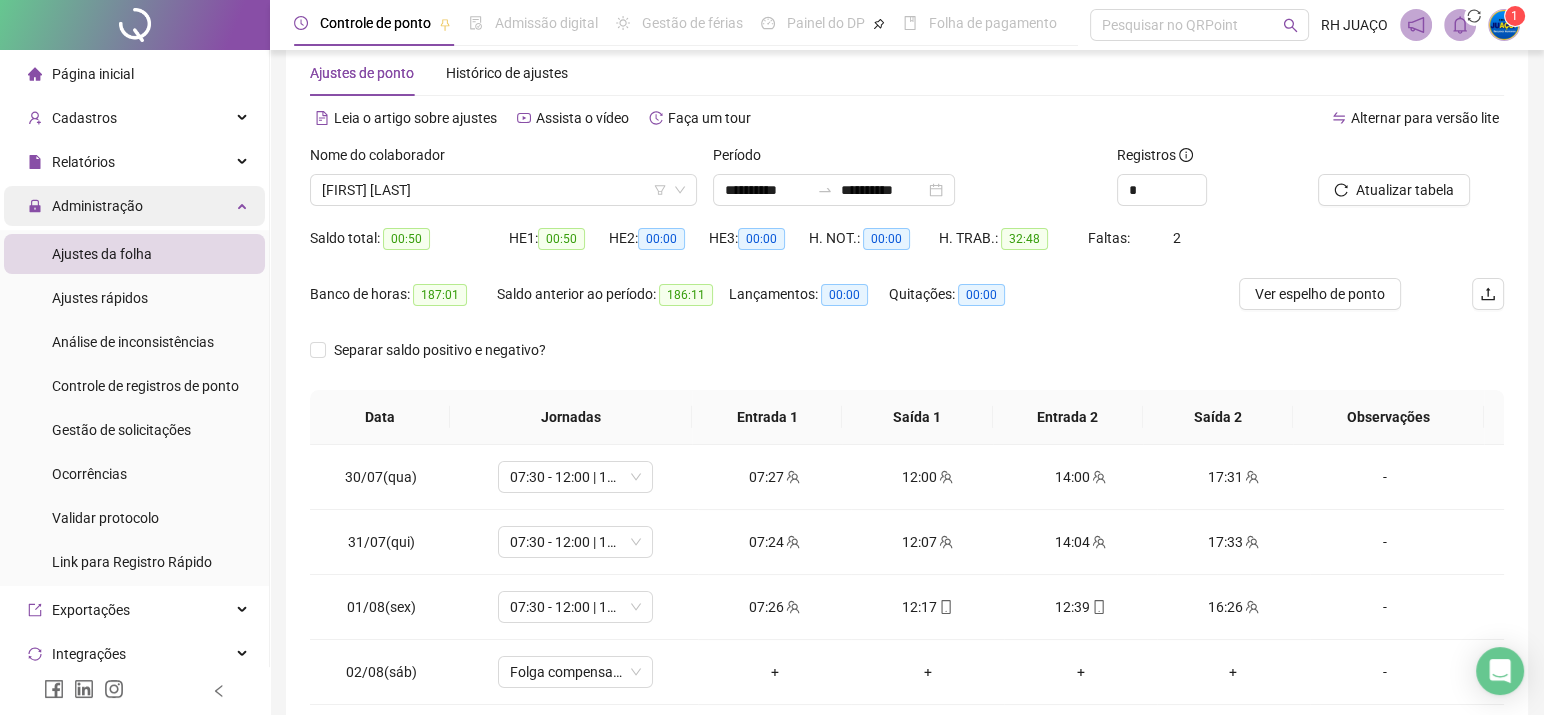 click on "Administração" at bounding box center (134, 206) 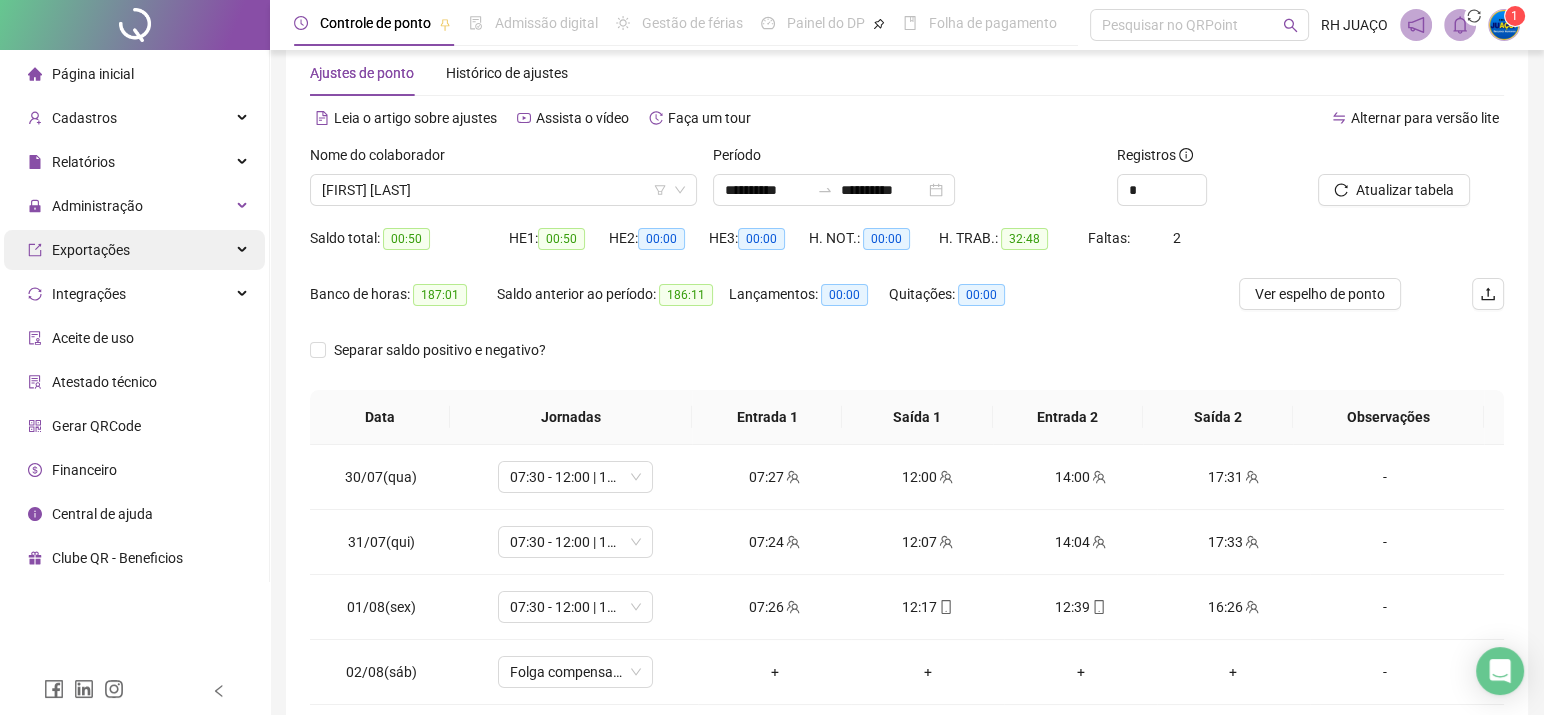 click on "Exportações" at bounding box center [134, 250] 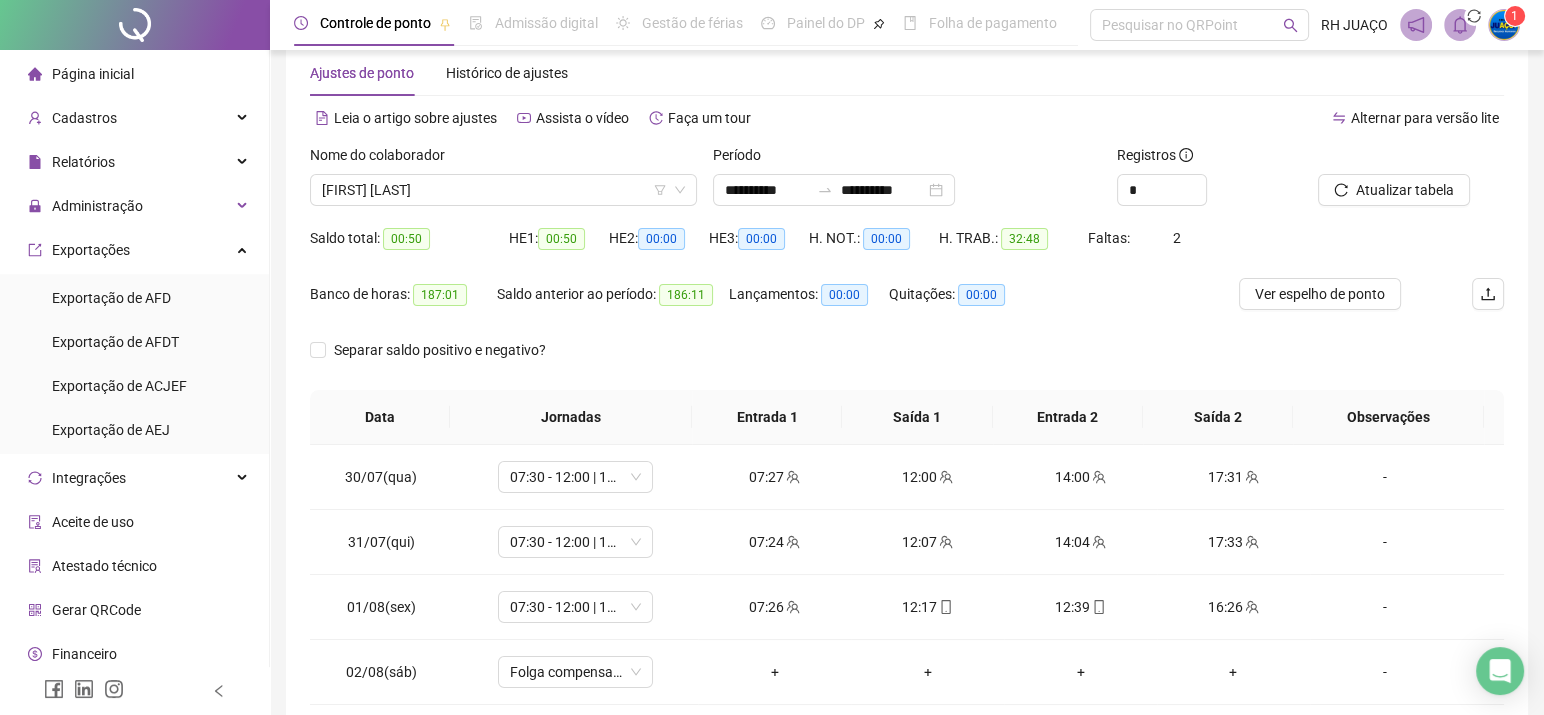 click on "Página inicial Cadastros Relatórios Listagem de colaboradores Listagem de atrasos Folha de ponto Listagem de registros Resumo da jornada Localização de registros Banco de Horas Escalas de trabalho Relatório de solicitações Administração Ajustes da folha Ajustes rápidos Análise de inconsistências Controle de registros de ponto Gestão de solicitações Ocorrências Validar protocolo Link para Registro Rápido Exportações Exportação de AFD Exportação de AFDT Exportação de ACJEF Exportação de AEJ Integrações Aceite de uso Atestado técnico Gerar QRCode Financeiro Central de ajuda Clube QR - Beneficios" at bounding box center (135, 408) 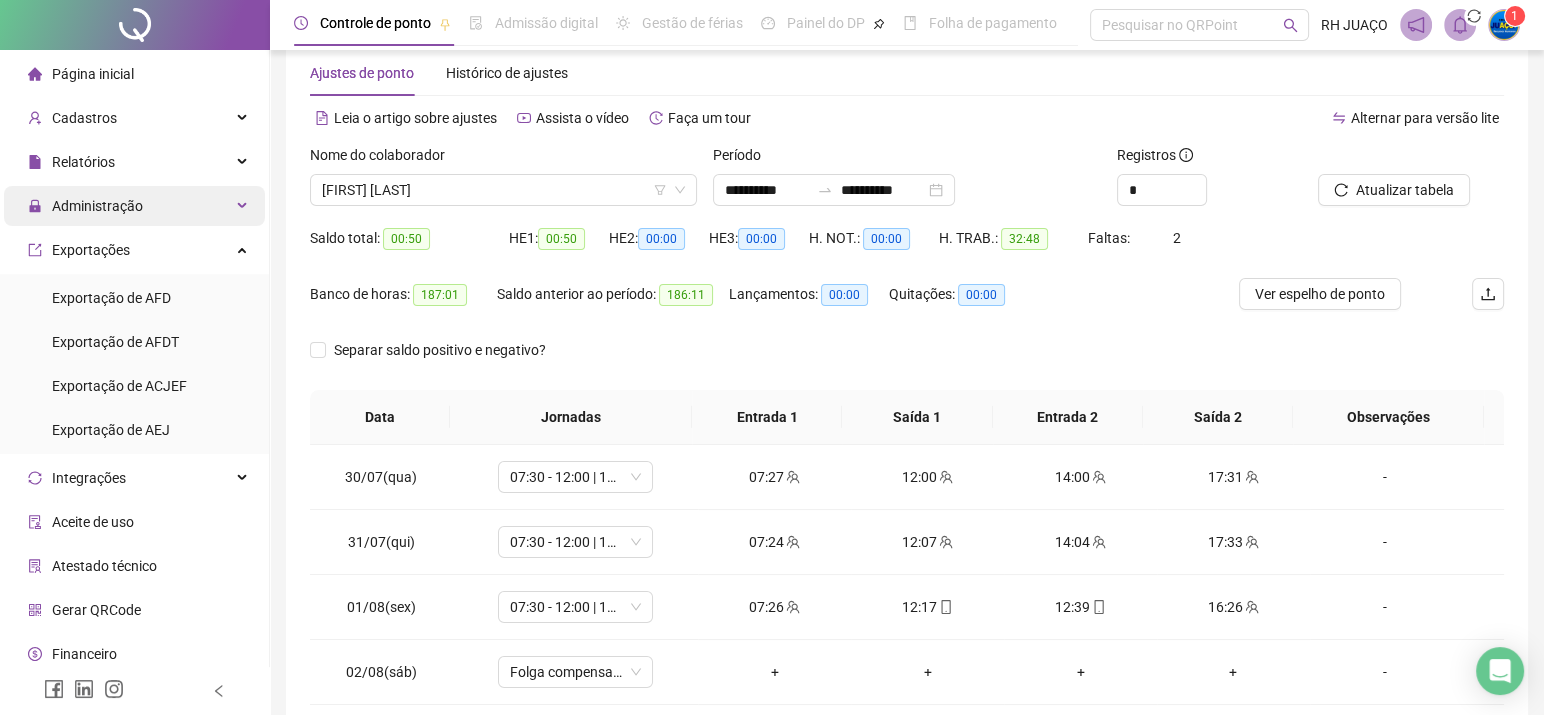 click on "Administração" at bounding box center (97, 206) 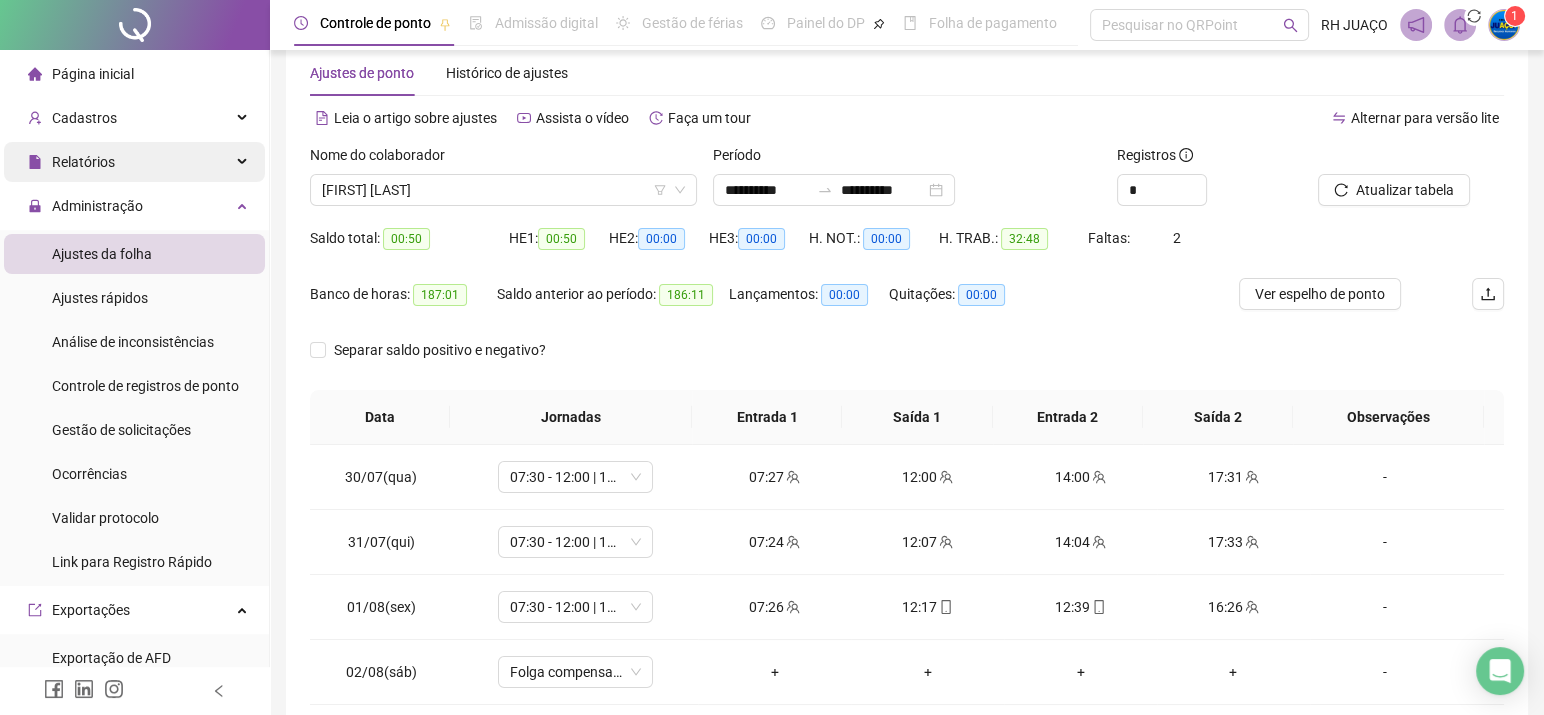 click on "Relatórios" at bounding box center (134, 162) 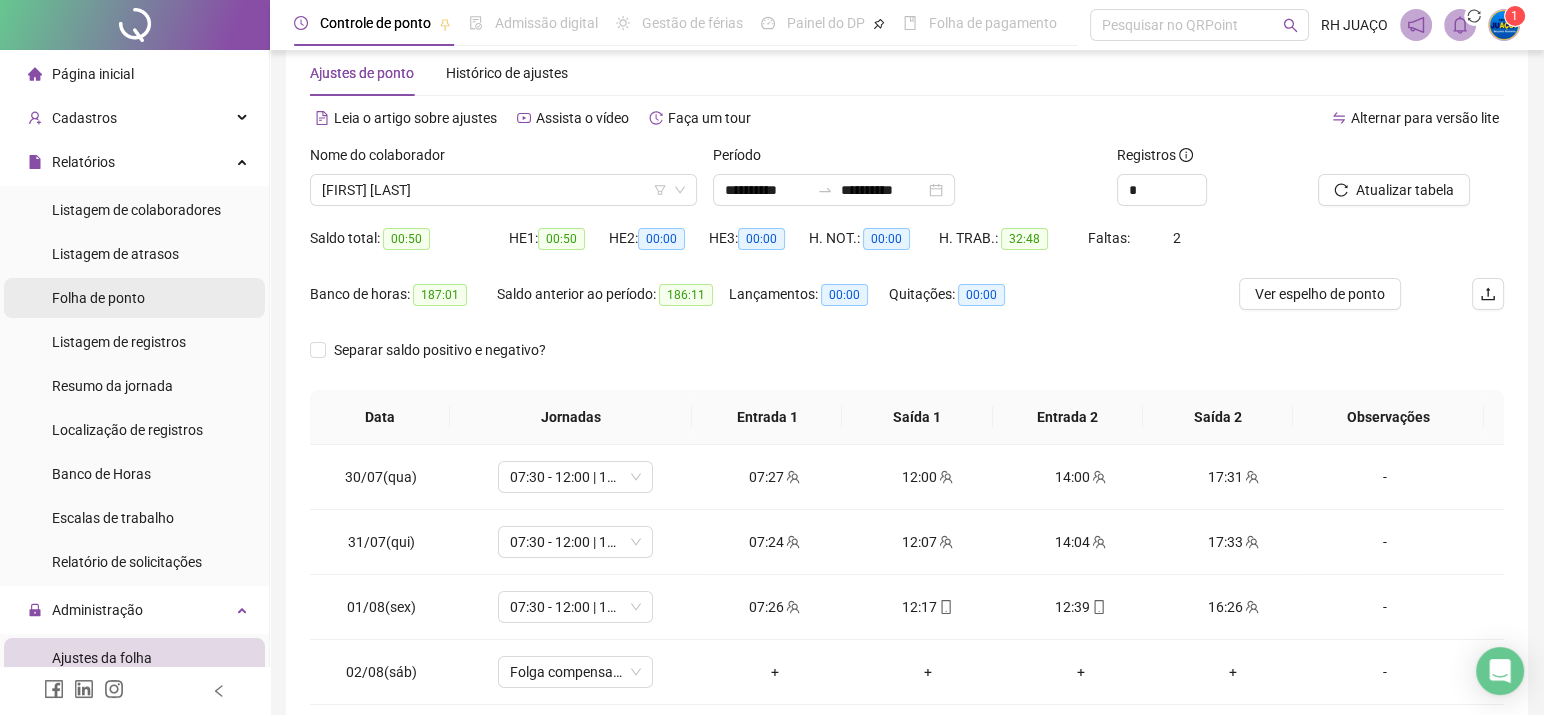 click on "Folha de ponto" at bounding box center (98, 298) 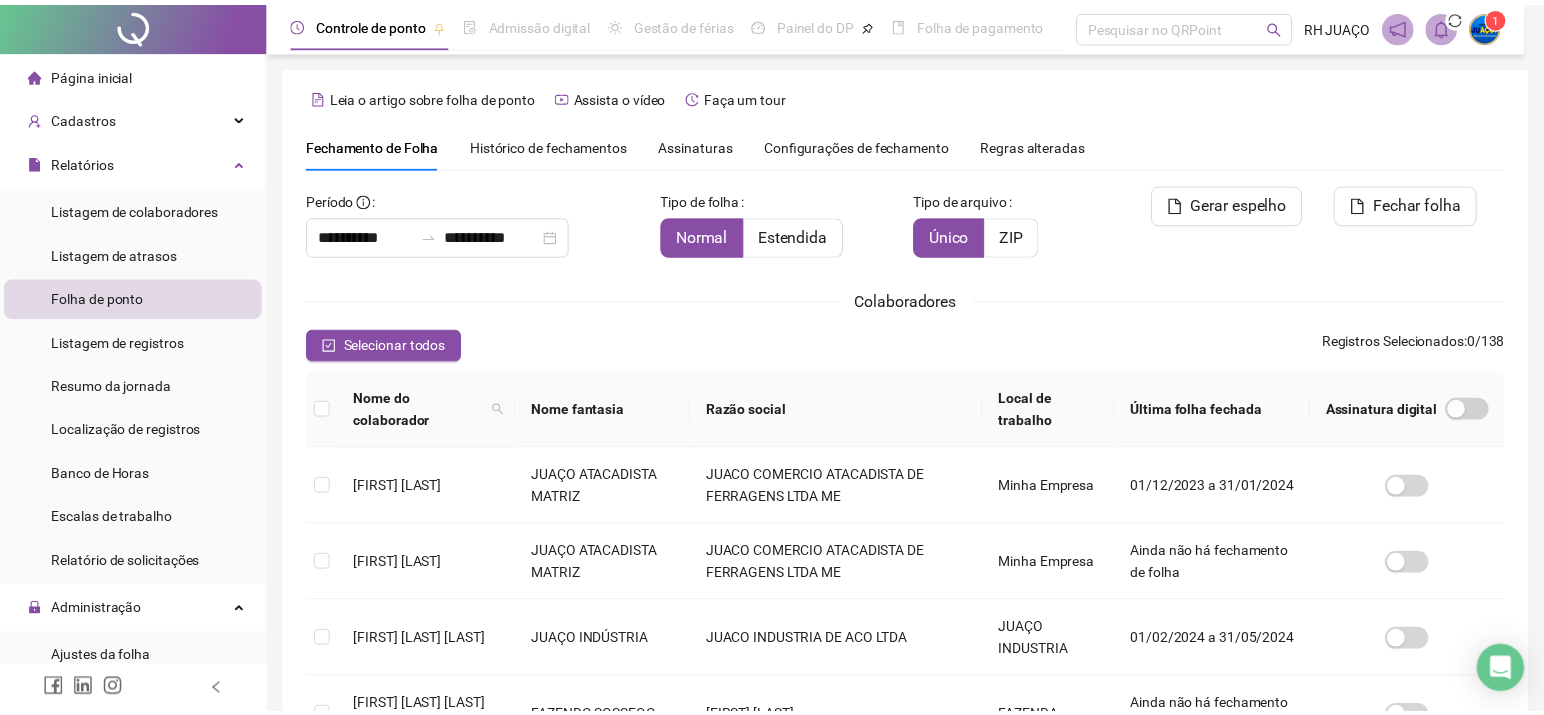 scroll, scrollTop: 52, scrollLeft: 0, axis: vertical 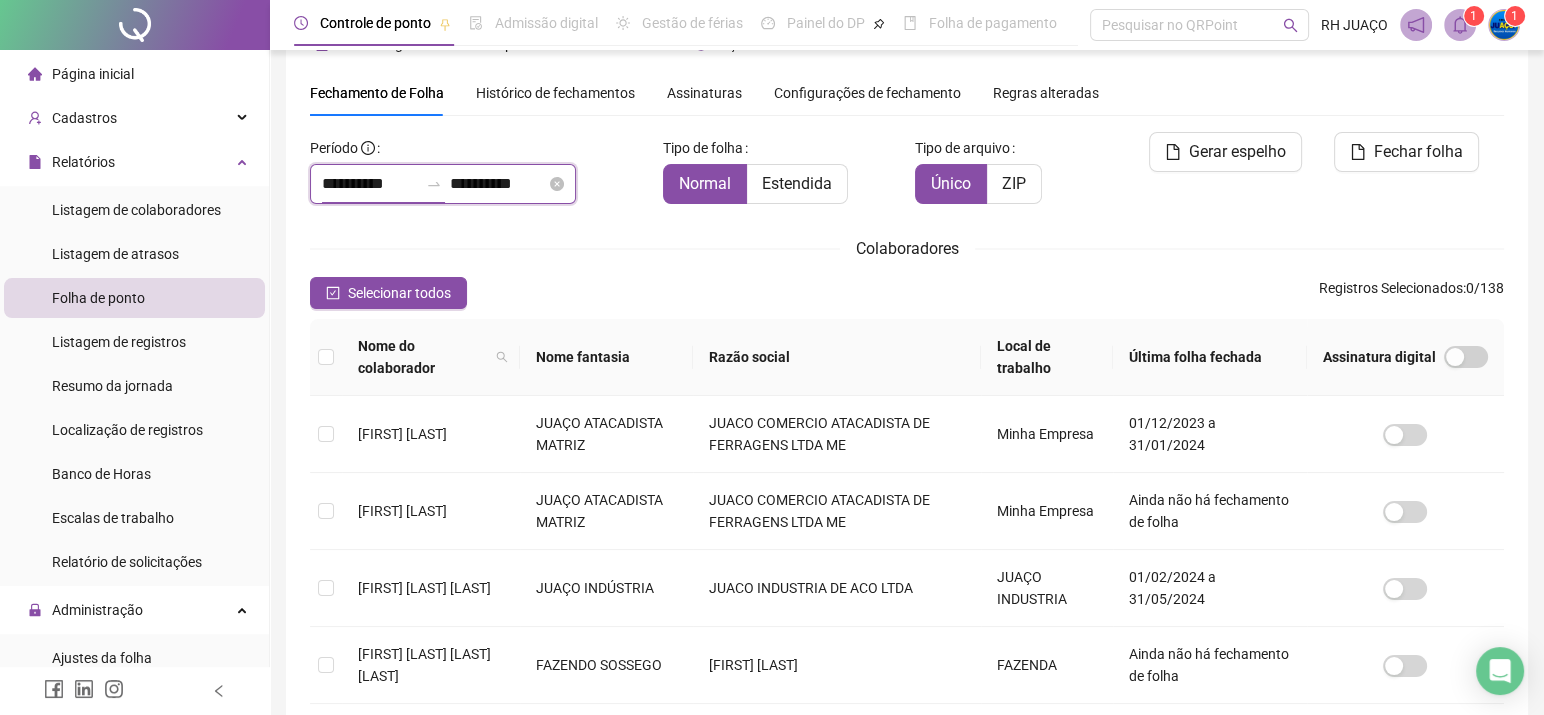 click on "**********" at bounding box center (370, 184) 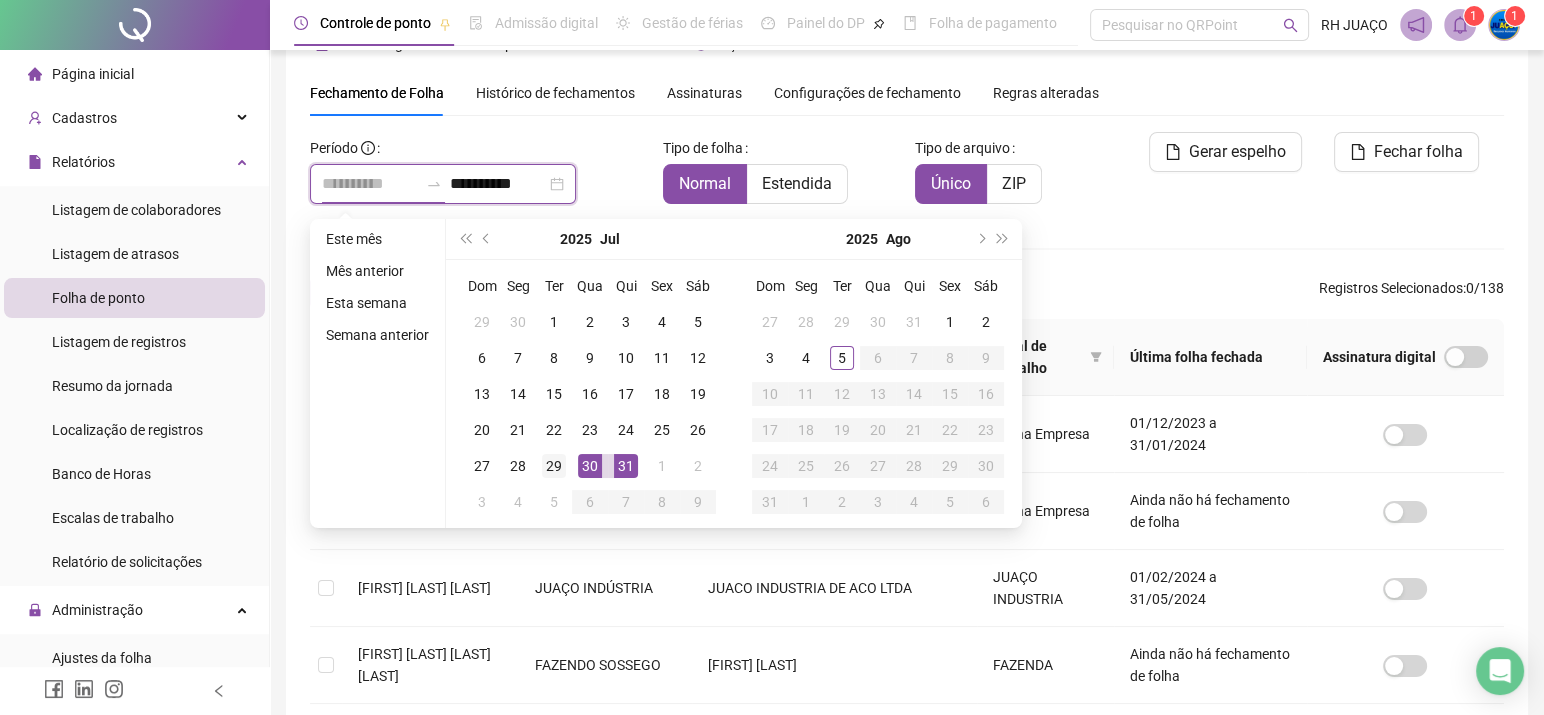 type on "**********" 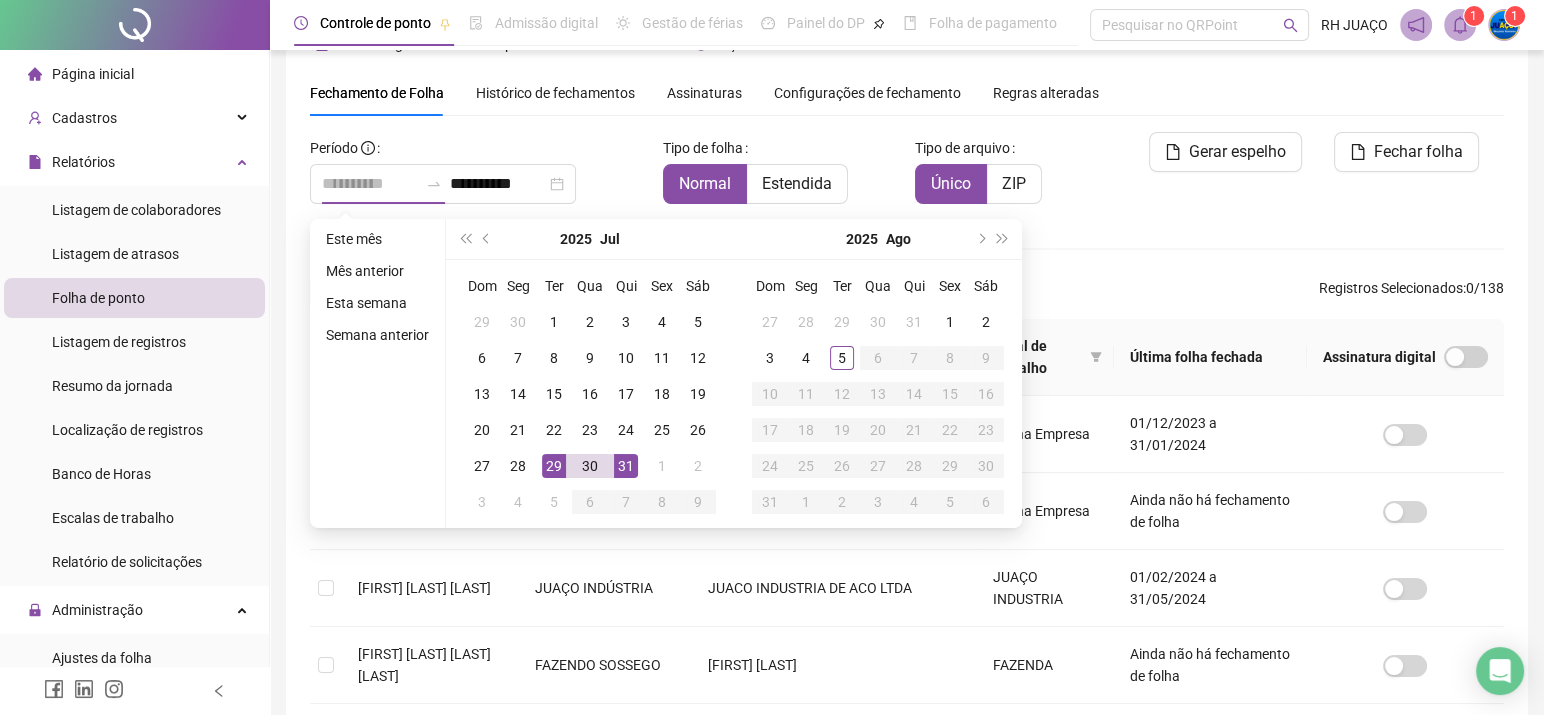click on "29" at bounding box center (554, 466) 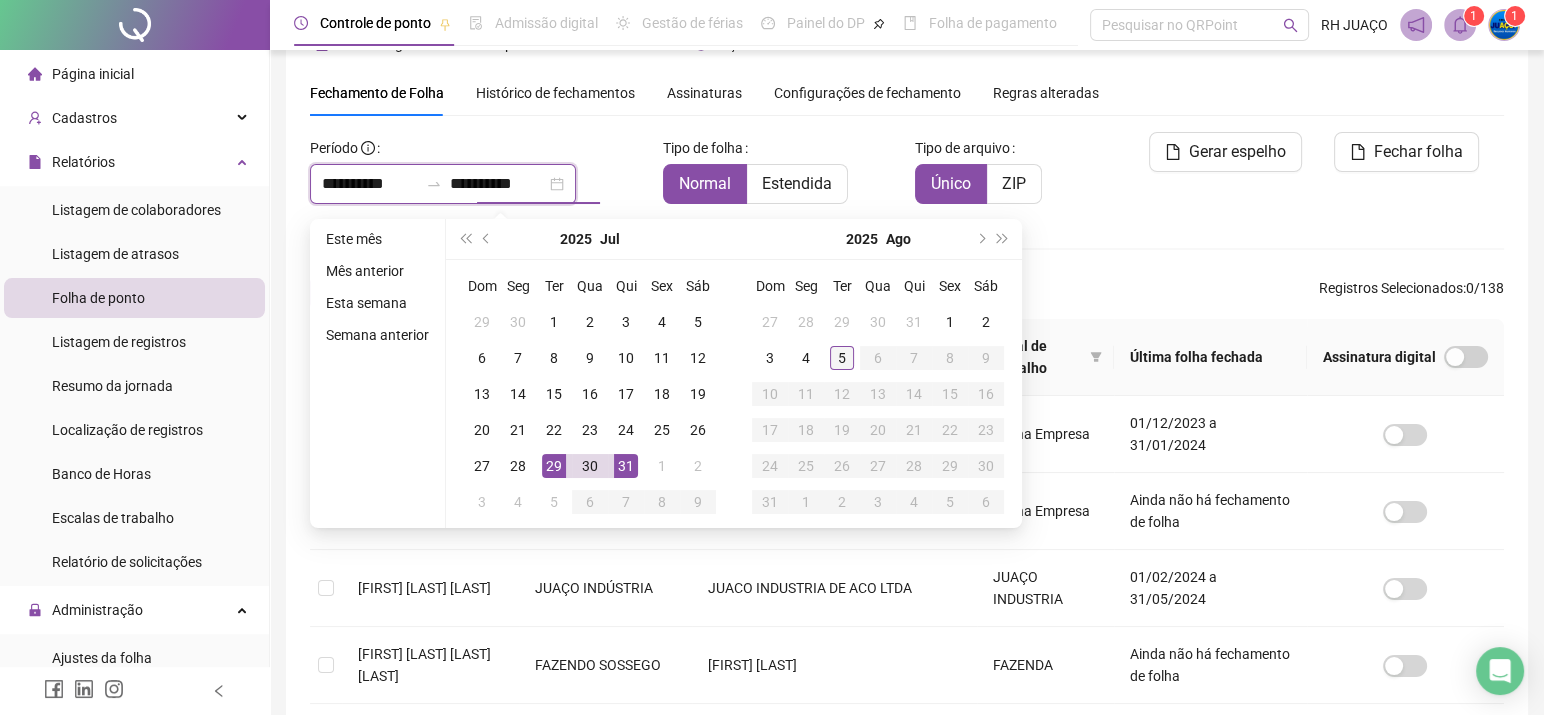 type on "**********" 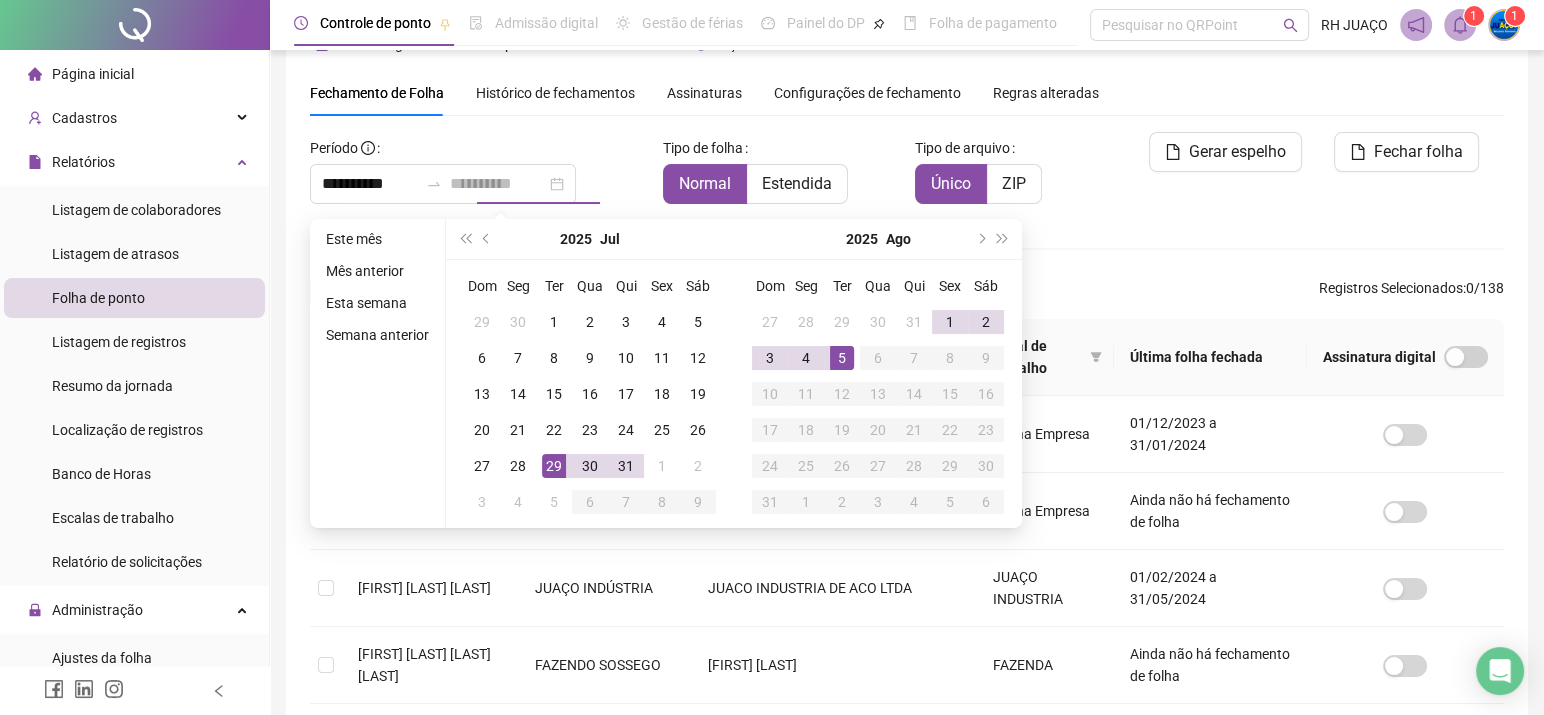 click on "5" at bounding box center [842, 358] 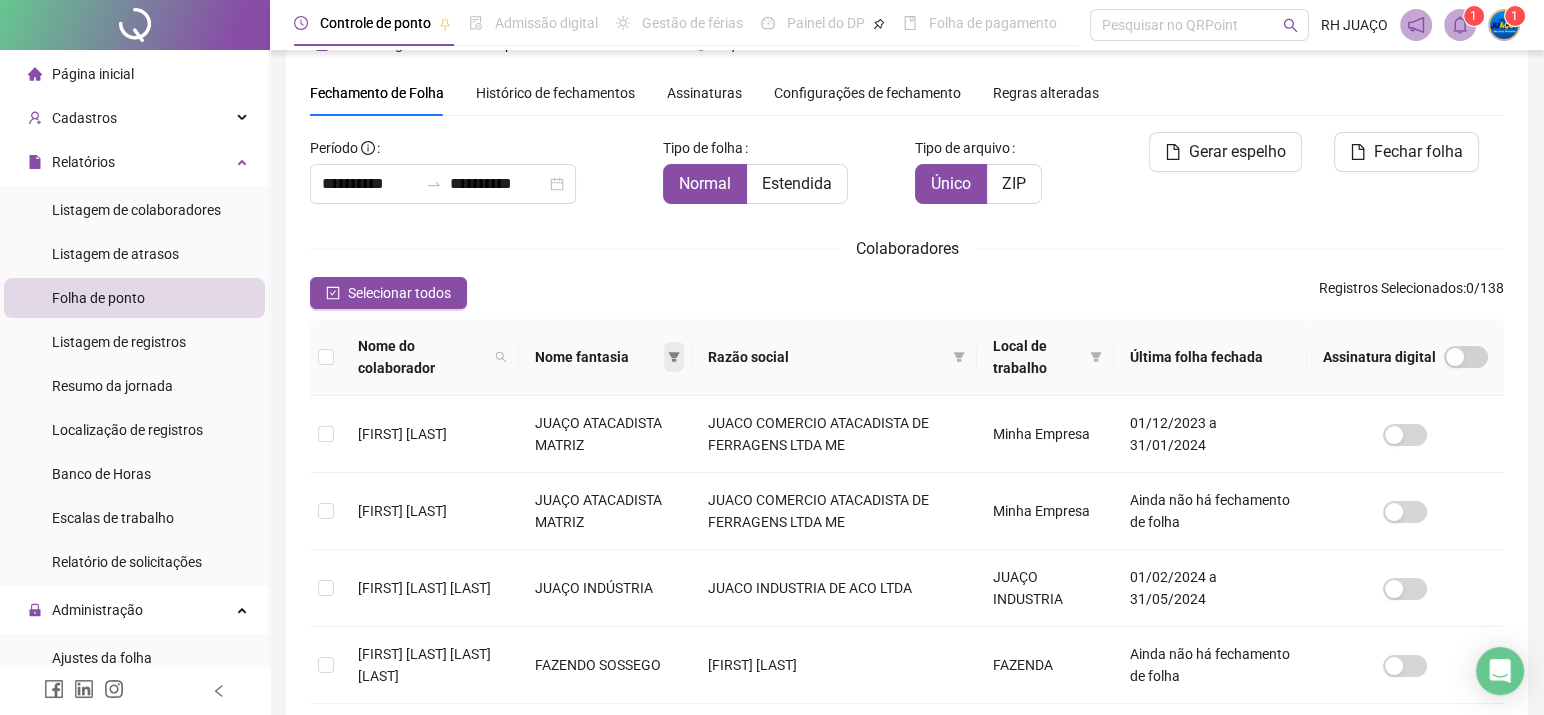 click 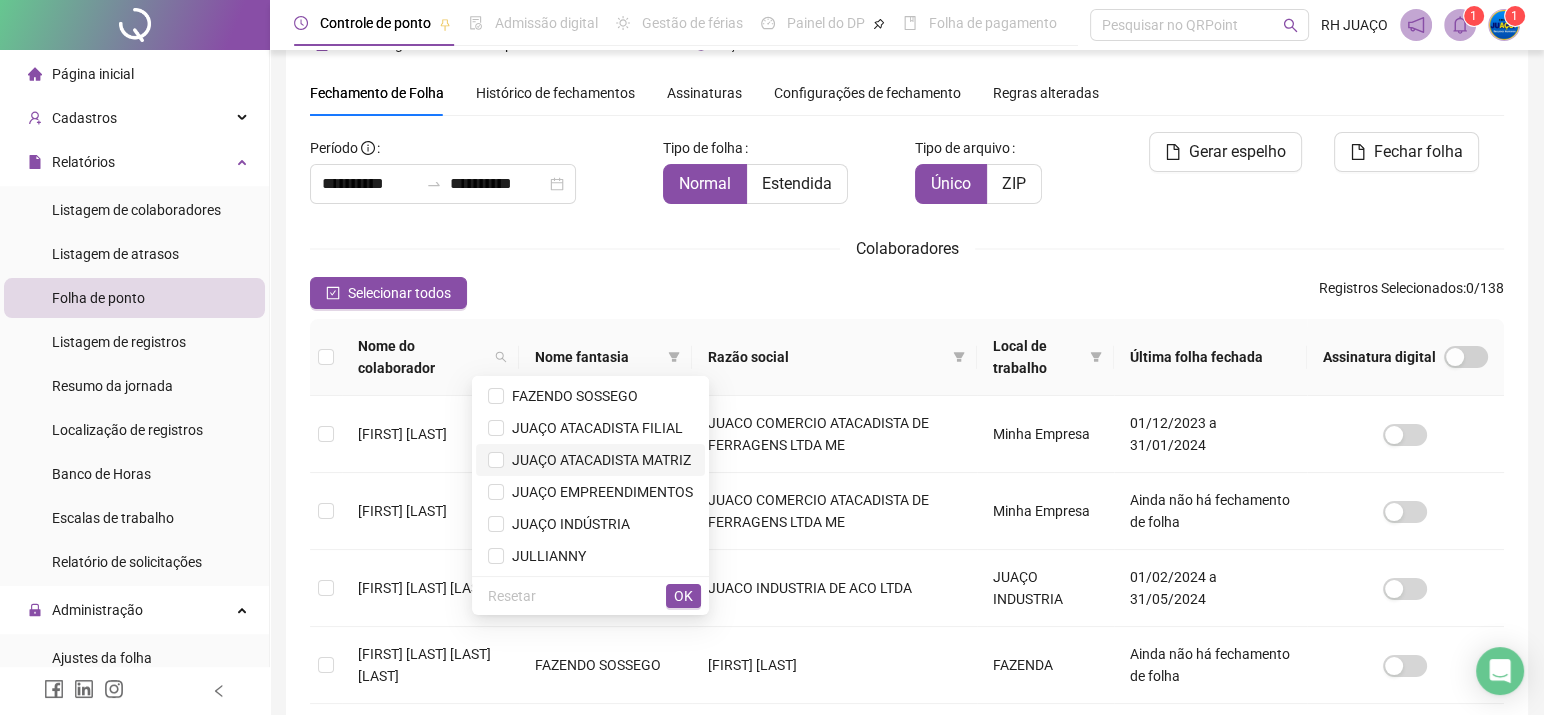 click on "JUAÇO ATACADISTA MATRIZ" at bounding box center [597, 460] 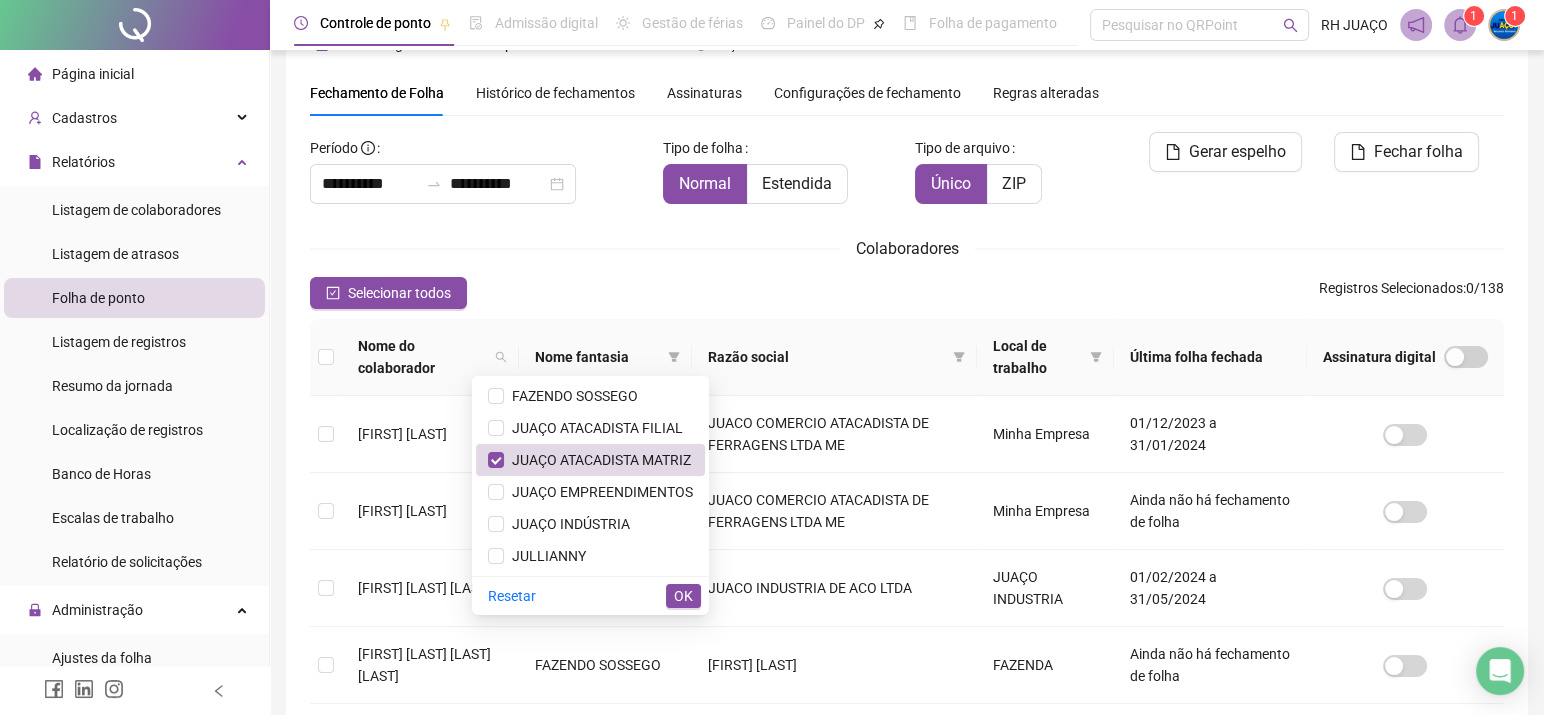 drag, startPoint x: 683, startPoint y: 595, endPoint x: 690, endPoint y: 587, distance: 10.630146 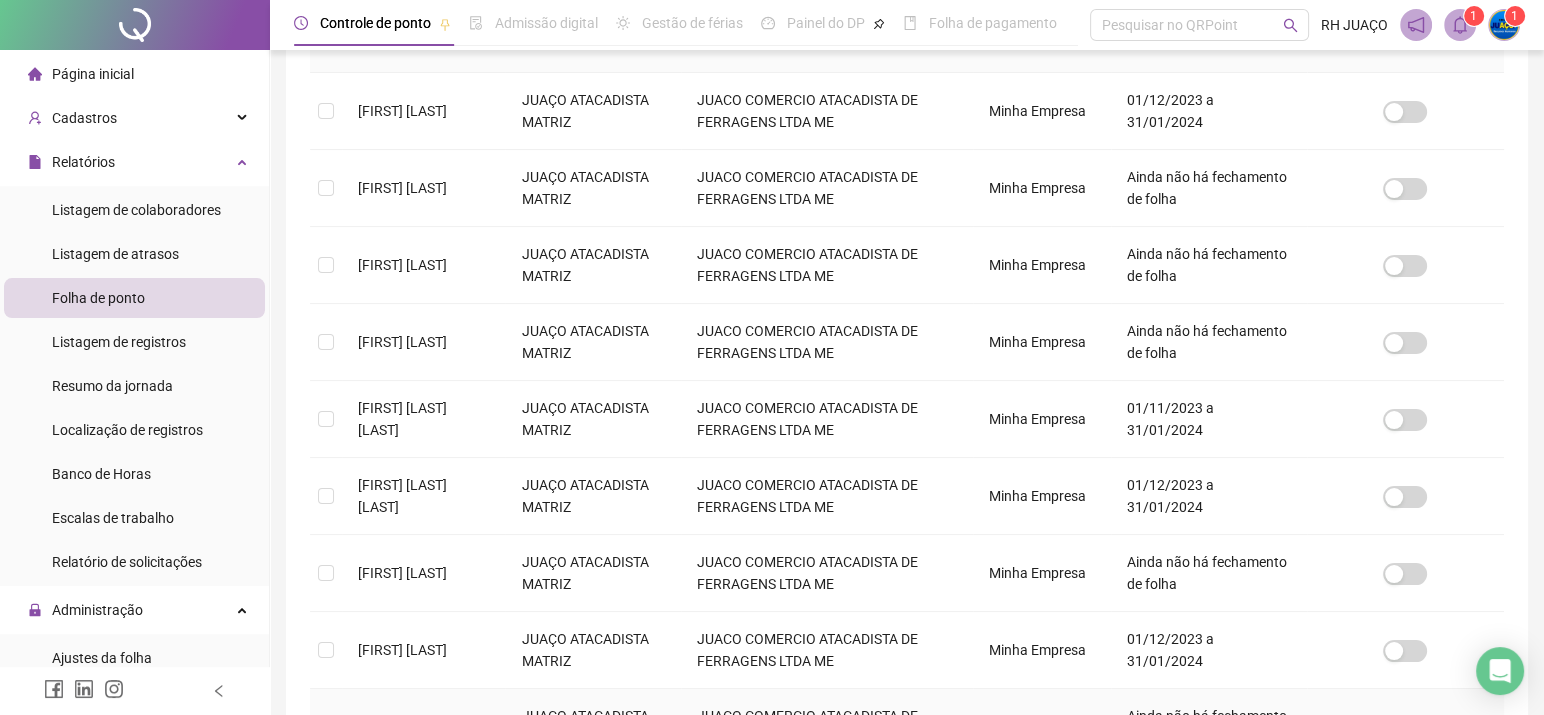 scroll, scrollTop: 674, scrollLeft: 0, axis: vertical 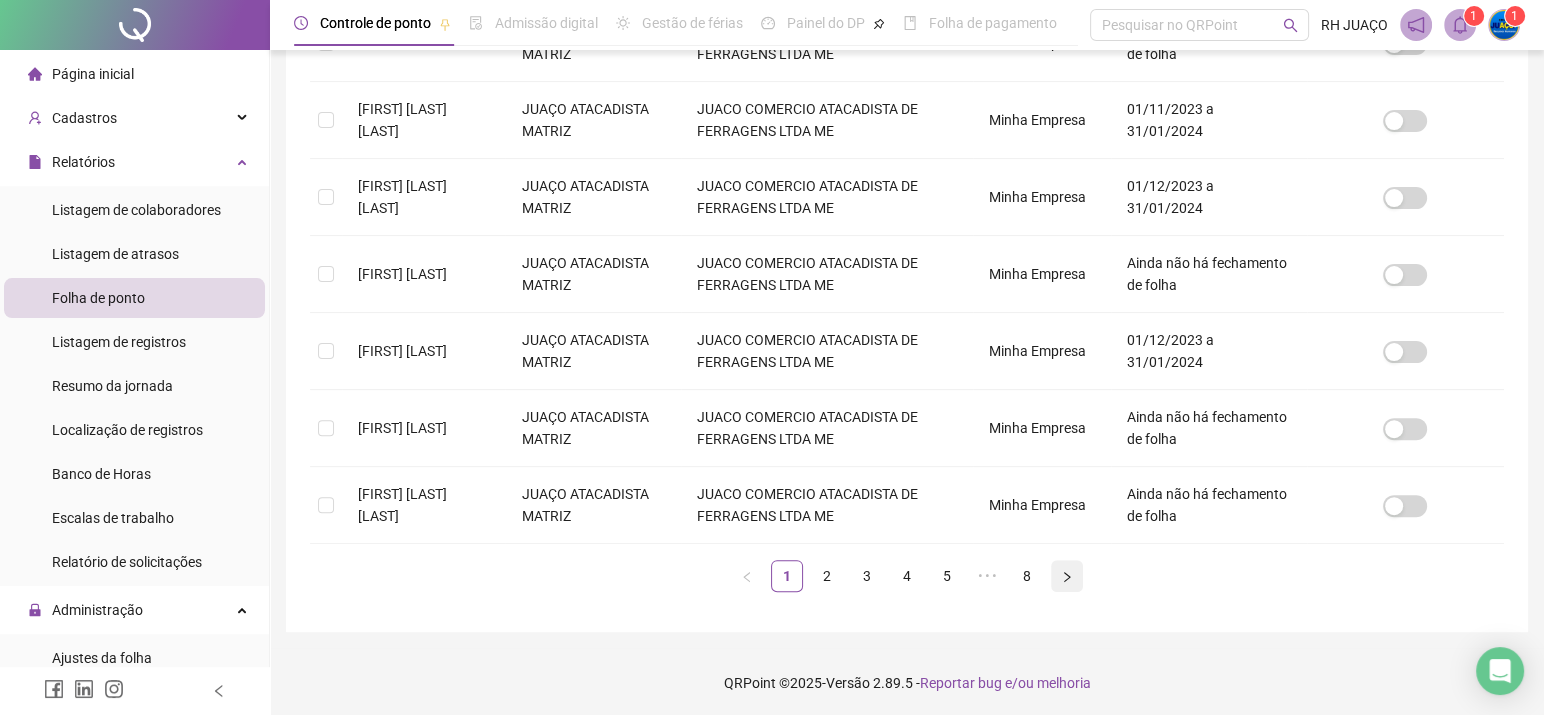 click at bounding box center (1067, 576) 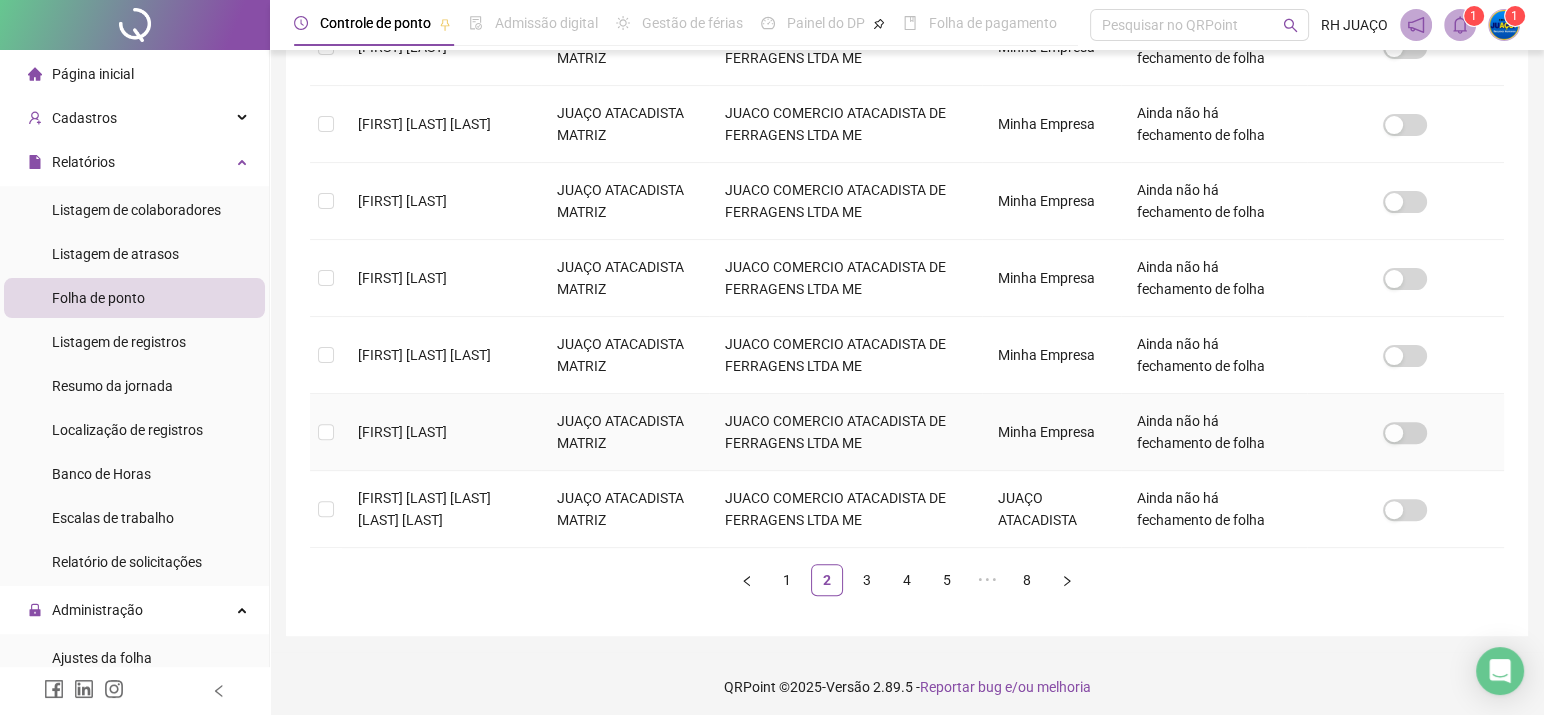 scroll, scrollTop: 674, scrollLeft: 0, axis: vertical 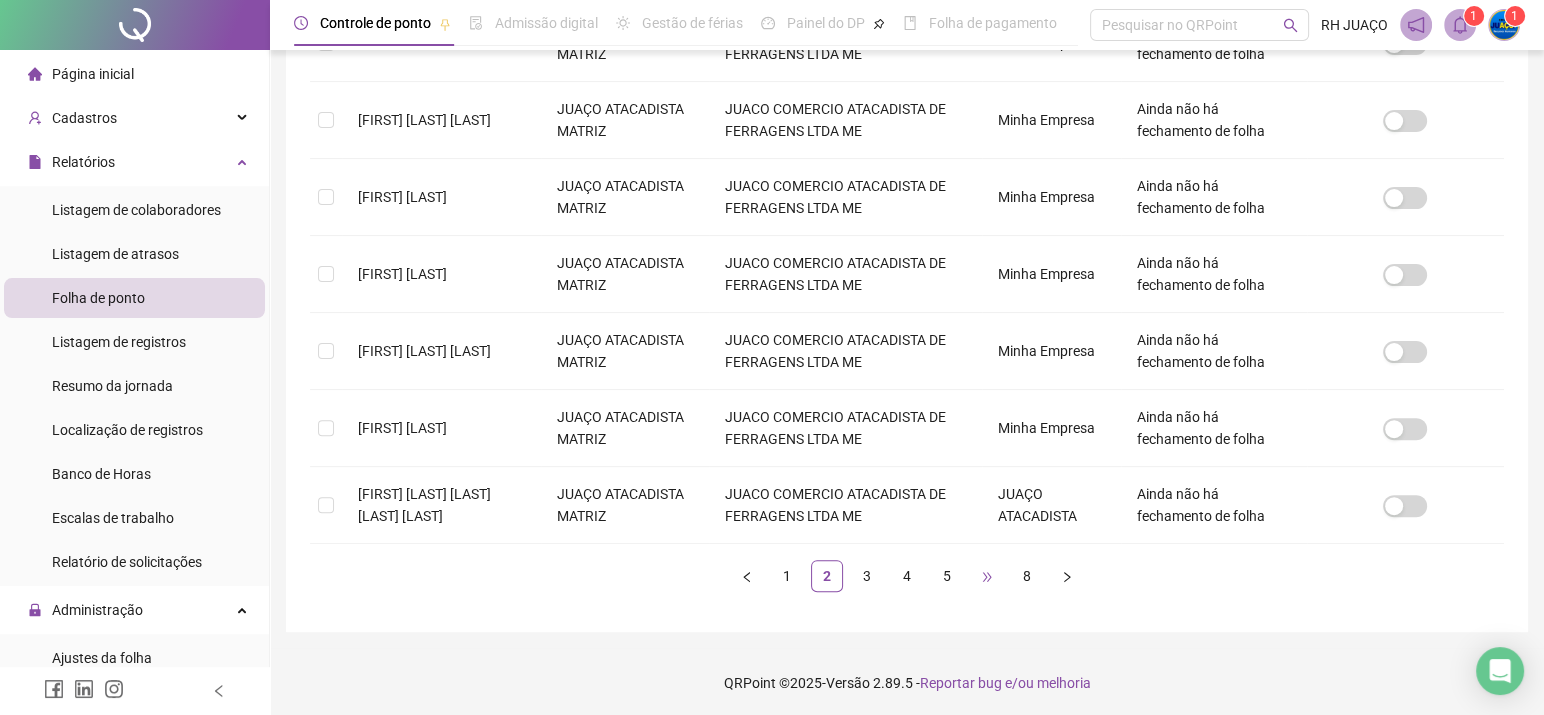 click on "•••" at bounding box center (987, 576) 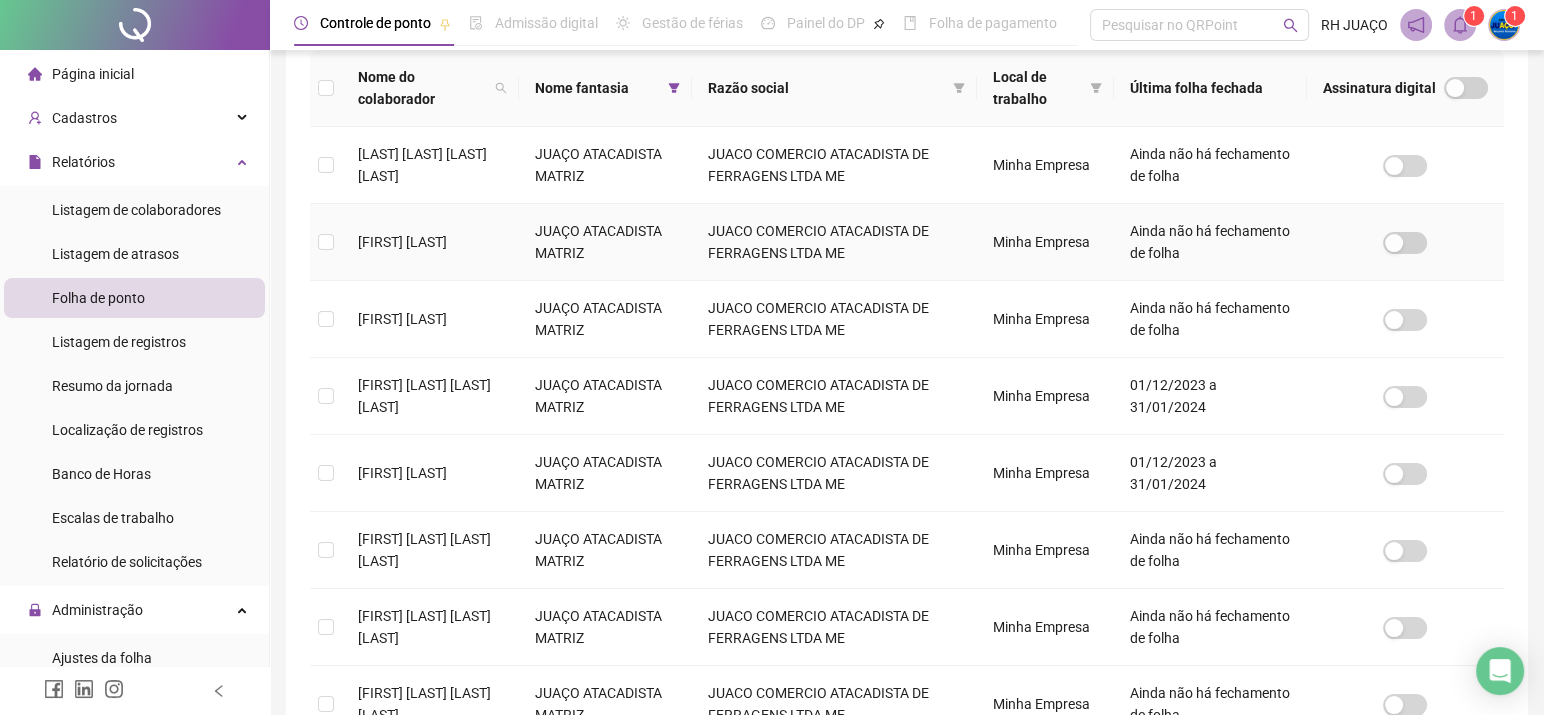 scroll, scrollTop: 674, scrollLeft: 0, axis: vertical 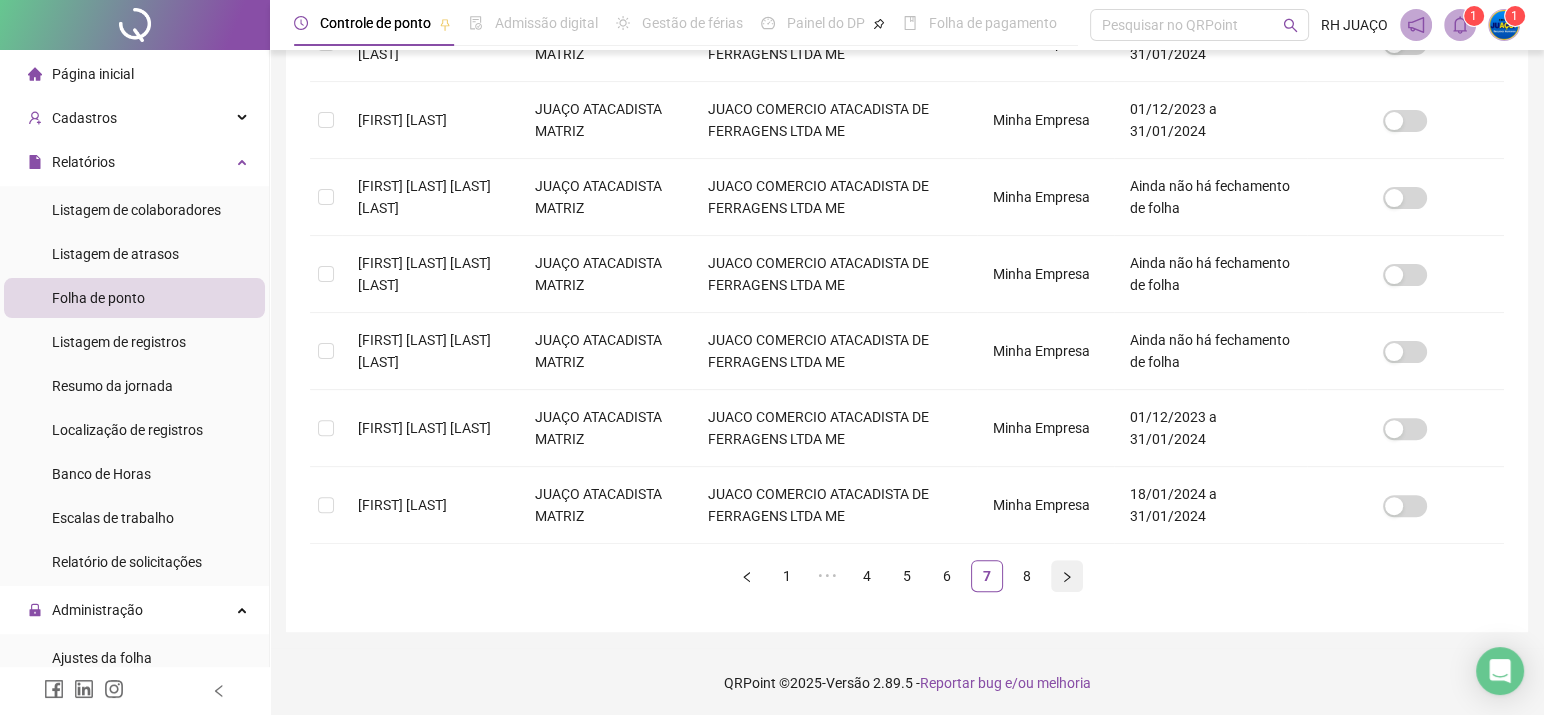 click at bounding box center (1067, 576) 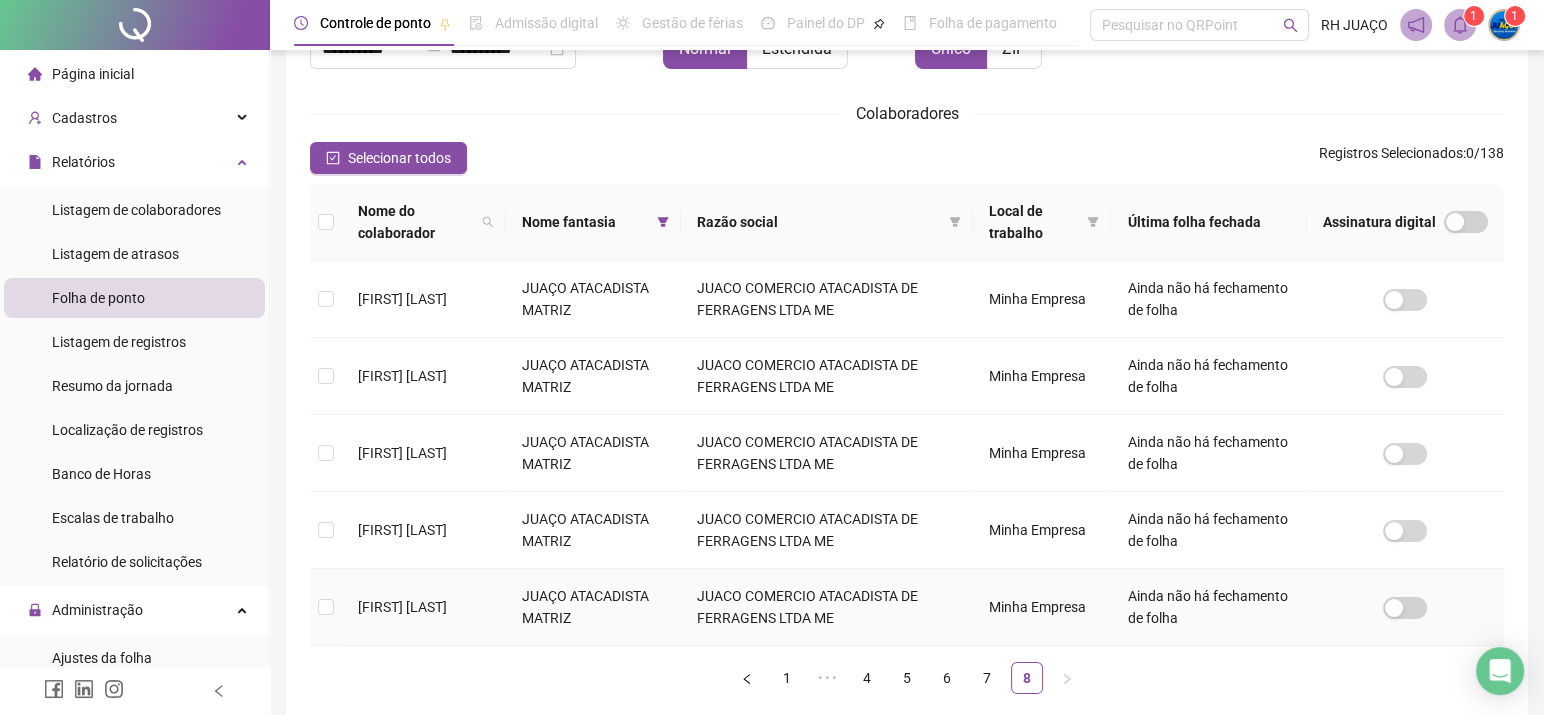 scroll, scrollTop: 290, scrollLeft: 0, axis: vertical 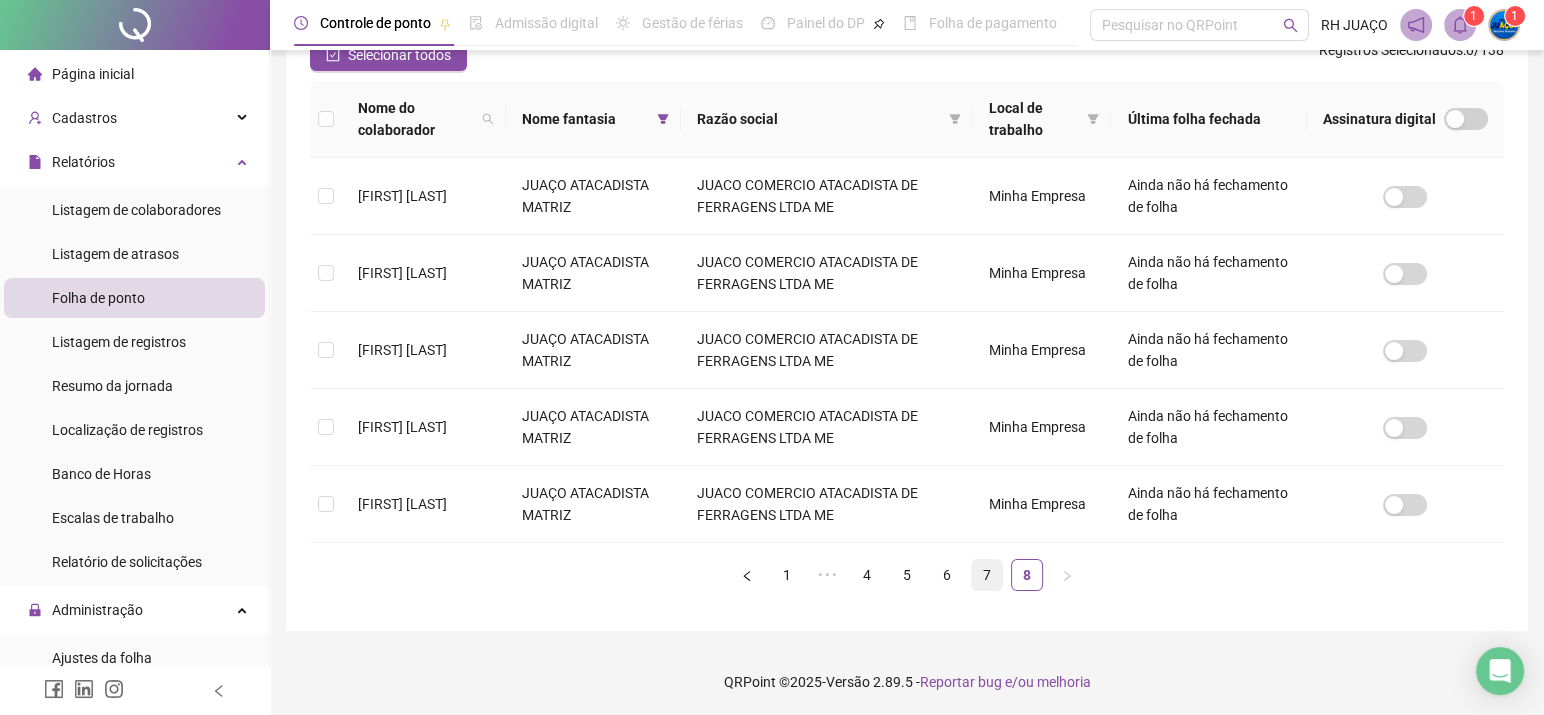 click on "7" at bounding box center [987, 575] 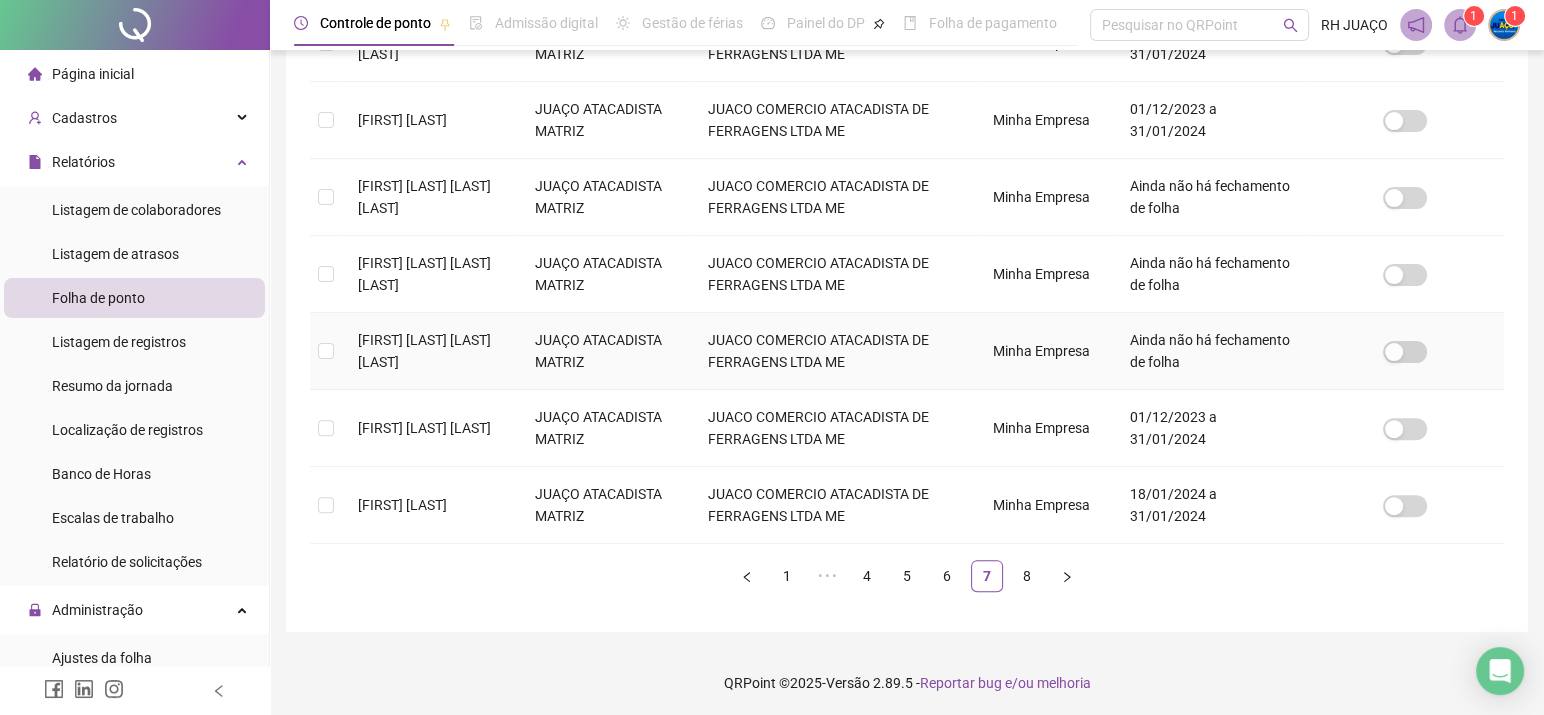 scroll, scrollTop: 274, scrollLeft: 0, axis: vertical 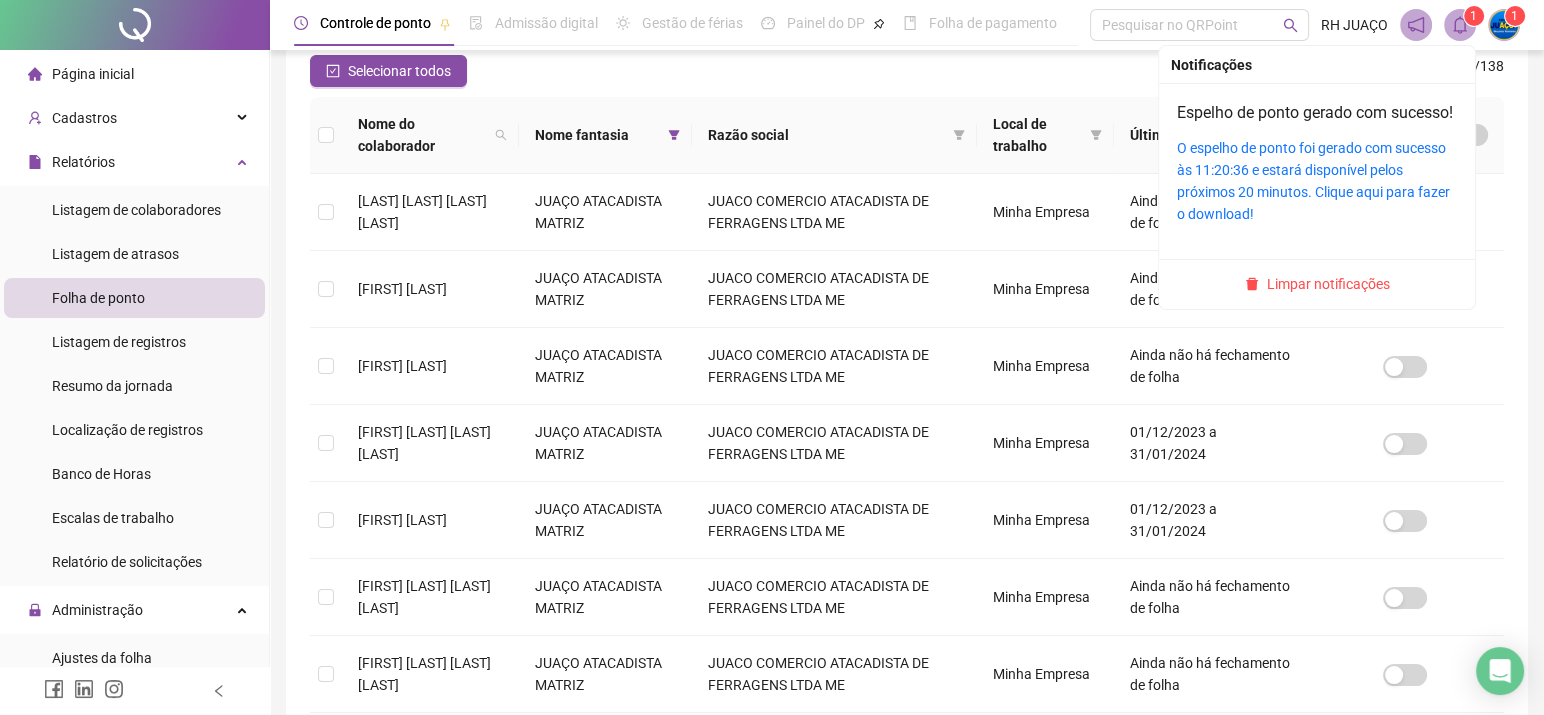 click 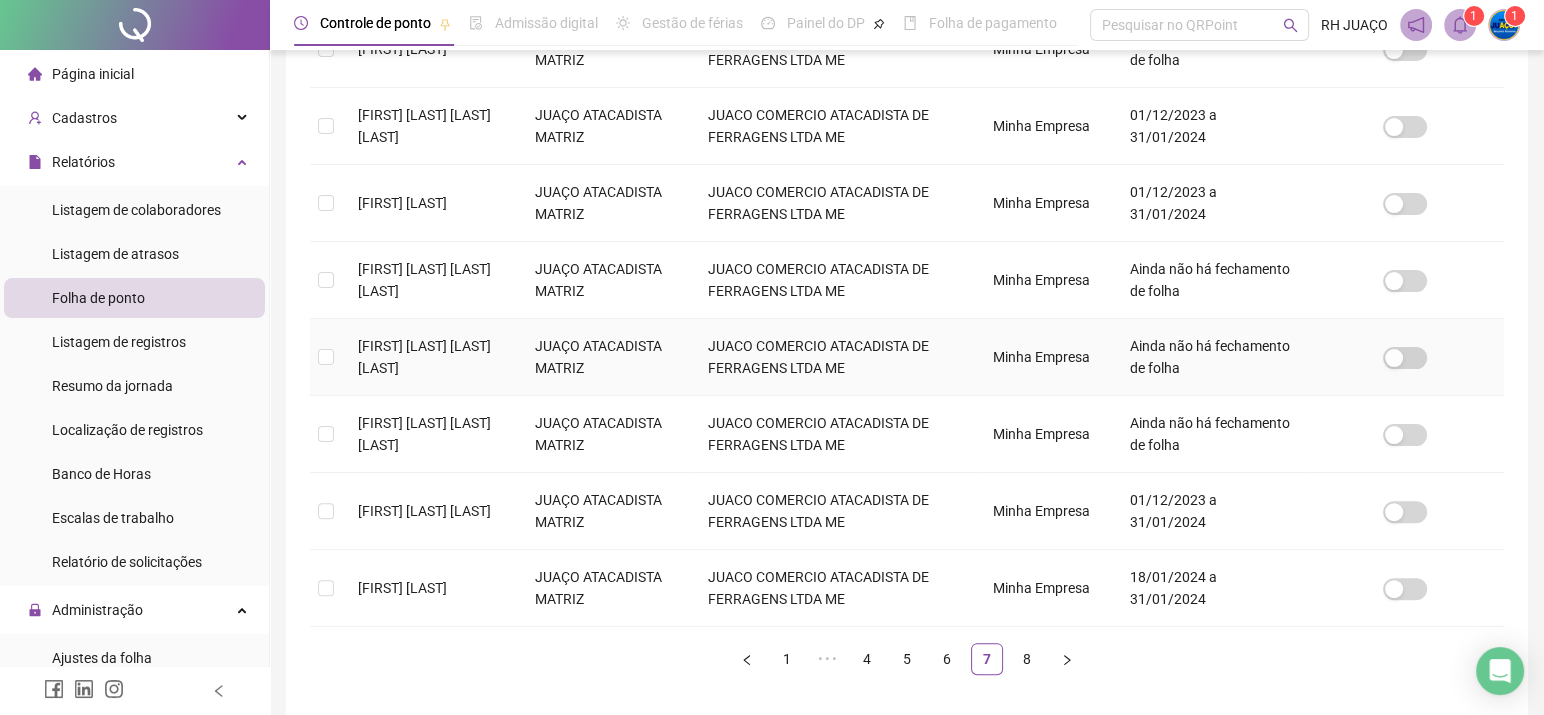 scroll, scrollTop: 674, scrollLeft: 0, axis: vertical 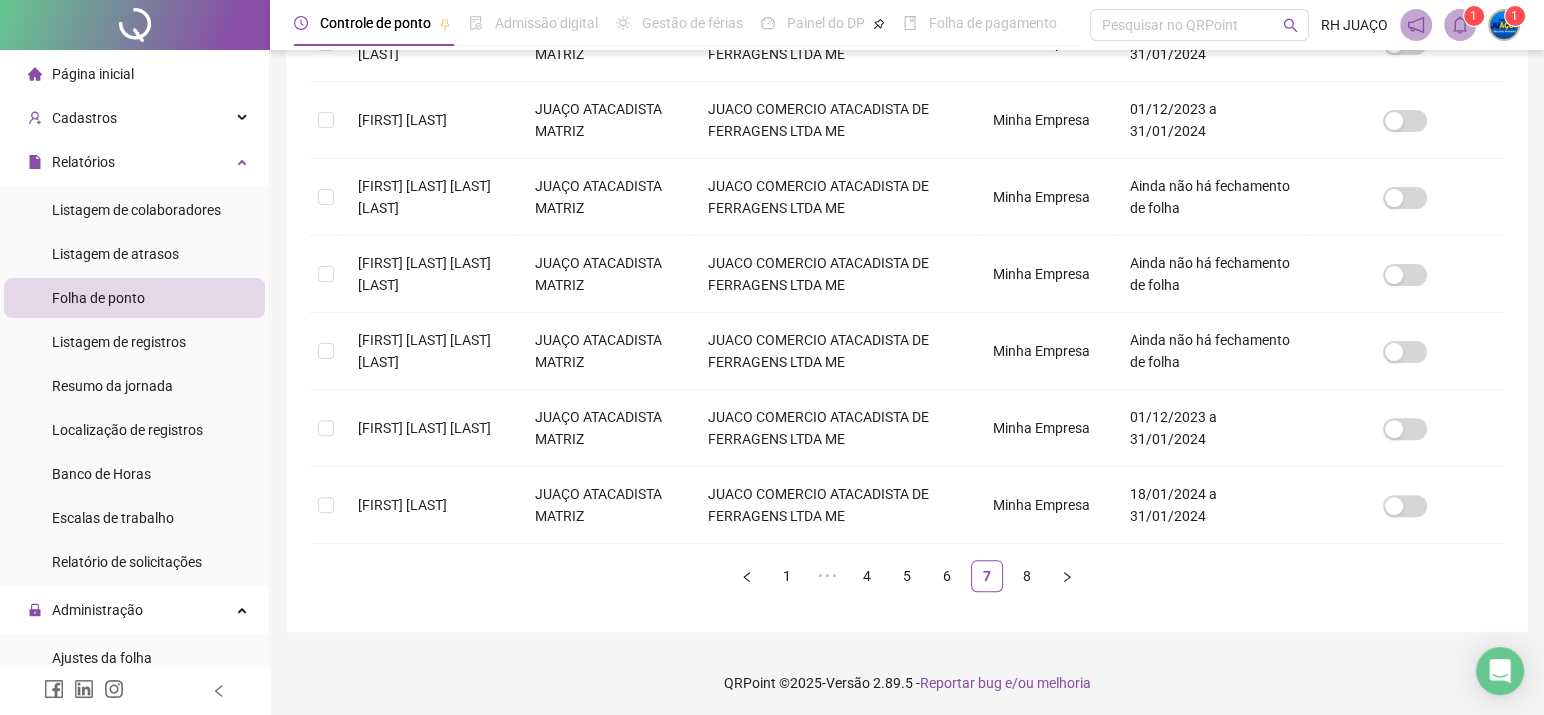 click on "1 ••• 4 5 6 7 8" at bounding box center [907, 576] 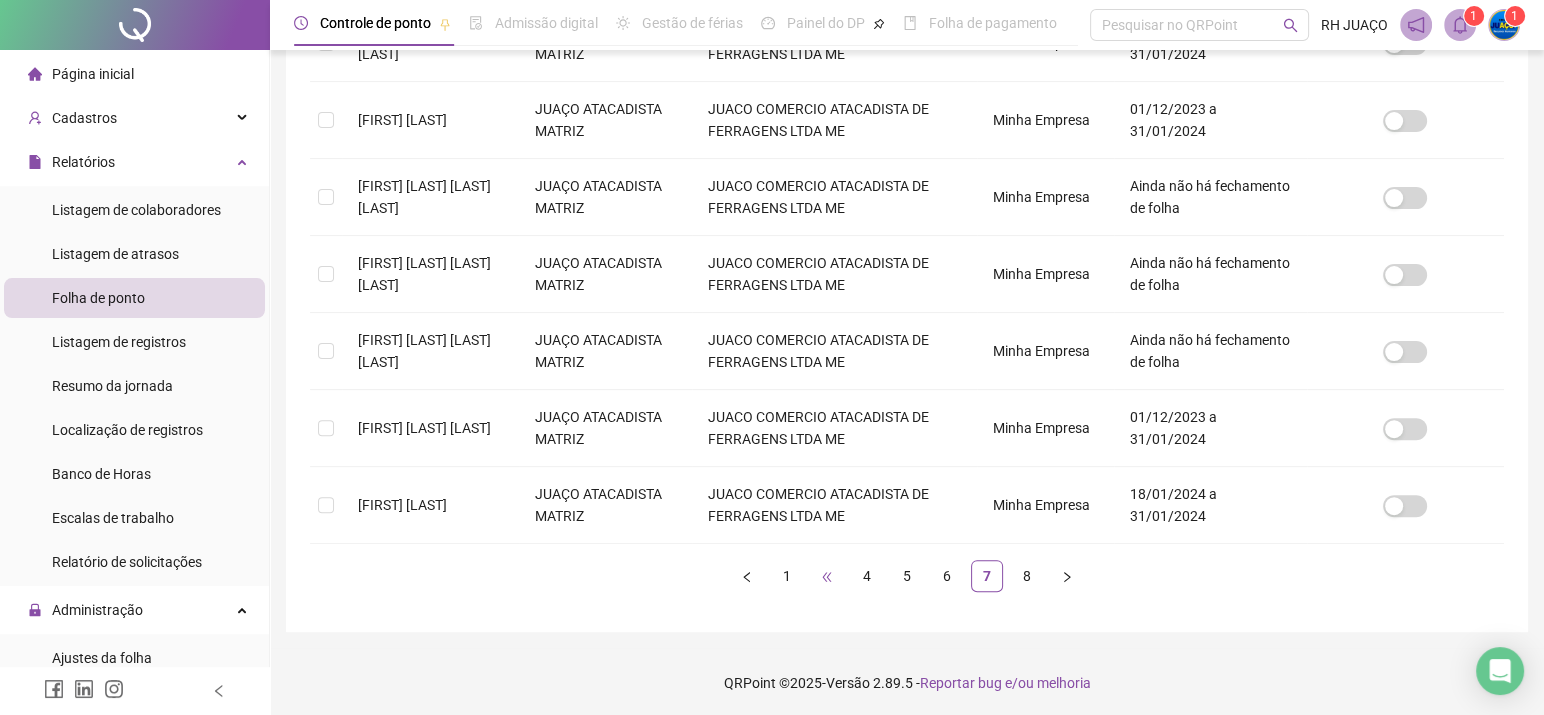 click on "•••" at bounding box center [827, 576] 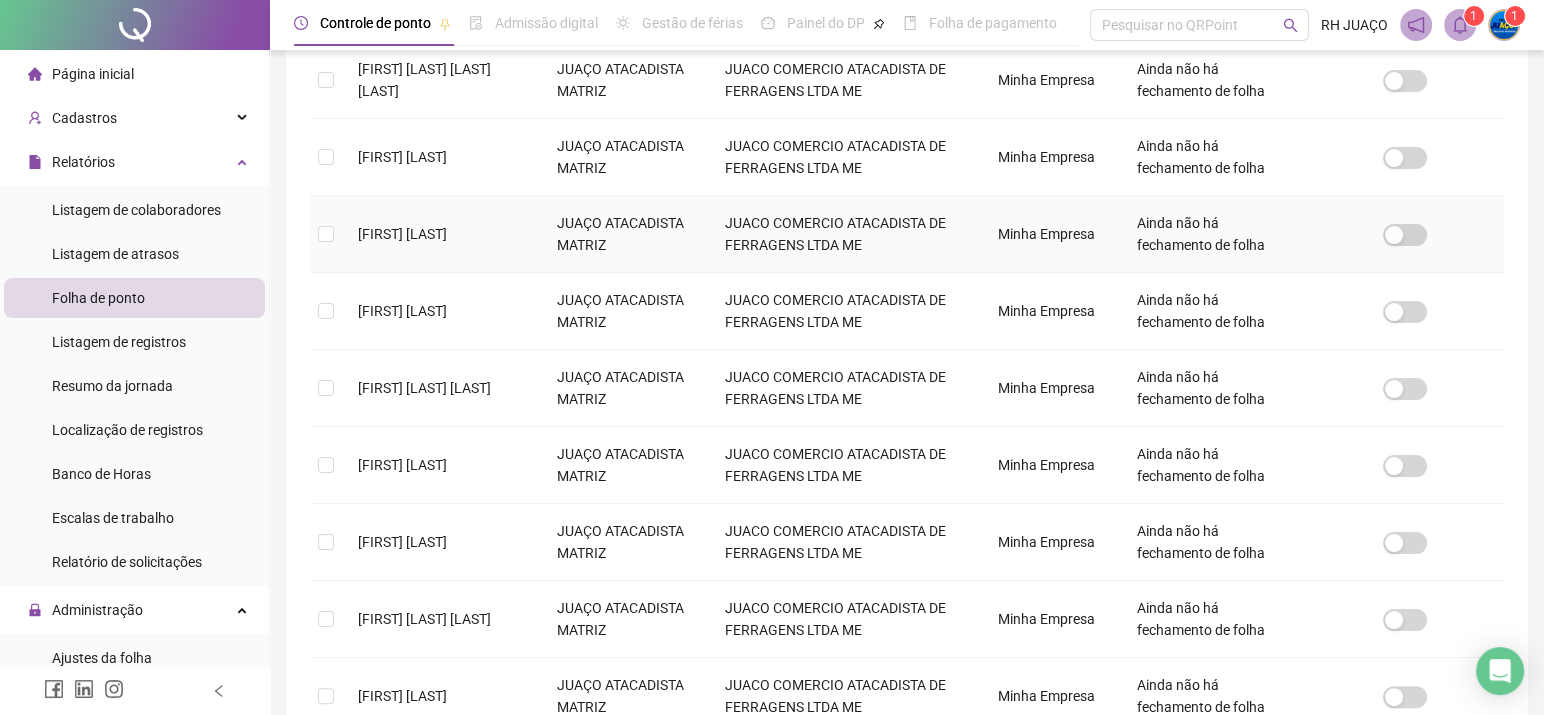 scroll, scrollTop: 674, scrollLeft: 0, axis: vertical 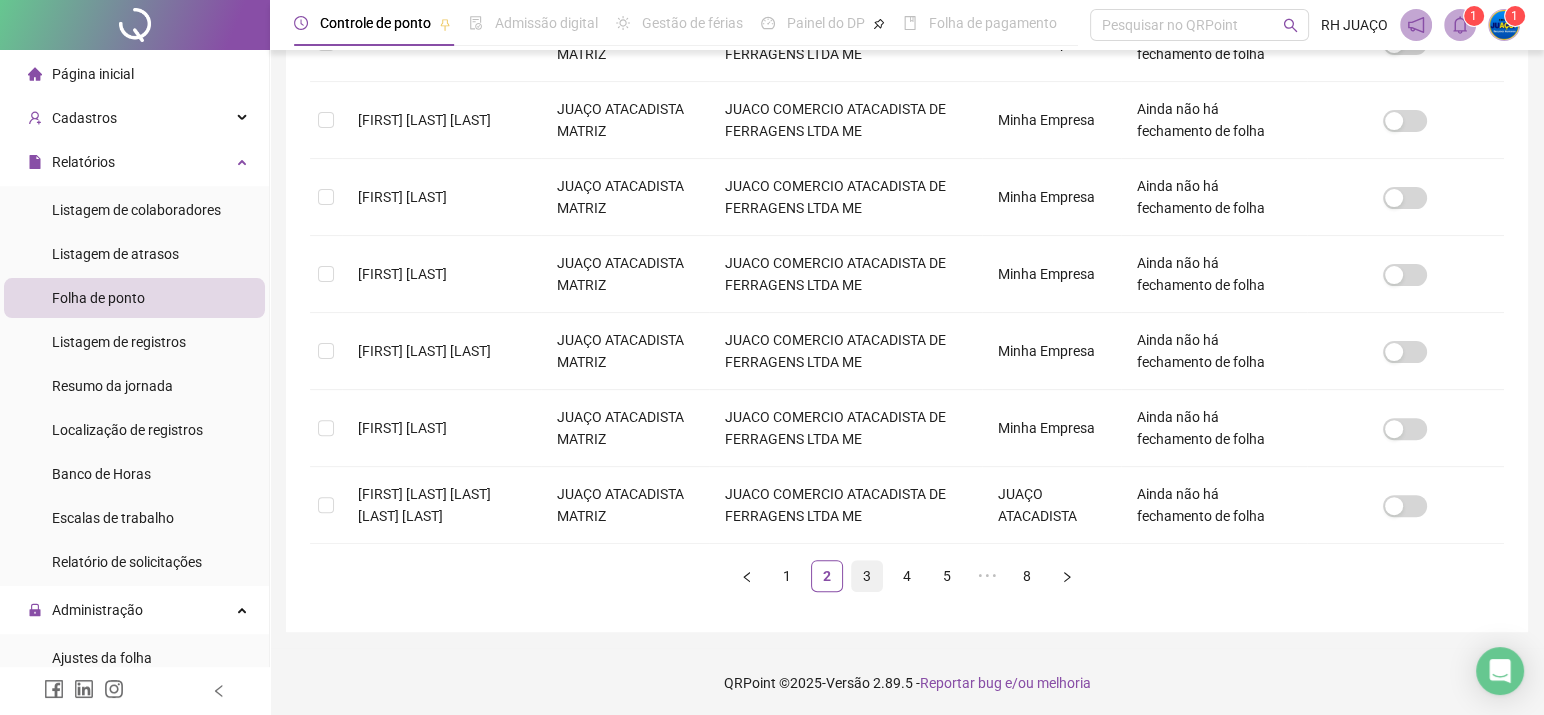 click on "3" at bounding box center [867, 576] 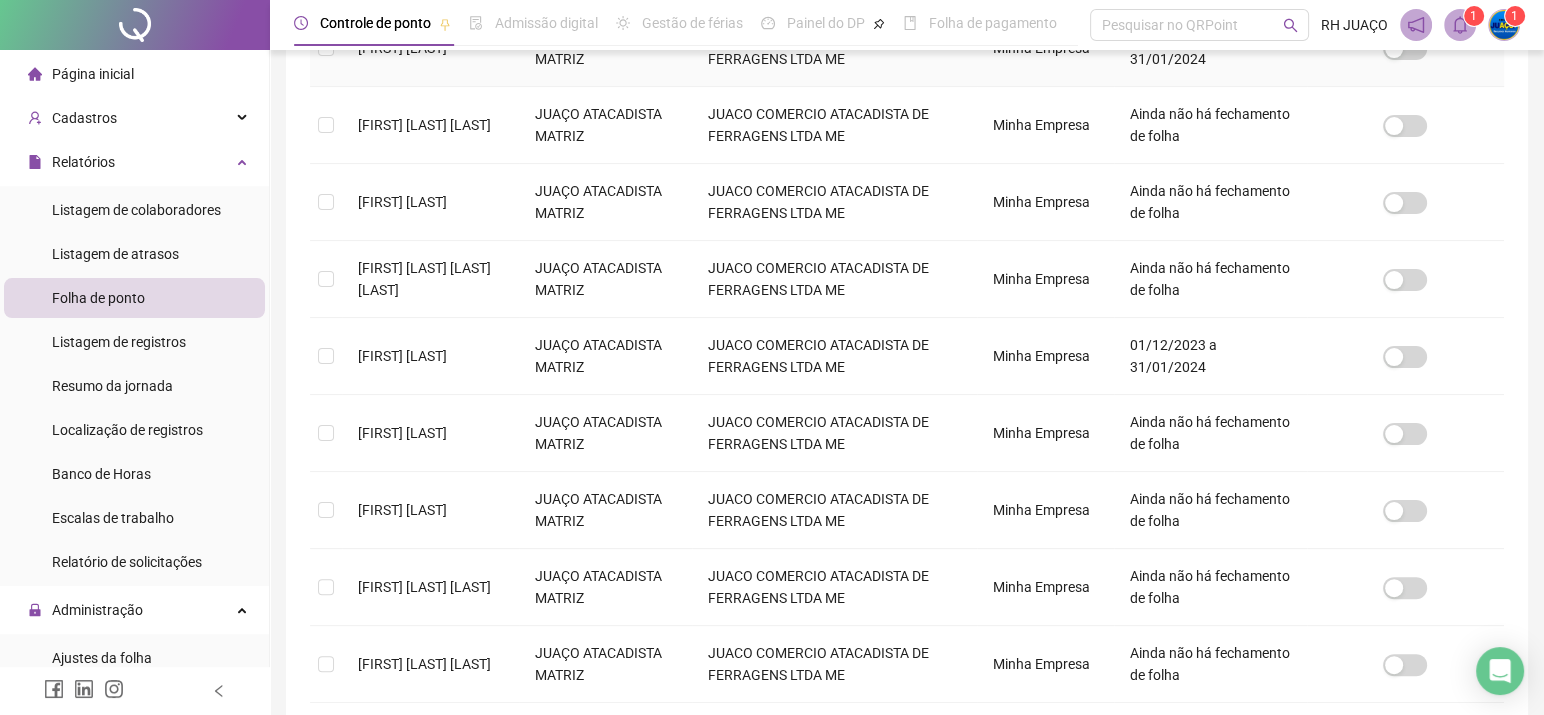 scroll, scrollTop: 674, scrollLeft: 0, axis: vertical 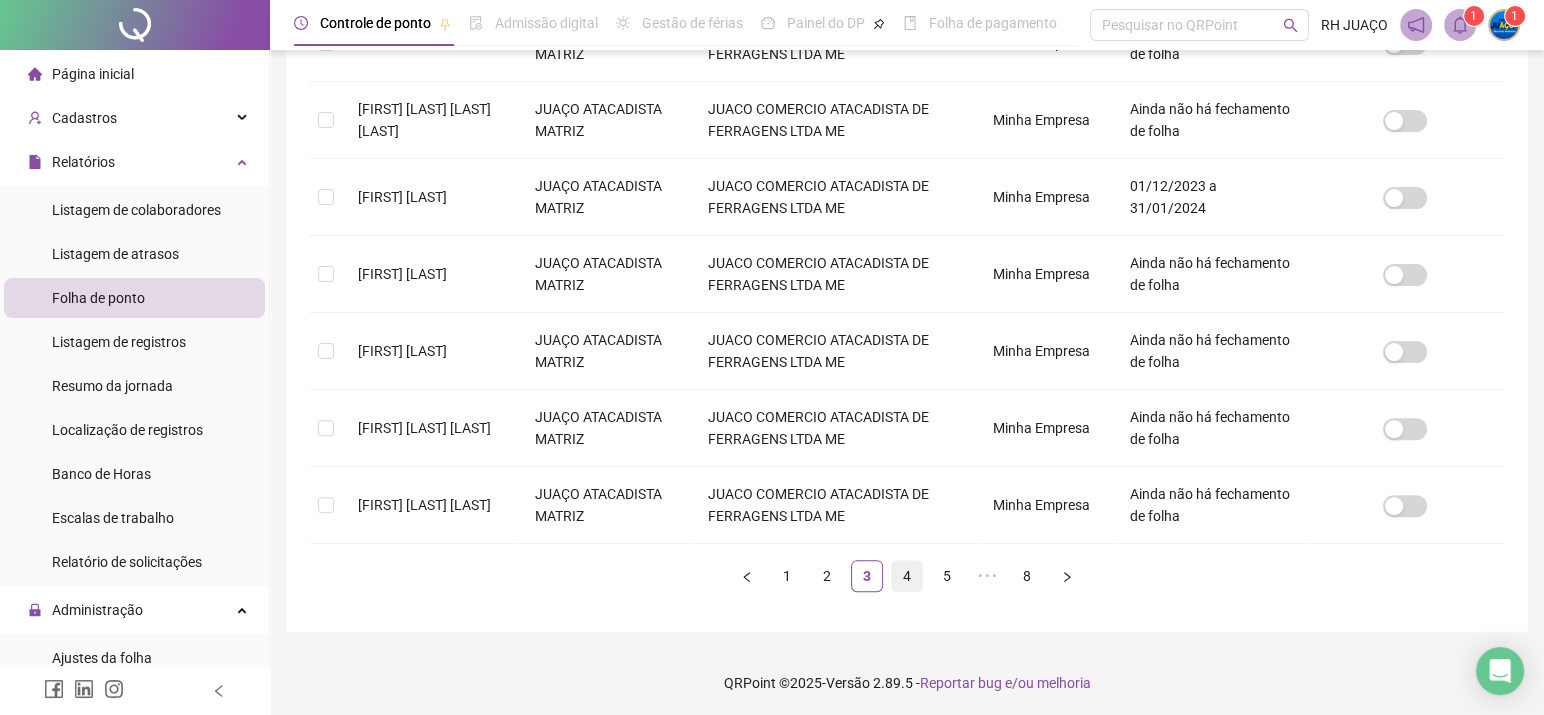 click on "4" at bounding box center (907, 576) 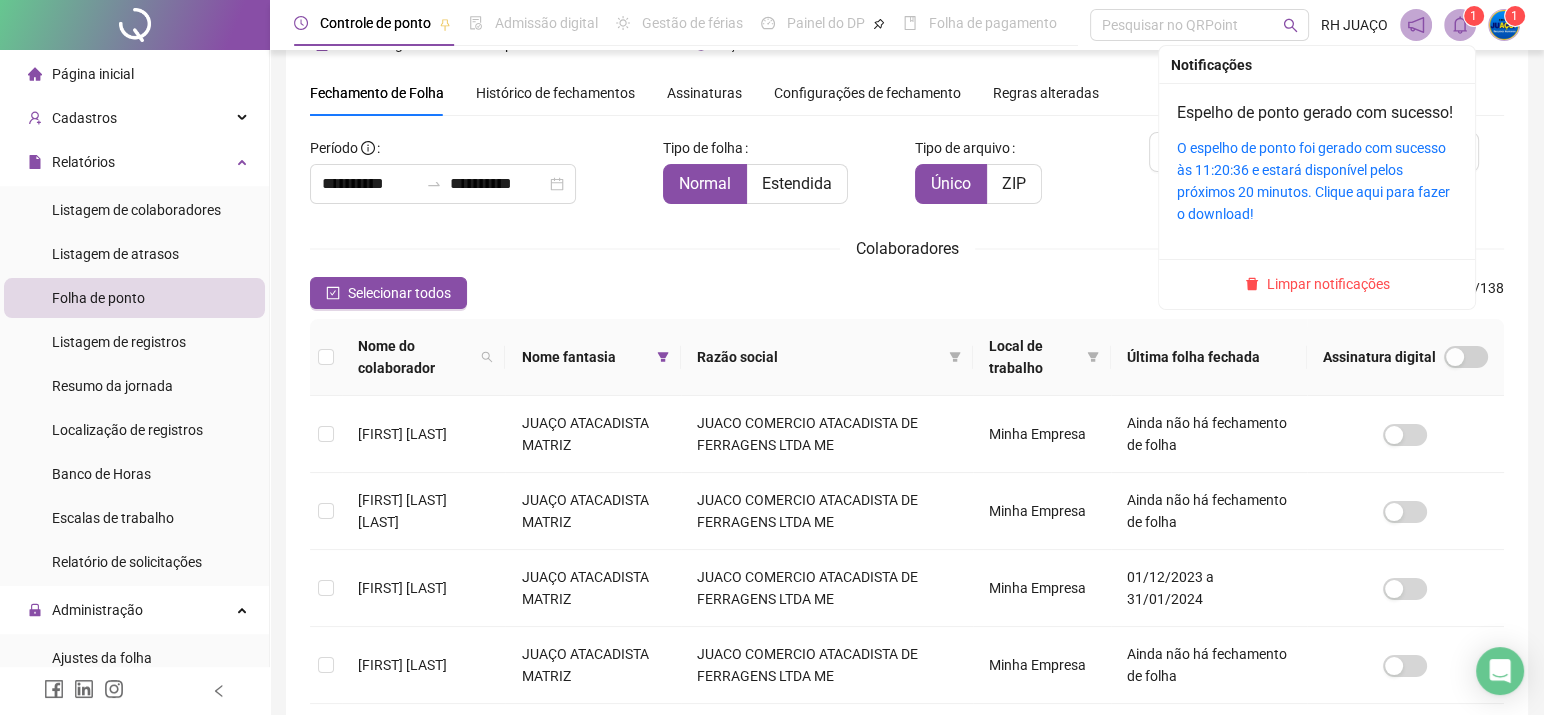 drag, startPoint x: 1460, startPoint y: 25, endPoint x: 1458, endPoint y: 9, distance: 16.124516 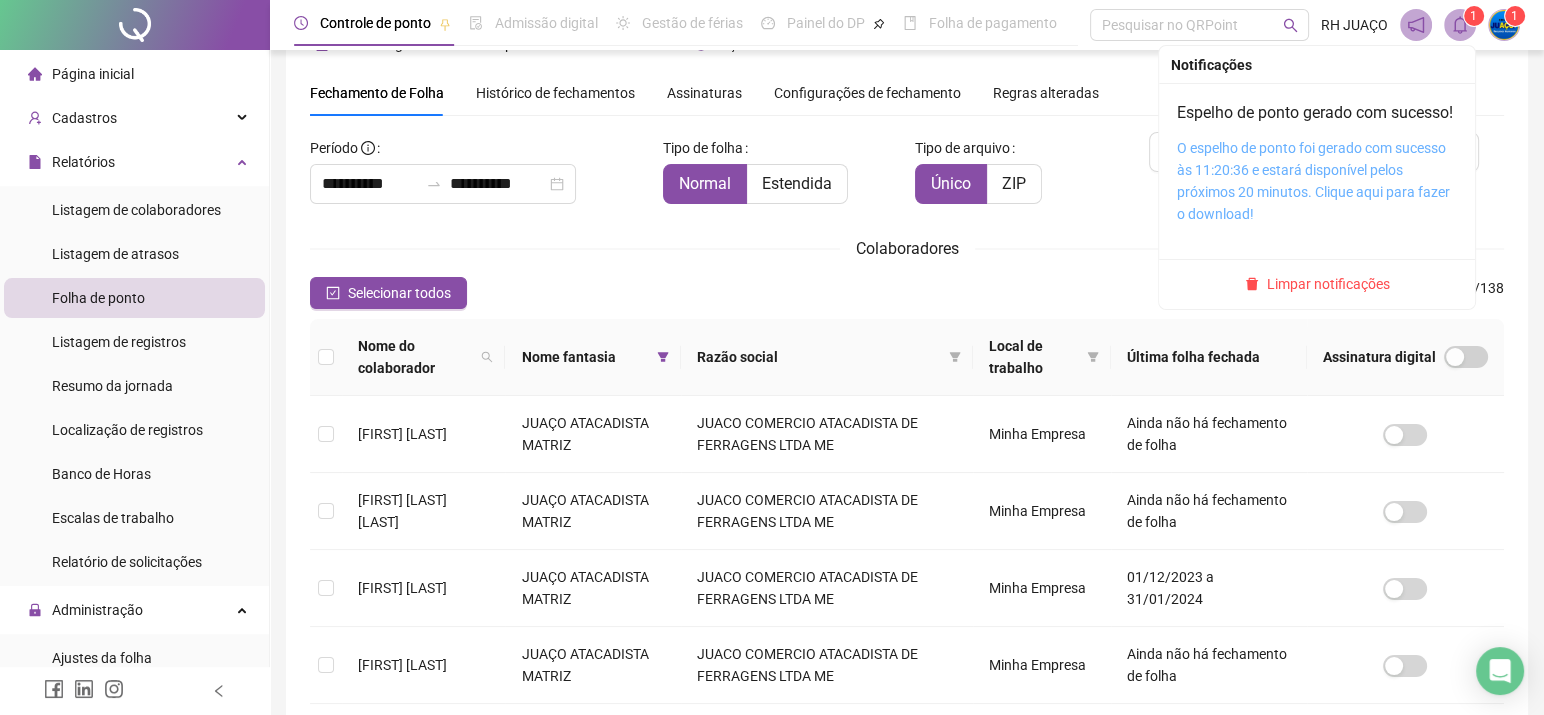 click on "O espelho de ponto foi gerado com sucesso às 11:20:36 e estará disponível pelos próximos 20 minutos.
Clique aqui para fazer o download!" at bounding box center (1313, 181) 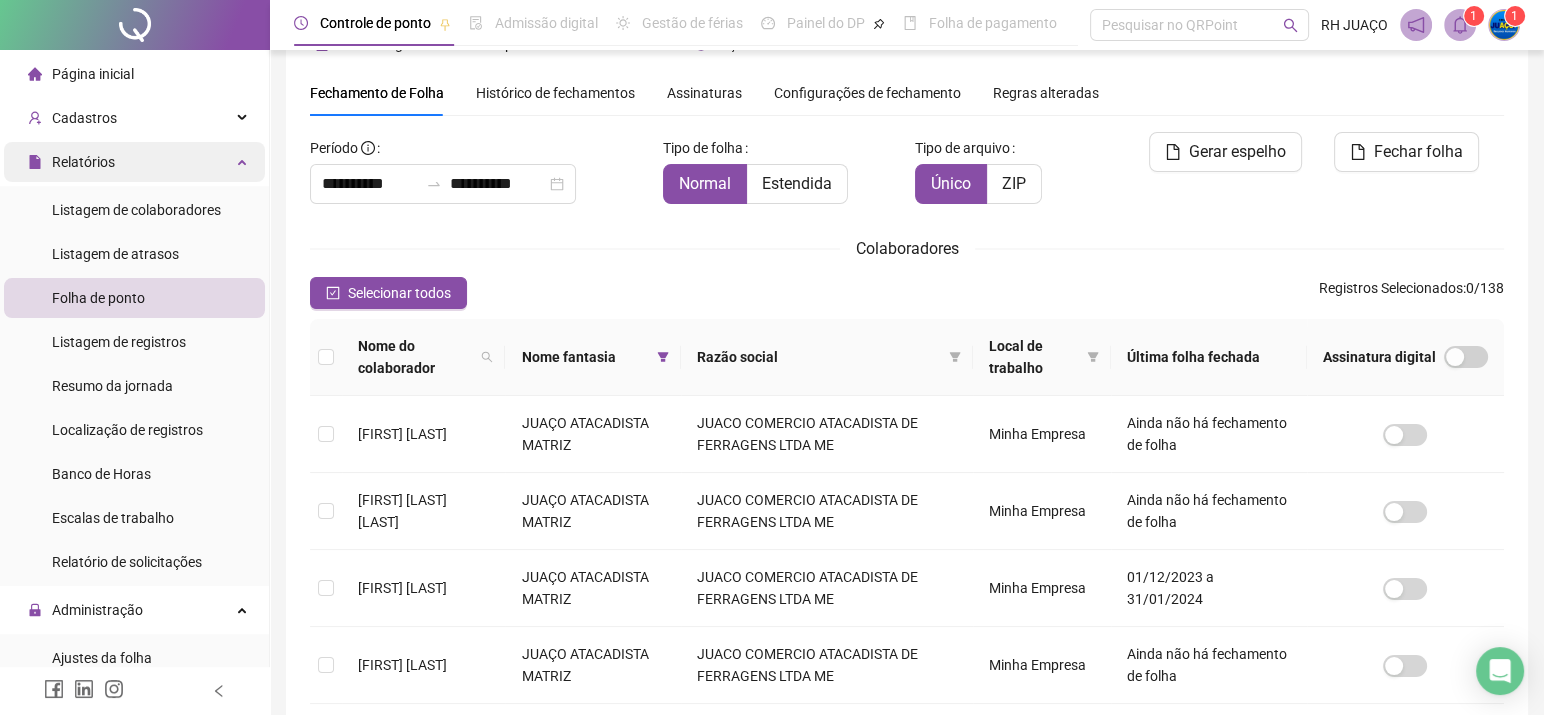 click on "Relatórios" at bounding box center [134, 162] 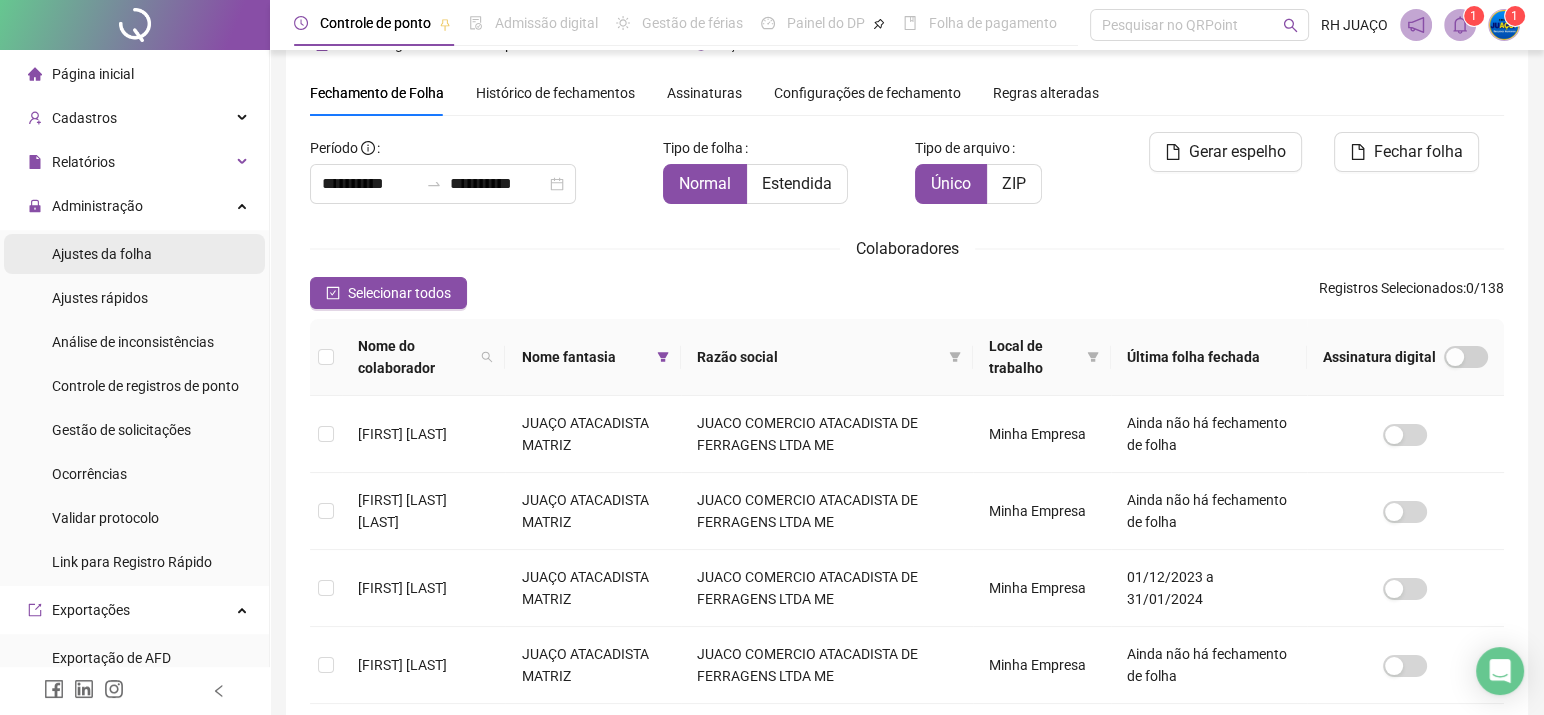 click on "Ajustes da folha" at bounding box center [134, 254] 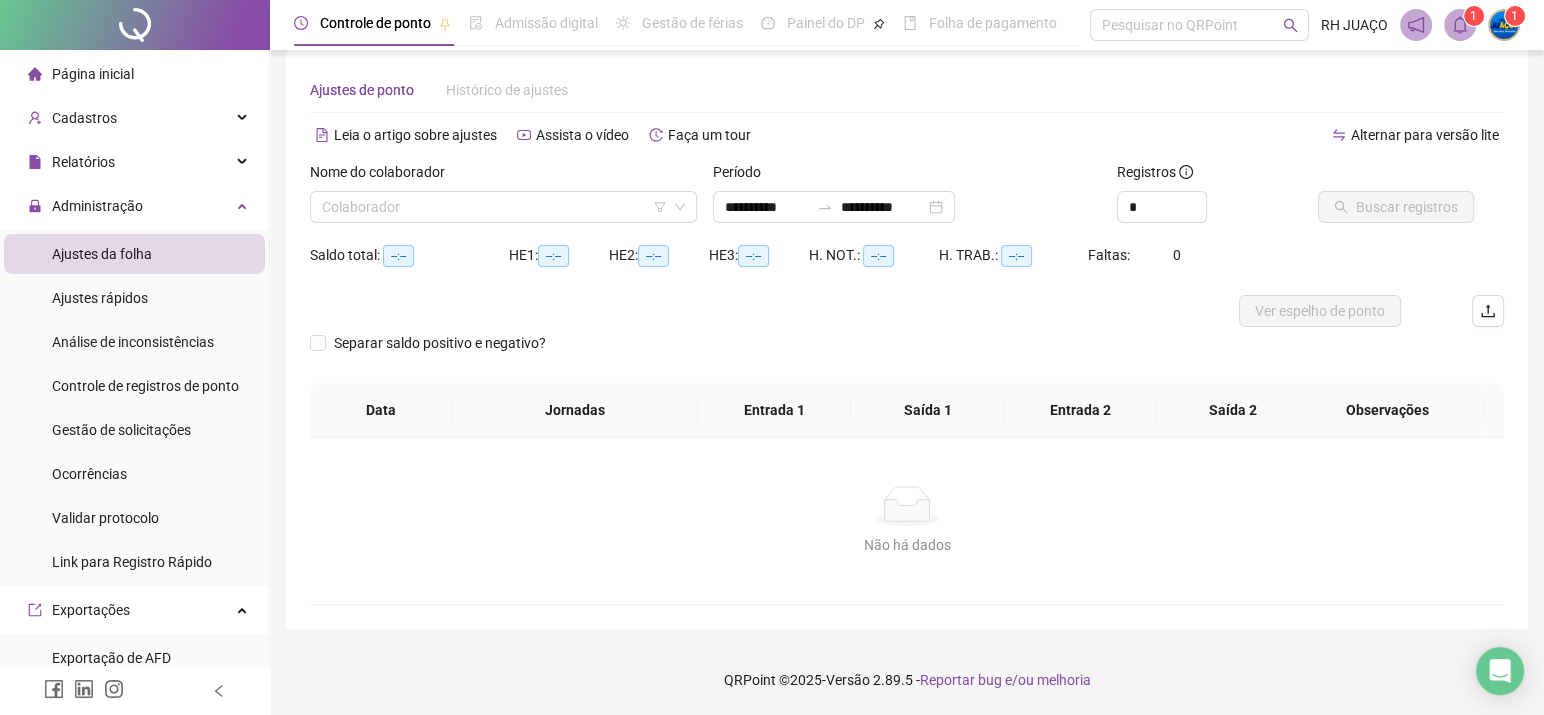 scroll, scrollTop: 22, scrollLeft: 0, axis: vertical 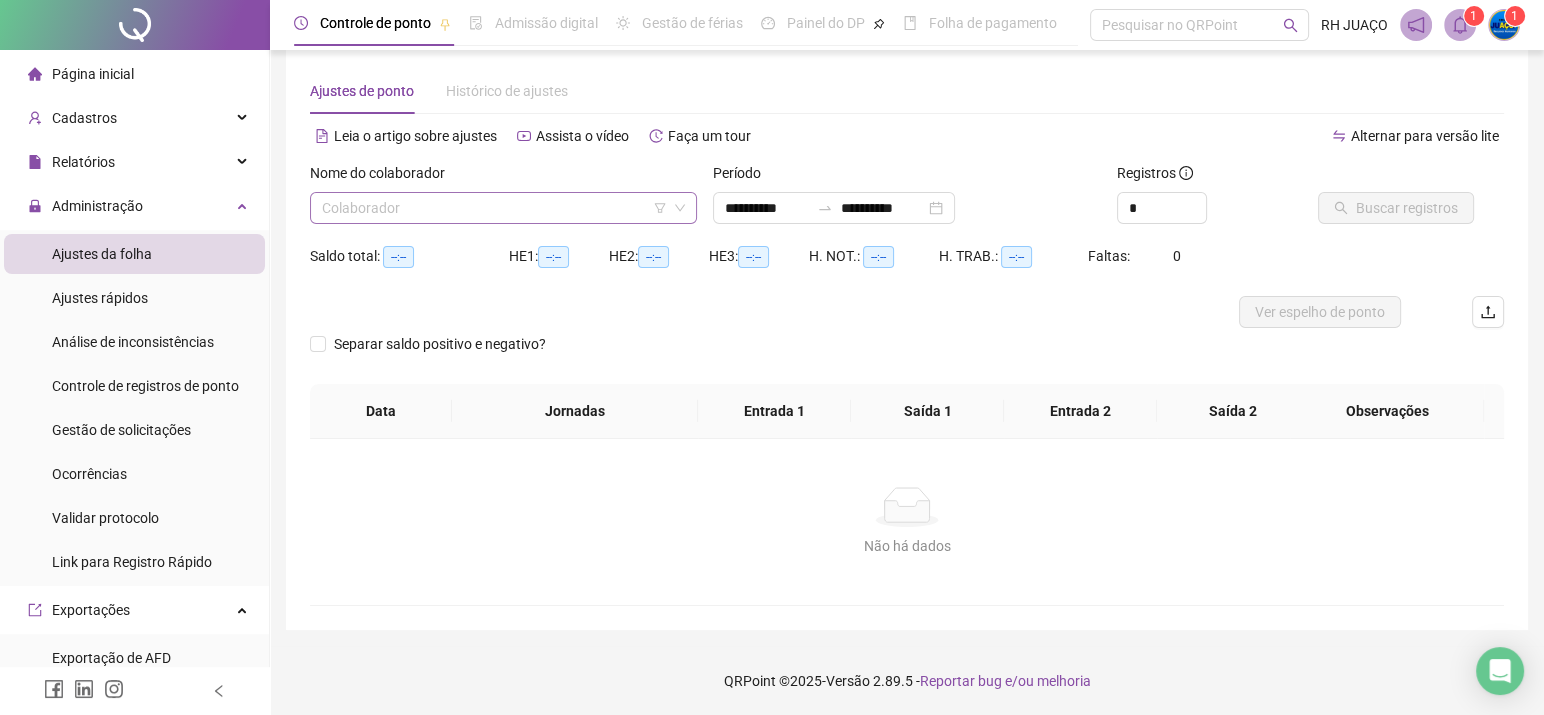 click at bounding box center (494, 208) 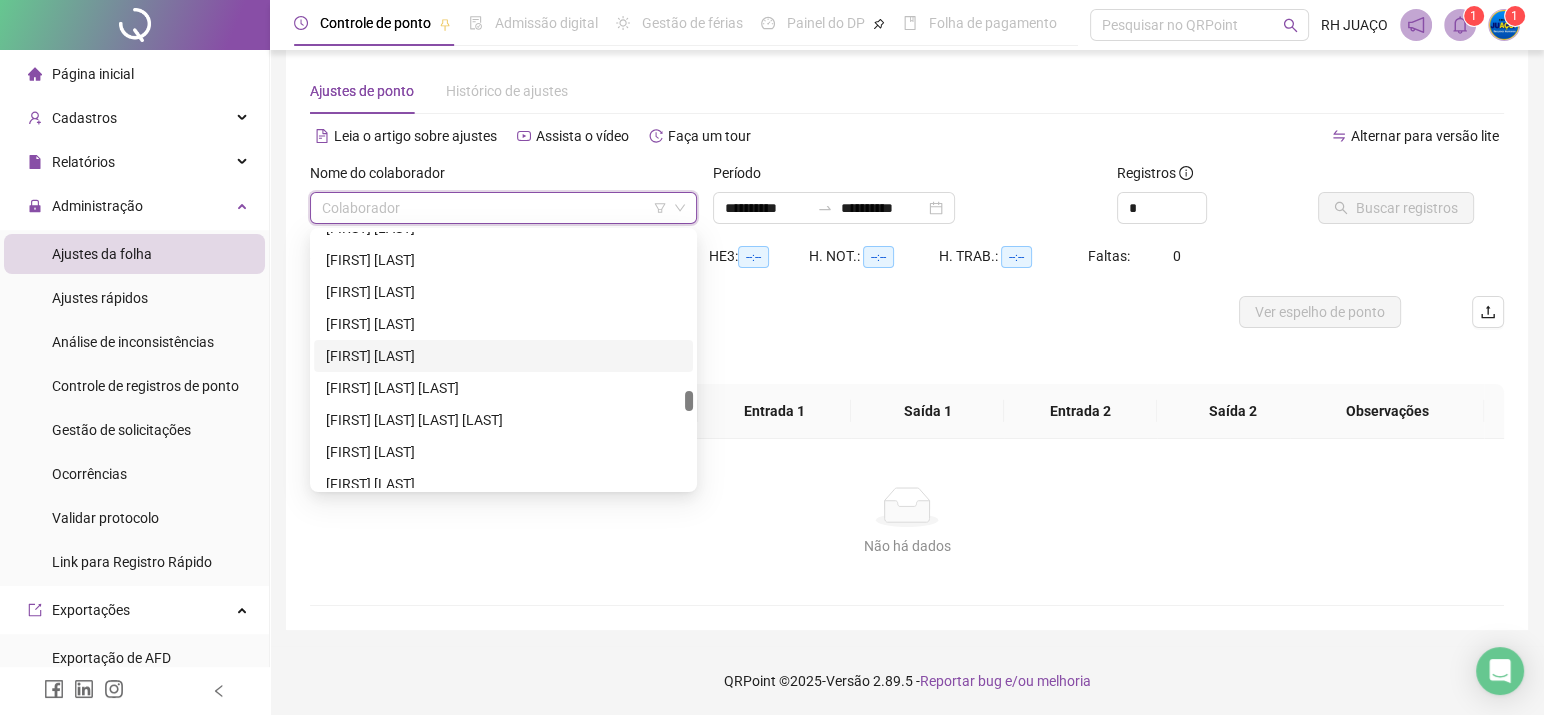 scroll, scrollTop: 2670, scrollLeft: 0, axis: vertical 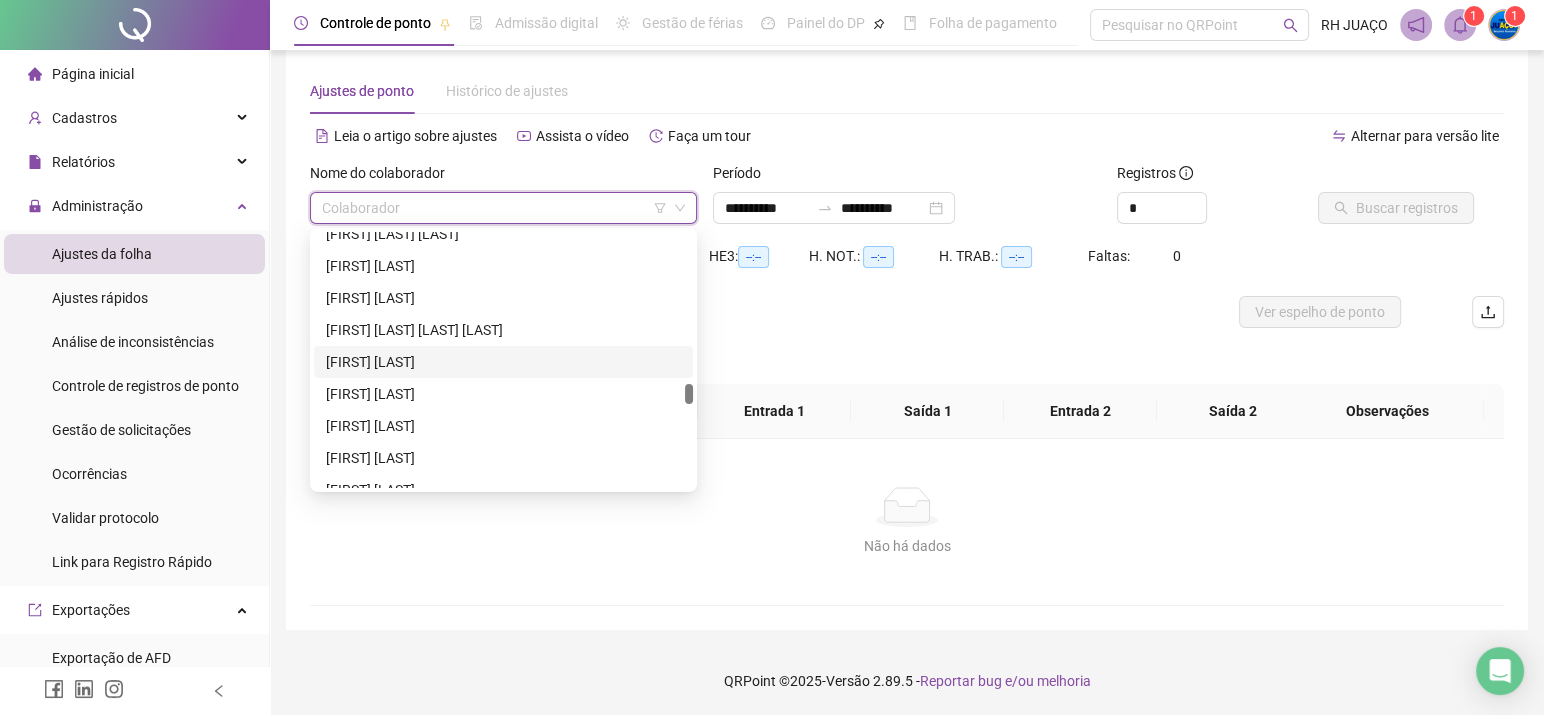 click on "[FIRST] [LAST]" at bounding box center [503, 362] 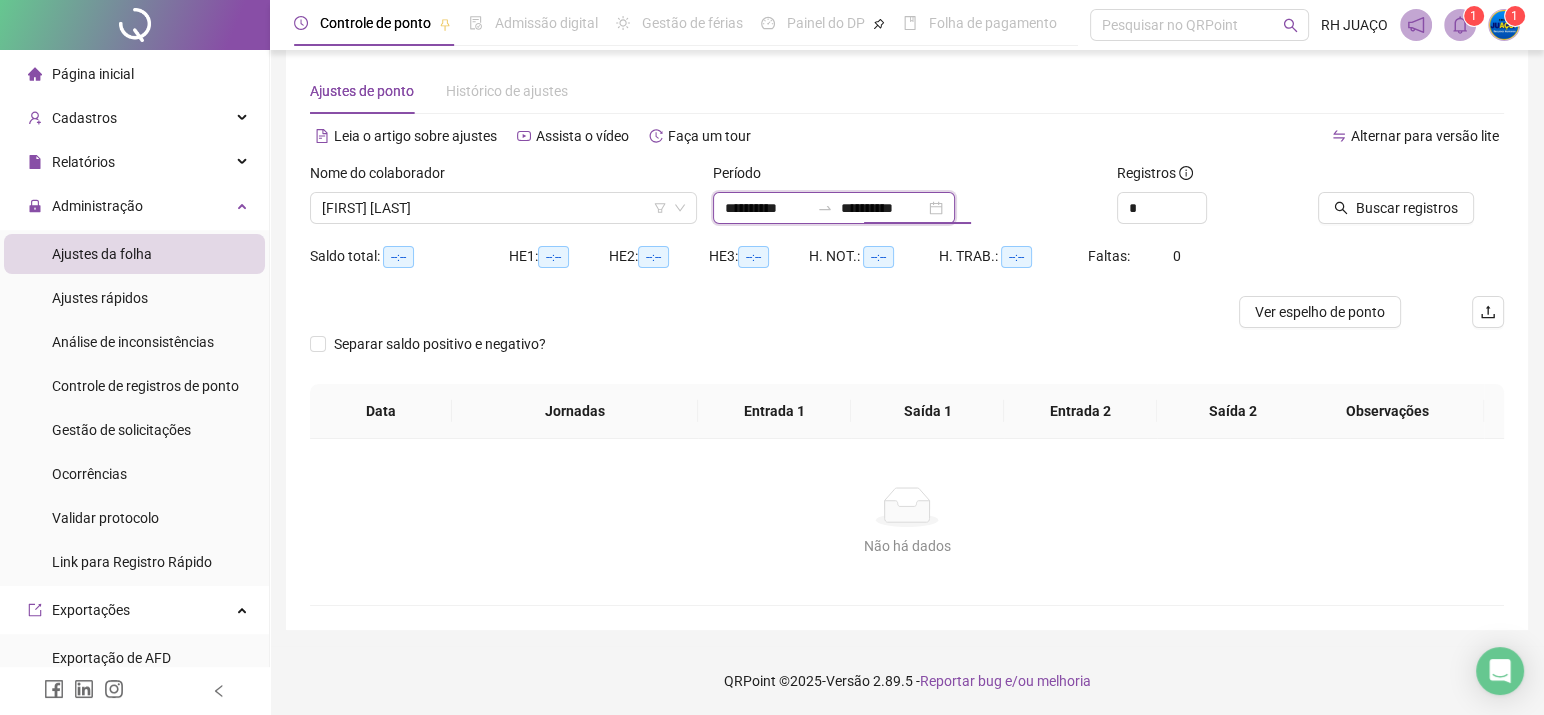 click on "**********" at bounding box center [883, 208] 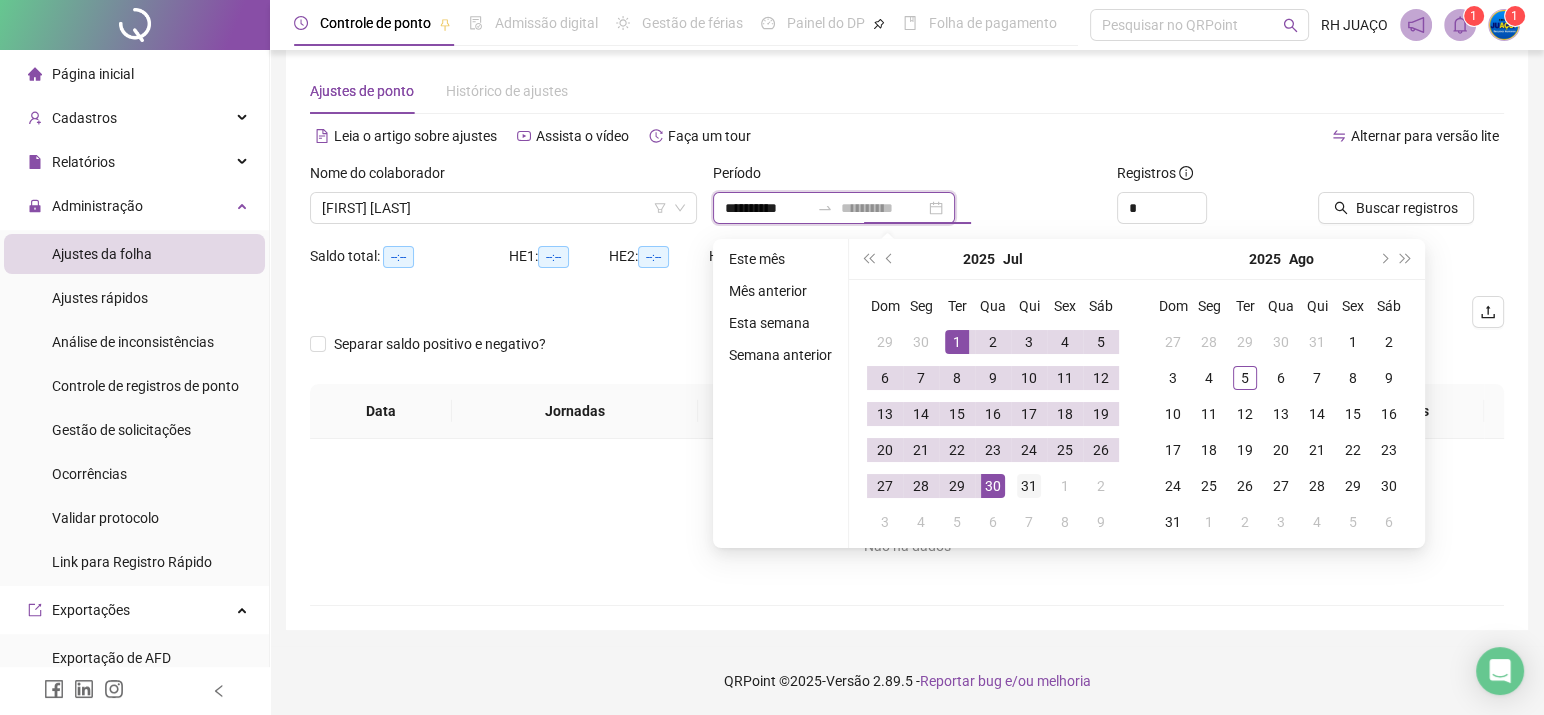 type on "**********" 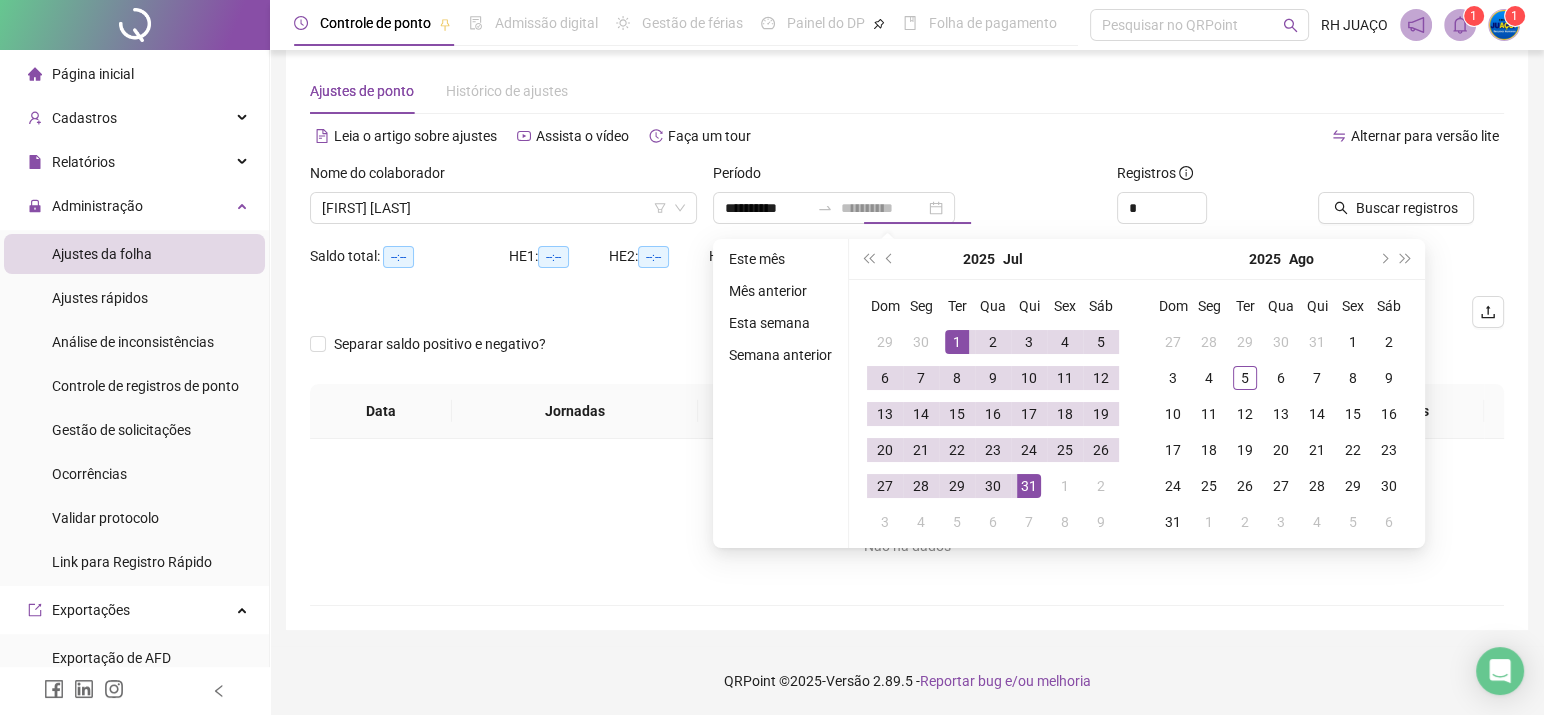click on "31" at bounding box center [1029, 486] 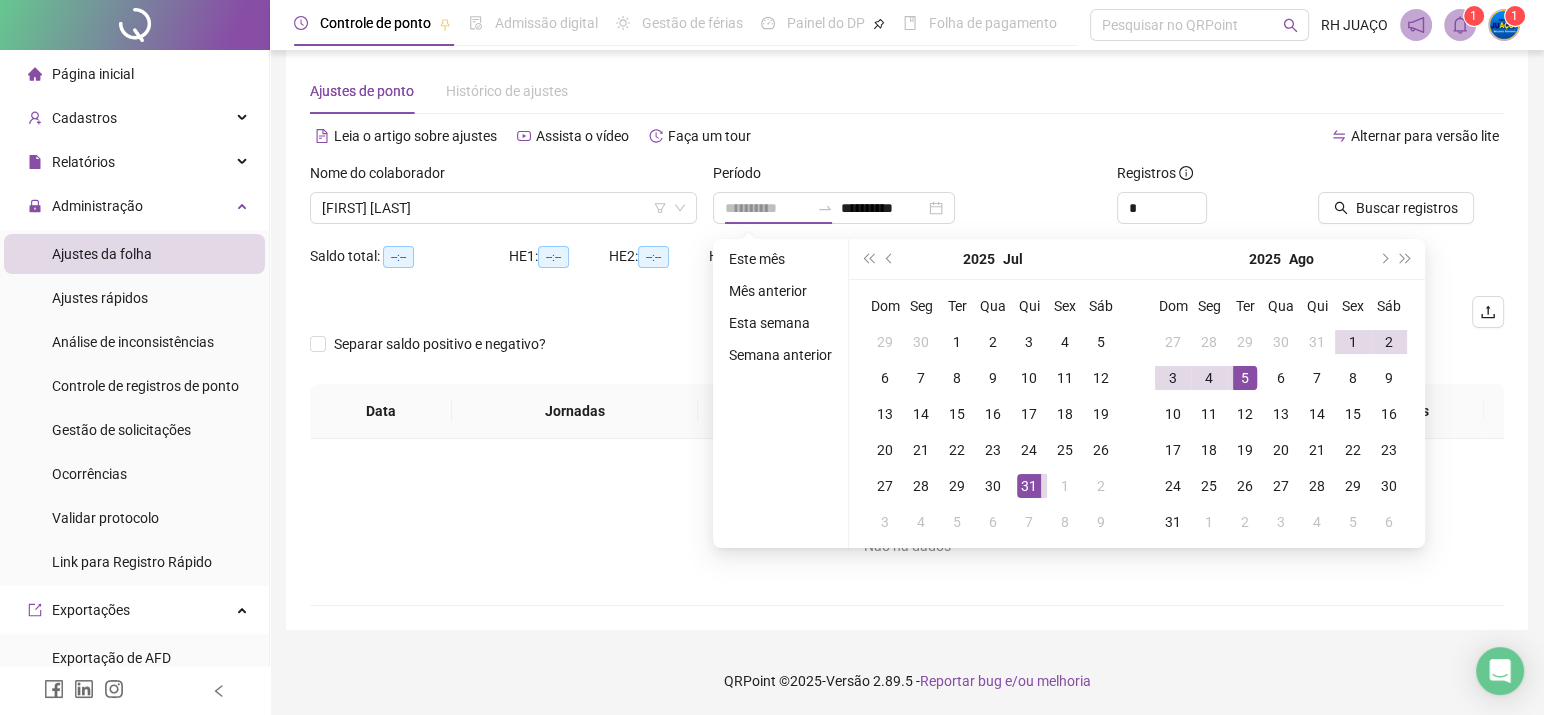 click on "5" at bounding box center [1245, 378] 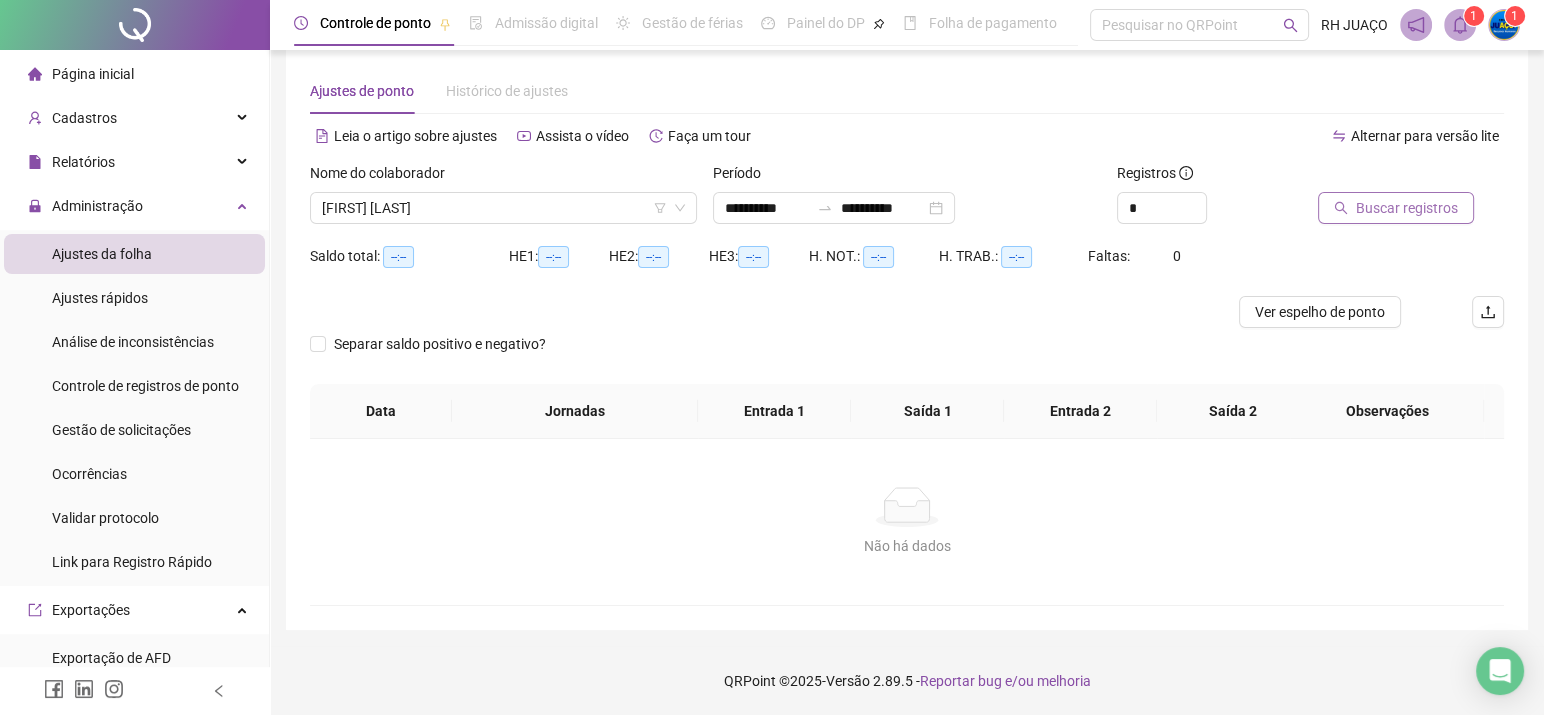 click on "Buscar registros" at bounding box center (1396, 208) 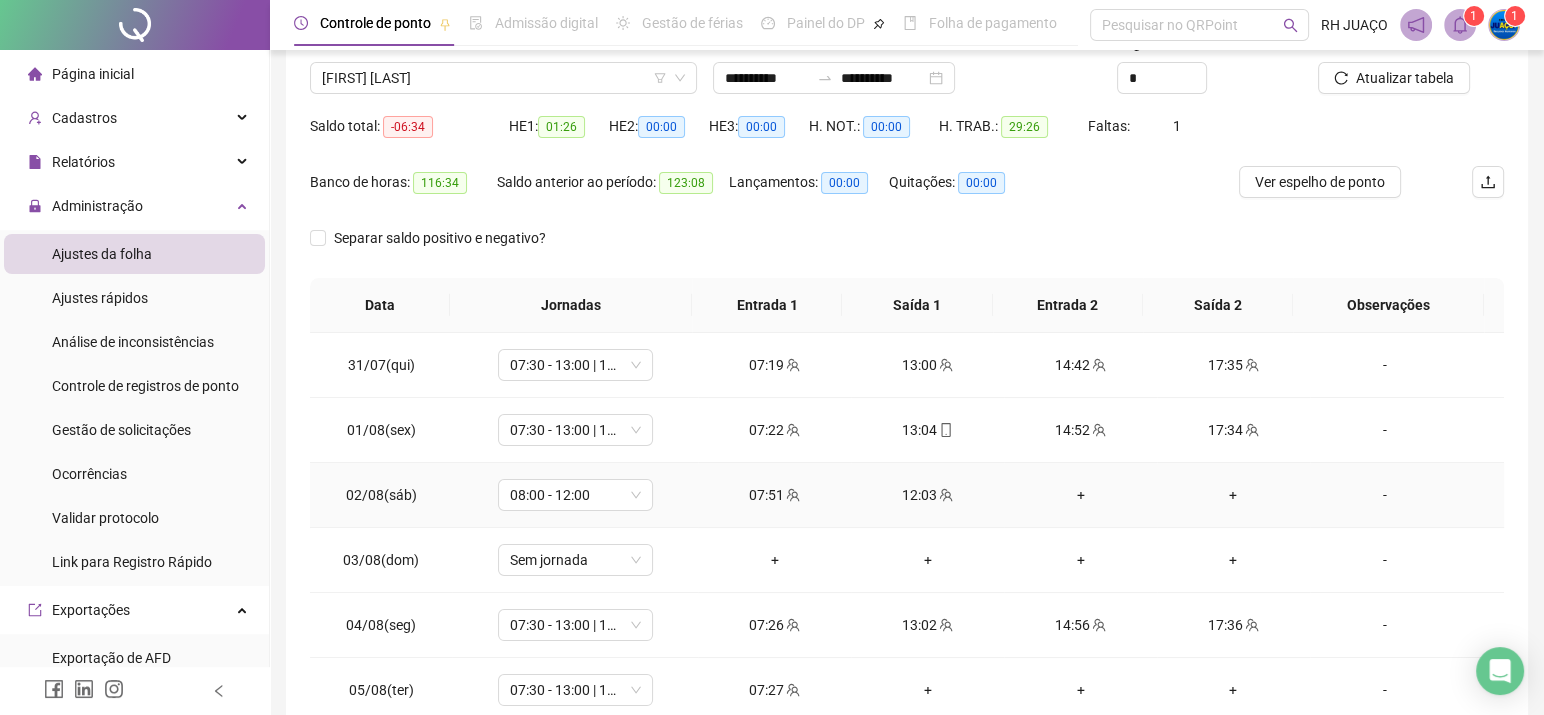 scroll, scrollTop: 2, scrollLeft: 0, axis: vertical 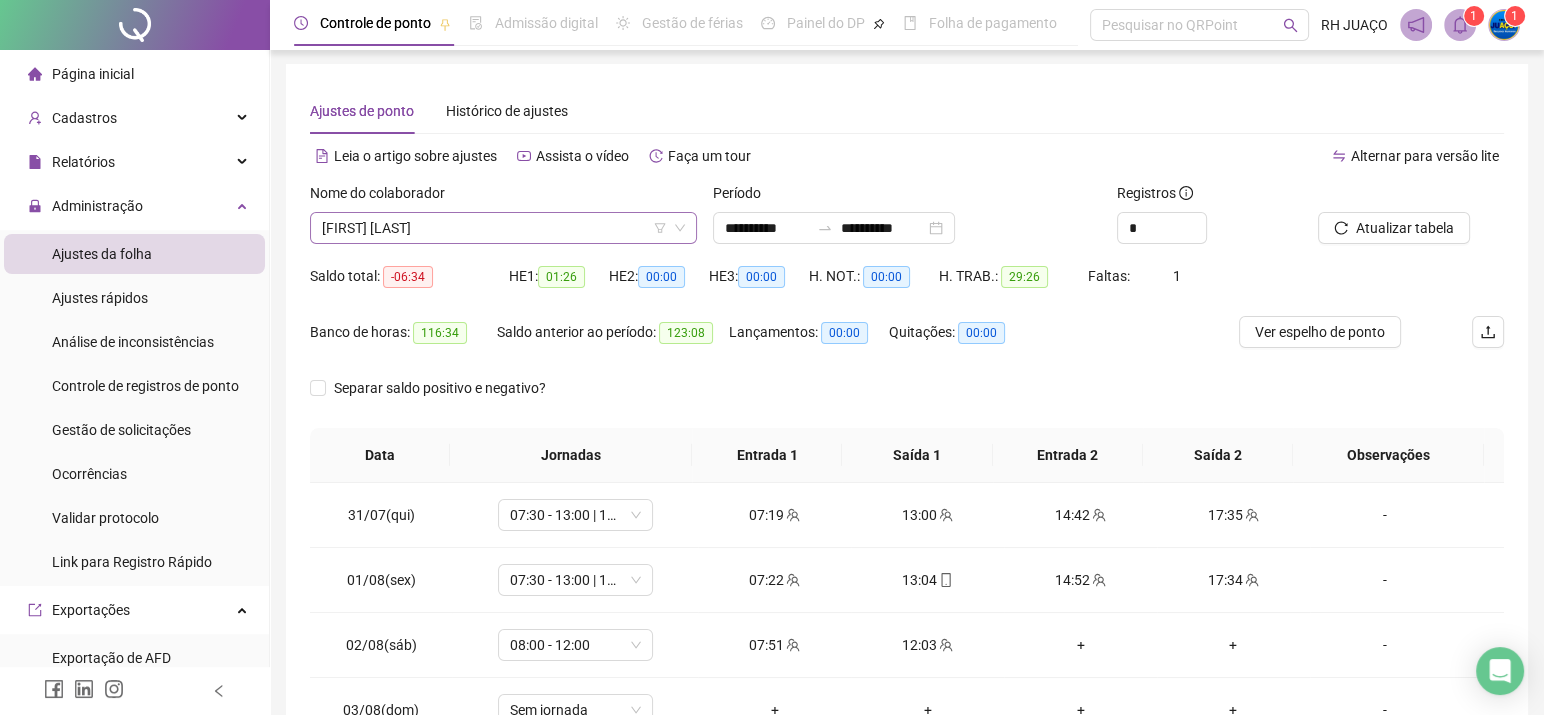 click on "[FIRST] [LAST]" at bounding box center (503, 228) 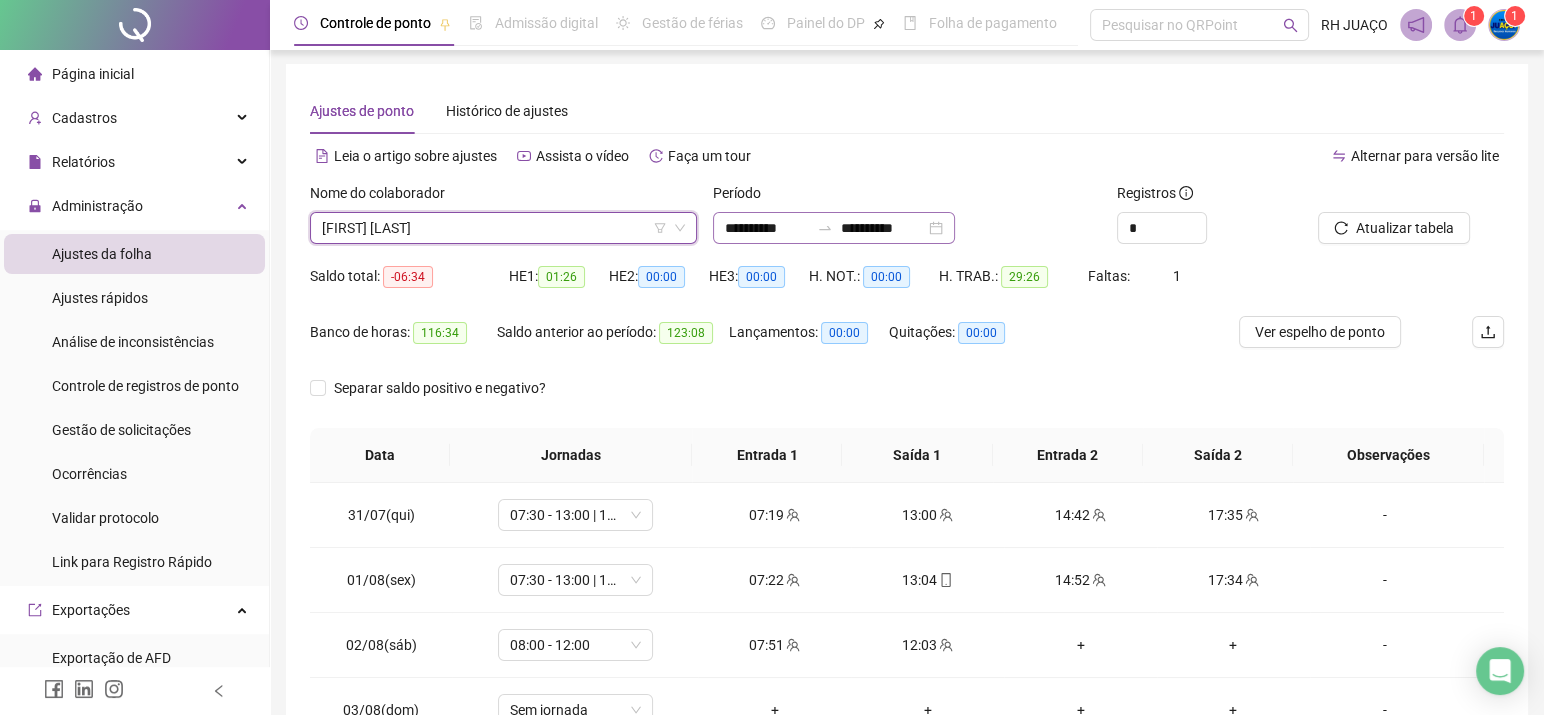 click on "**********" at bounding box center (834, 228) 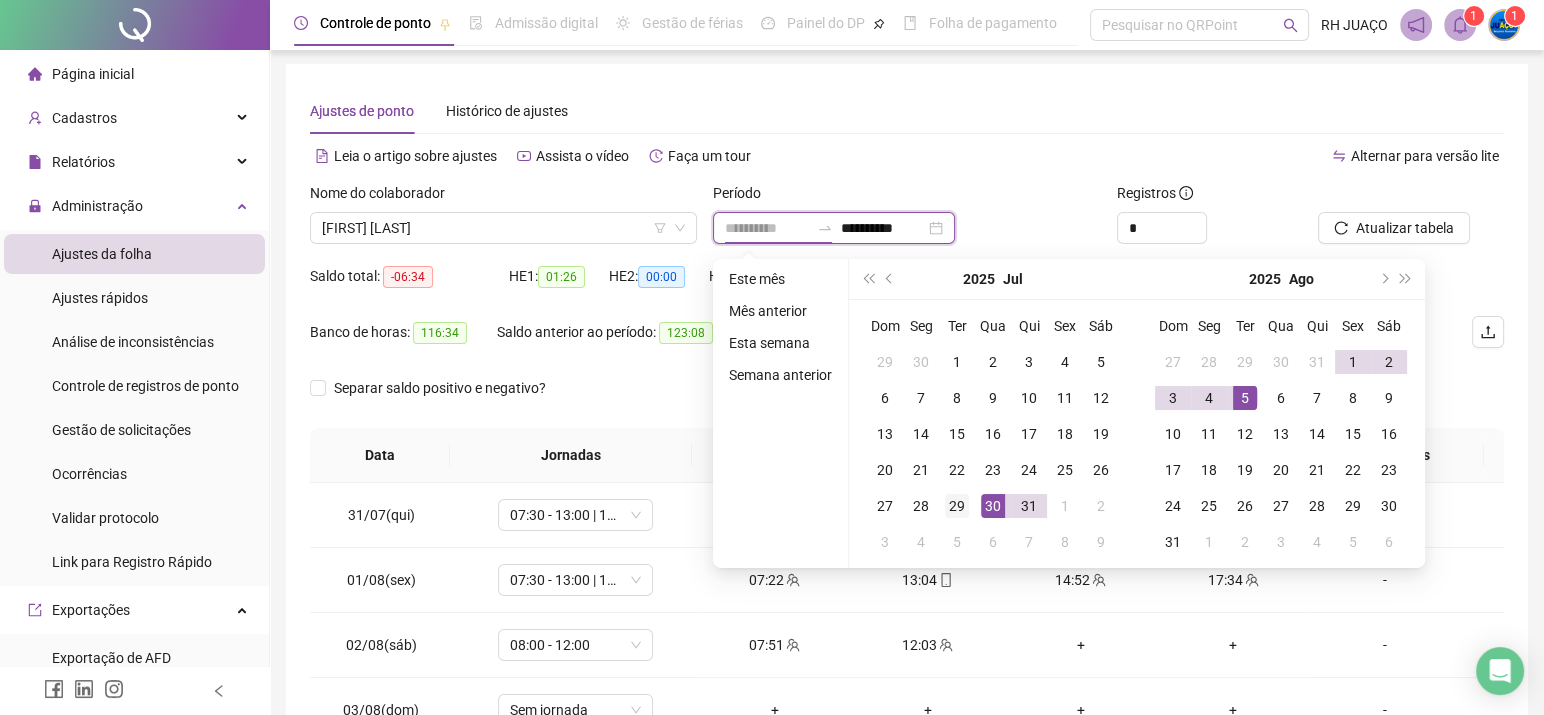 type on "**********" 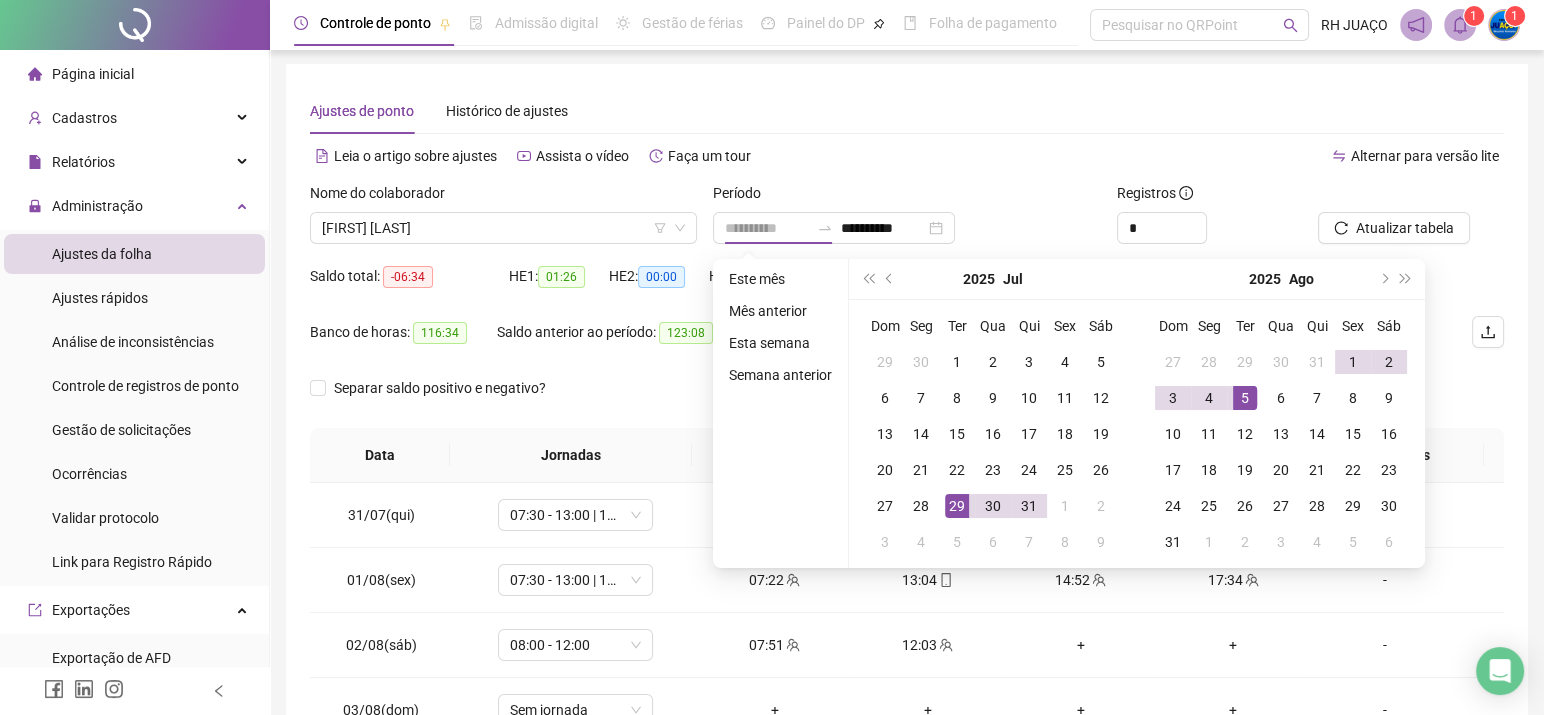 click on "29" at bounding box center (957, 506) 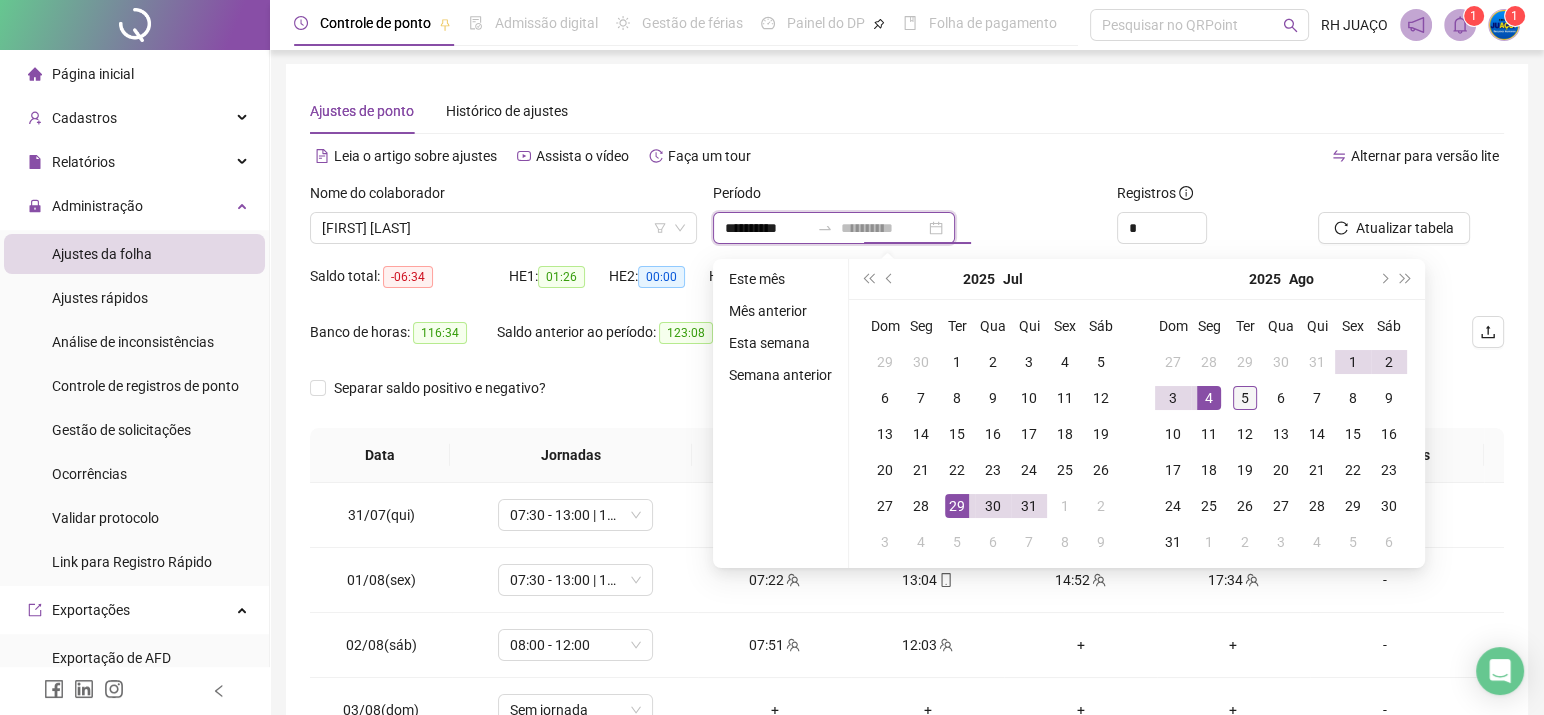 type on "**********" 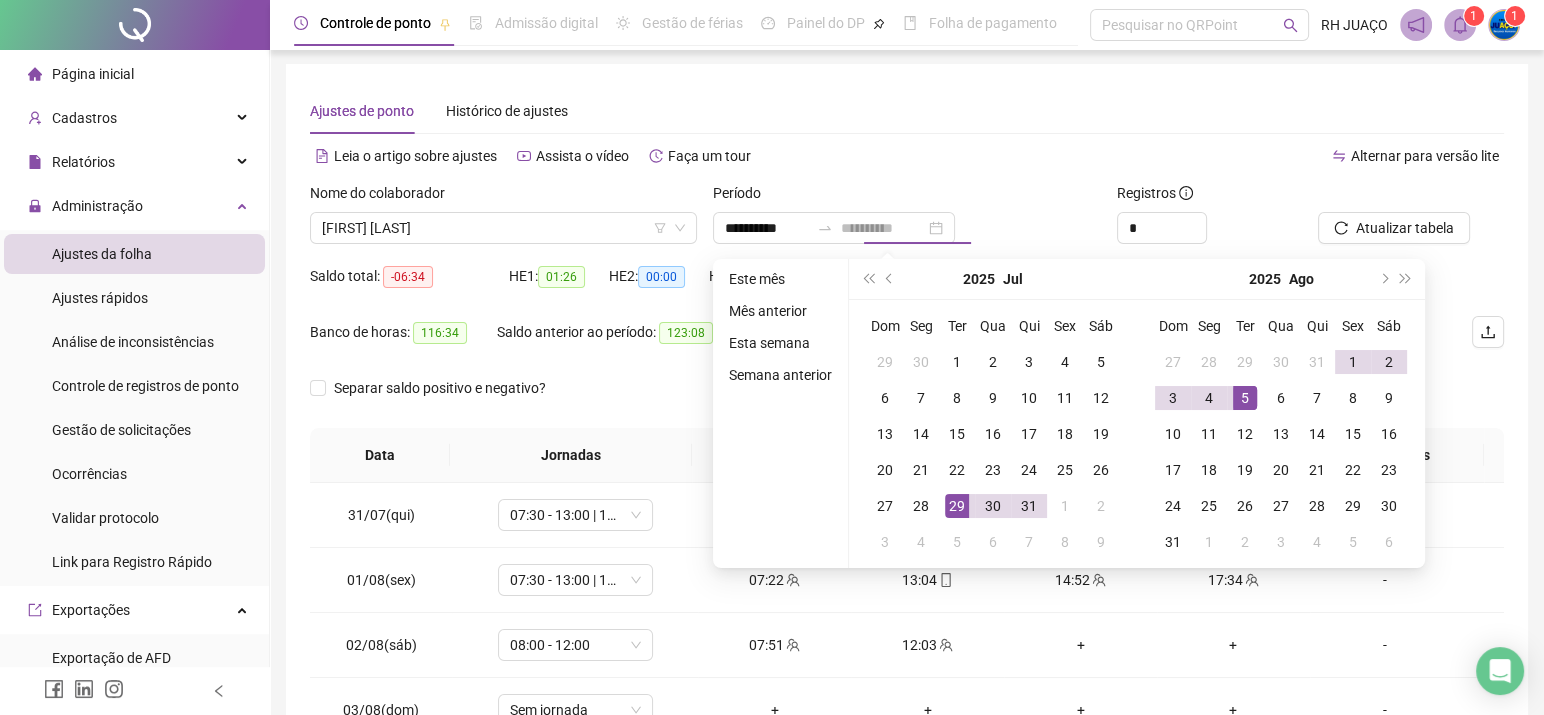 click on "5" at bounding box center (1245, 398) 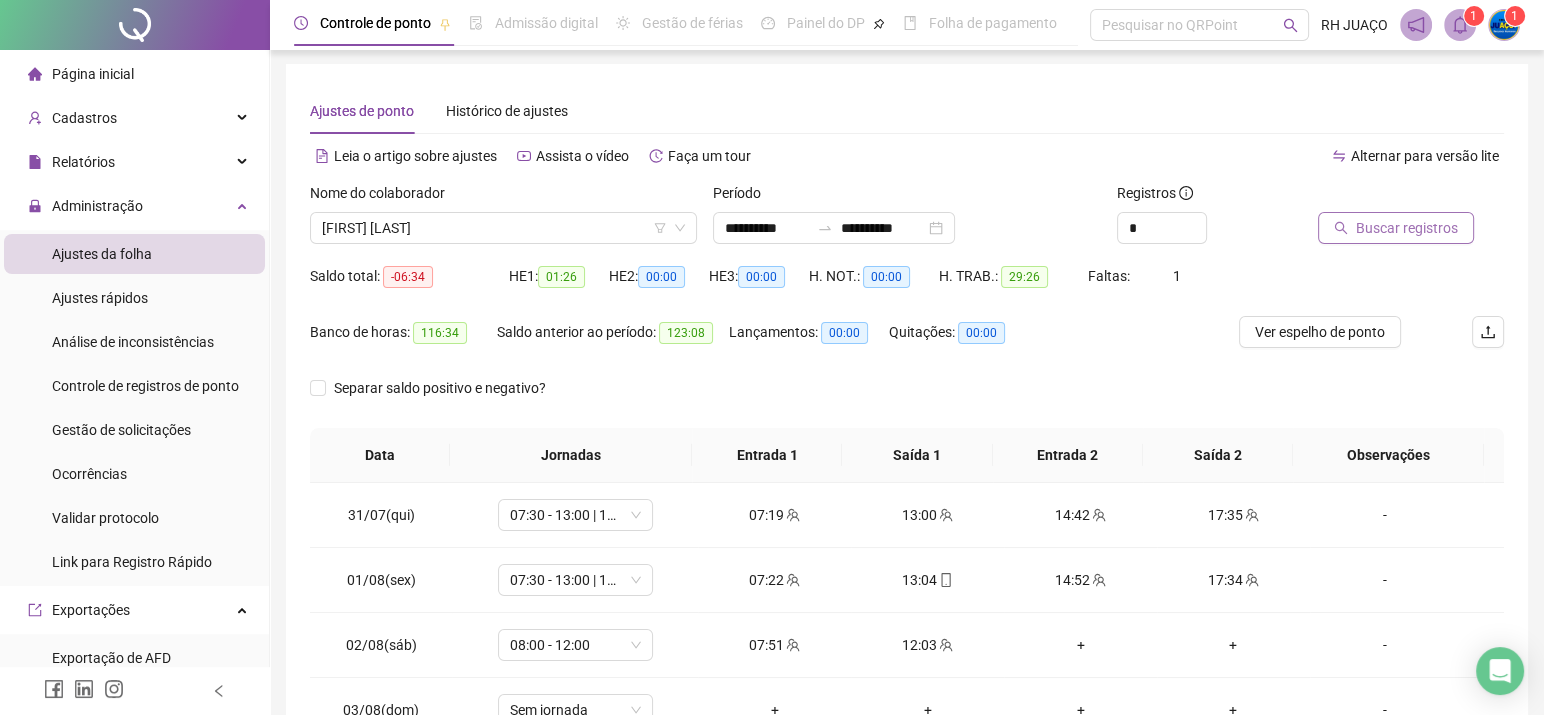 click on "Buscar registros" at bounding box center (1396, 228) 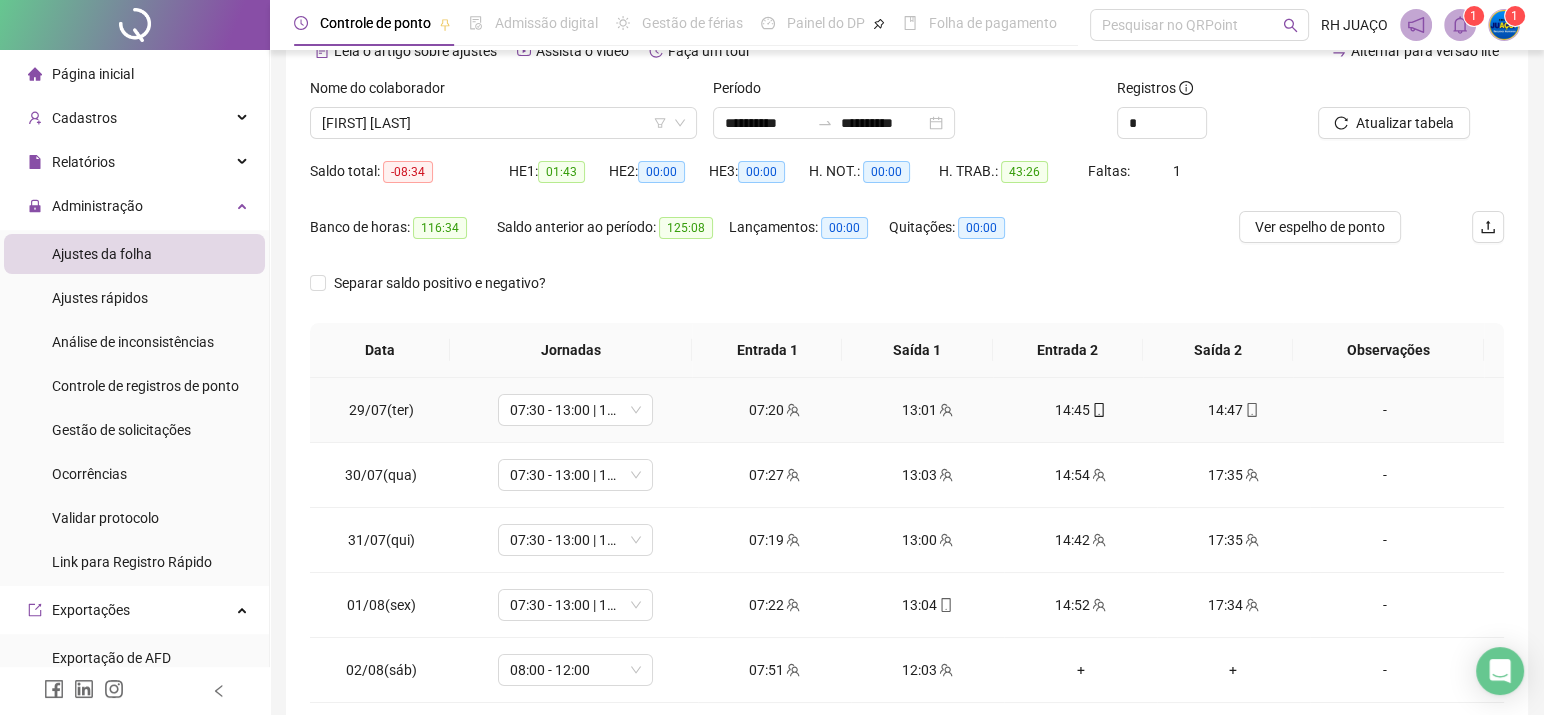 scroll, scrollTop: 135, scrollLeft: 0, axis: vertical 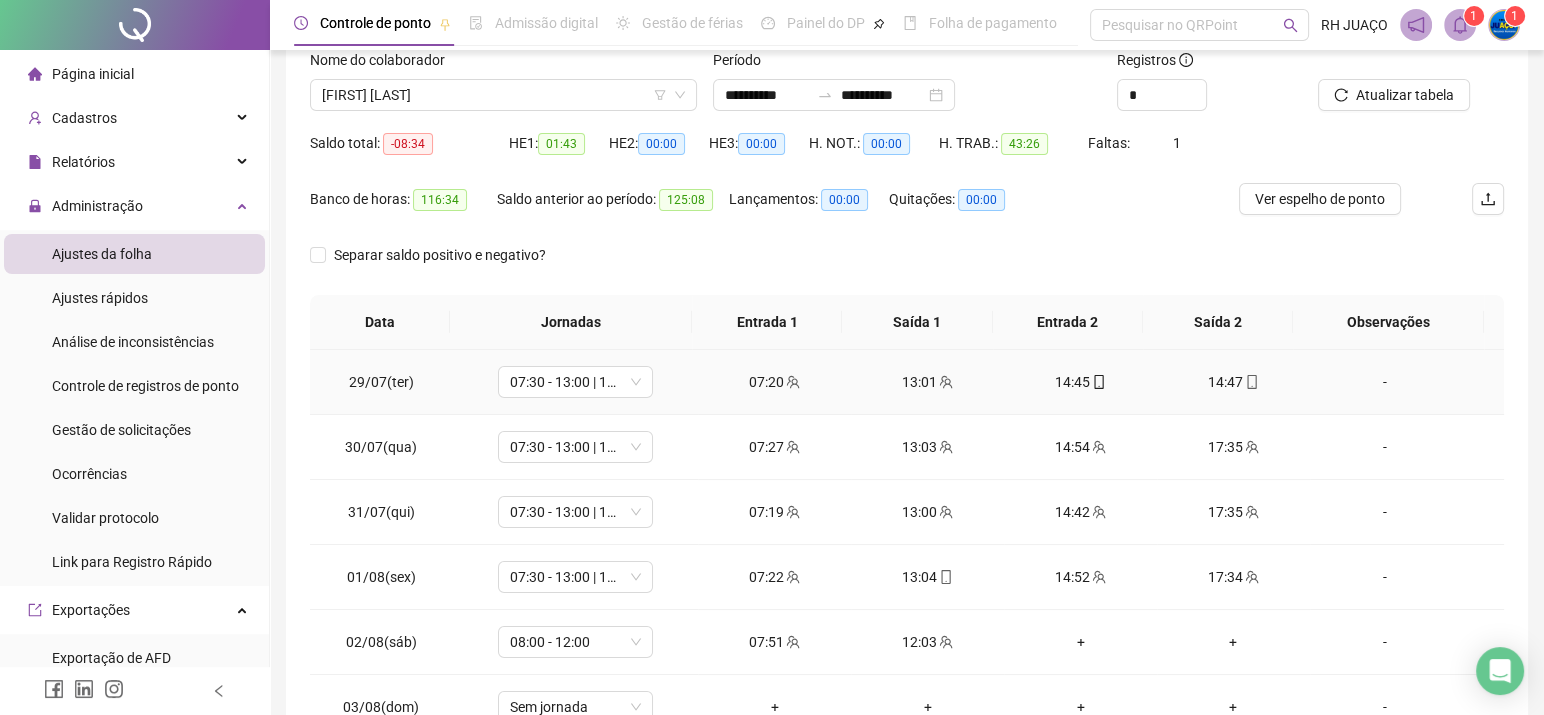 click on "14:47" at bounding box center (1233, 382) 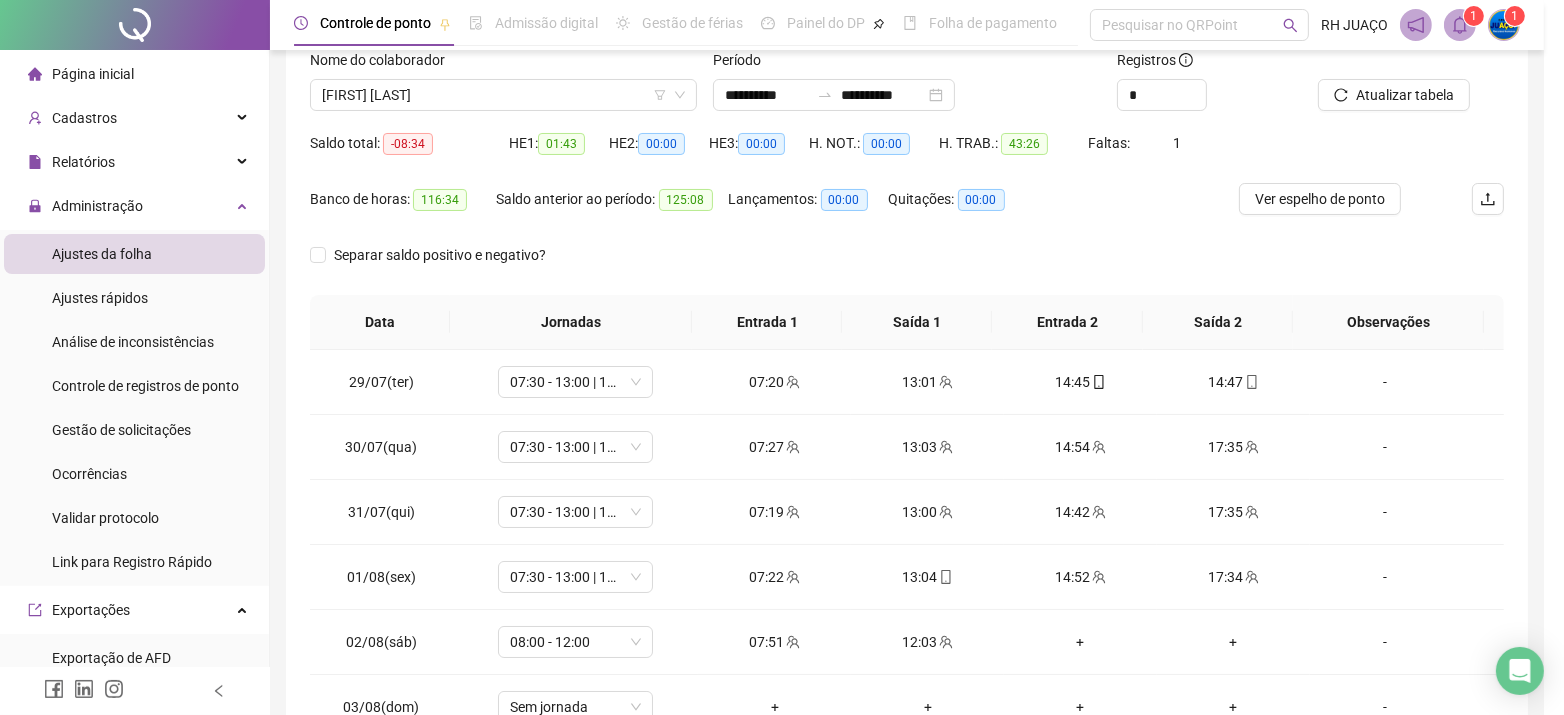 type on "**********" 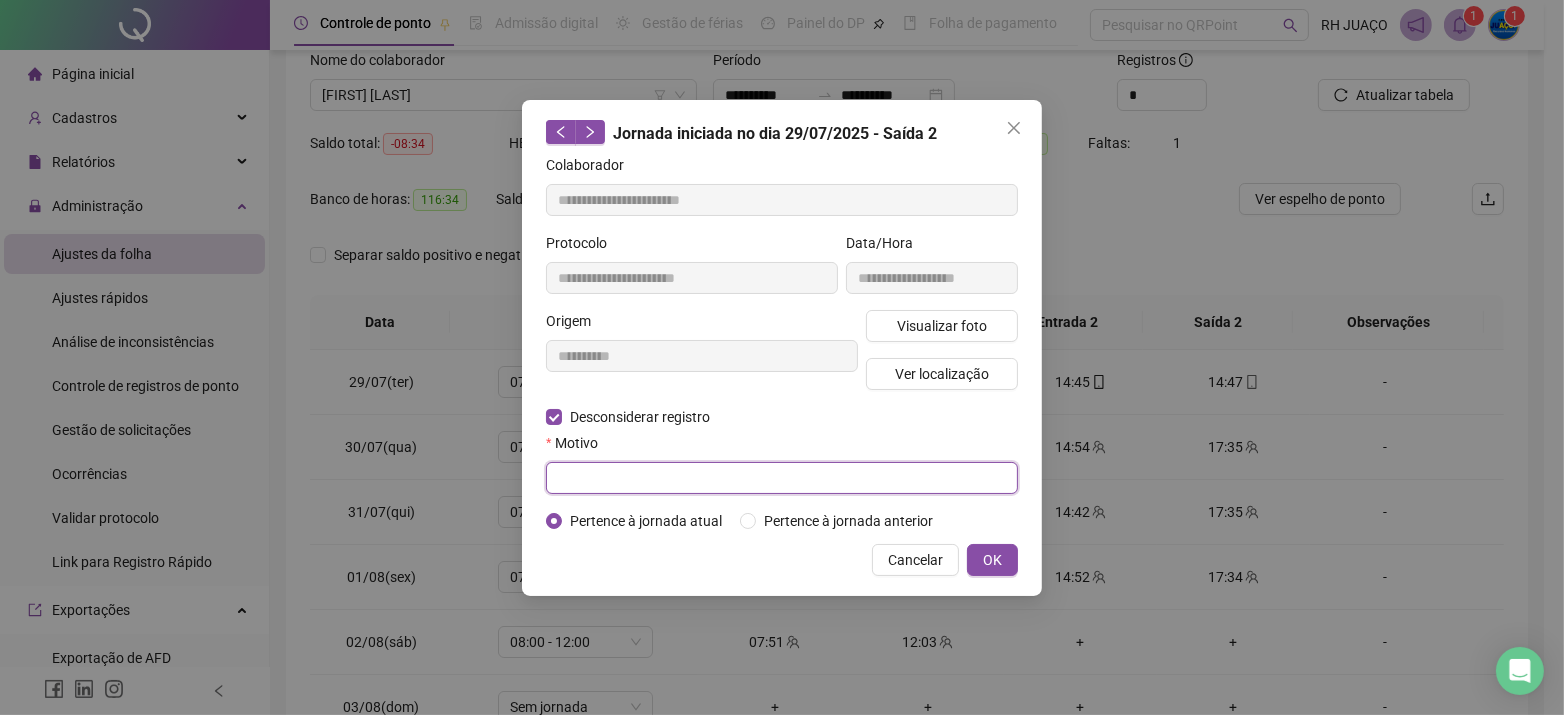 click at bounding box center (782, 478) 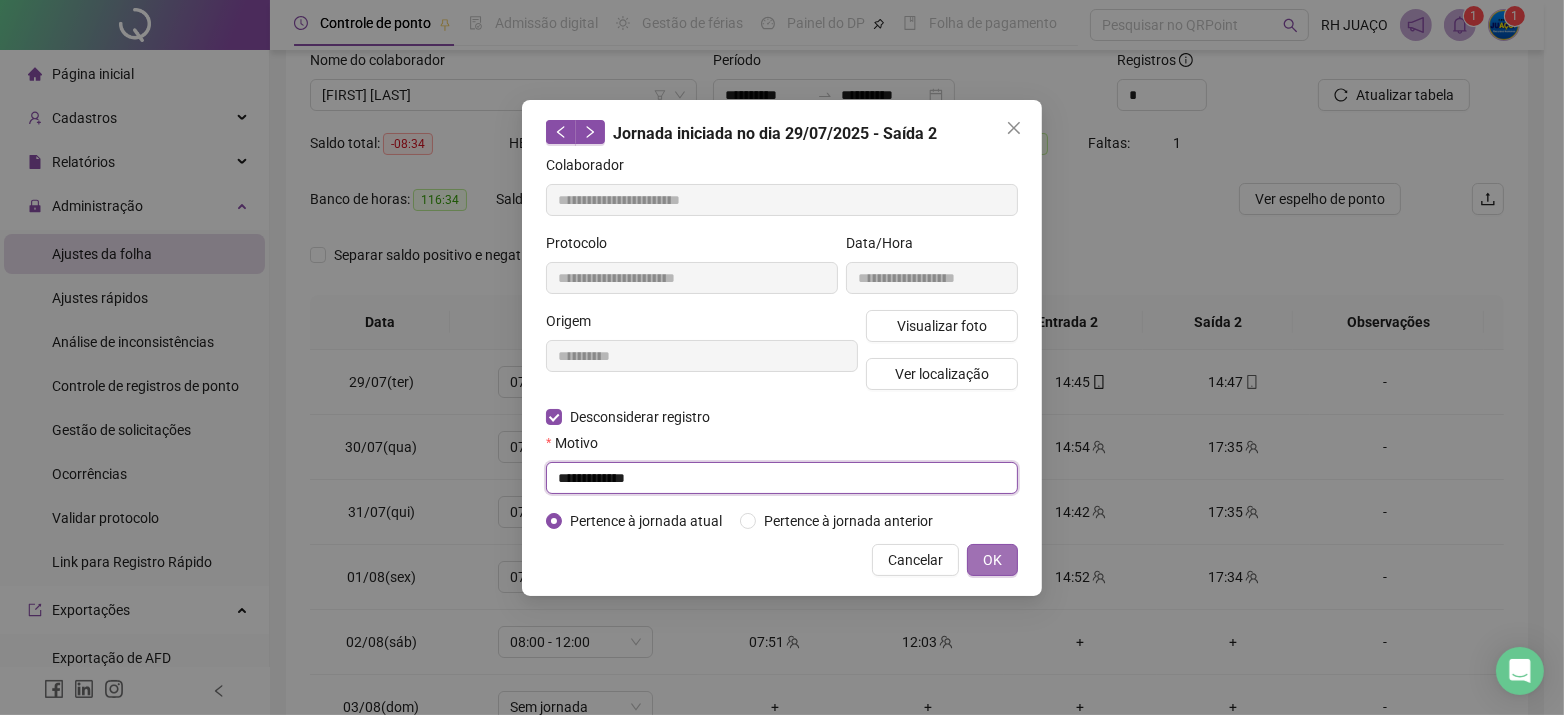type on "**********" 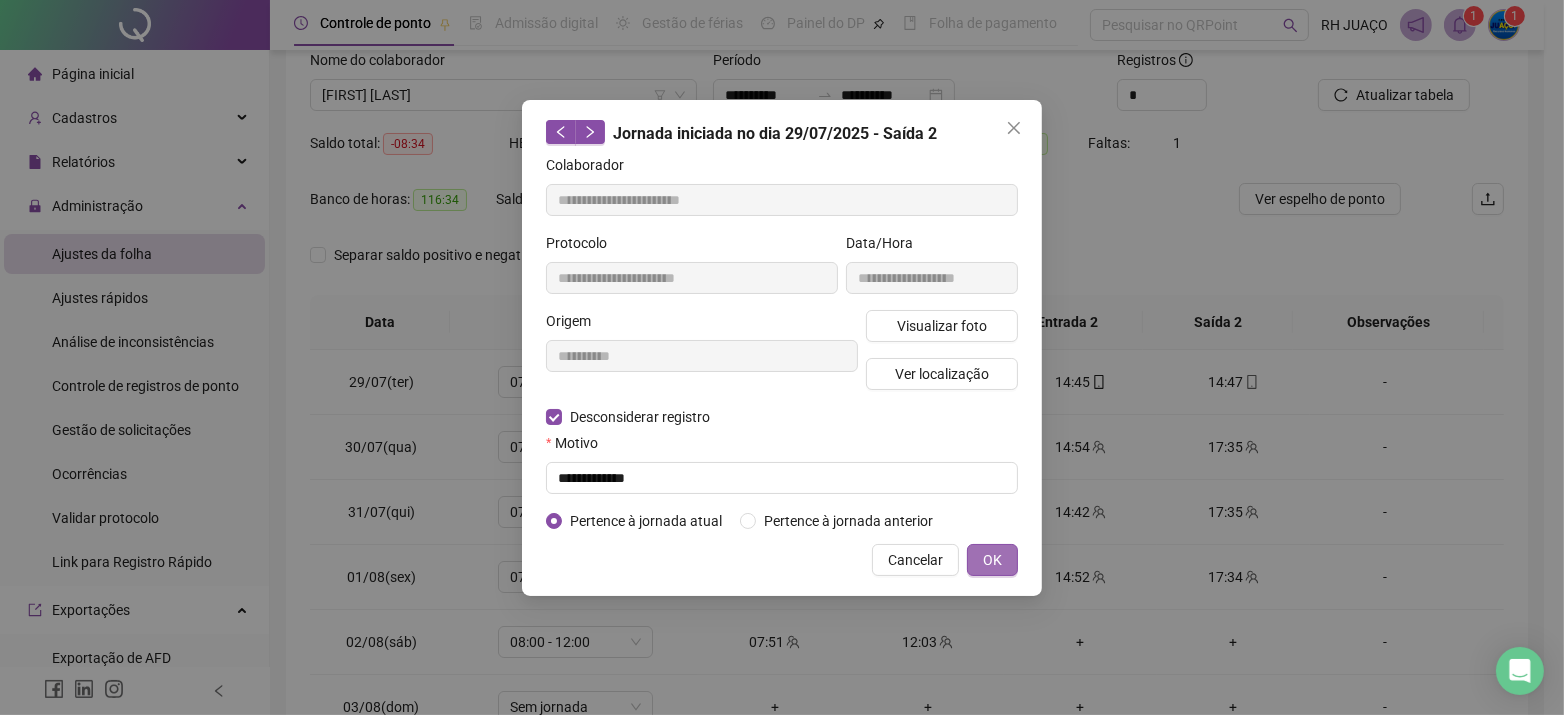 click on "OK" at bounding box center [992, 560] 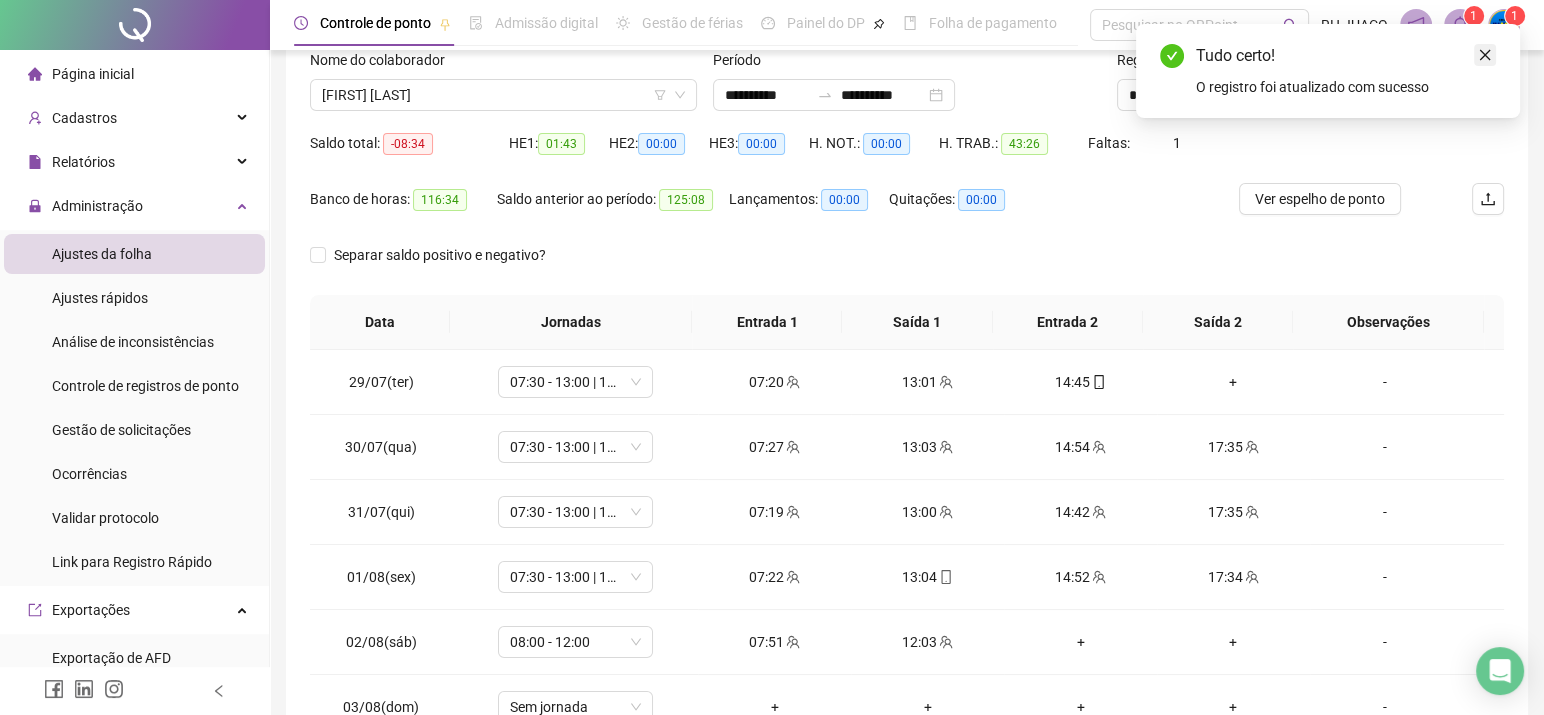 click 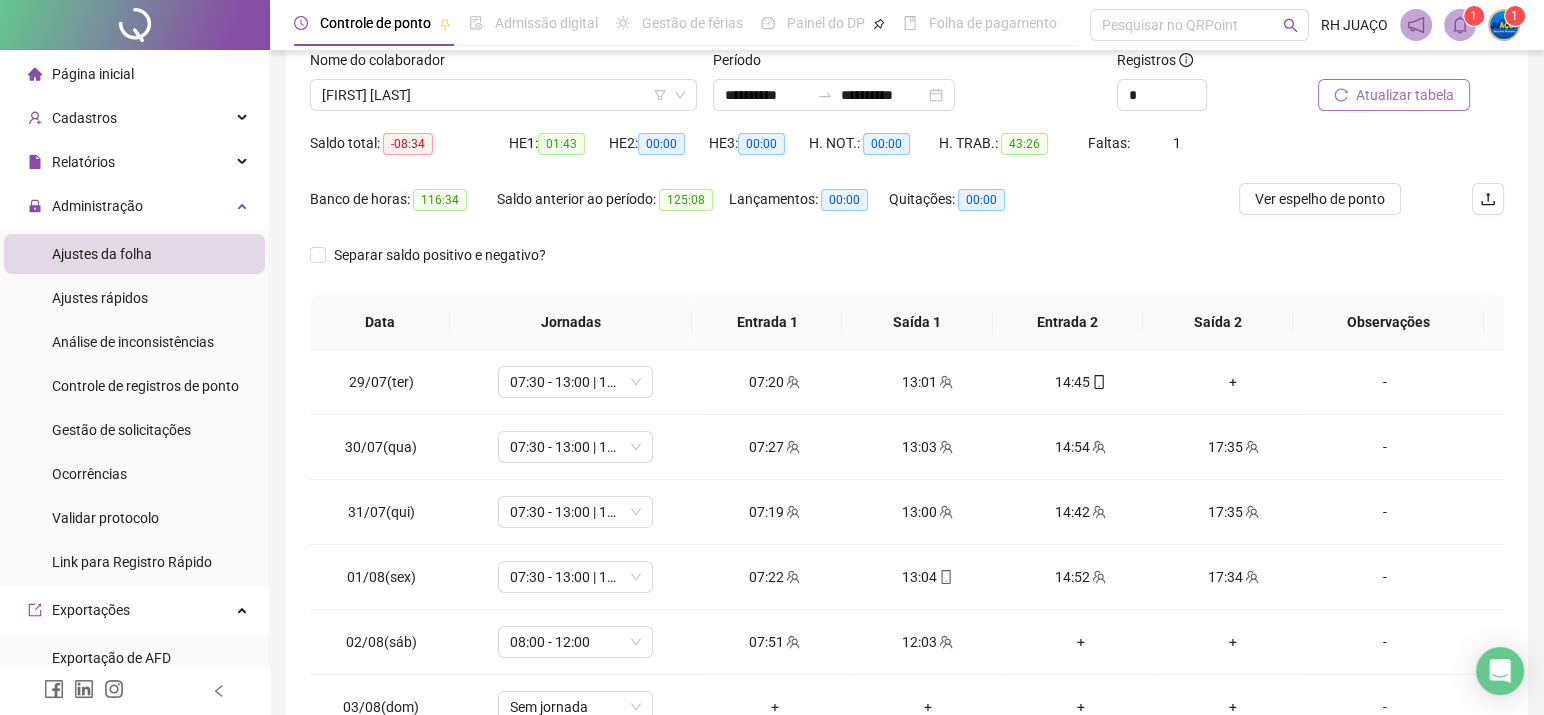 click on "Atualizar tabela" at bounding box center (1405, 95) 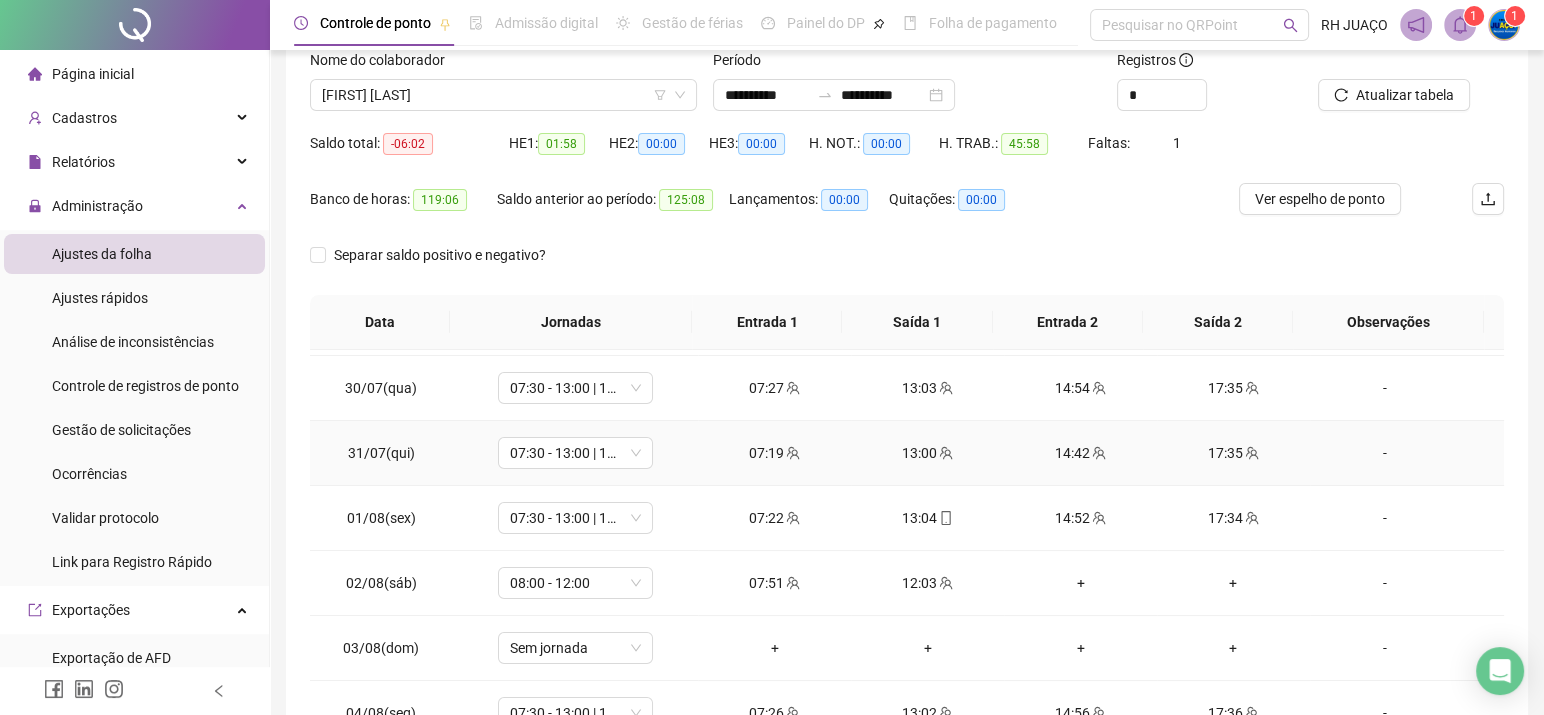 scroll, scrollTop: 91, scrollLeft: 0, axis: vertical 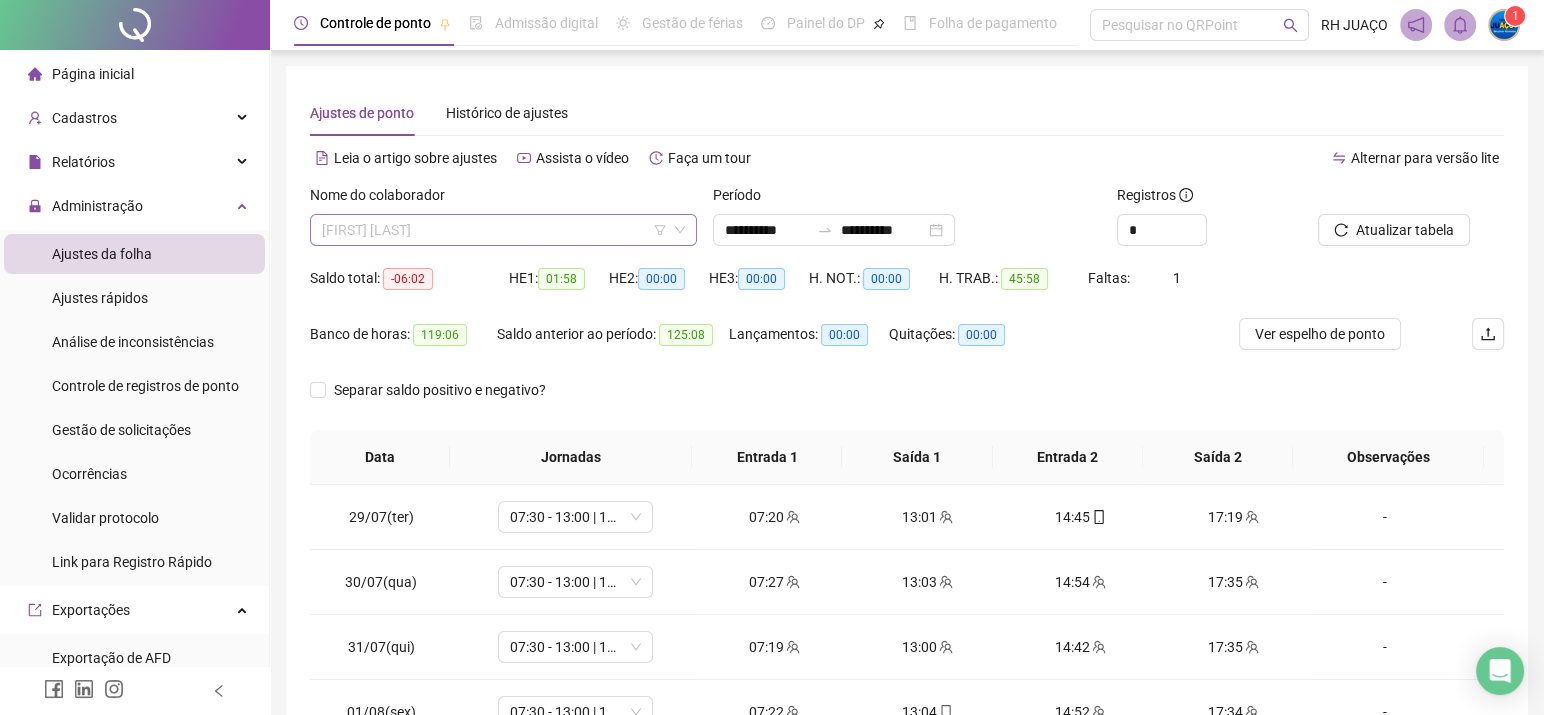 click on "[FIRST] [LAST]" at bounding box center (503, 230) 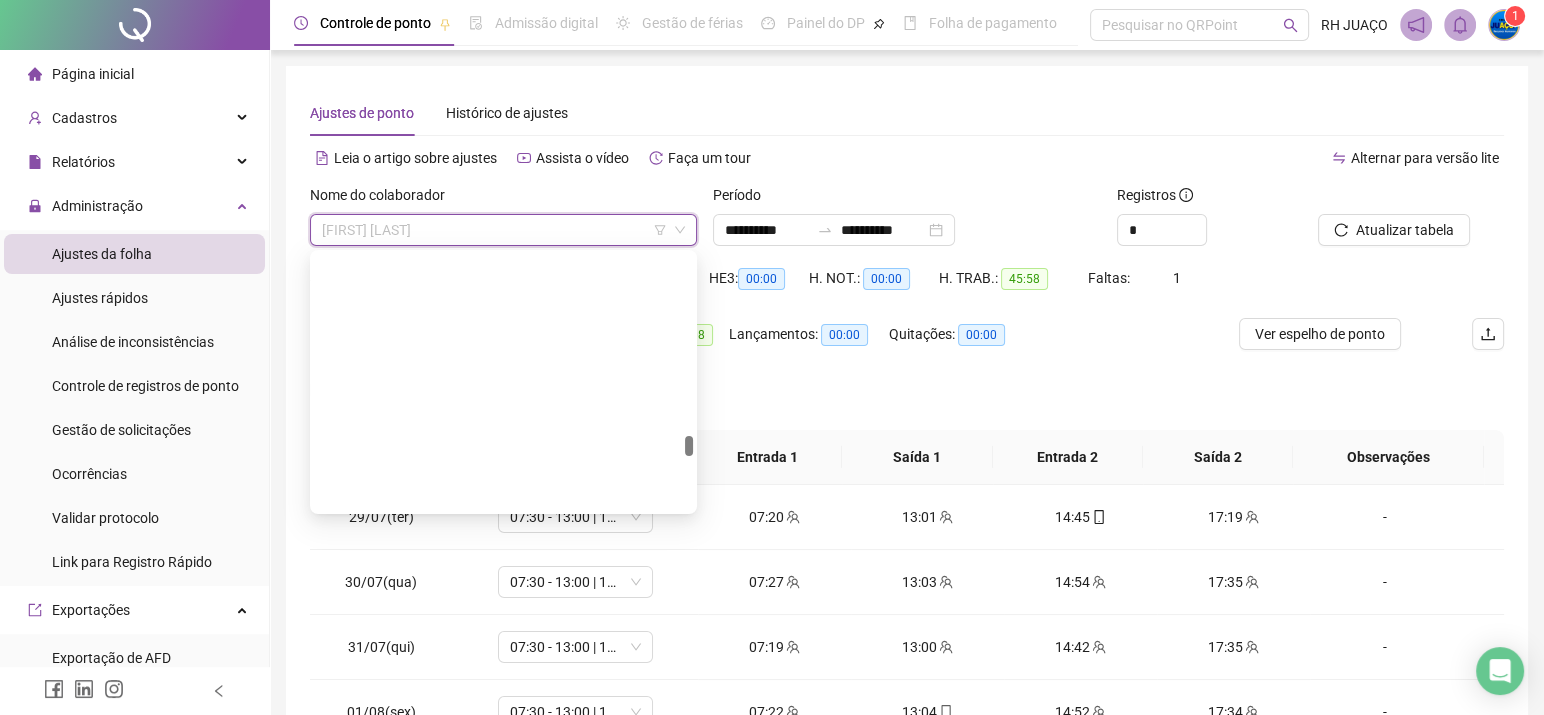 scroll, scrollTop: 3338, scrollLeft: 0, axis: vertical 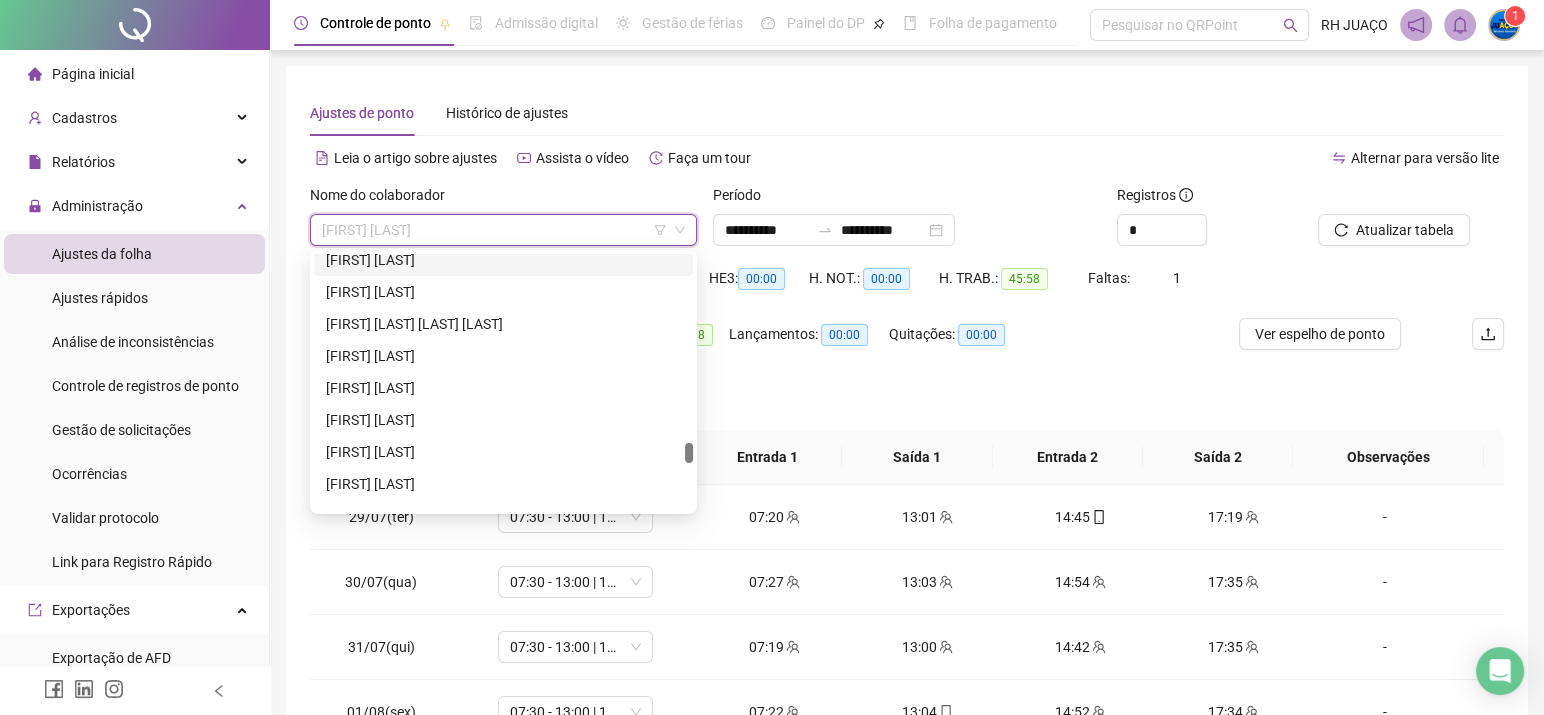 click on "[FIRST] [LAST]" at bounding box center (503, 260) 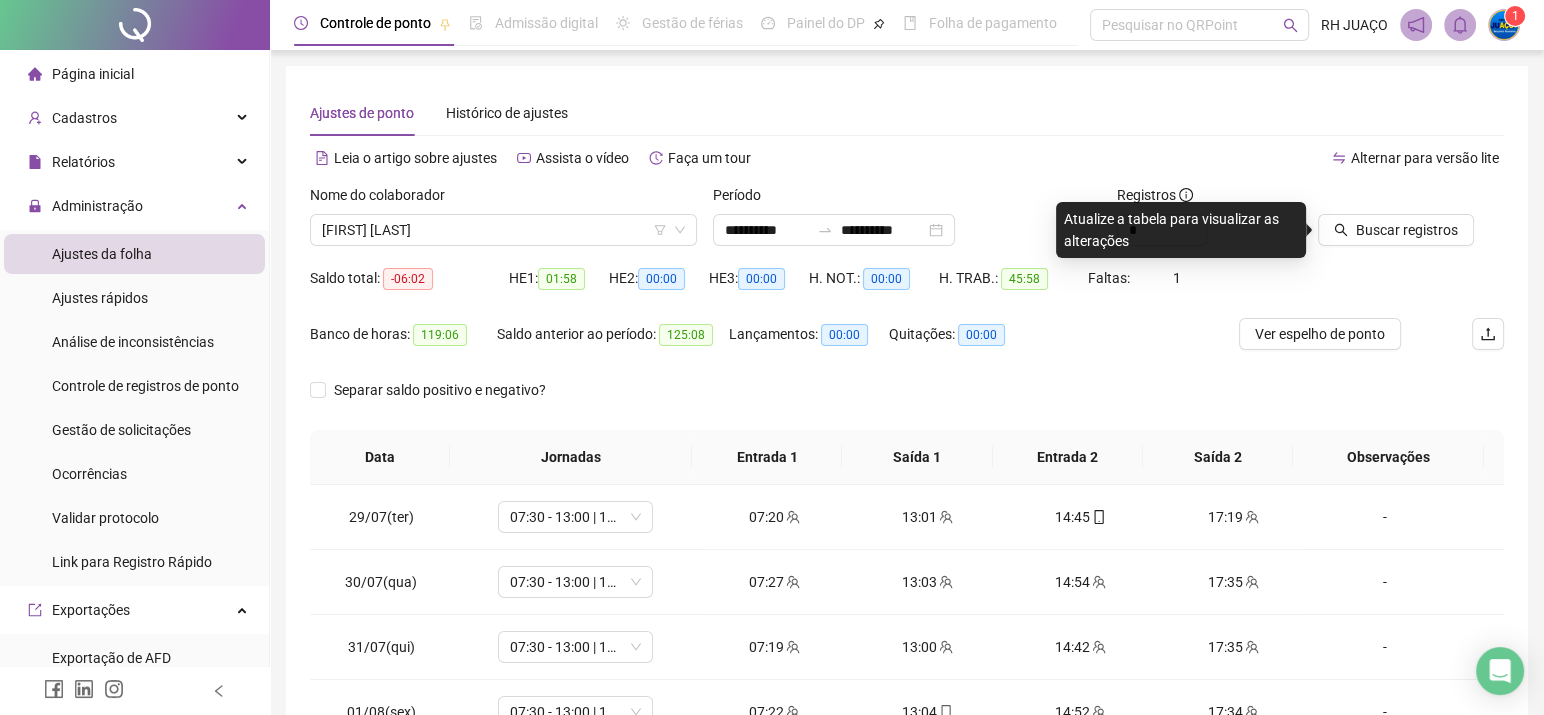 click at bounding box center (1386, 199) 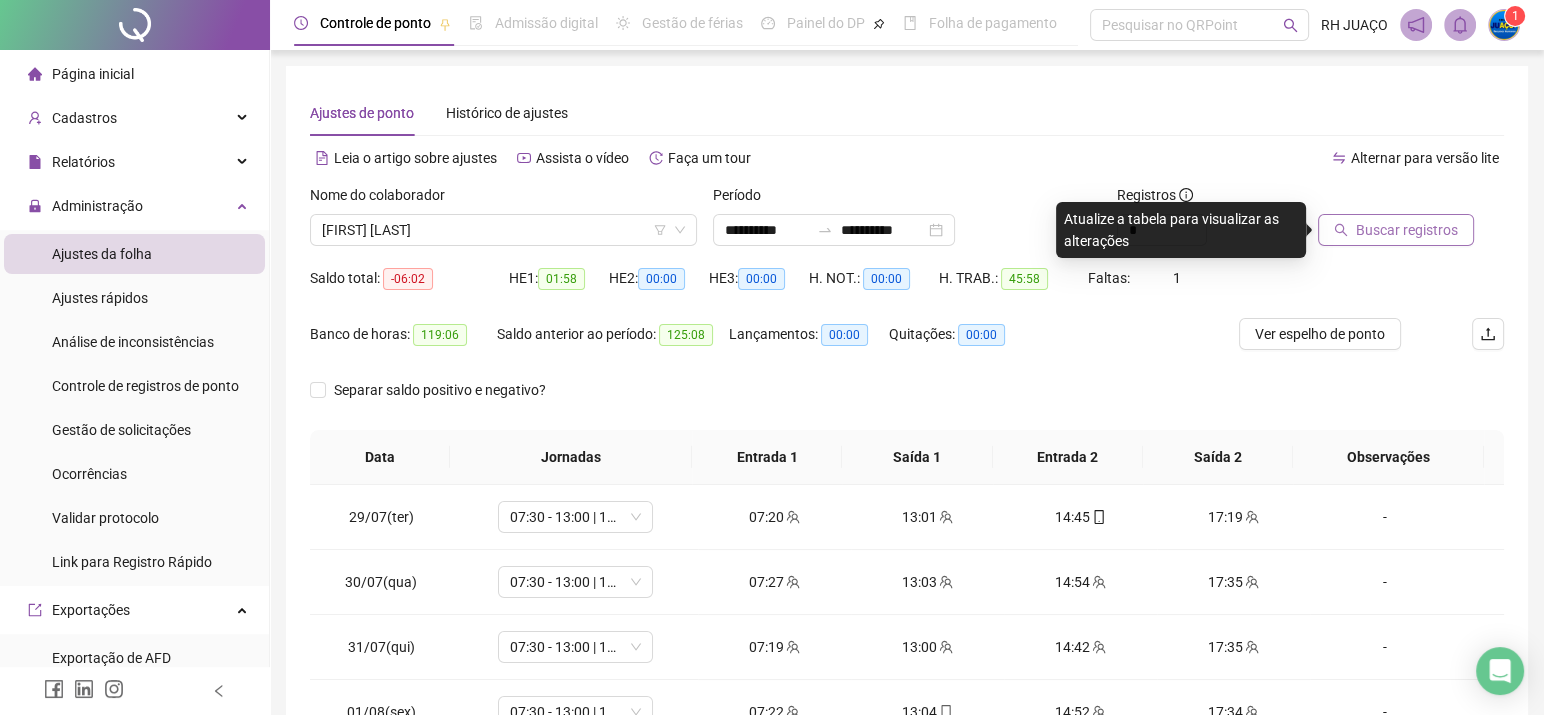 click on "Buscar registros" at bounding box center [1407, 230] 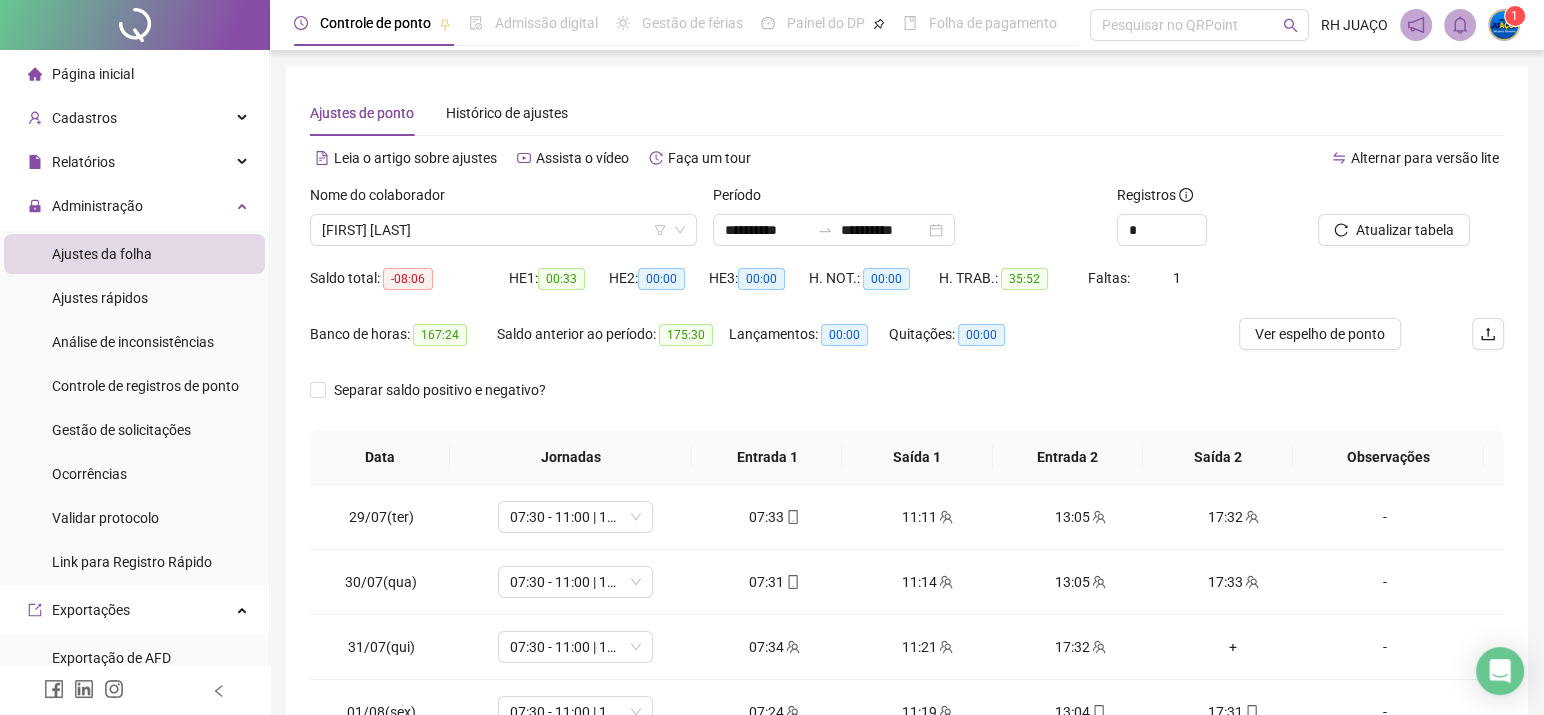 scroll, scrollTop: 306, scrollLeft: 0, axis: vertical 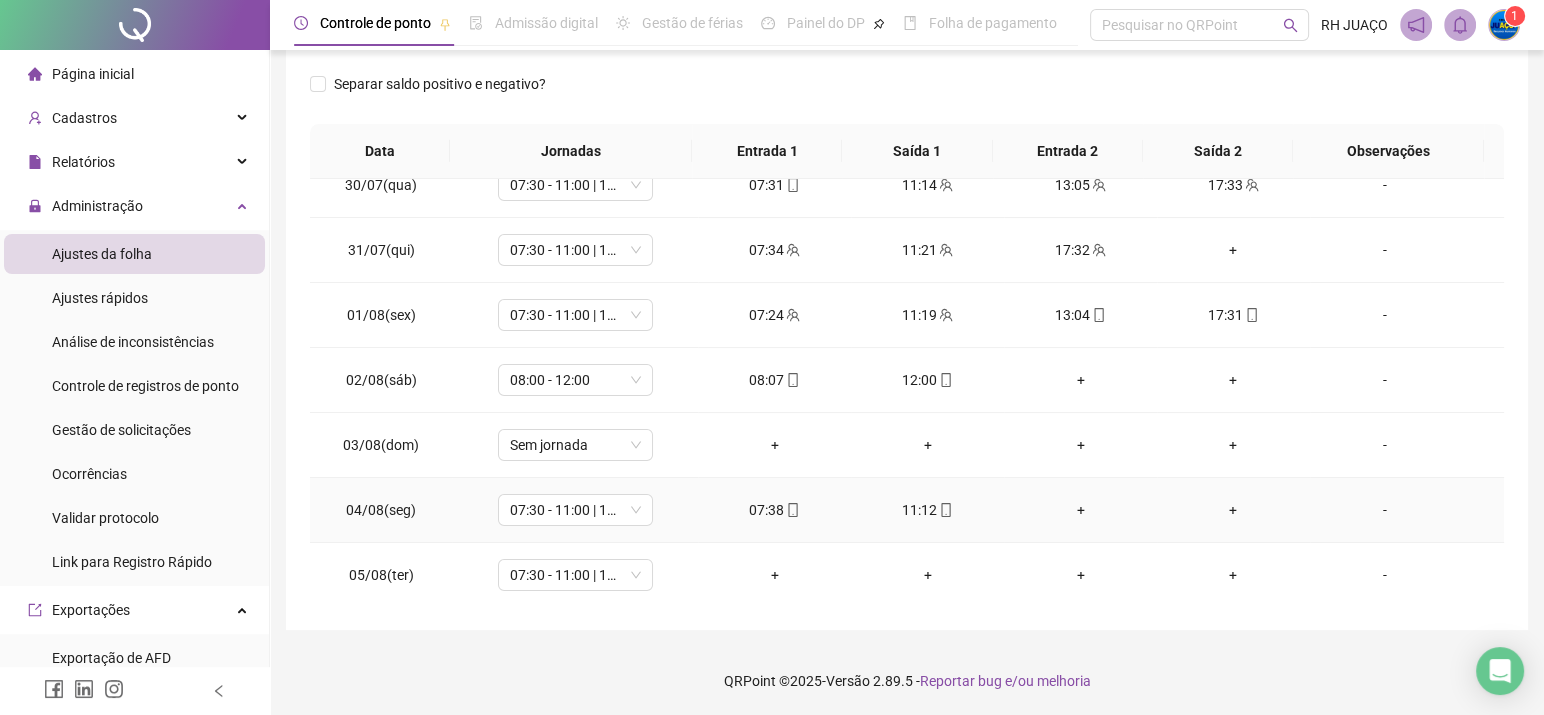click on "07:38" at bounding box center (774, 510) 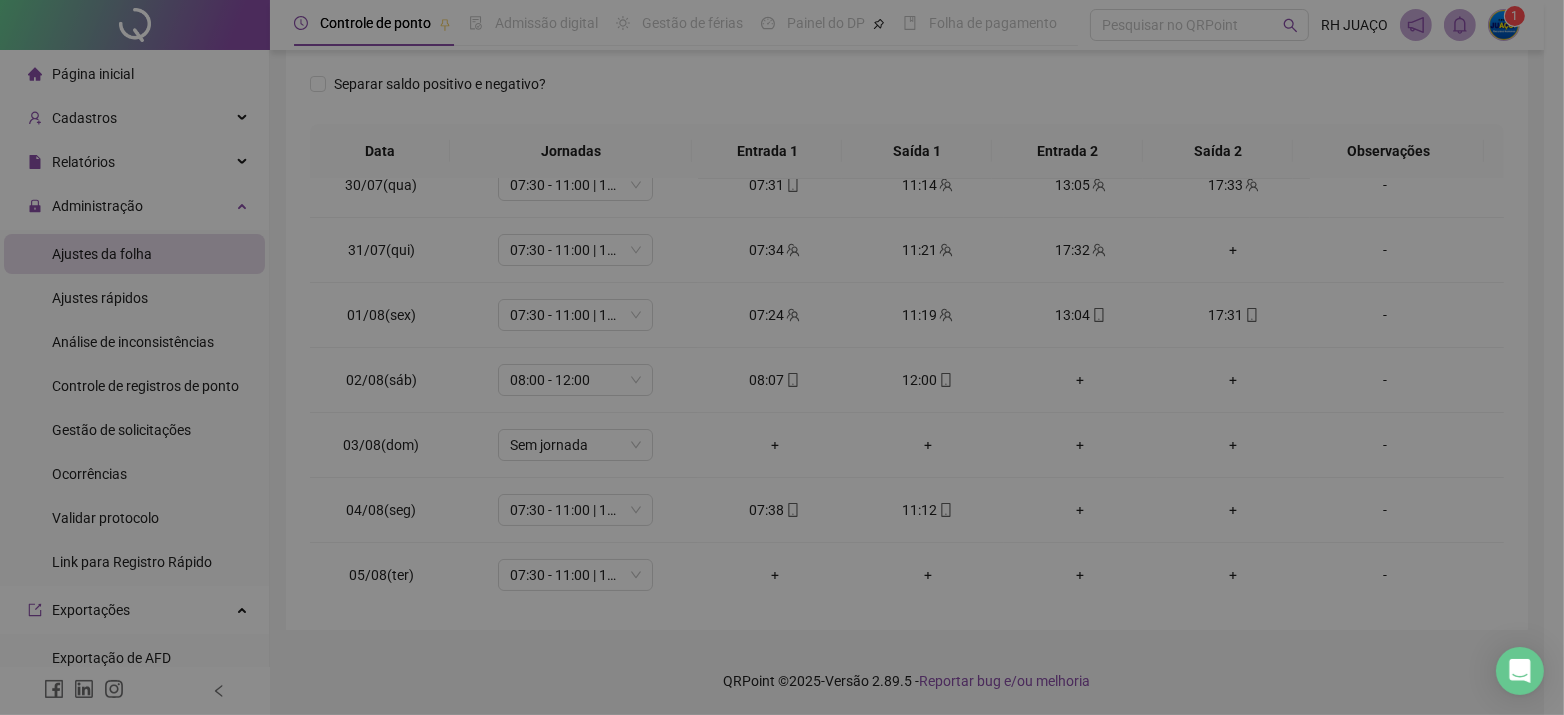 type on "**********" 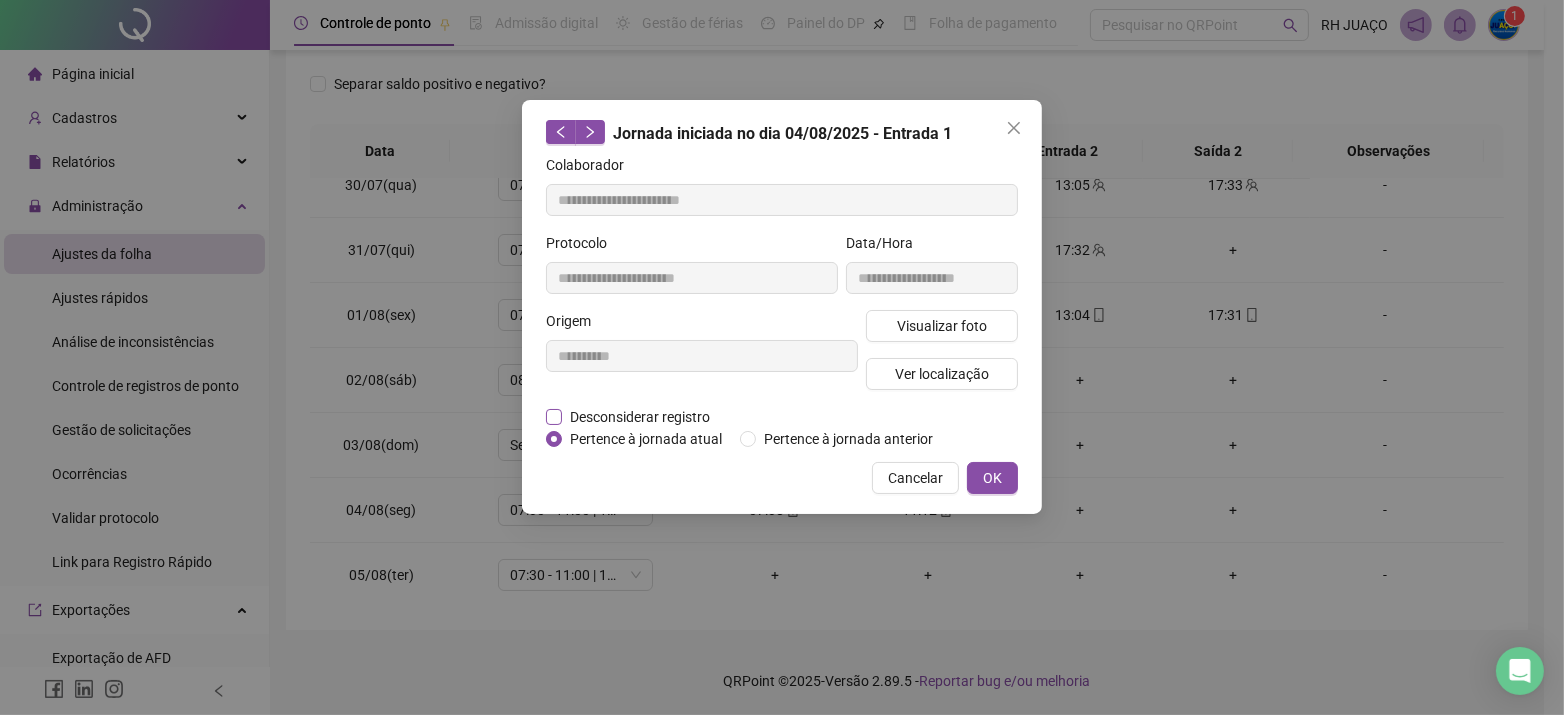 click on "Desconsiderar registro" at bounding box center (640, 417) 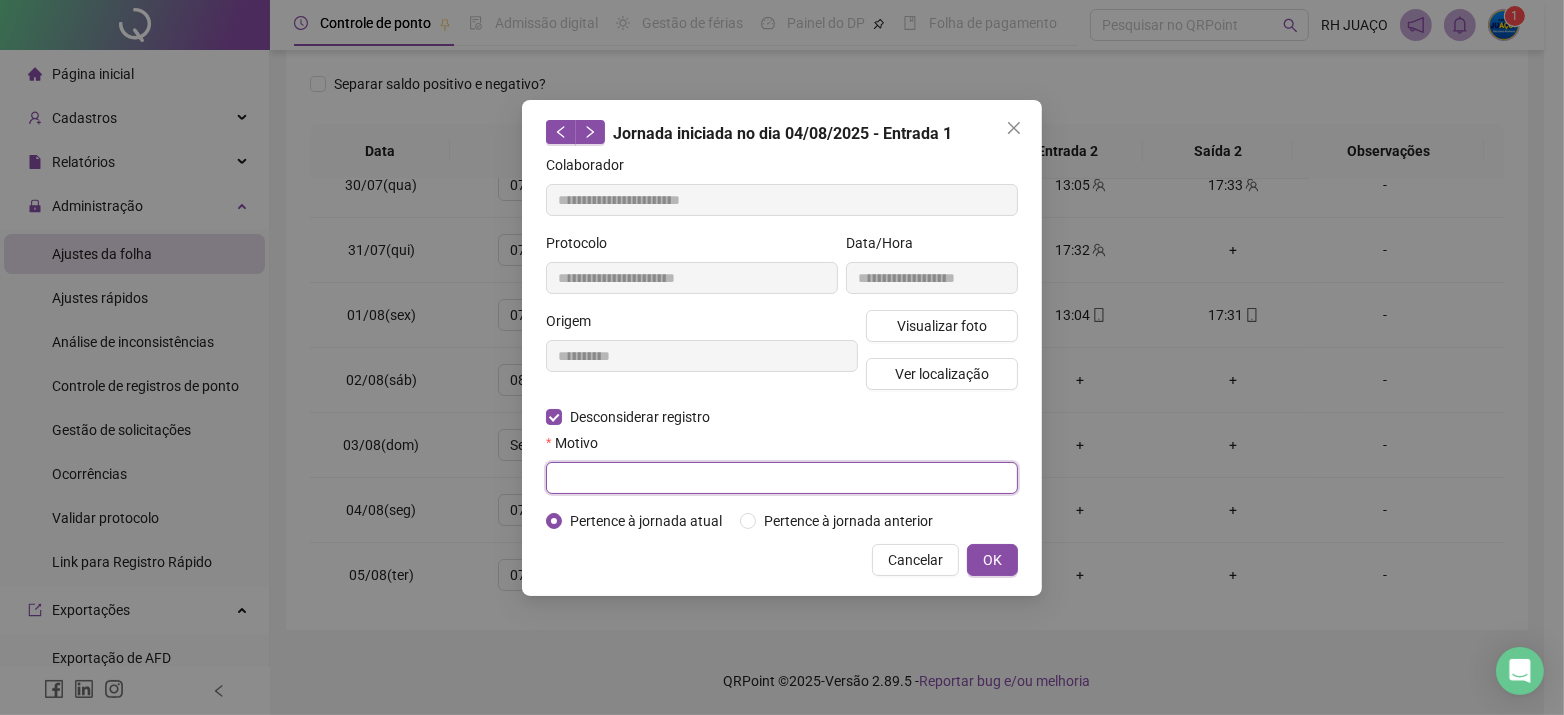 click at bounding box center [782, 478] 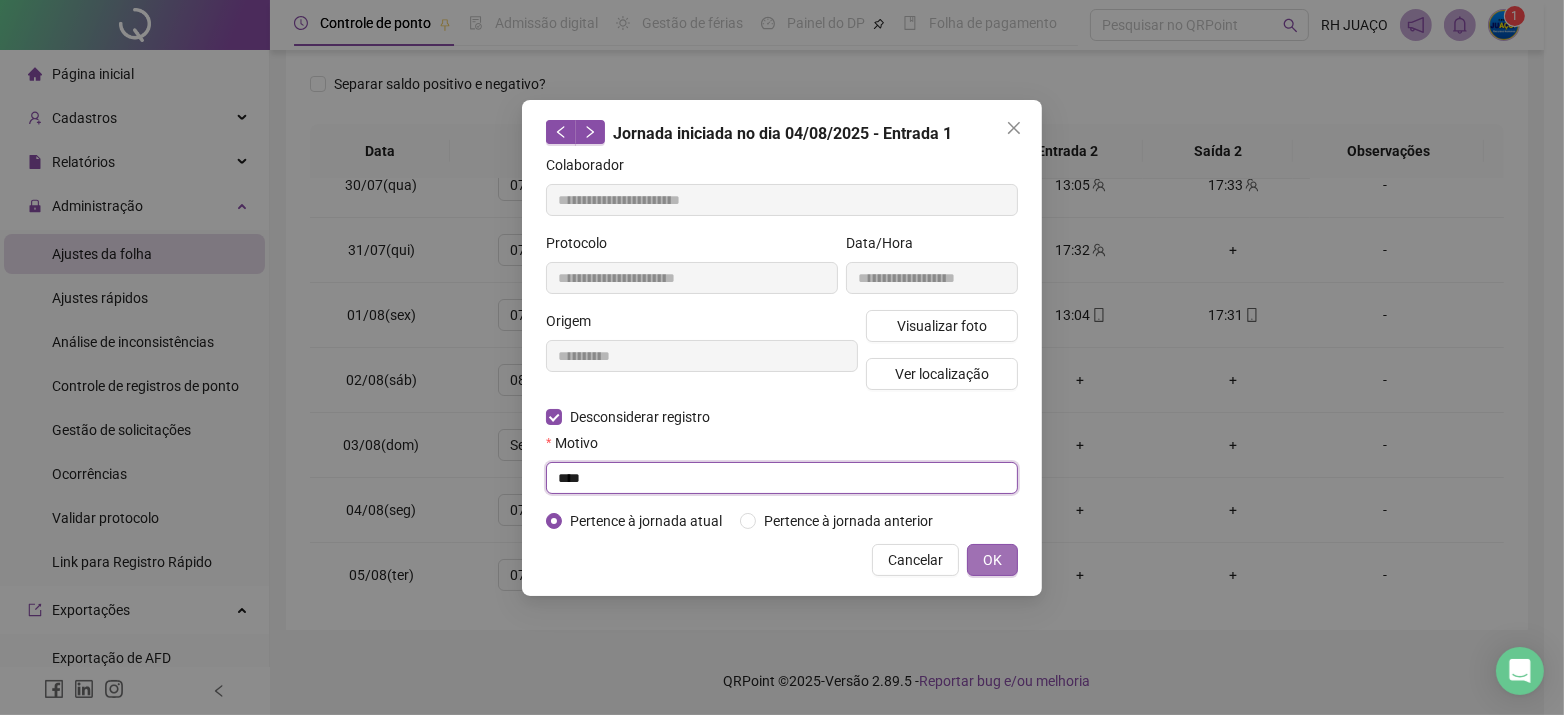 type on "****" 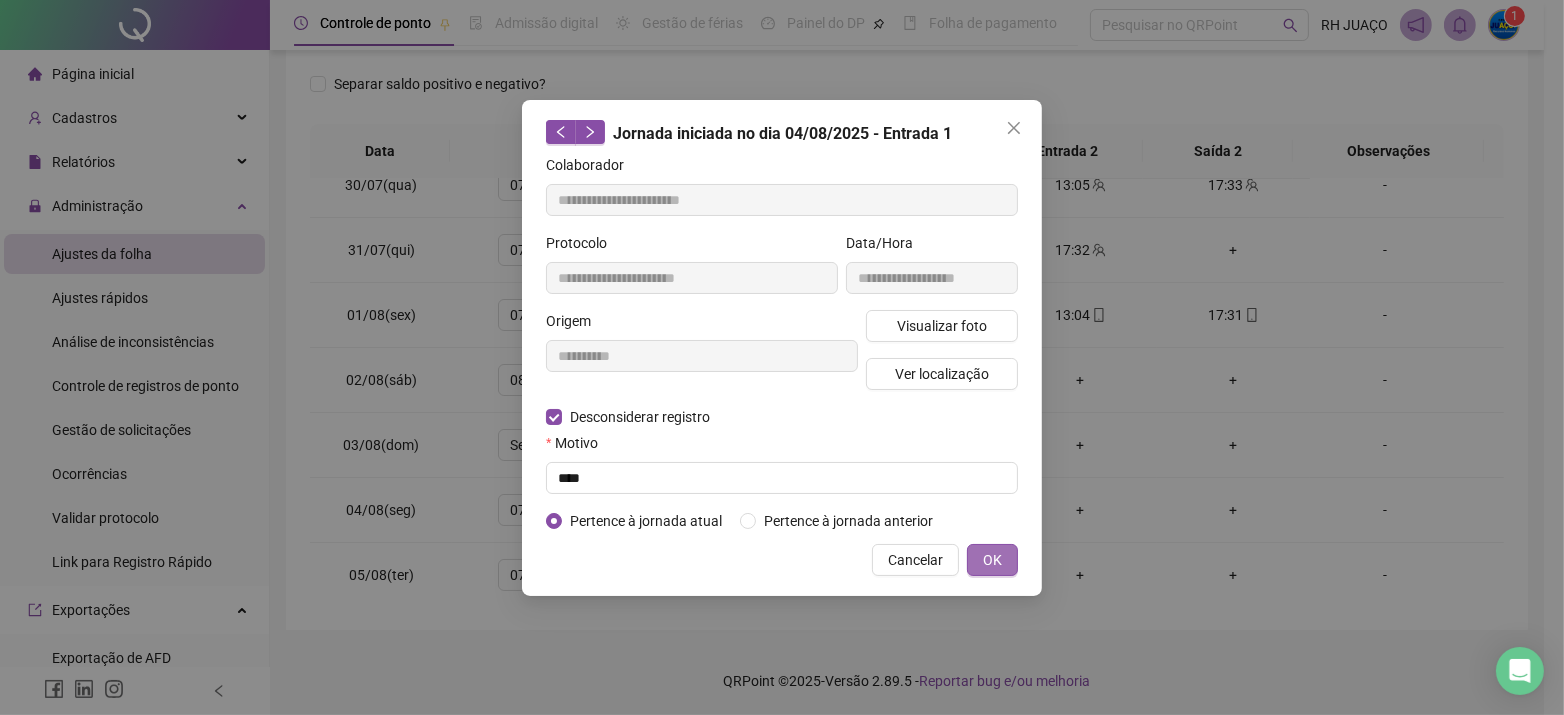 click on "OK" at bounding box center (992, 560) 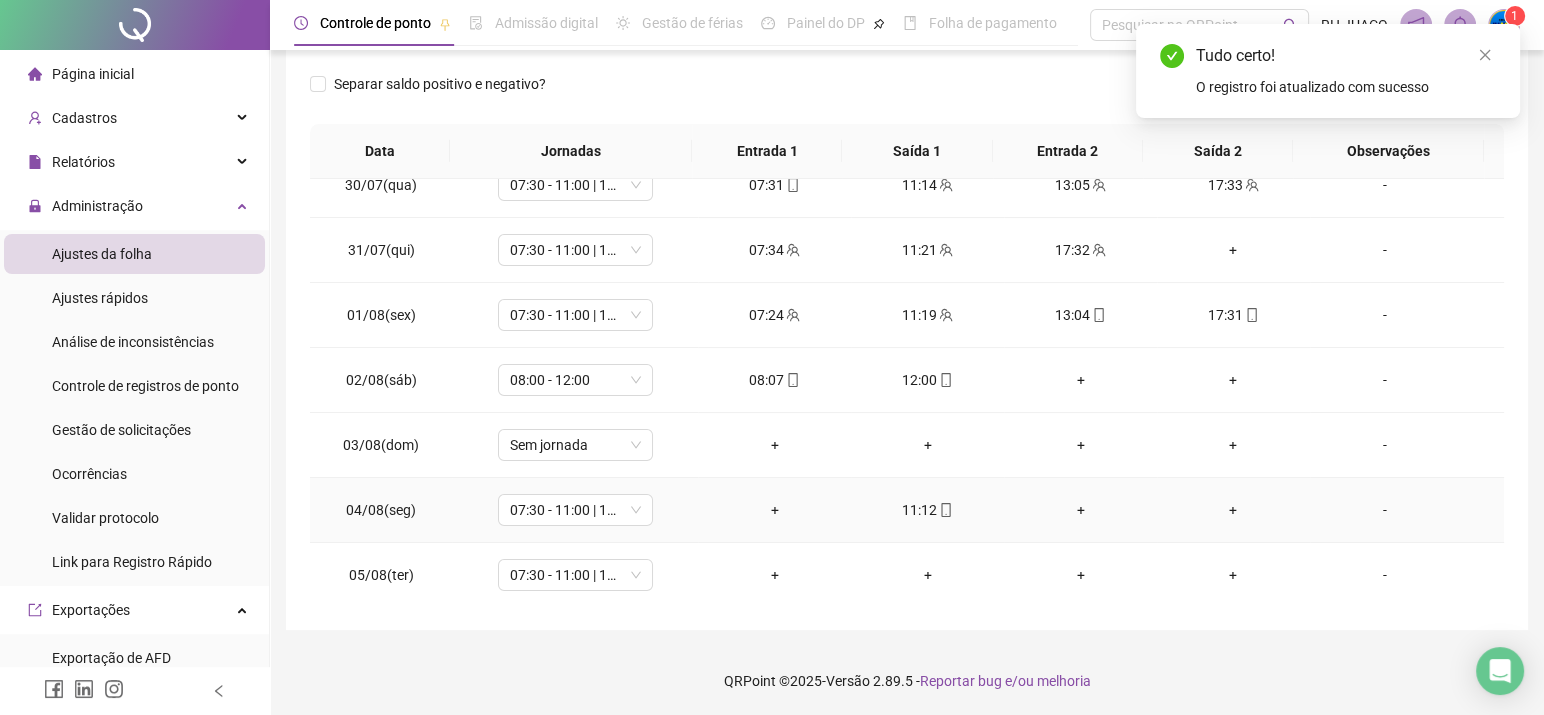 click on "11:12" at bounding box center (927, 510) 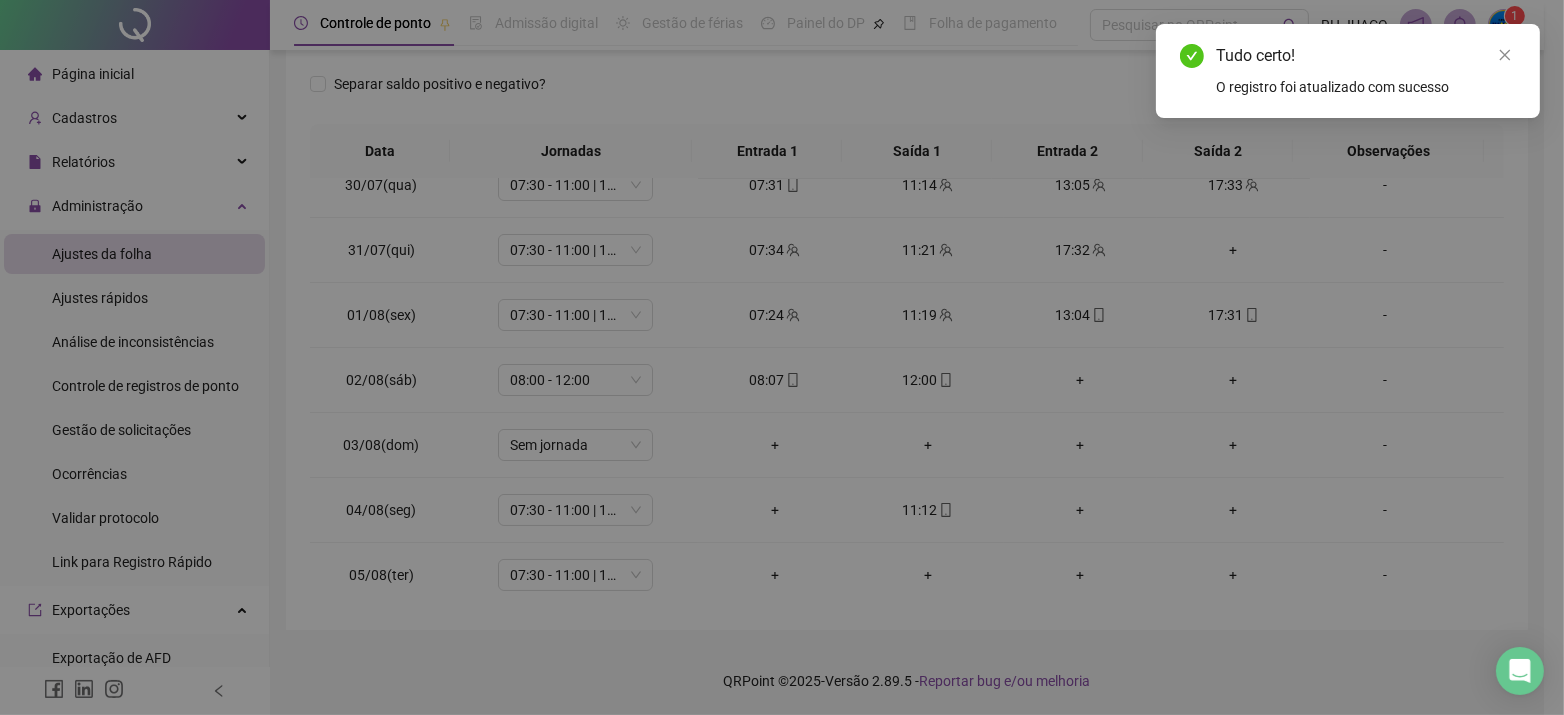 type on "**********" 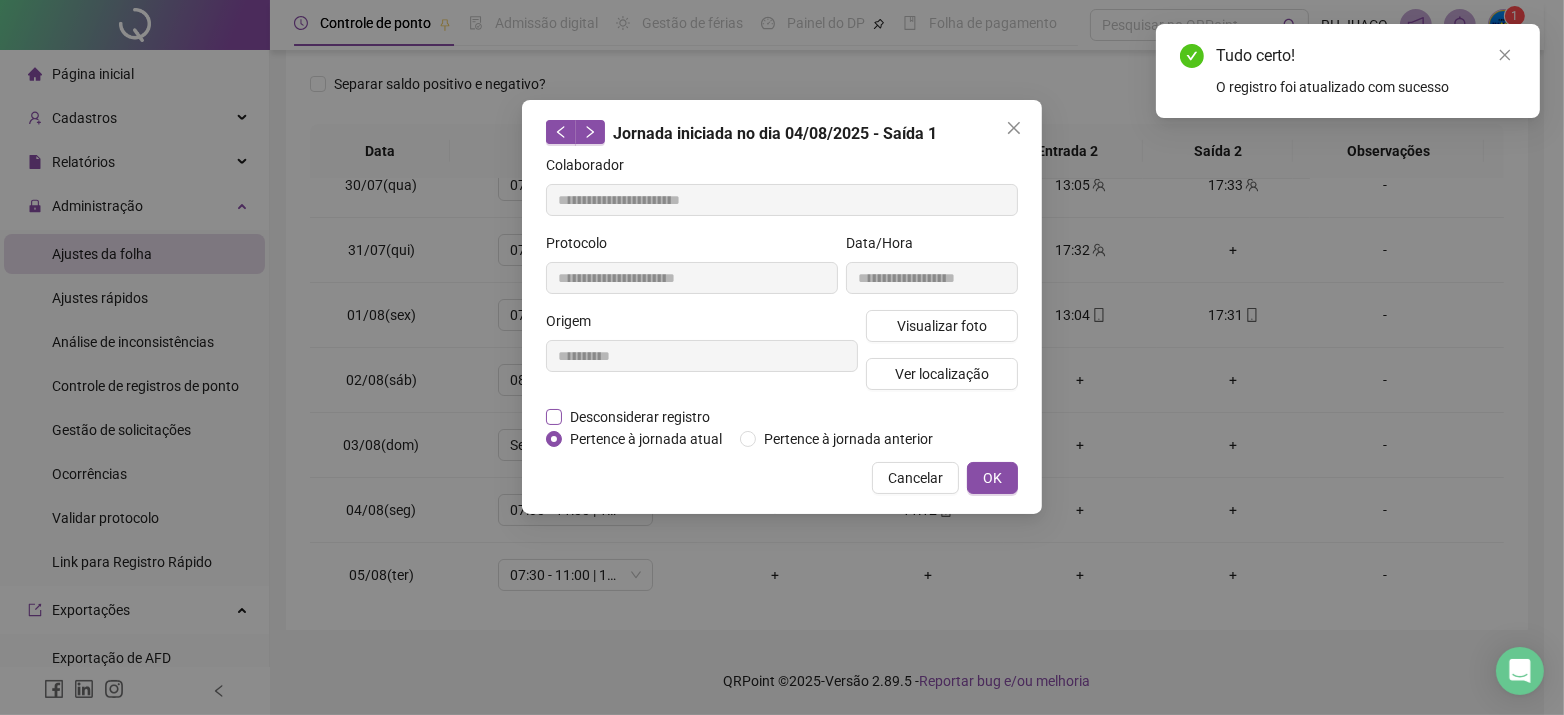 click on "Desconsiderar registro" at bounding box center (640, 417) 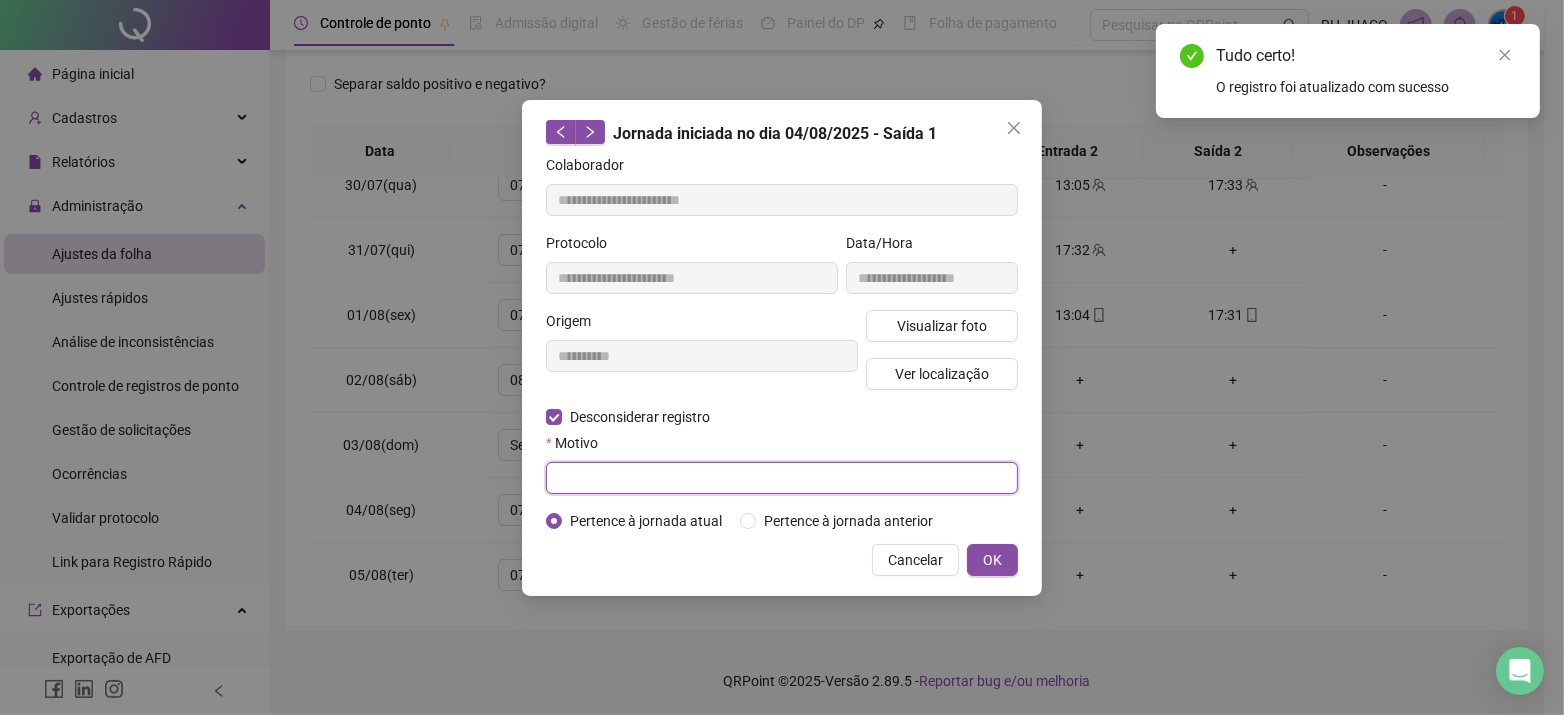 click at bounding box center [782, 478] 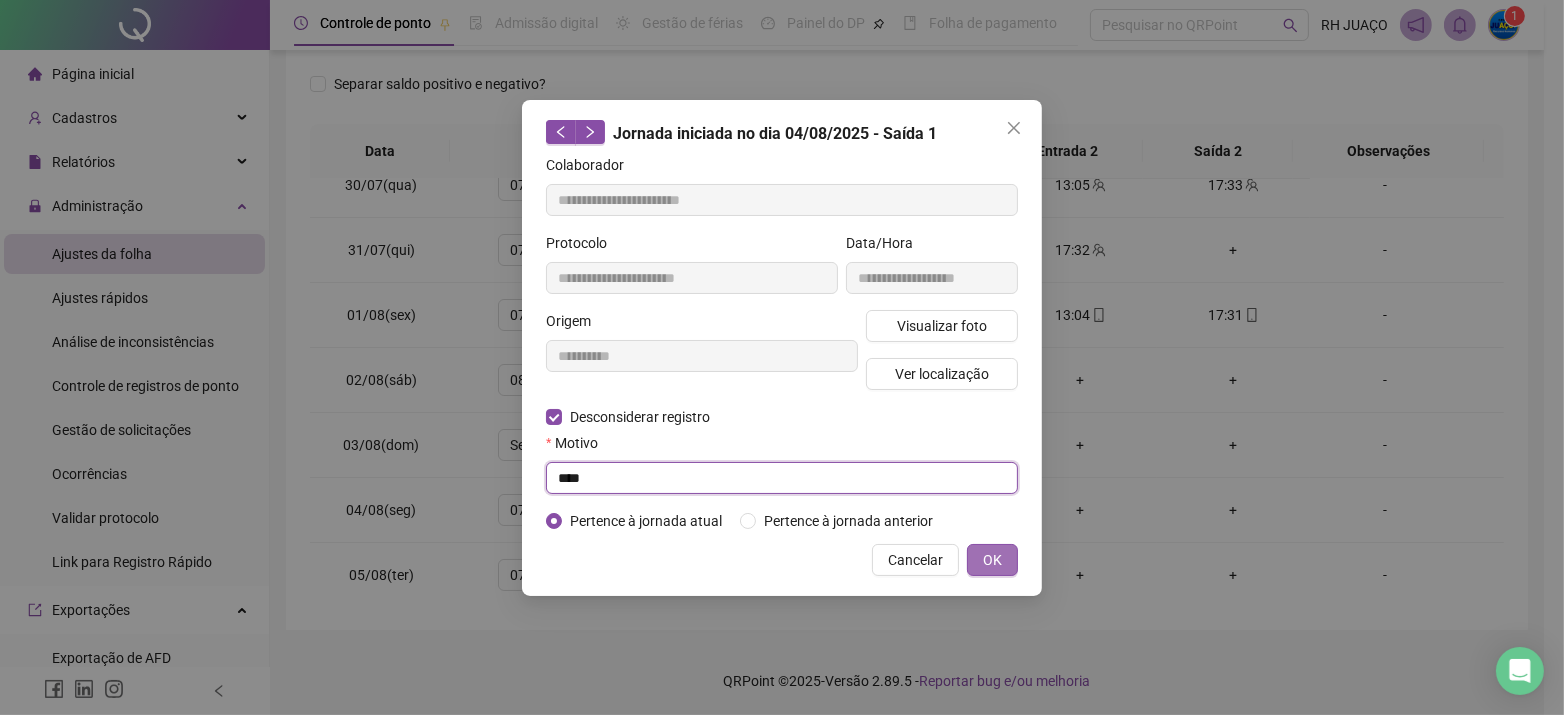 type on "****" 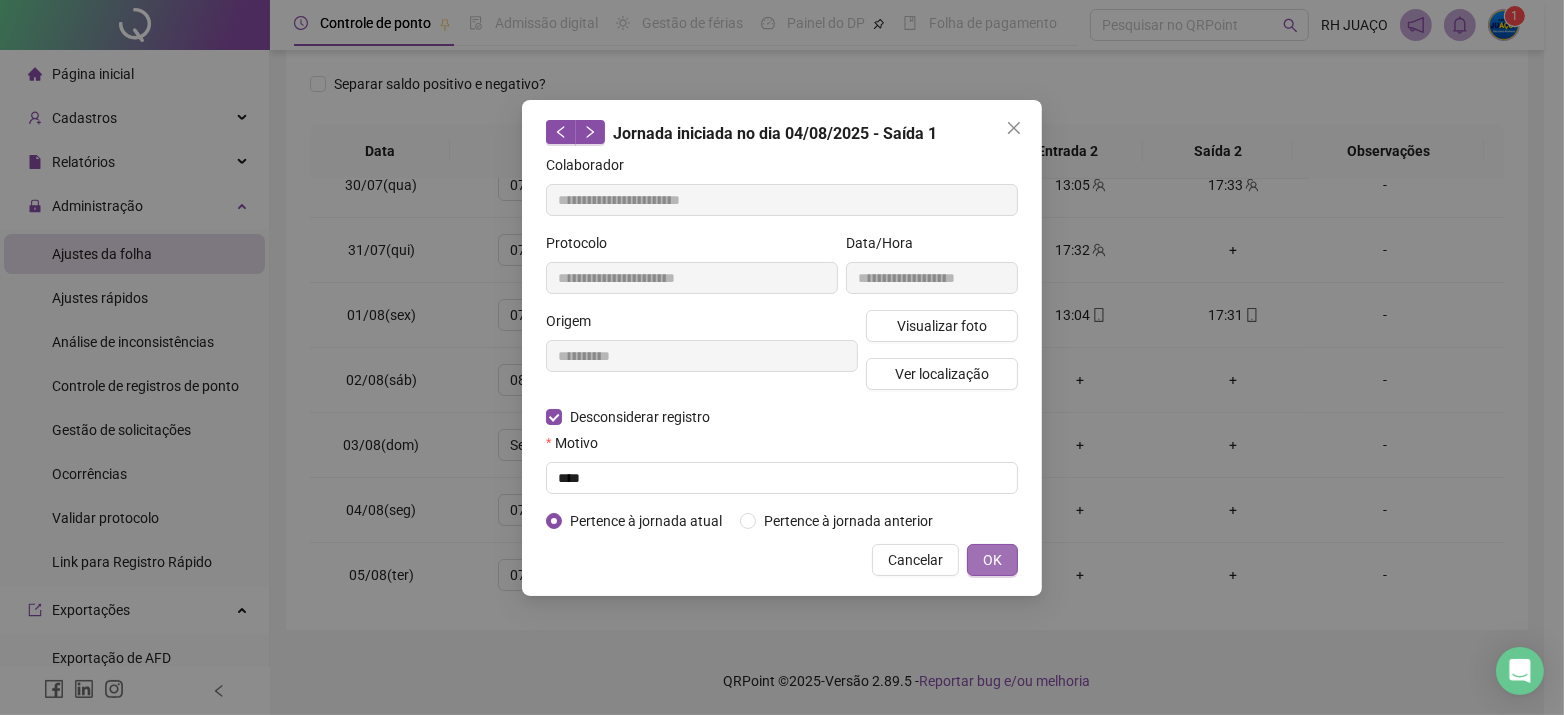 click on "OK" at bounding box center [992, 560] 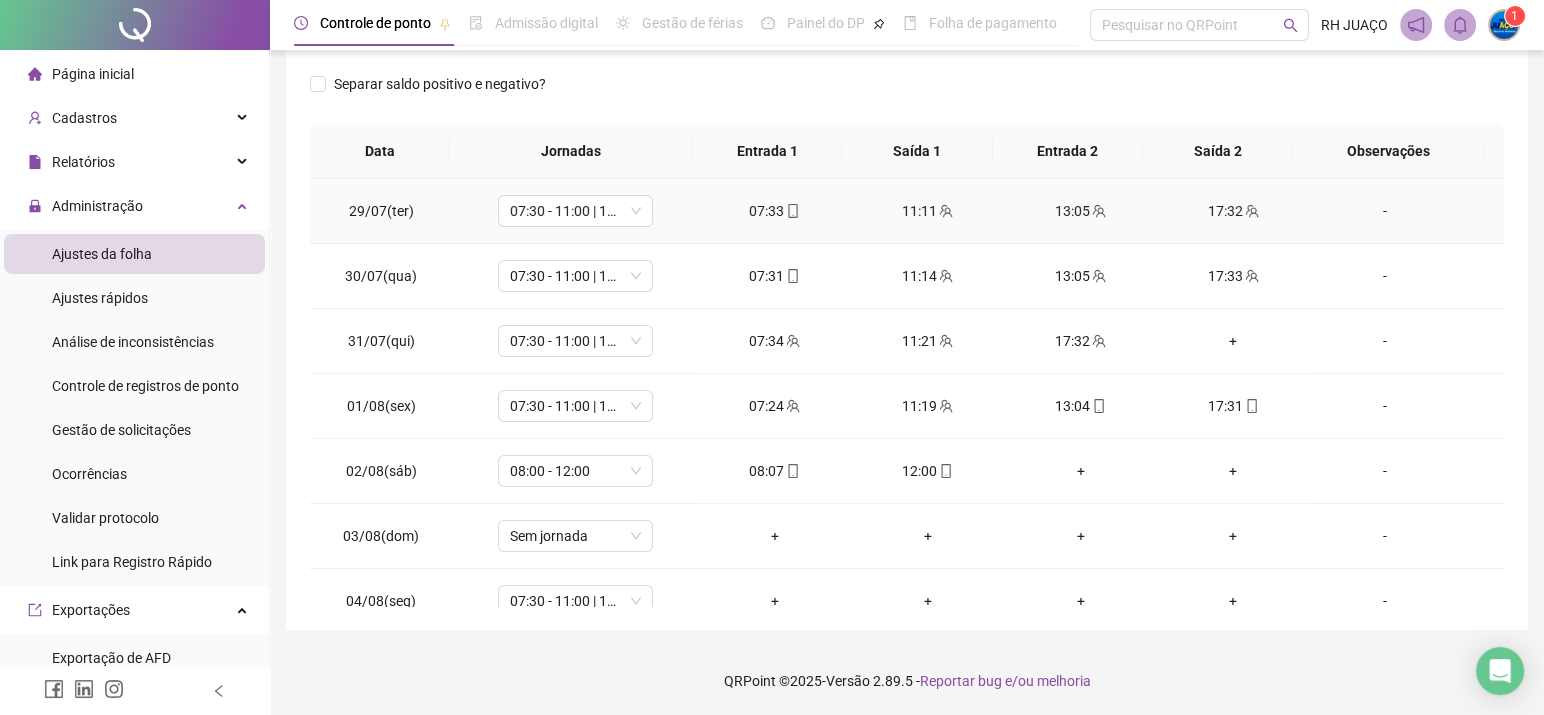 scroll, scrollTop: 0, scrollLeft: 0, axis: both 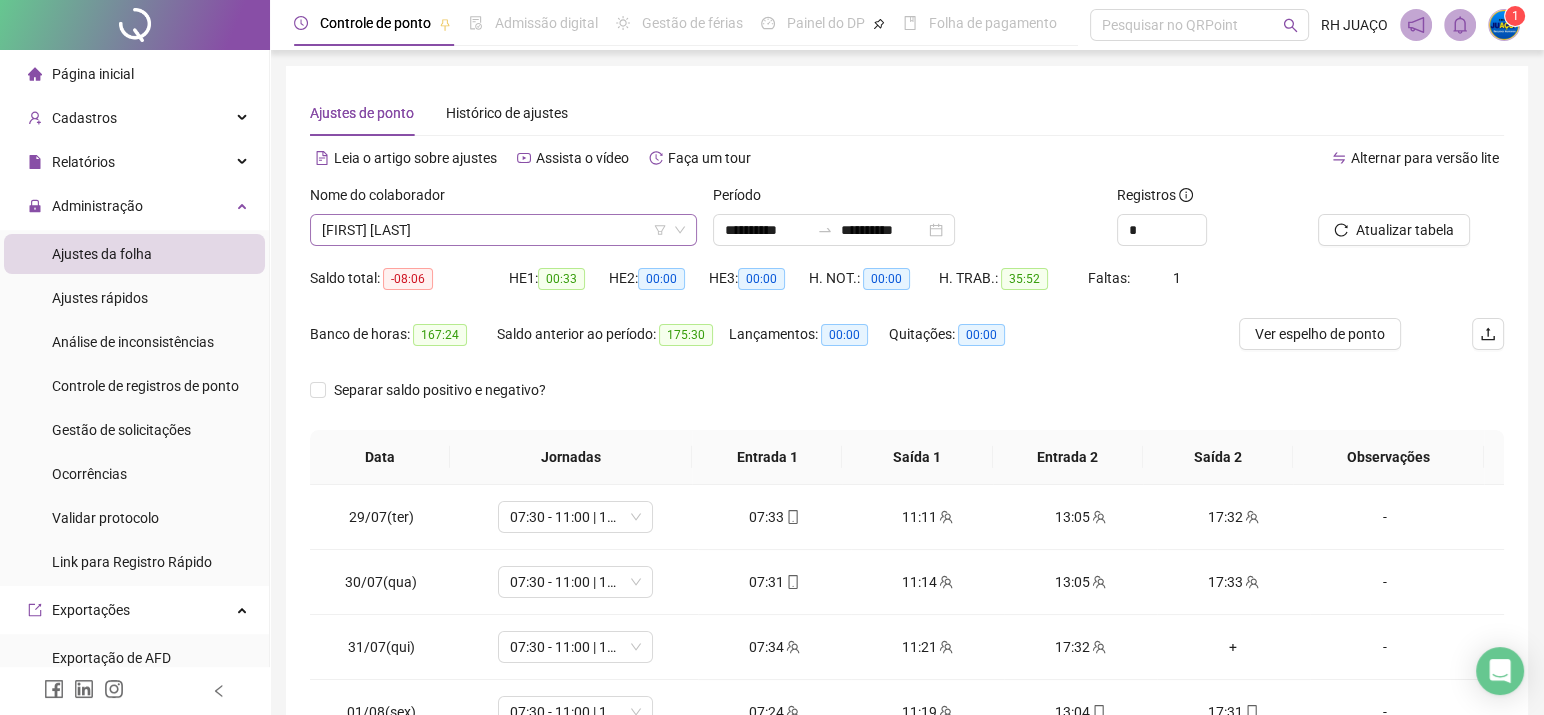 click on "[FIRST] [LAST]" at bounding box center (503, 230) 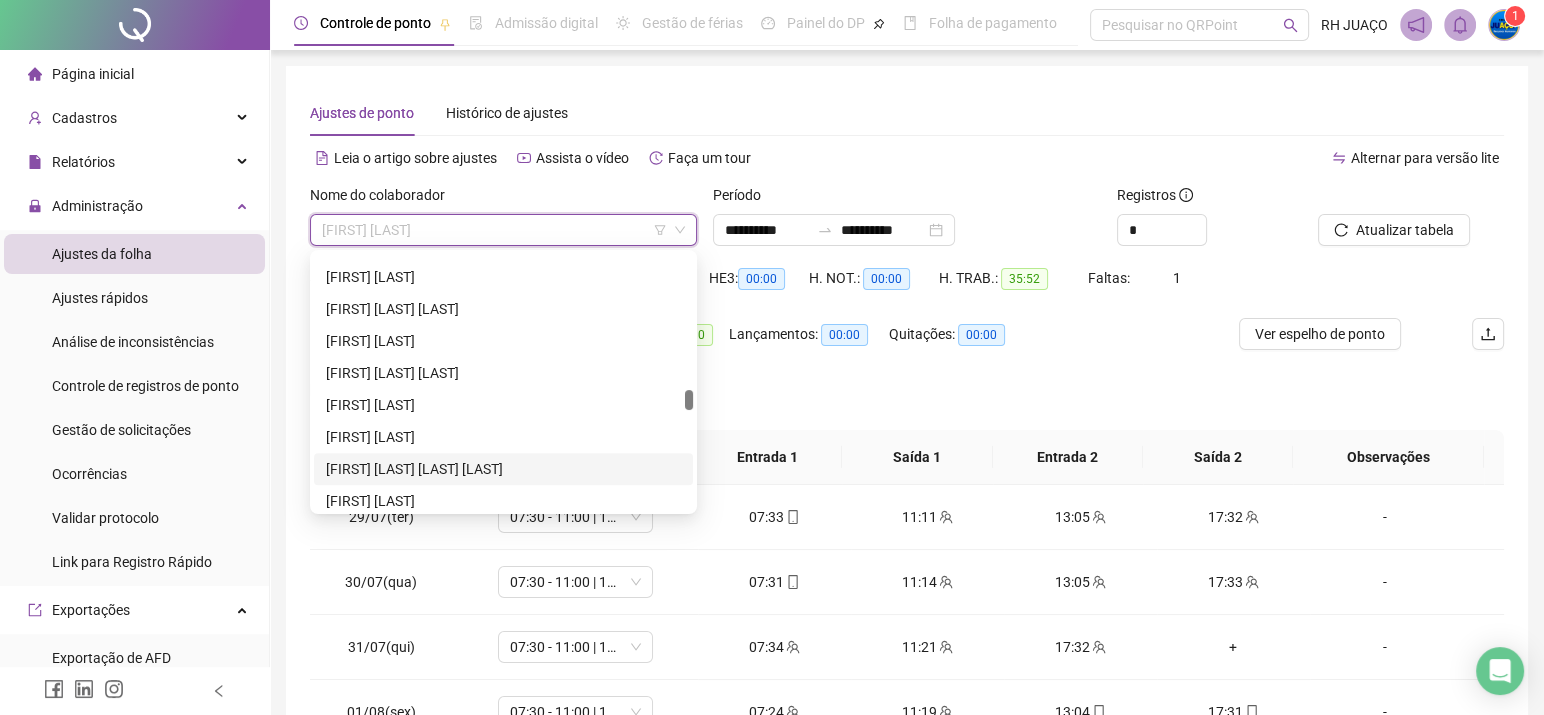 scroll, scrollTop: 2259, scrollLeft: 0, axis: vertical 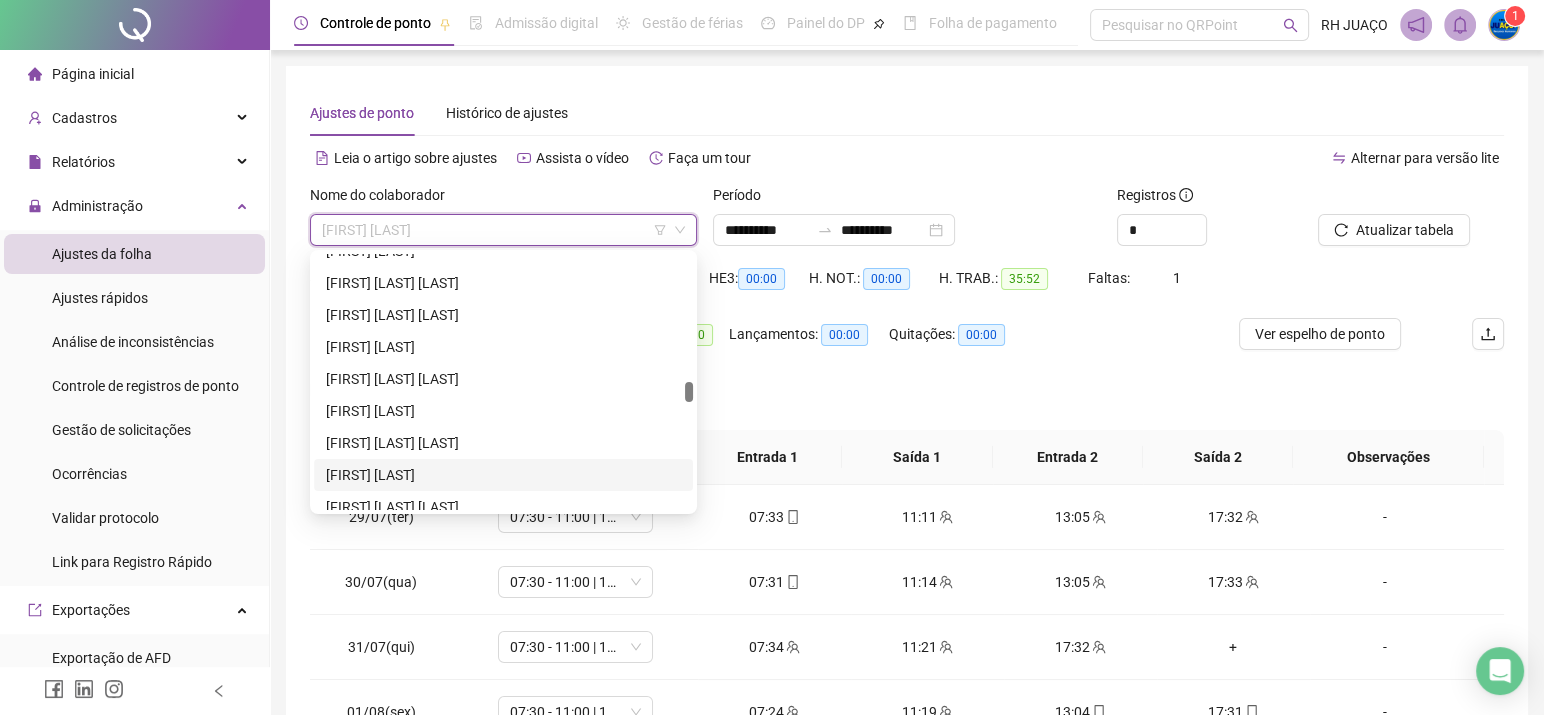 click on "[FIRST] [LAST]" at bounding box center (503, 475) 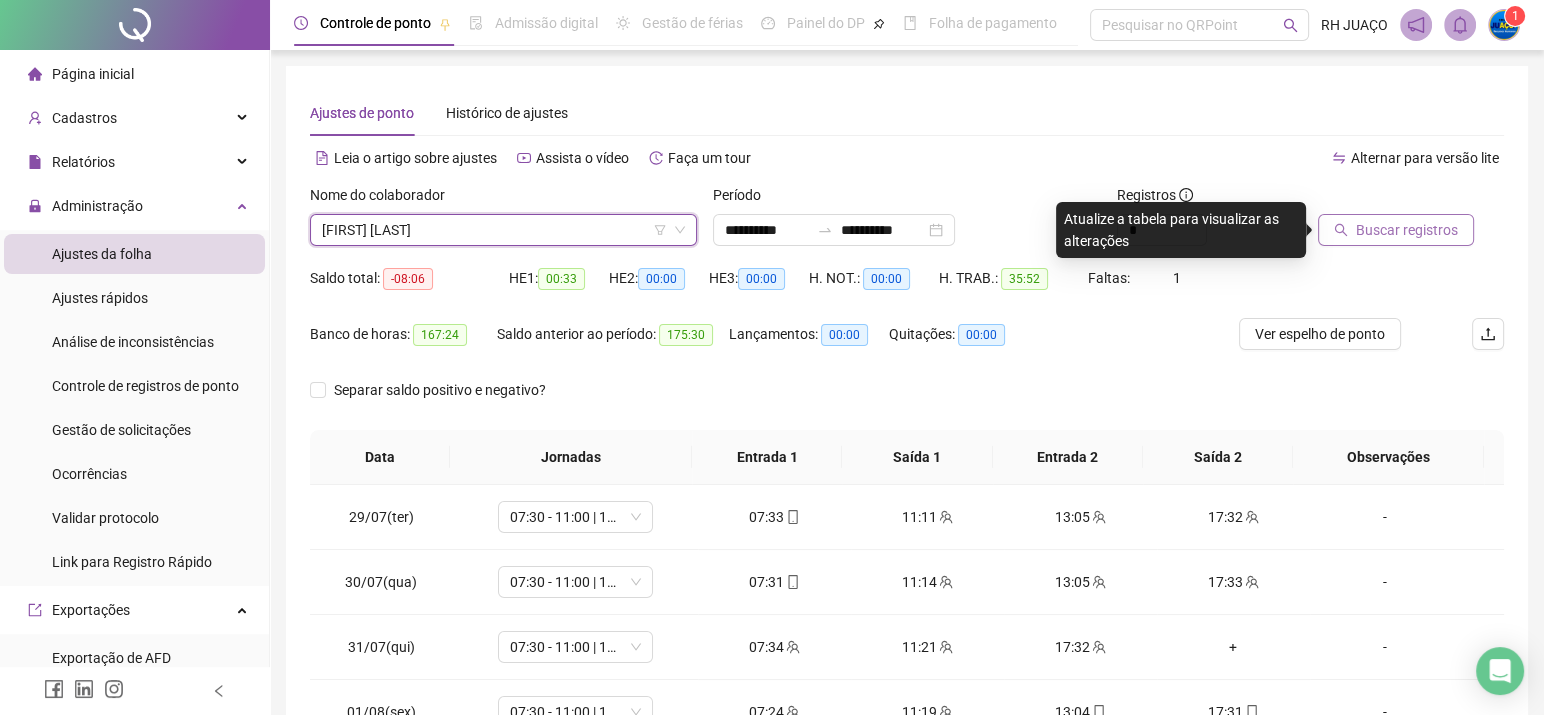drag, startPoint x: 1338, startPoint y: 243, endPoint x: 1335, endPoint y: 233, distance: 10.440307 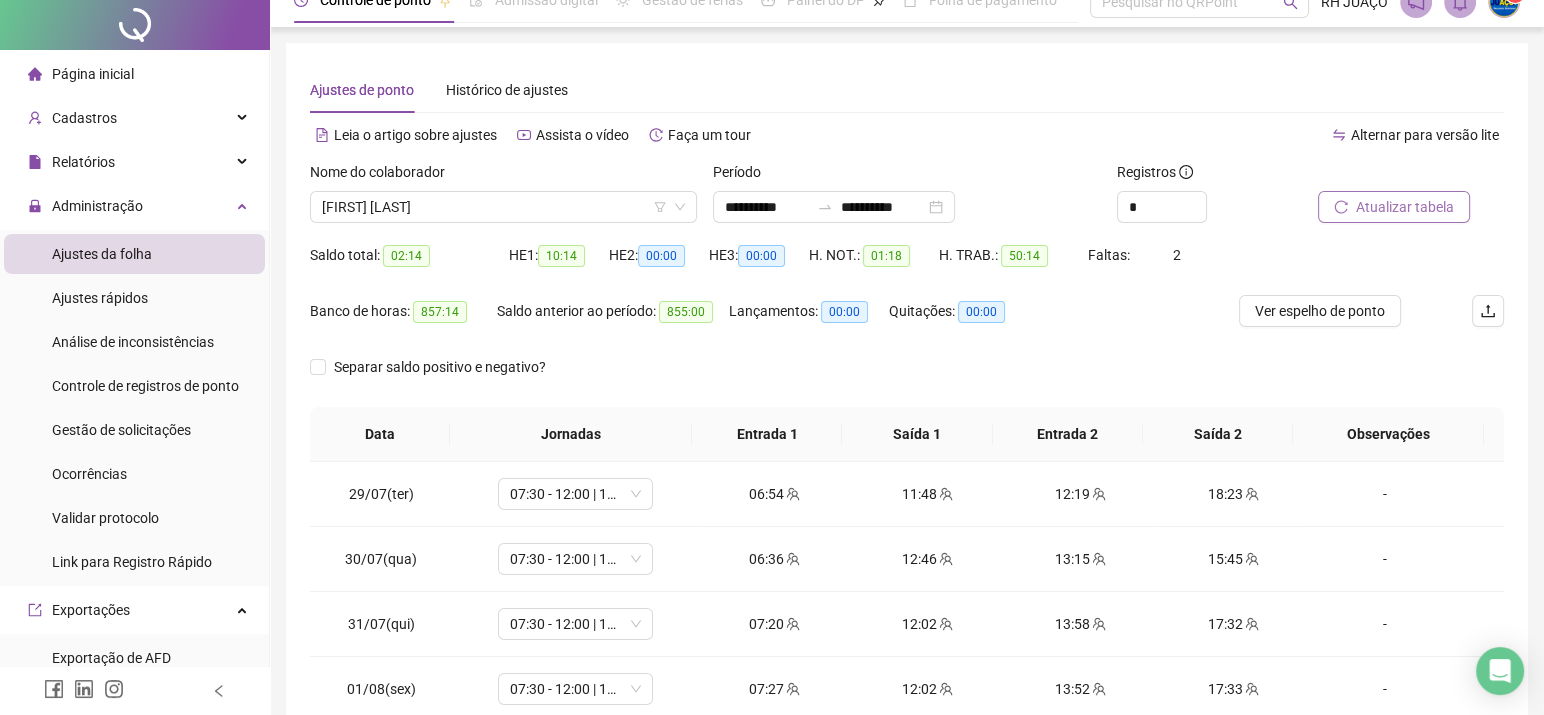 scroll, scrollTop: 306, scrollLeft: 0, axis: vertical 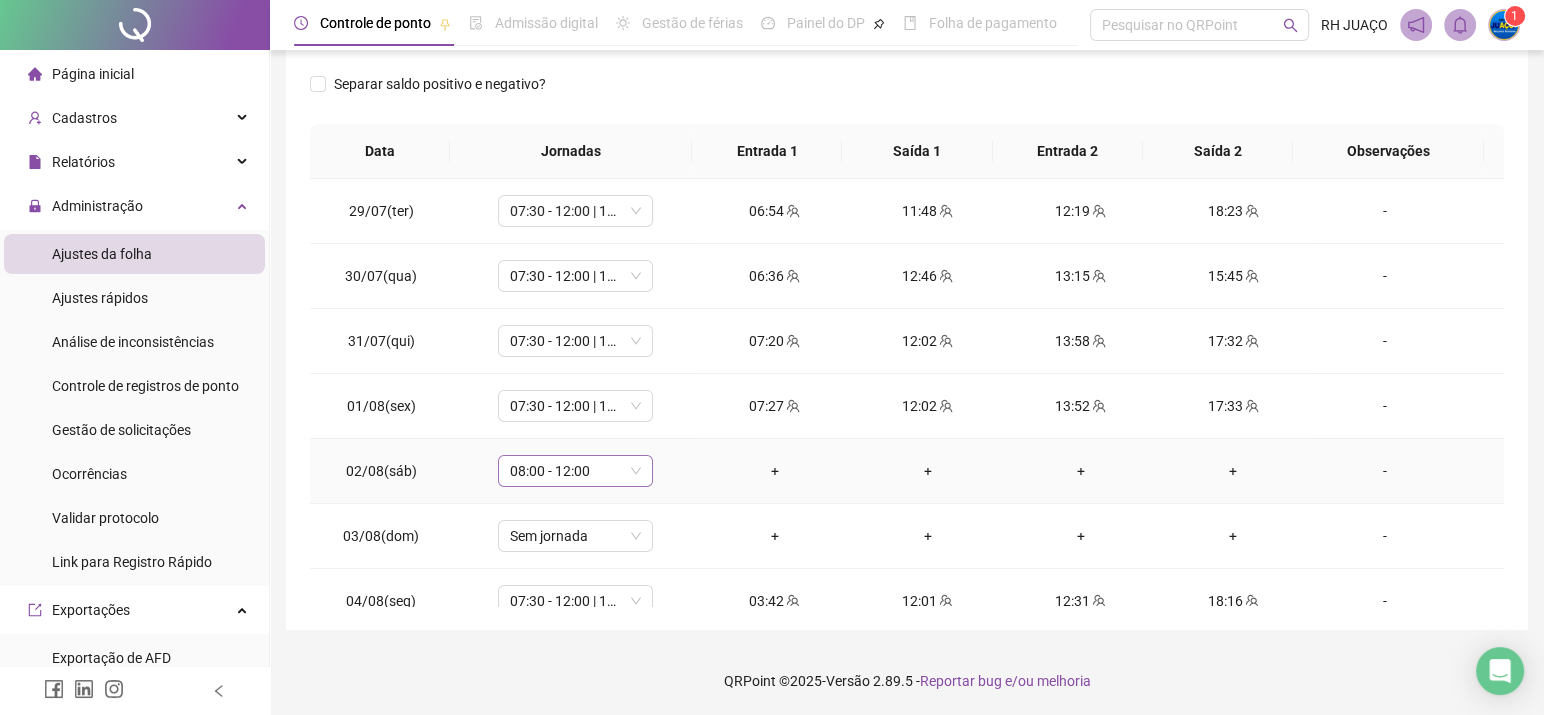 click on "08:00 - 12:00" at bounding box center [575, 471] 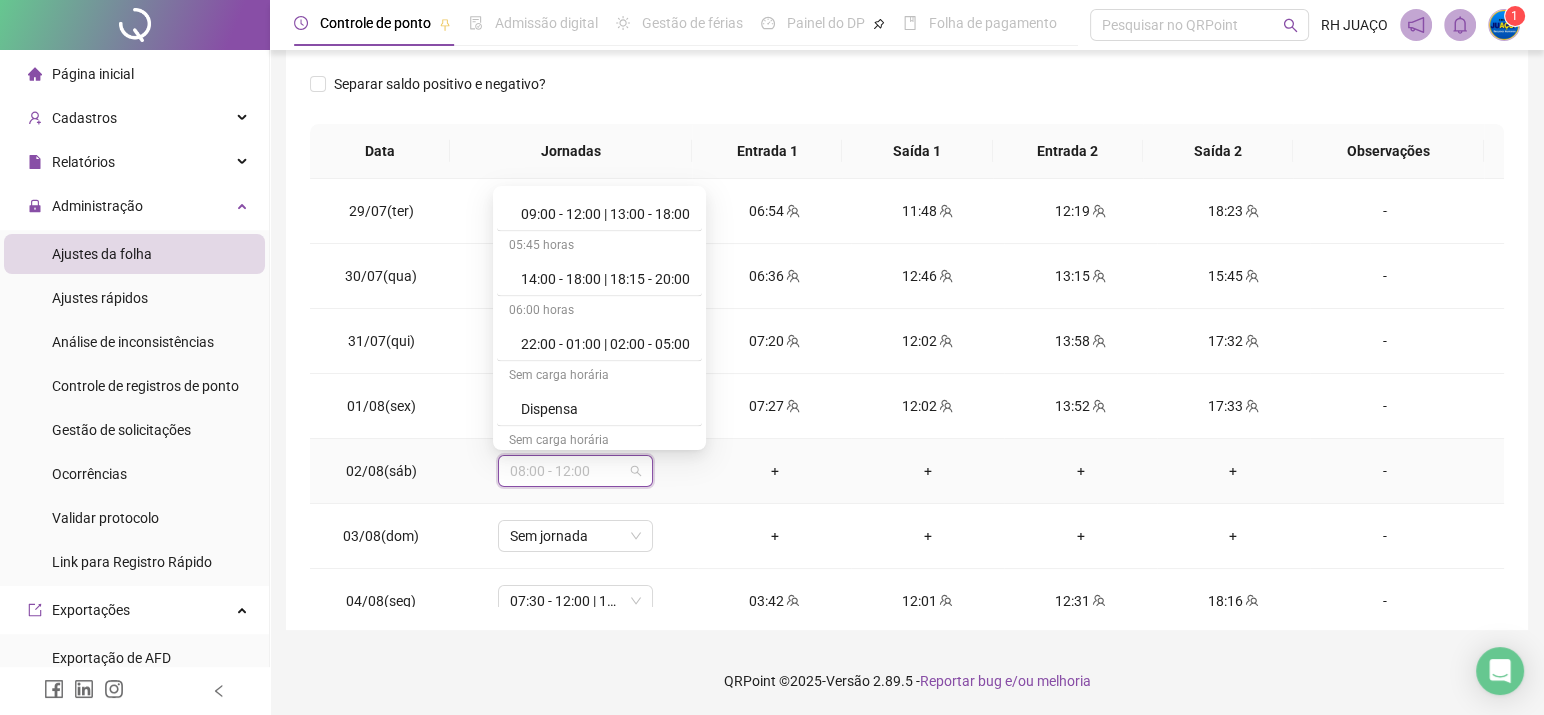 scroll, scrollTop: 3633, scrollLeft: 0, axis: vertical 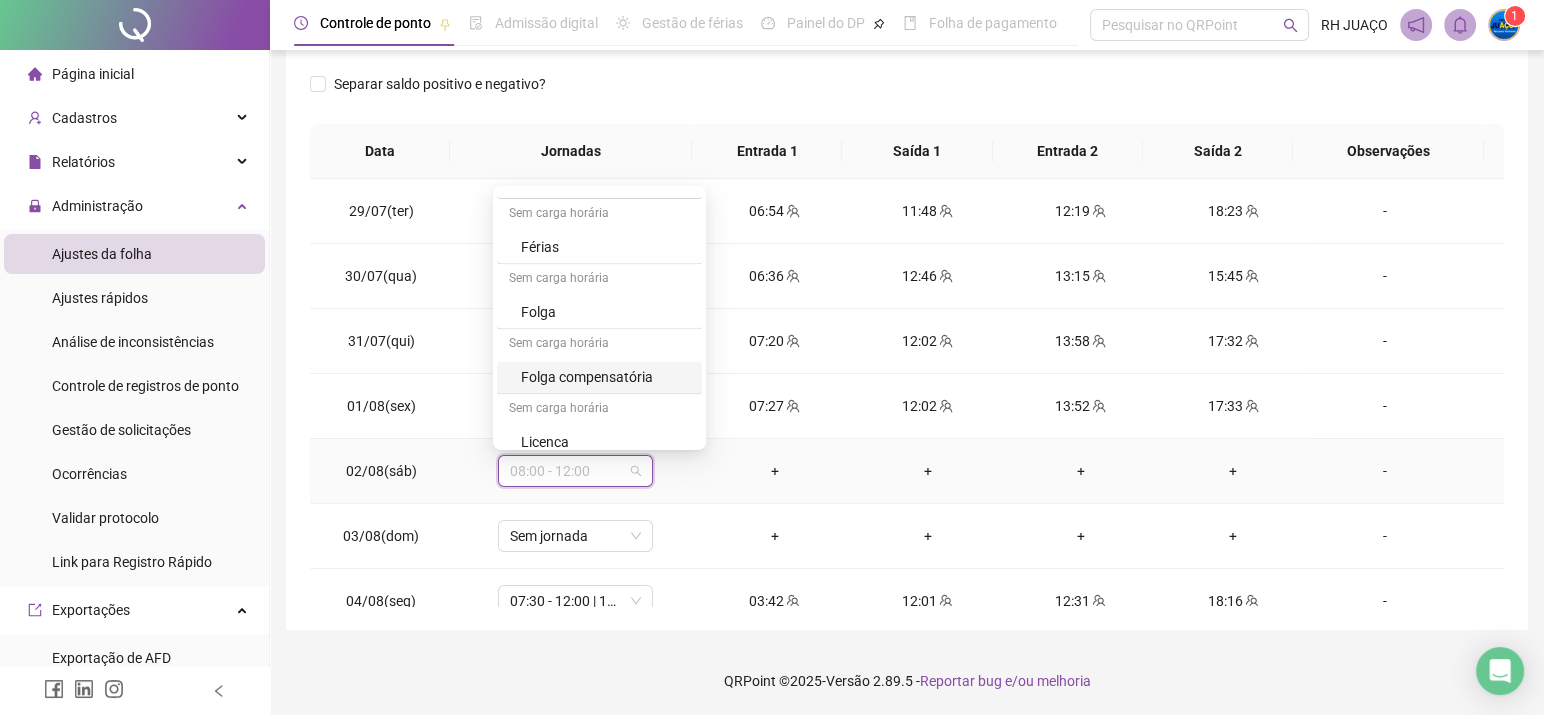 click on "Folga compensatória" at bounding box center [605, 377] 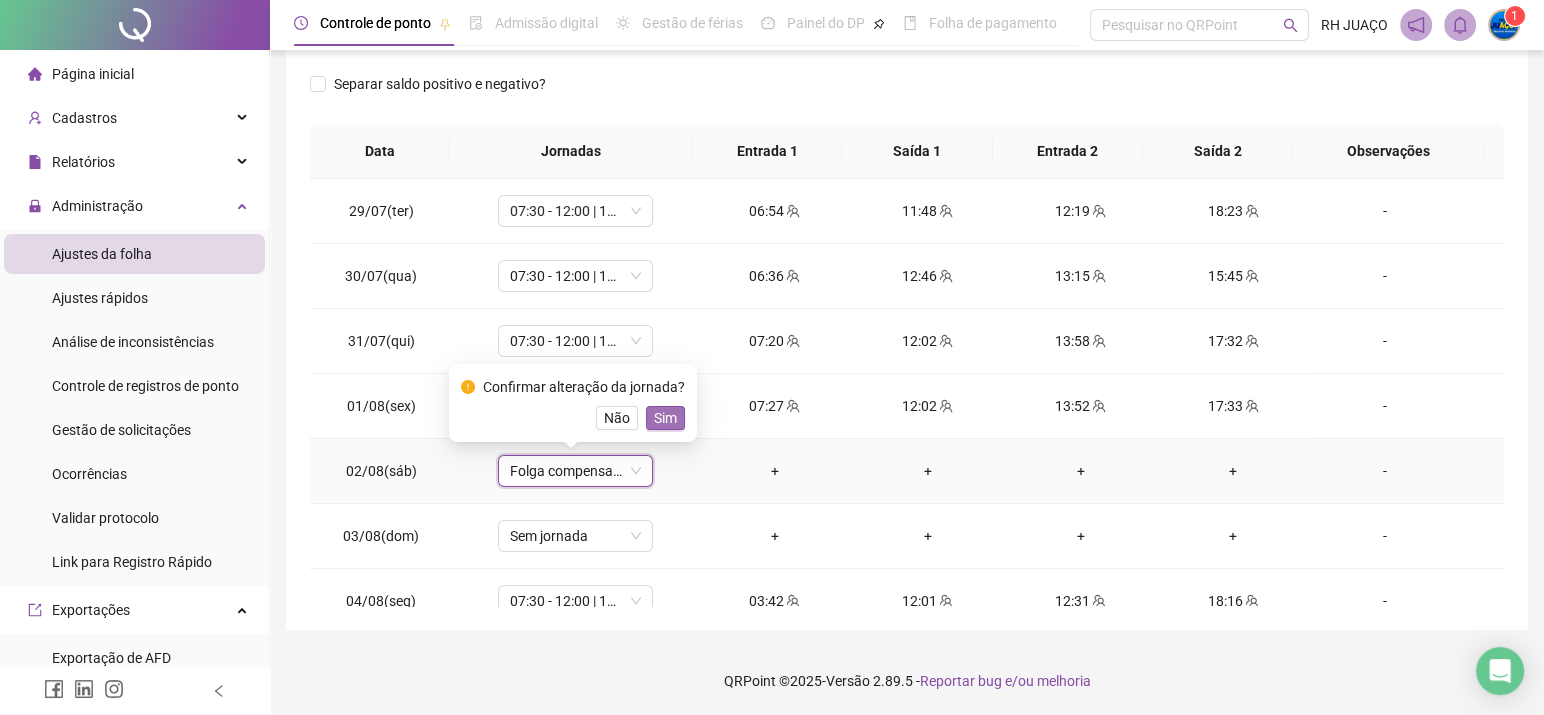 click on "Sim" at bounding box center (665, 418) 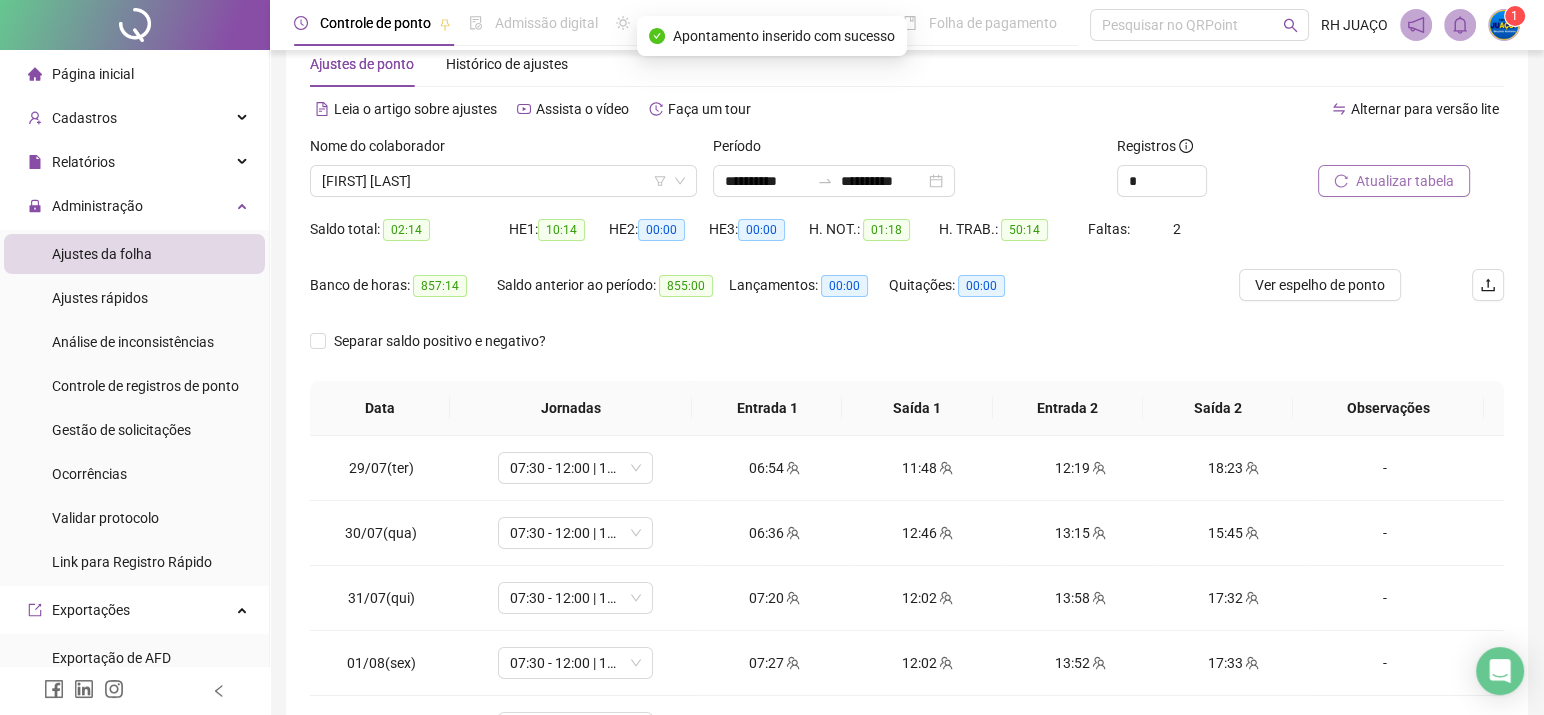scroll, scrollTop: 40, scrollLeft: 0, axis: vertical 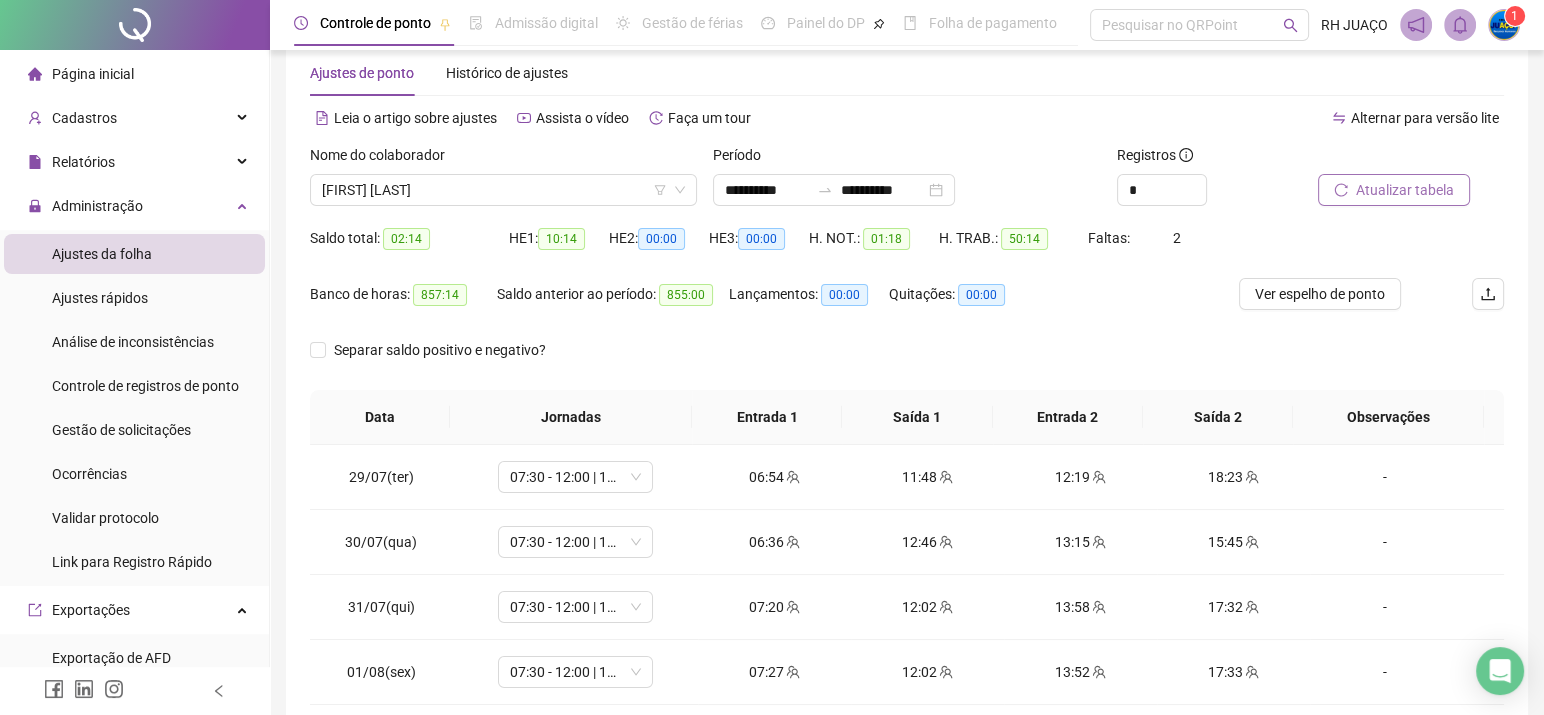 click on "Atualizar tabela" at bounding box center [1405, 190] 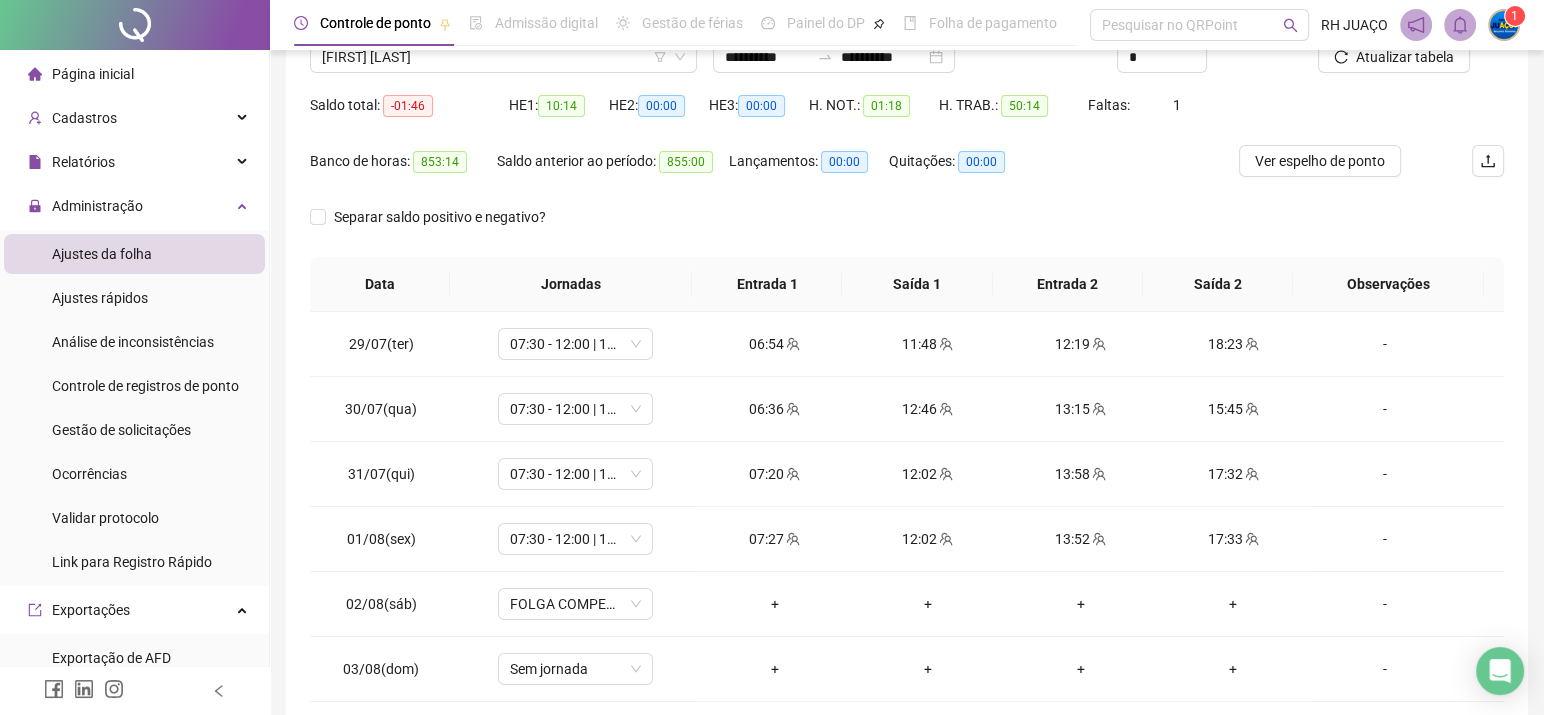 scroll, scrollTop: 306, scrollLeft: 0, axis: vertical 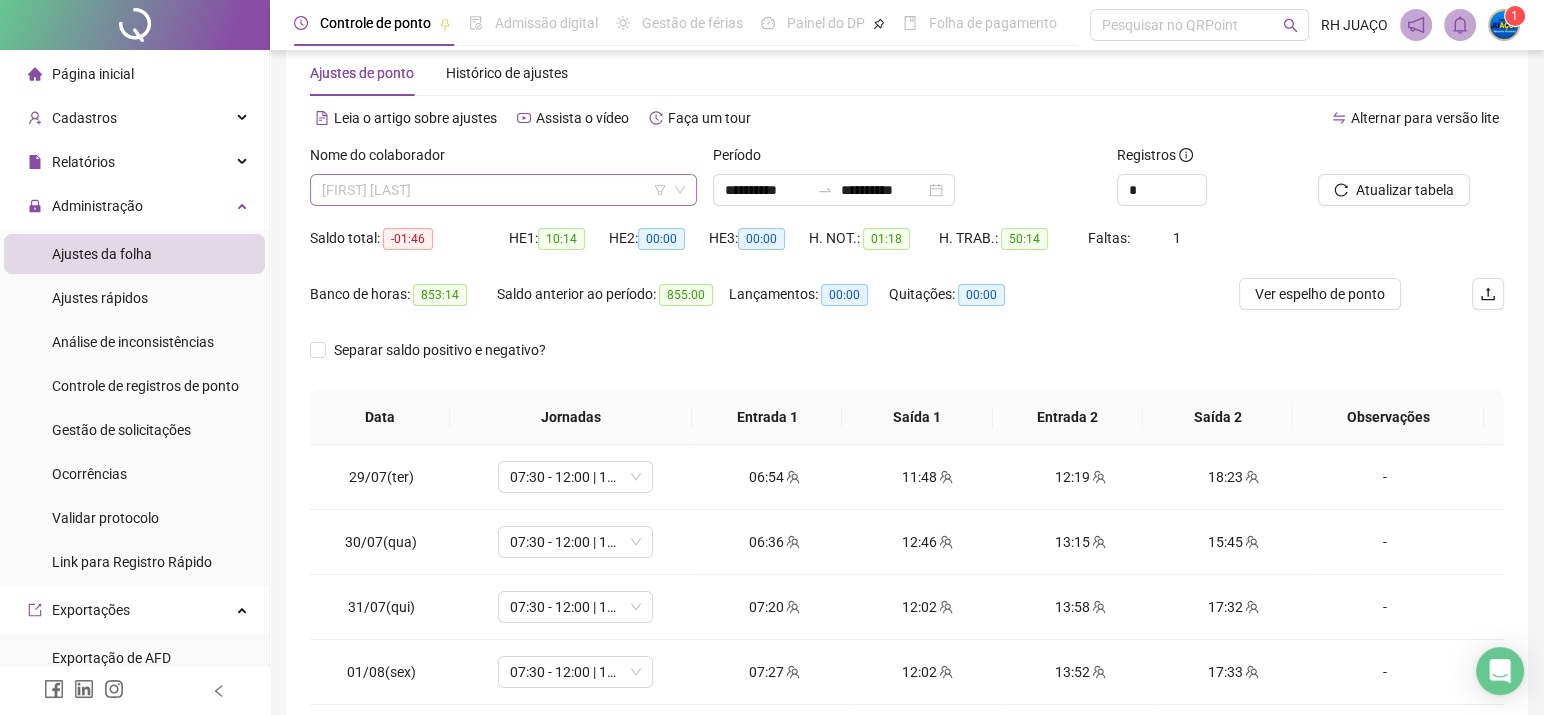 click on "[FIRST] [LAST]" at bounding box center (503, 190) 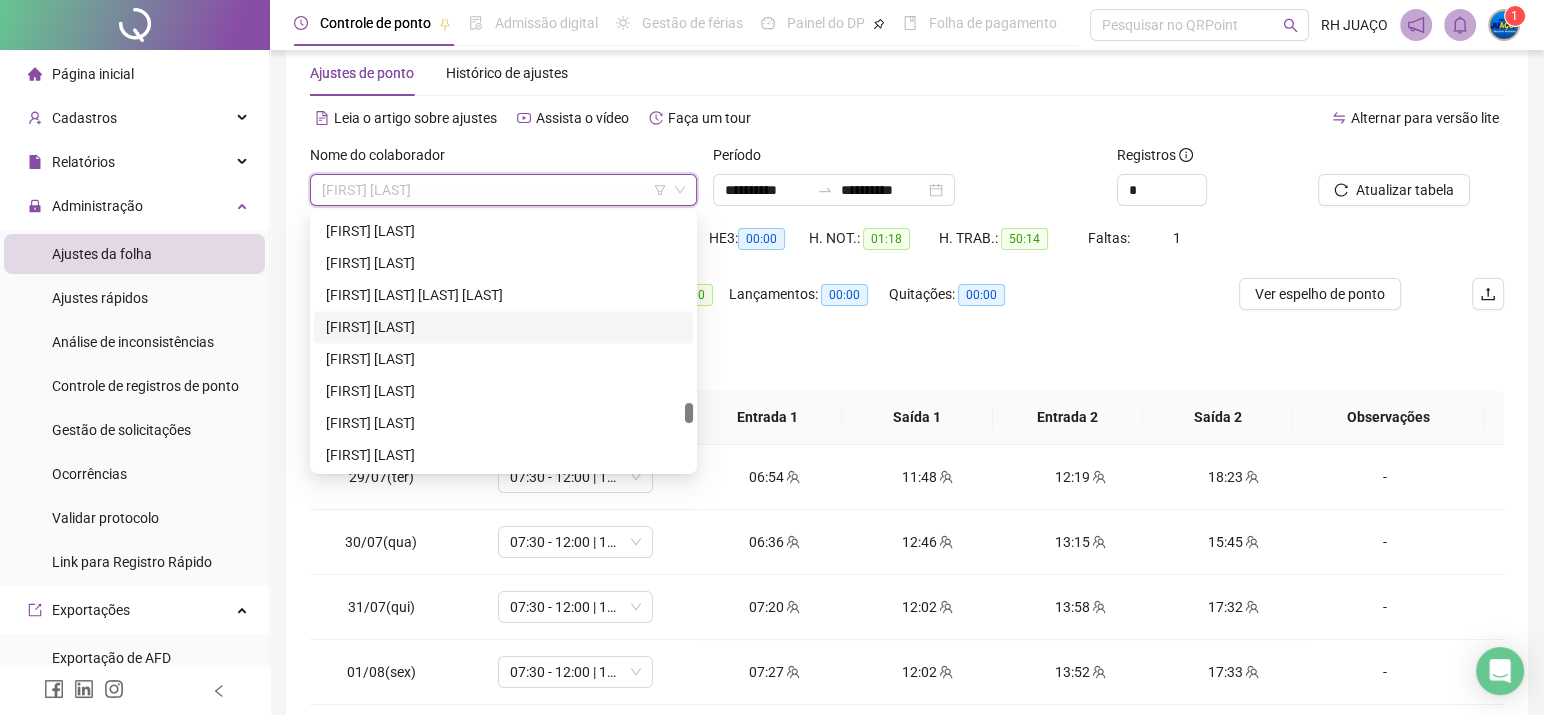 scroll, scrollTop: 3461, scrollLeft: 0, axis: vertical 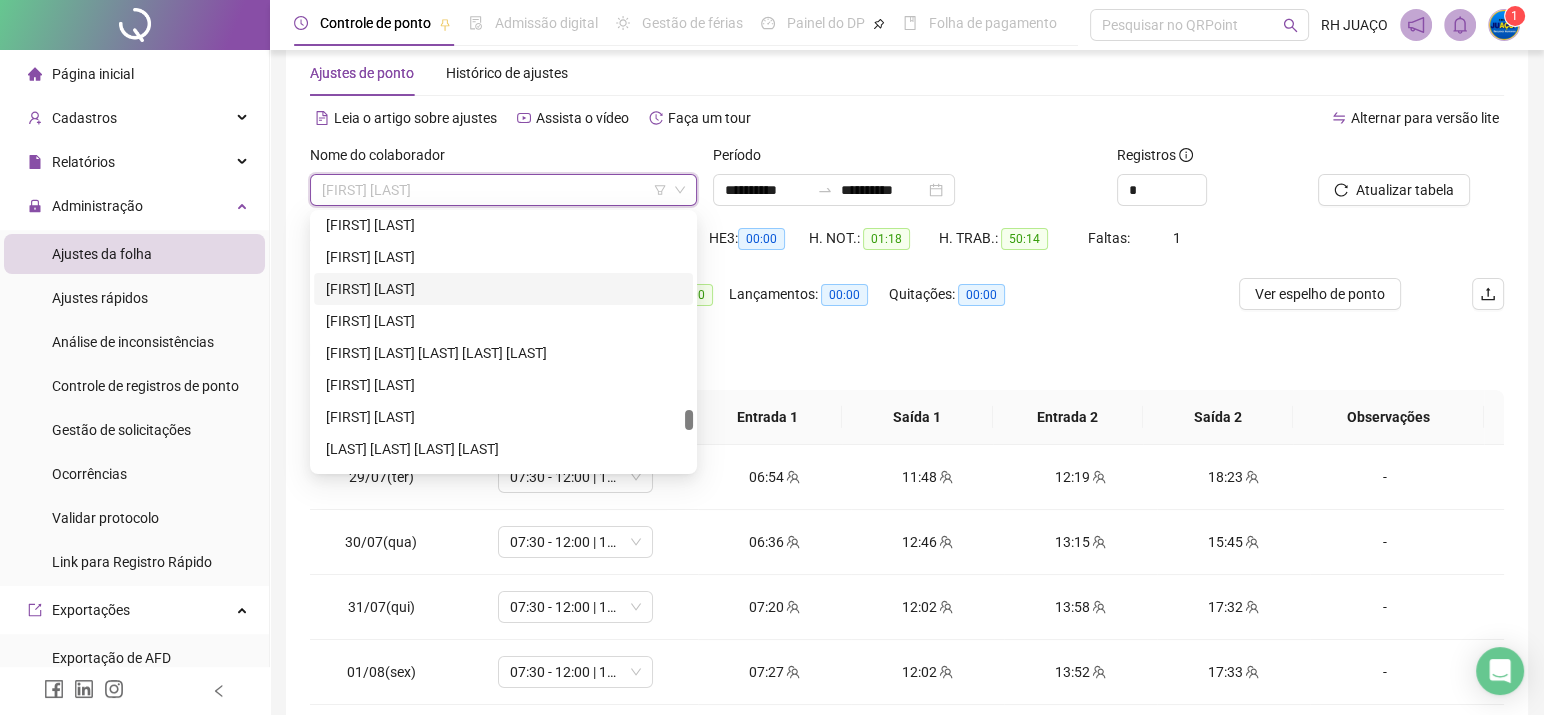 click on "[FIRST] [LAST]" at bounding box center [503, 289] 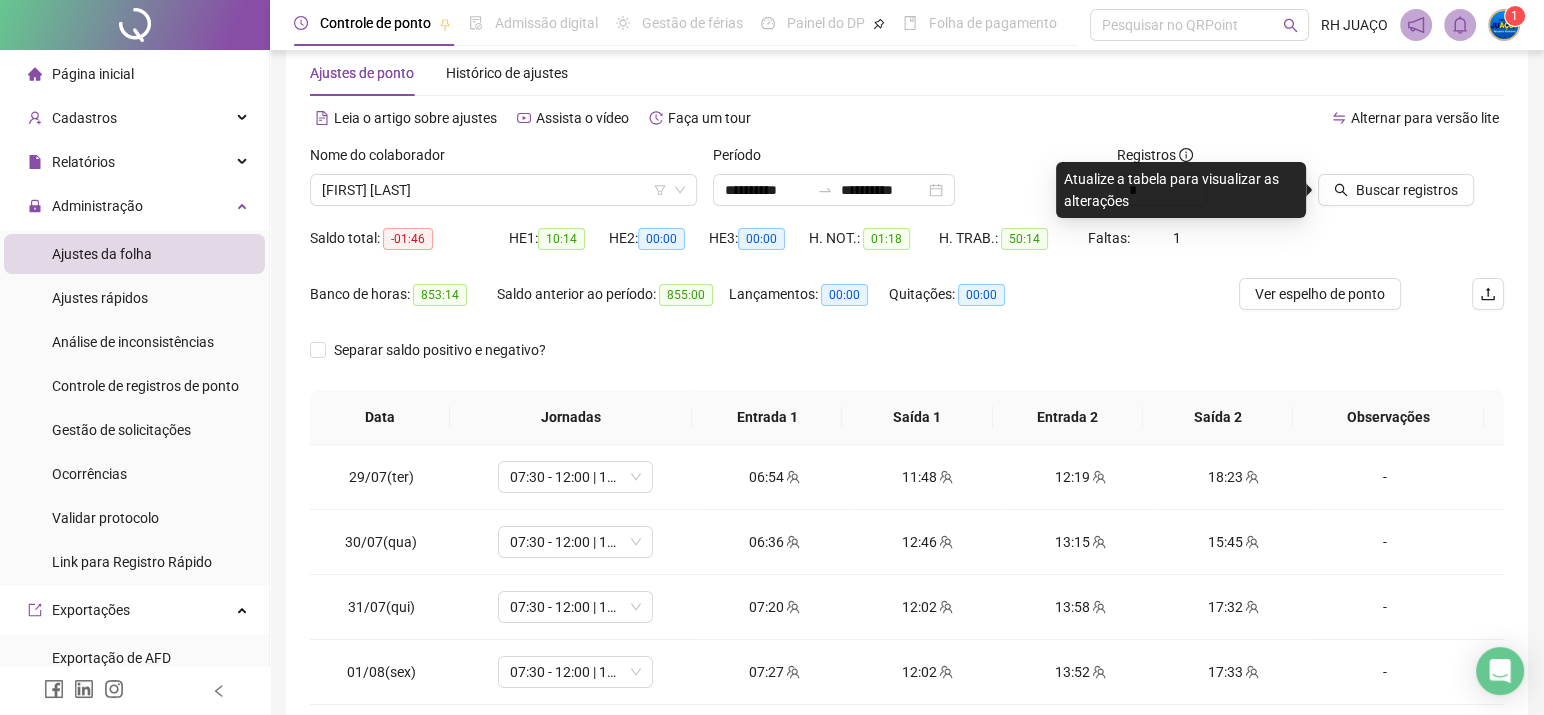 click 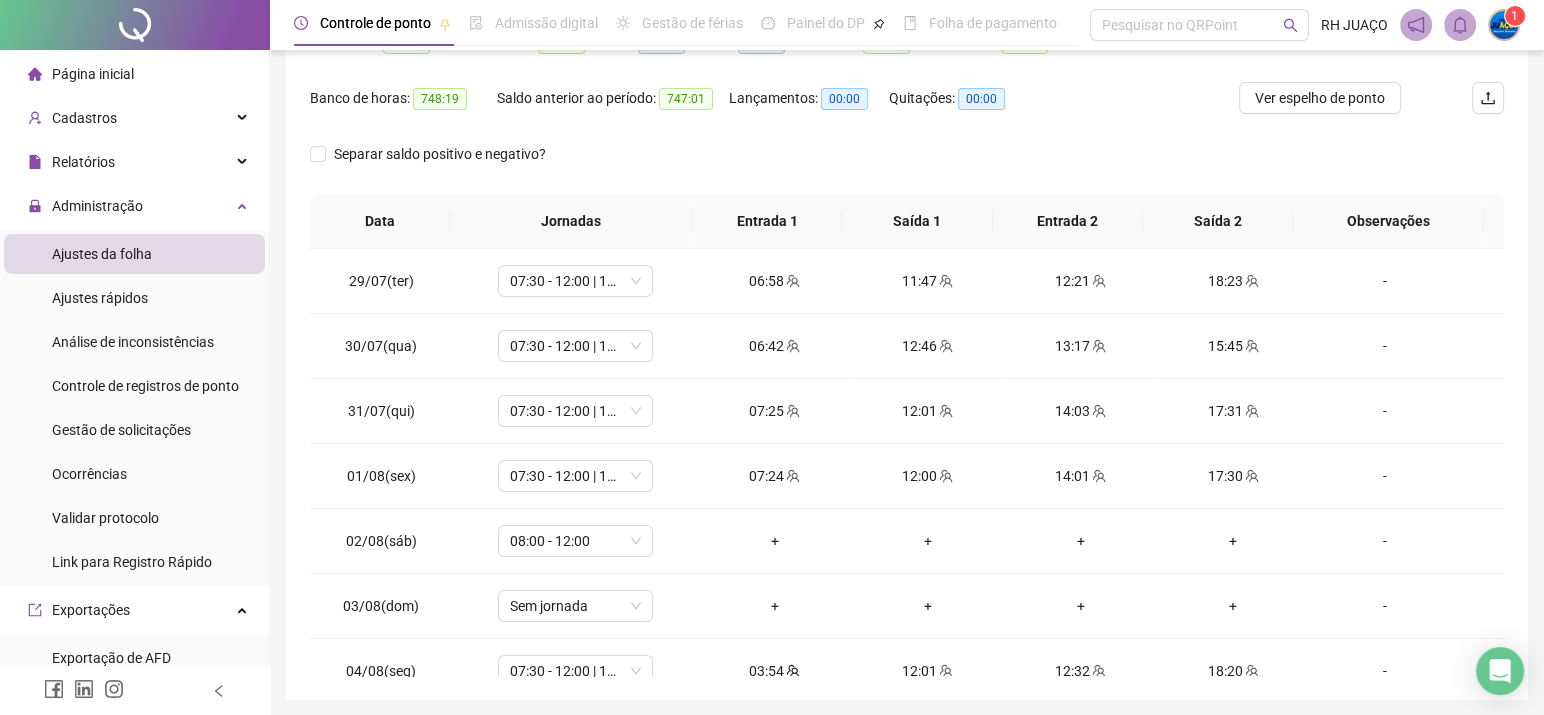 scroll, scrollTop: 306, scrollLeft: 0, axis: vertical 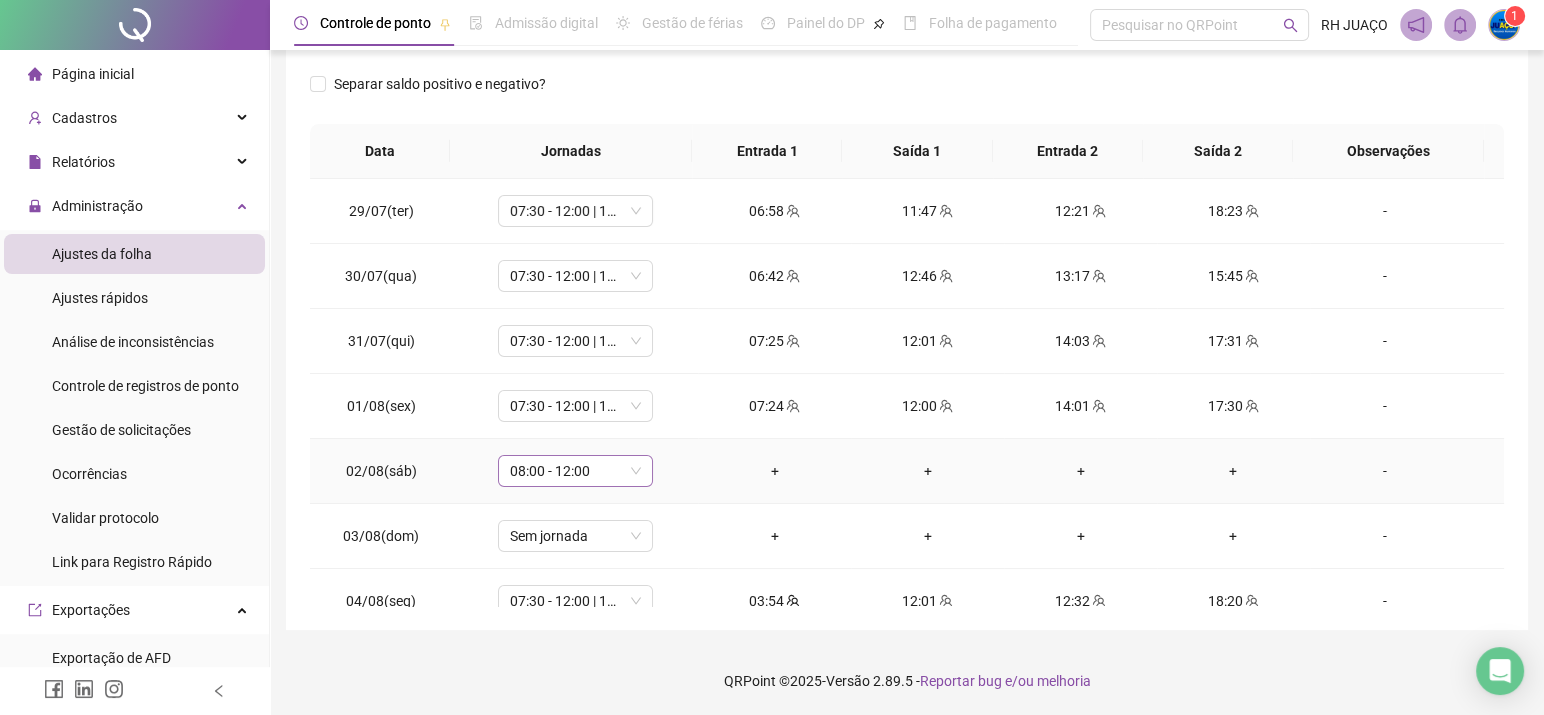 click on "08:00 - 12:00" at bounding box center (575, 471) 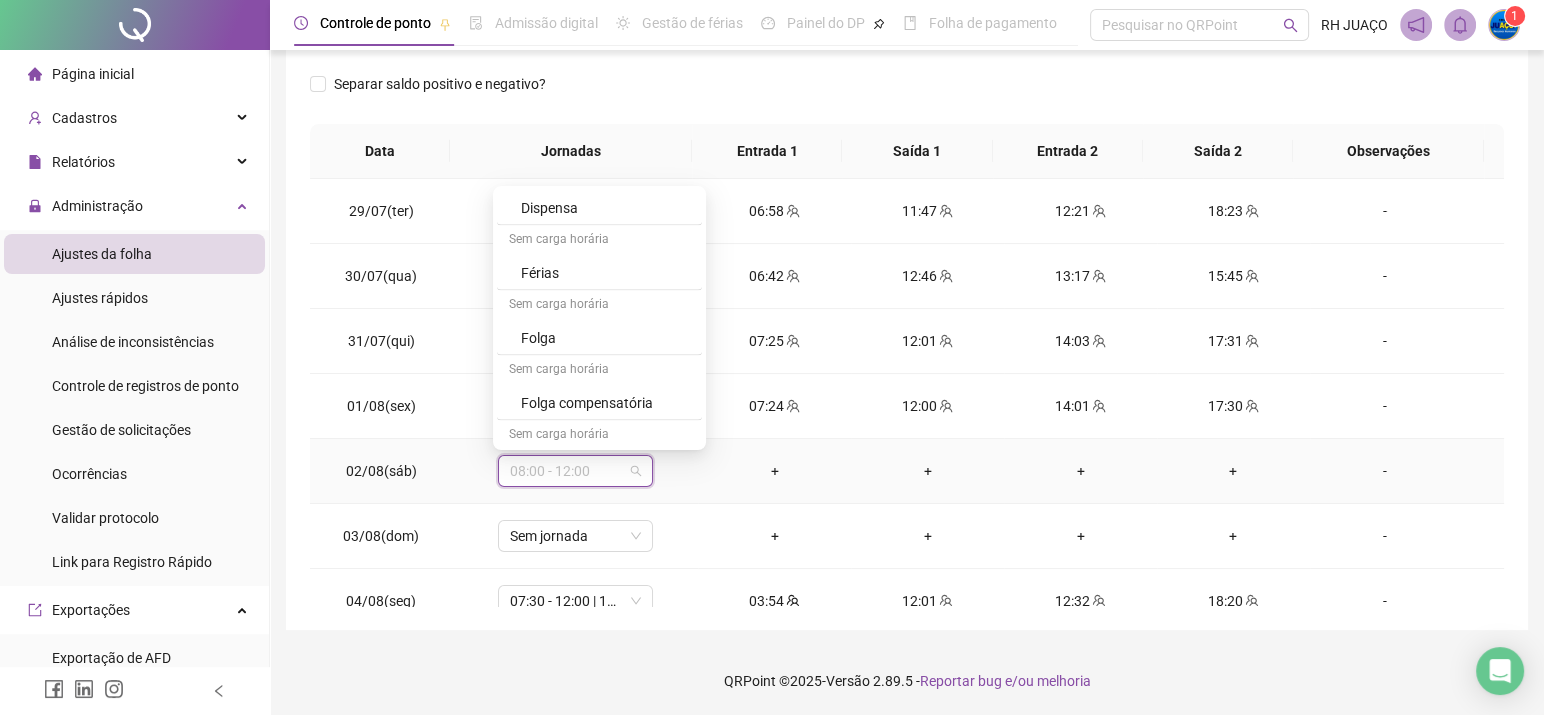 scroll, scrollTop: 3826, scrollLeft: 0, axis: vertical 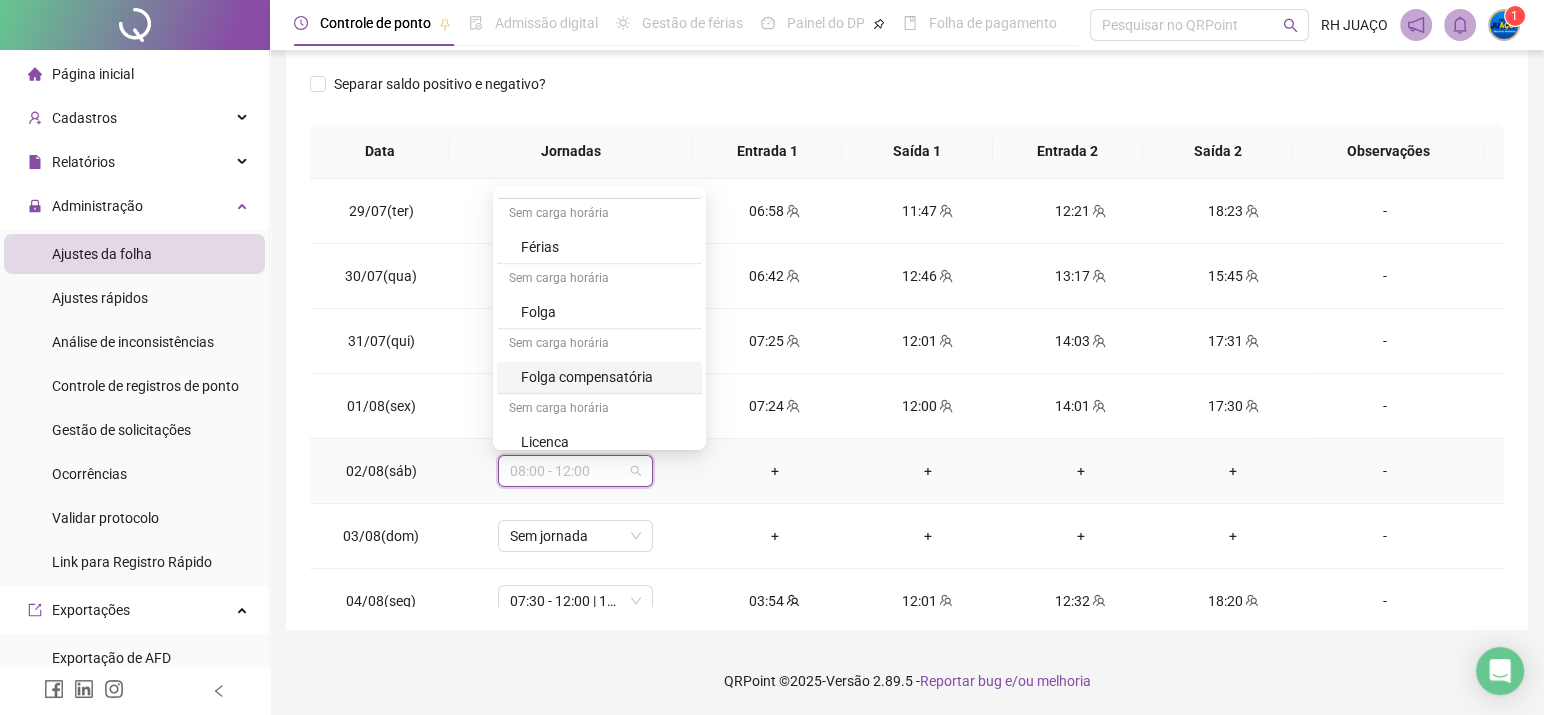 click on "Folga compensatória" at bounding box center (599, 377) 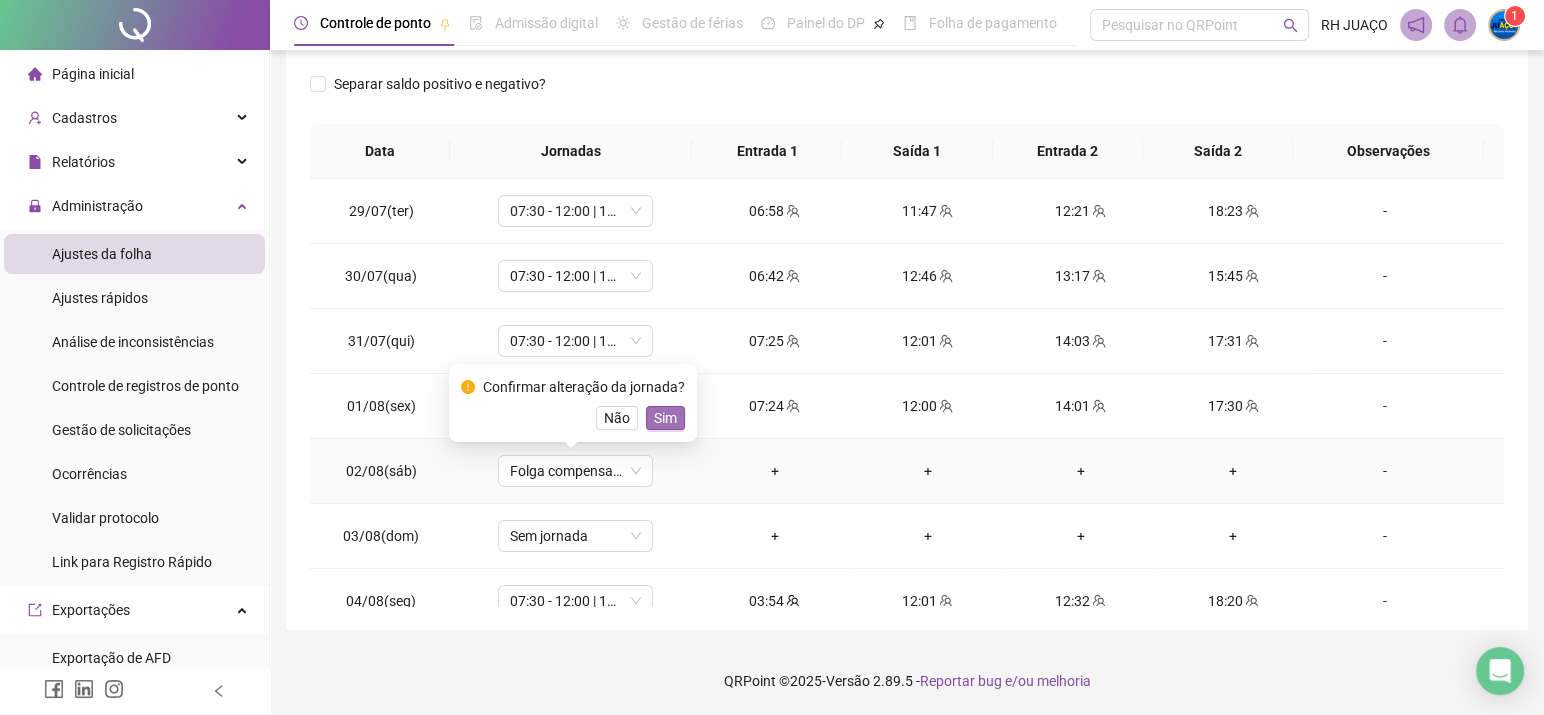 click on "Sim" at bounding box center (665, 418) 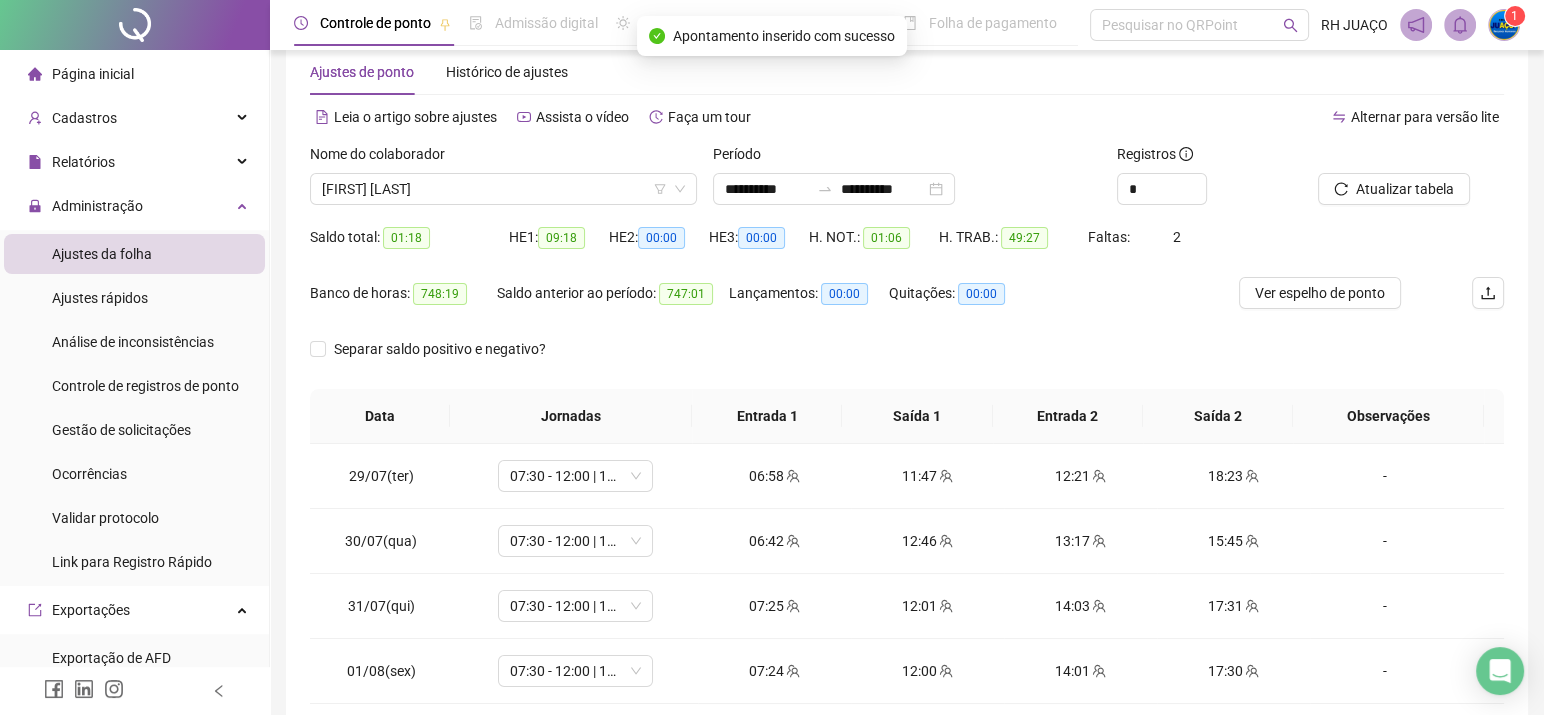 scroll, scrollTop: 40, scrollLeft: 0, axis: vertical 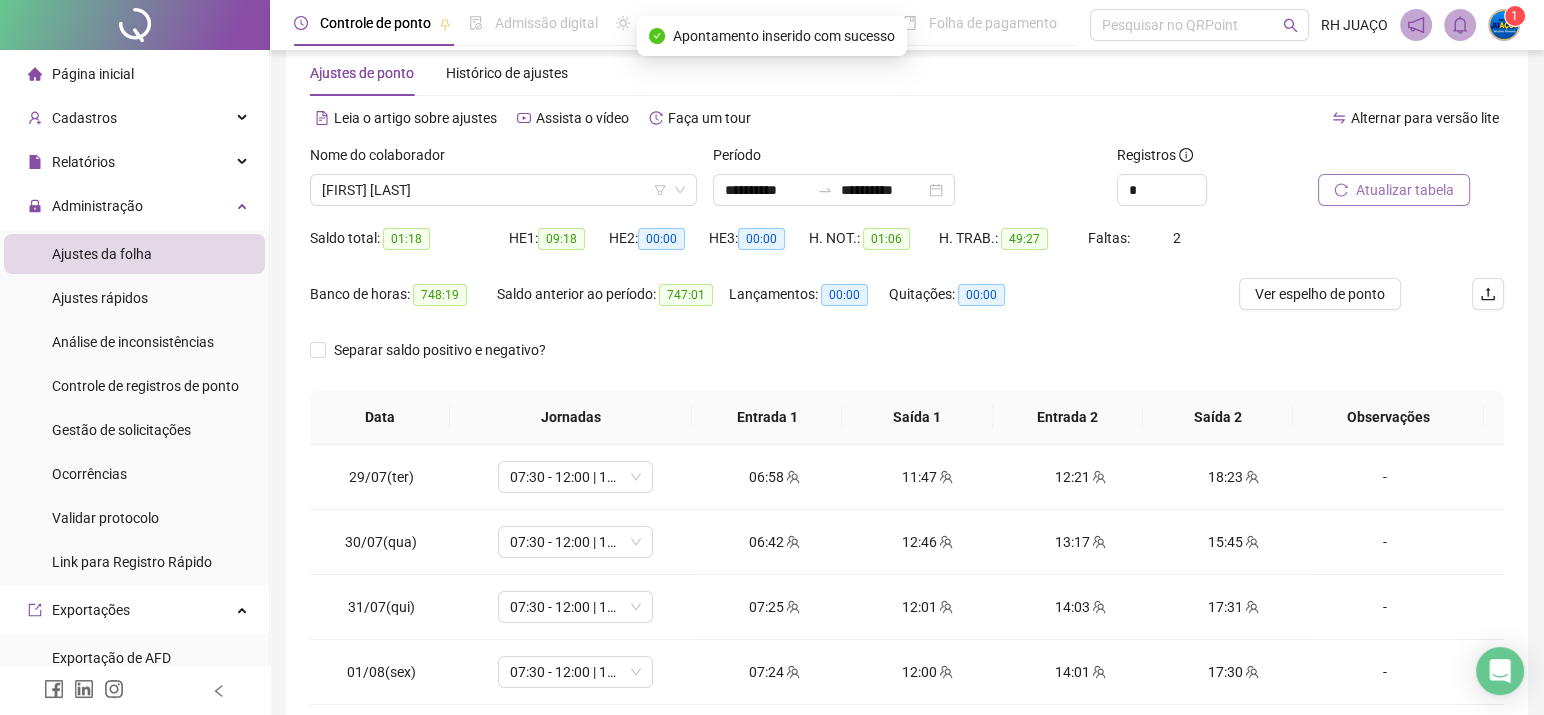 click on "Atualizar tabela" at bounding box center [1405, 190] 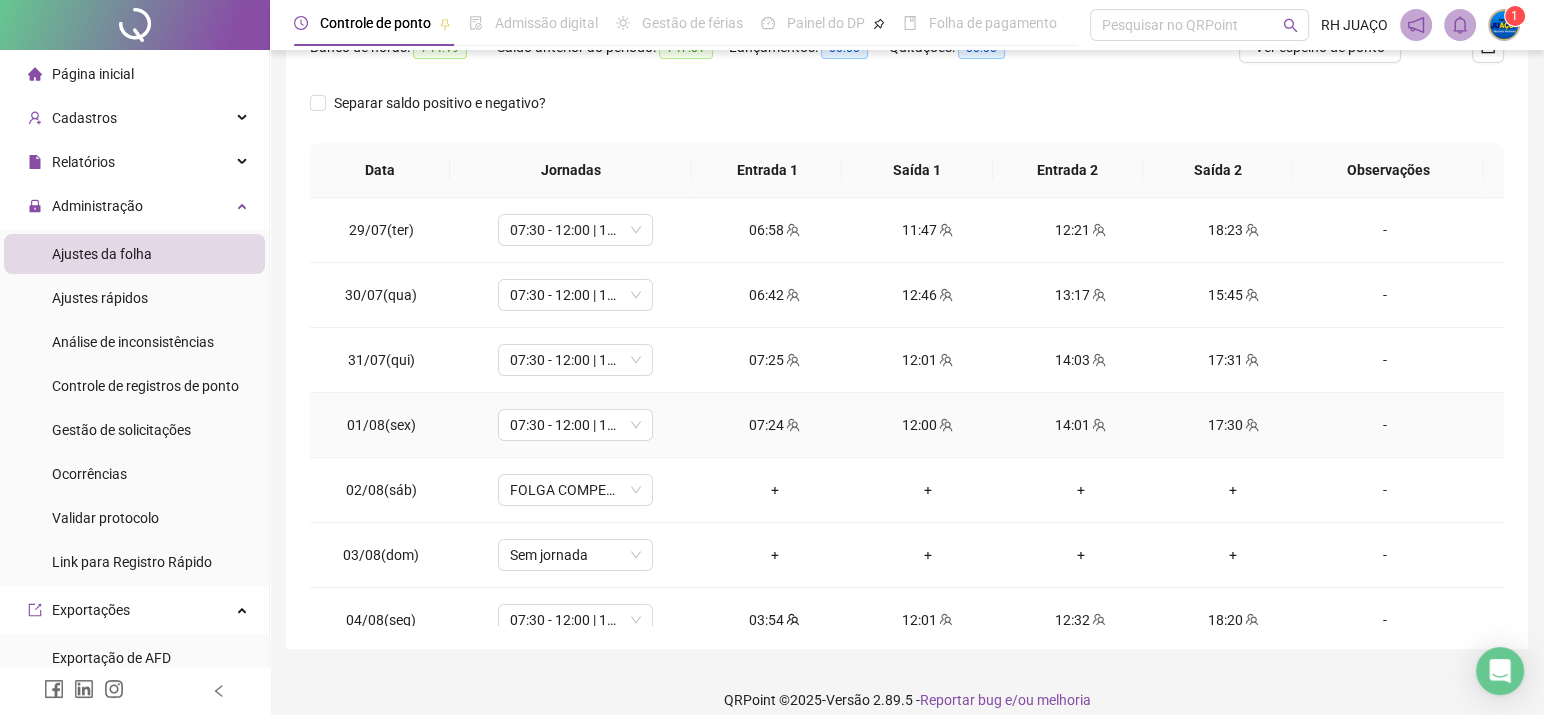 scroll, scrollTop: 40, scrollLeft: 0, axis: vertical 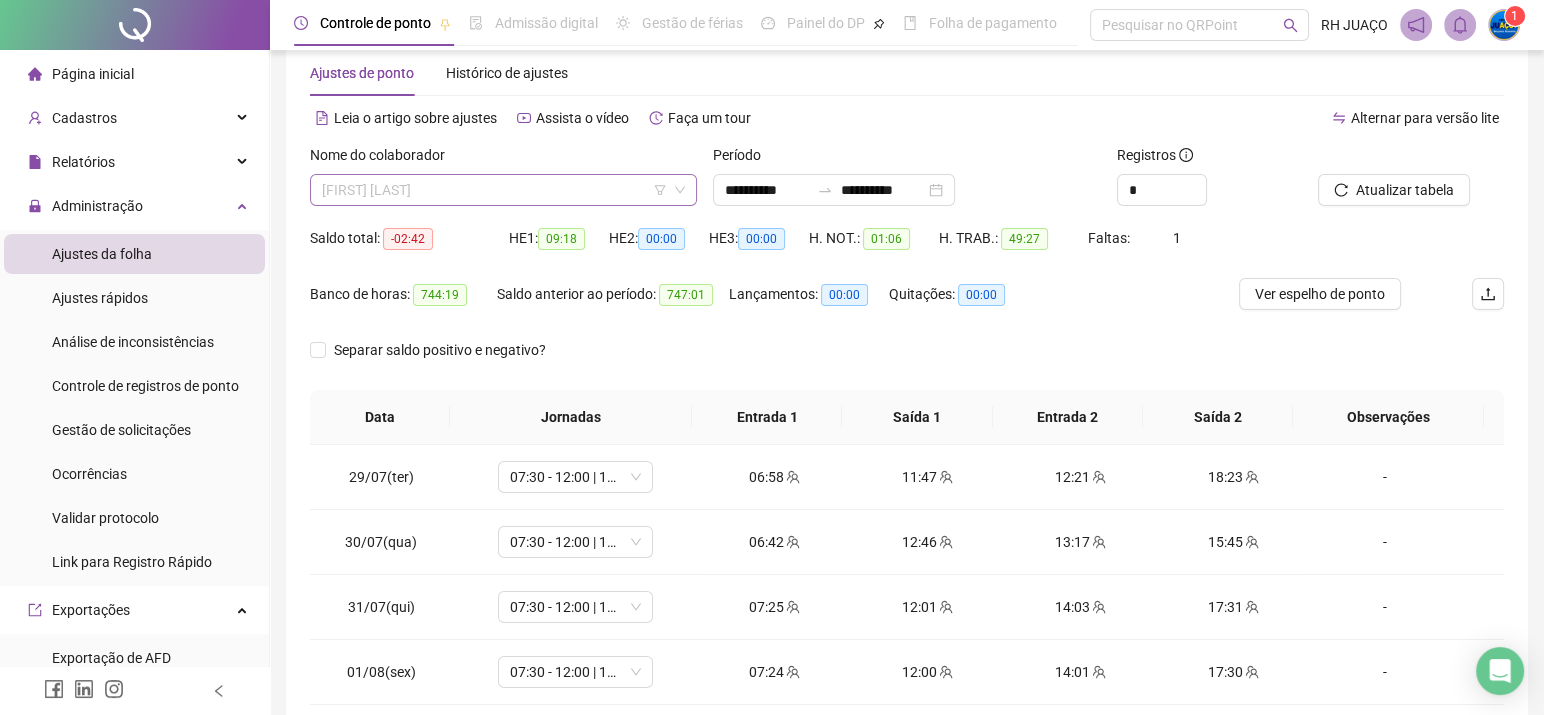 click on "[FIRST] [LAST]" at bounding box center [503, 190] 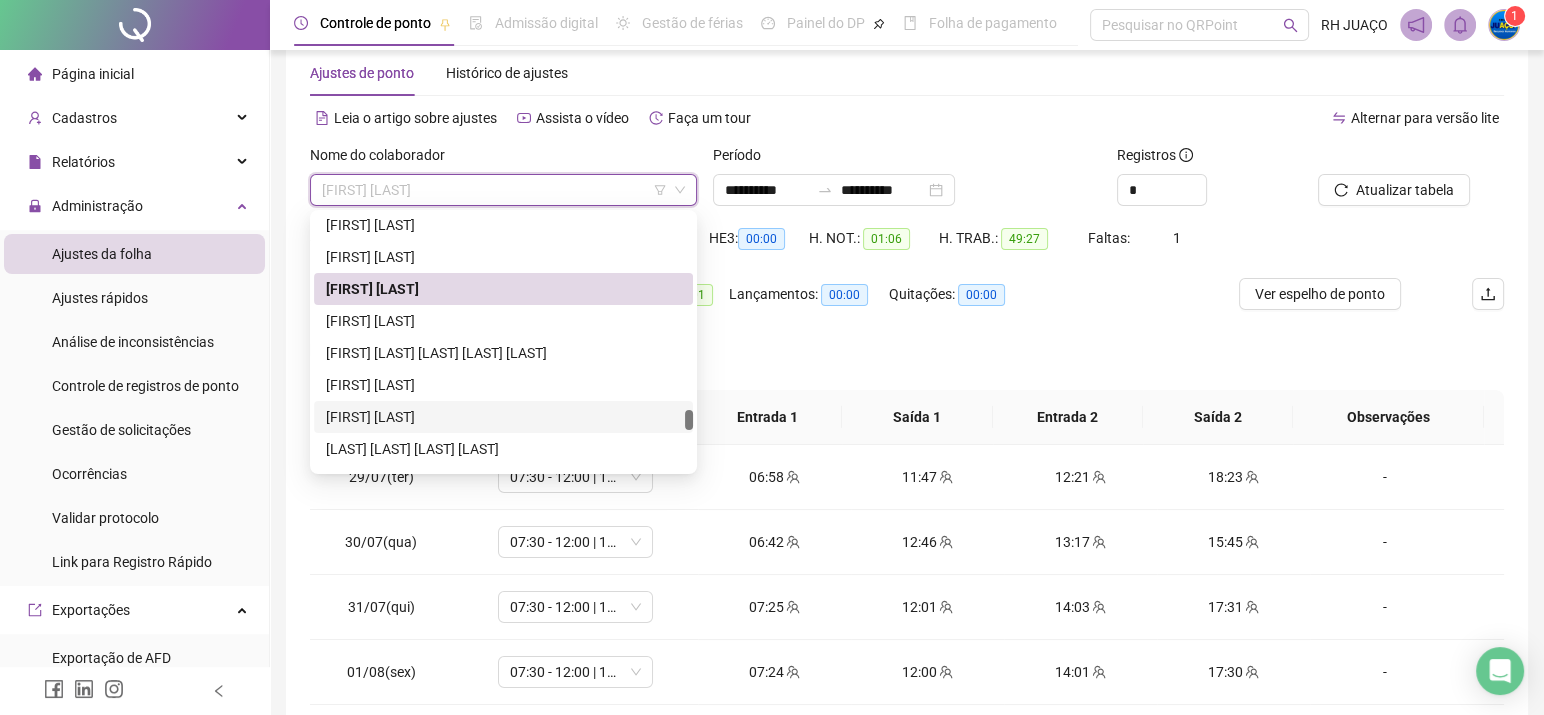 click on "[FIRST] [LAST]" at bounding box center (503, 417) 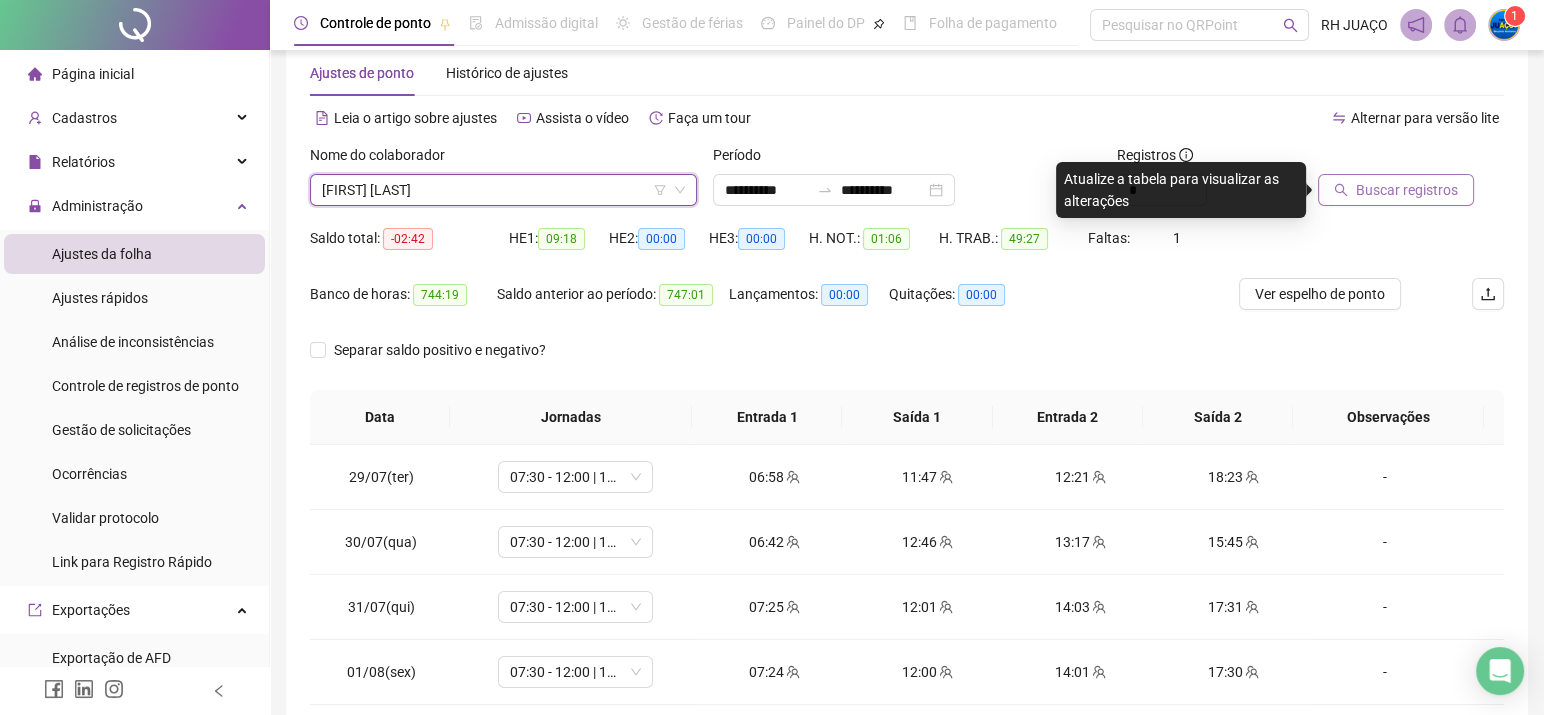 click on "Buscar registros" at bounding box center (1407, 190) 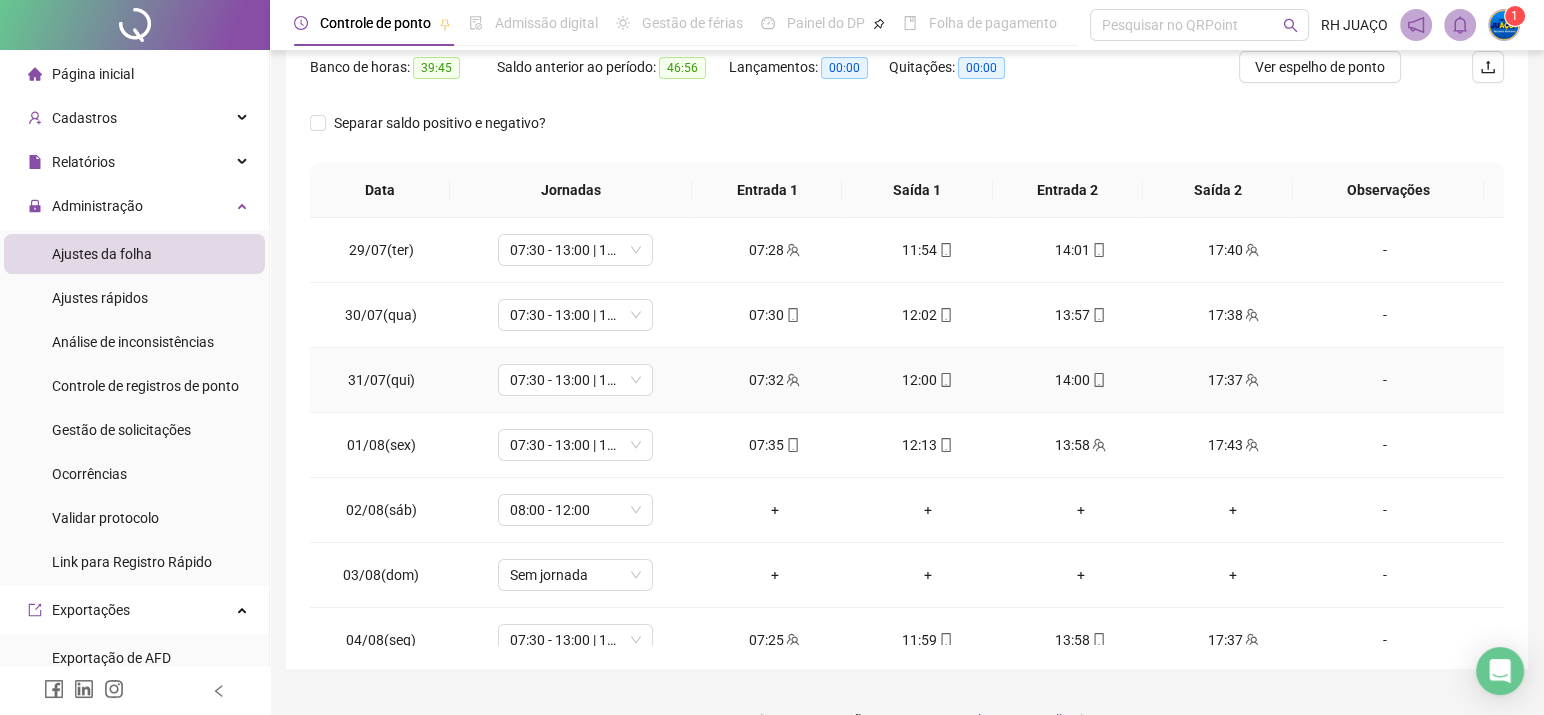 scroll, scrollTop: 306, scrollLeft: 0, axis: vertical 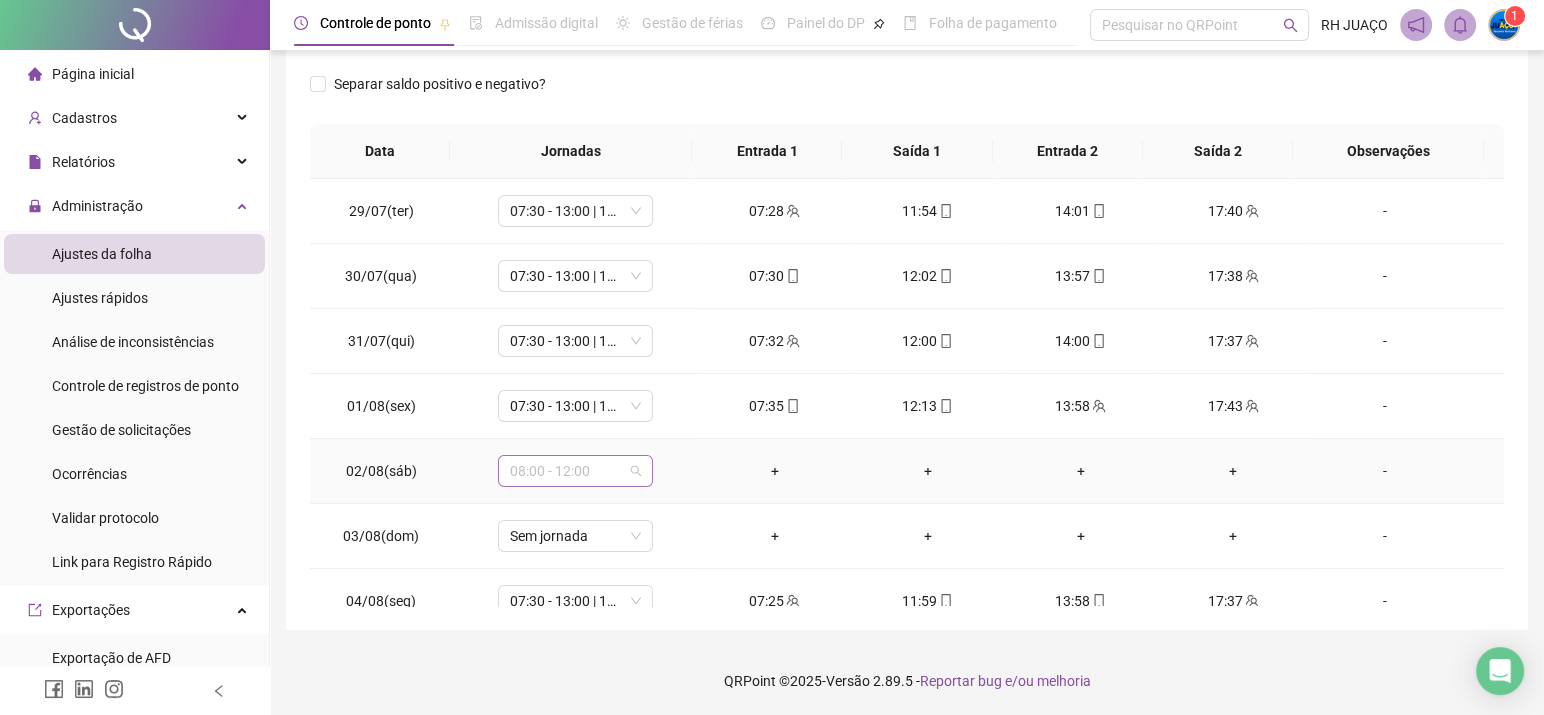 click on "08:00 - 12:00" at bounding box center (575, 471) 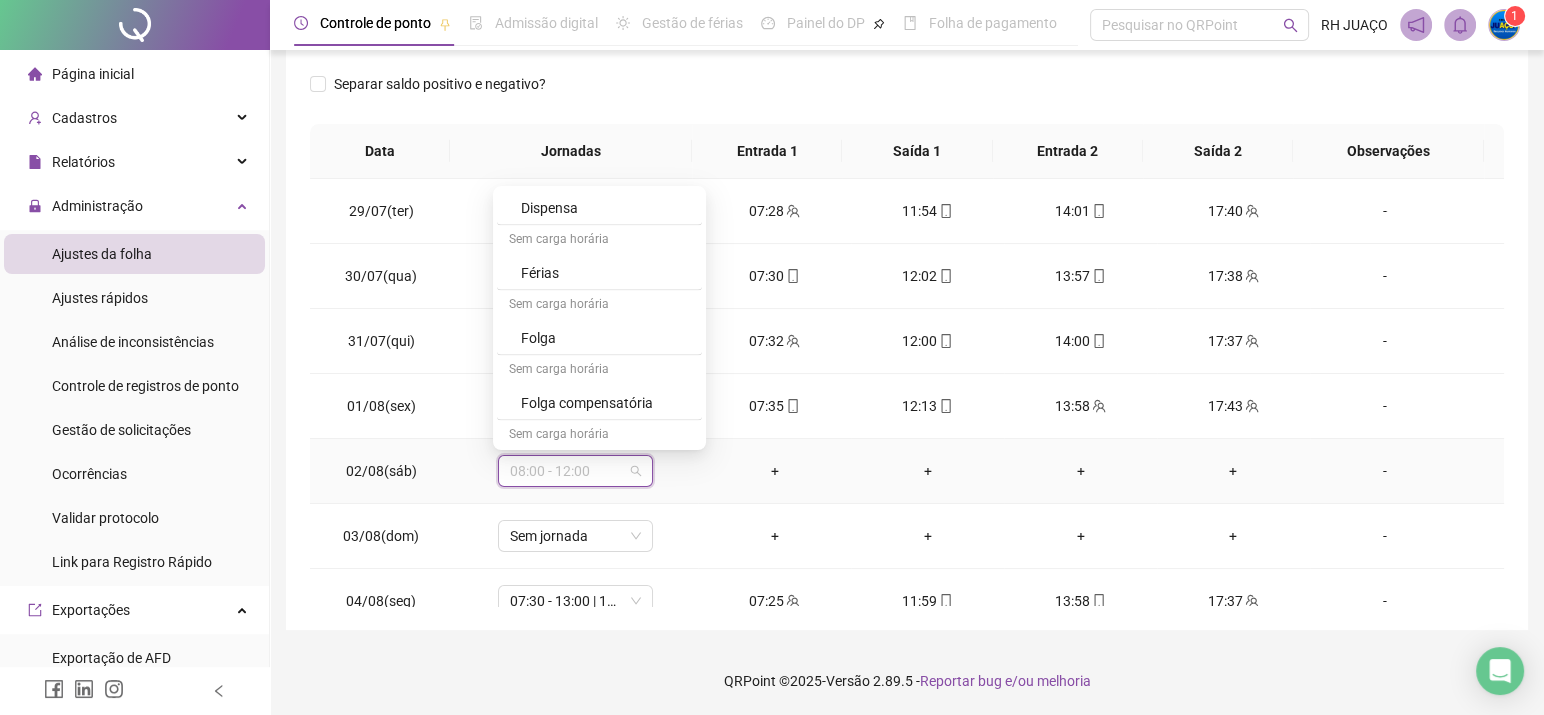scroll, scrollTop: 3826, scrollLeft: 0, axis: vertical 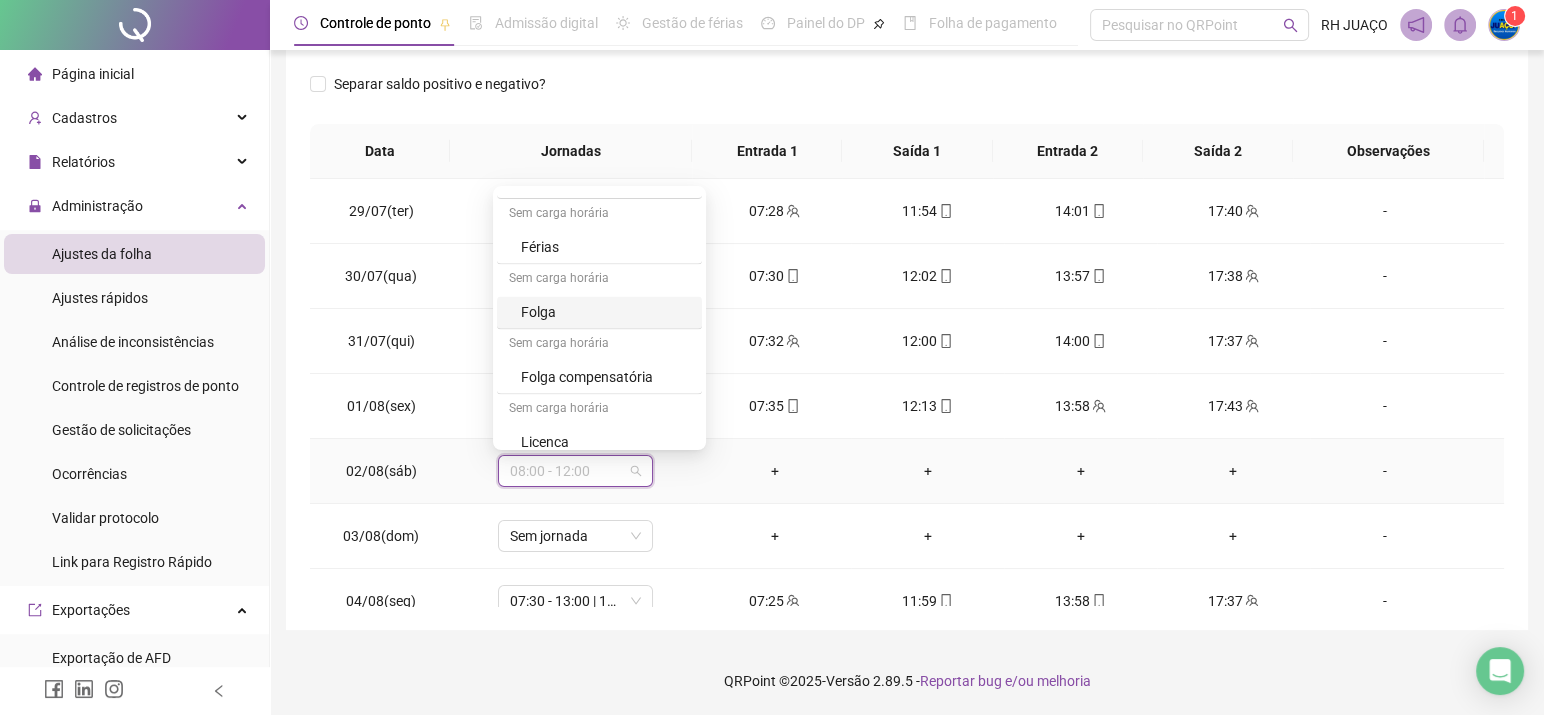 click on "Folga" at bounding box center [605, 312] 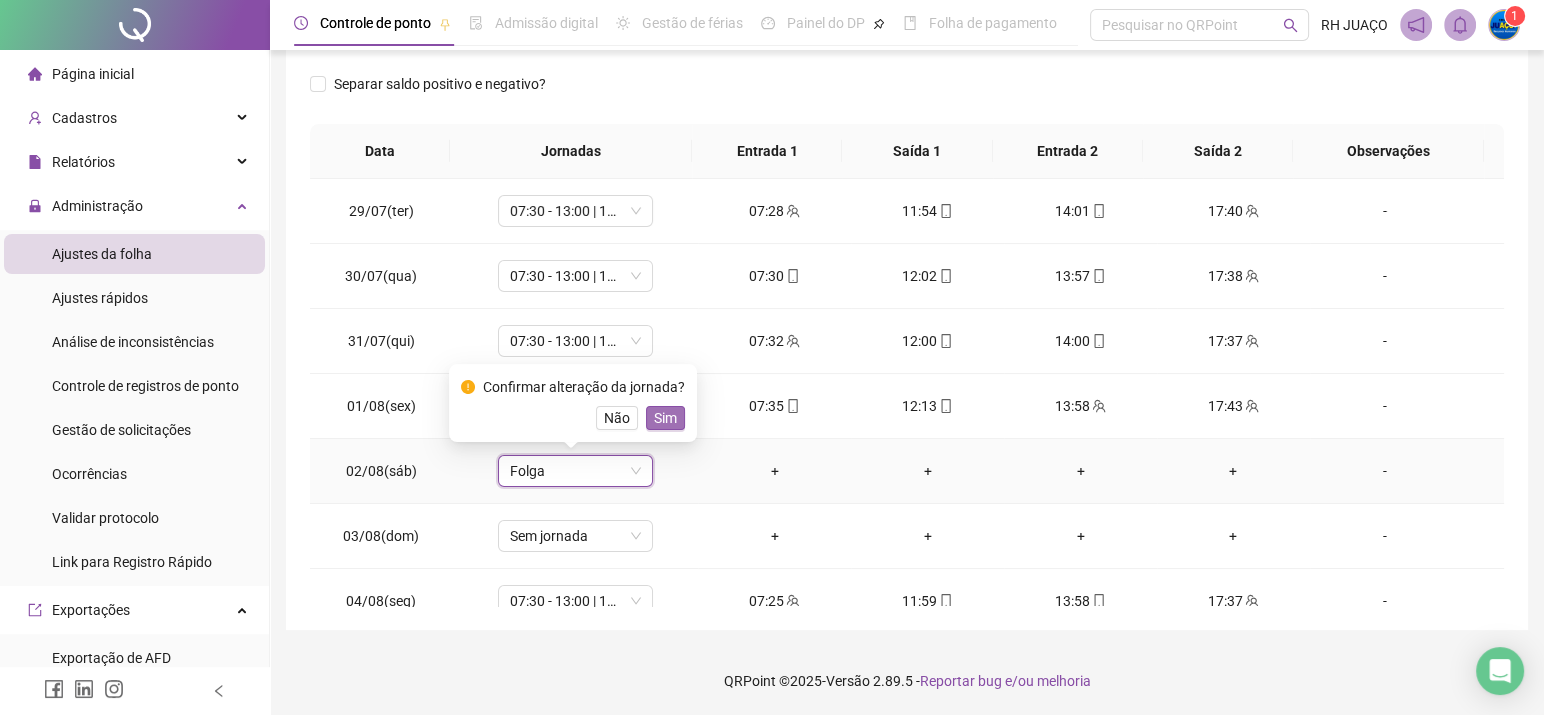 click on "Sim" at bounding box center [665, 418] 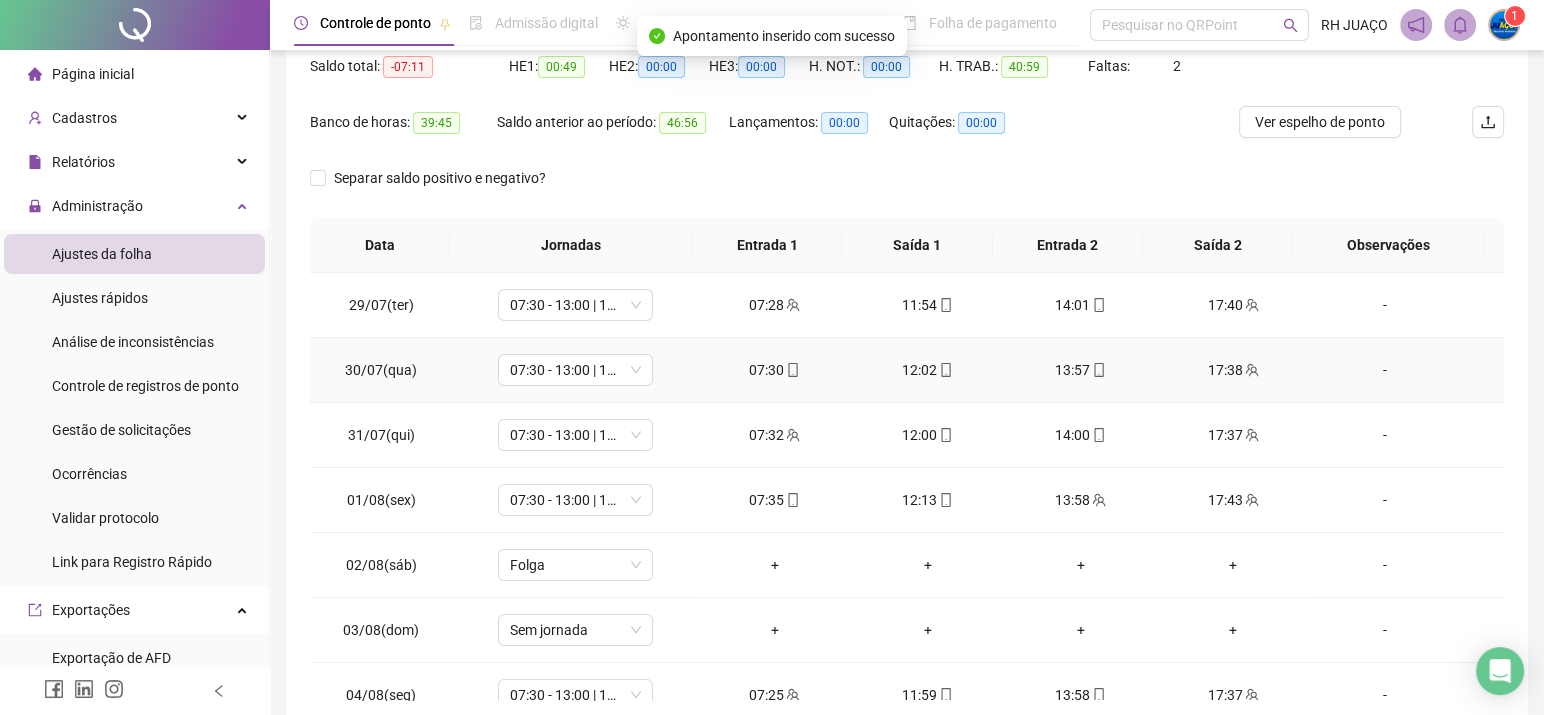 scroll, scrollTop: 173, scrollLeft: 0, axis: vertical 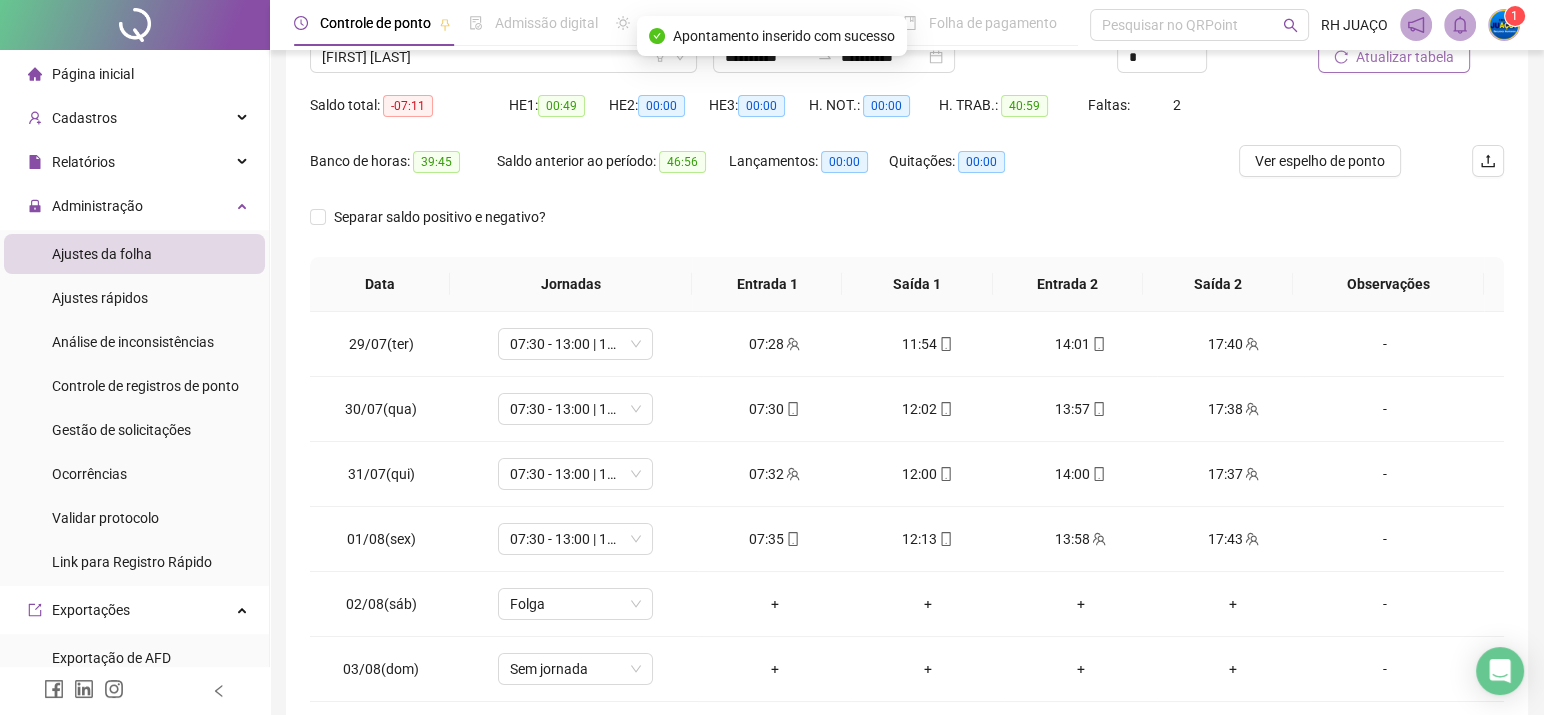 click on "Atualizar tabela" at bounding box center (1405, 57) 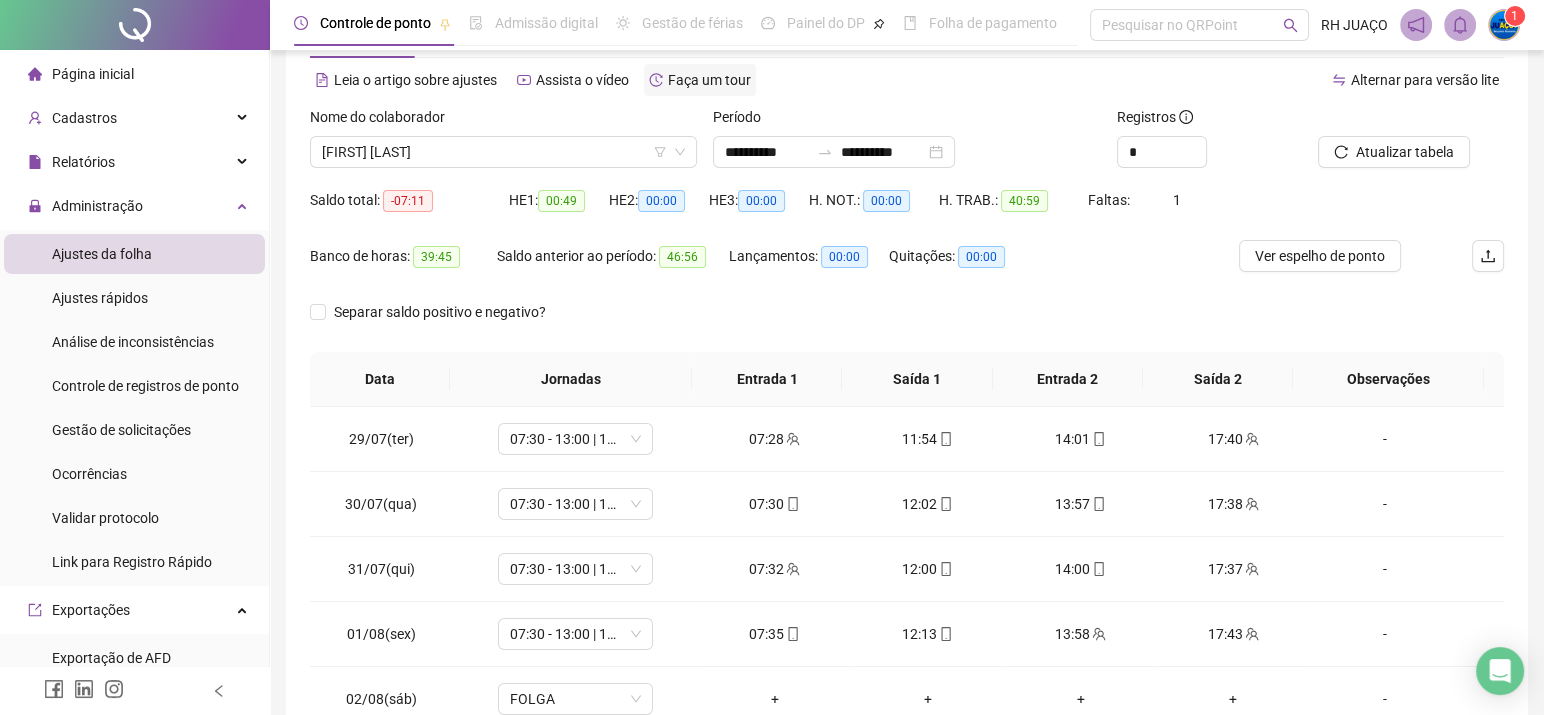 scroll, scrollTop: 40, scrollLeft: 0, axis: vertical 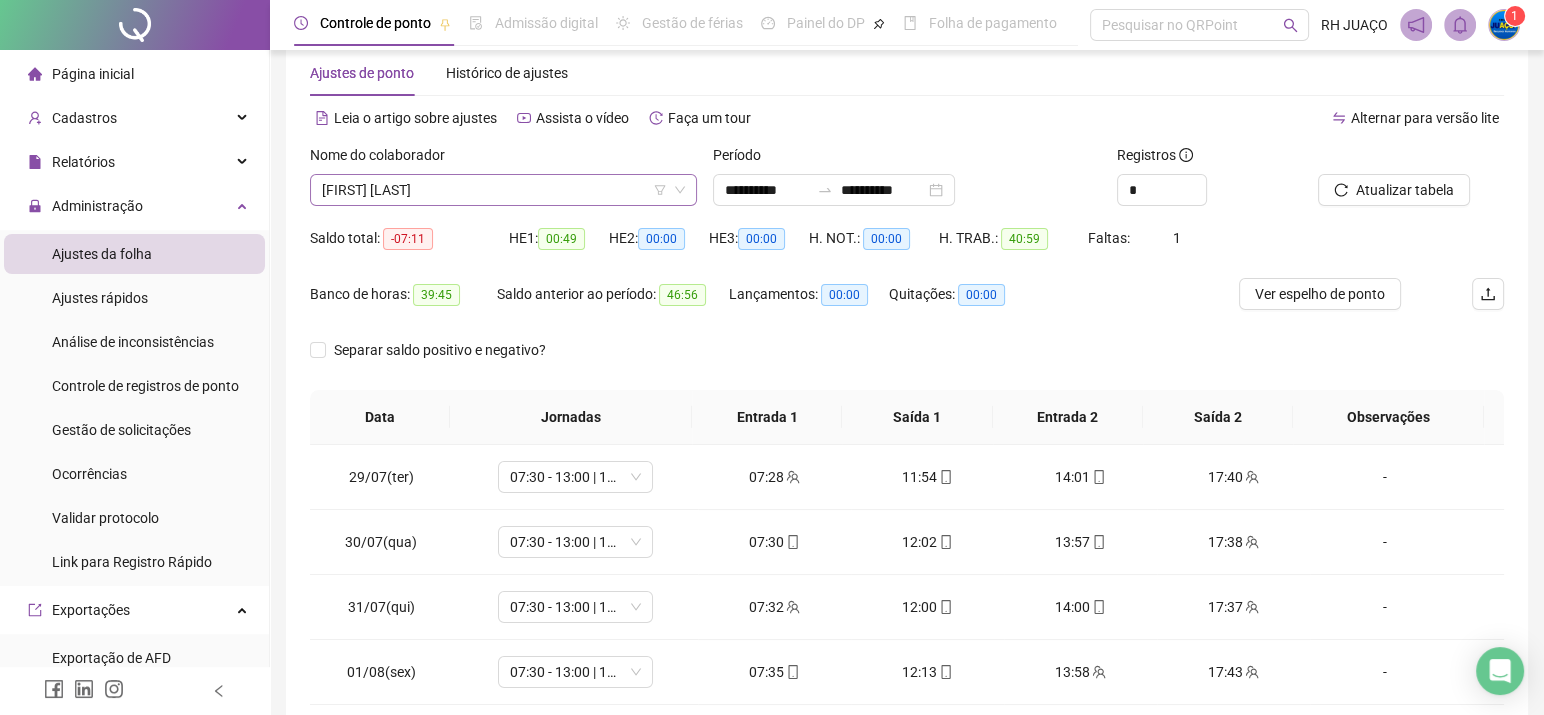 click 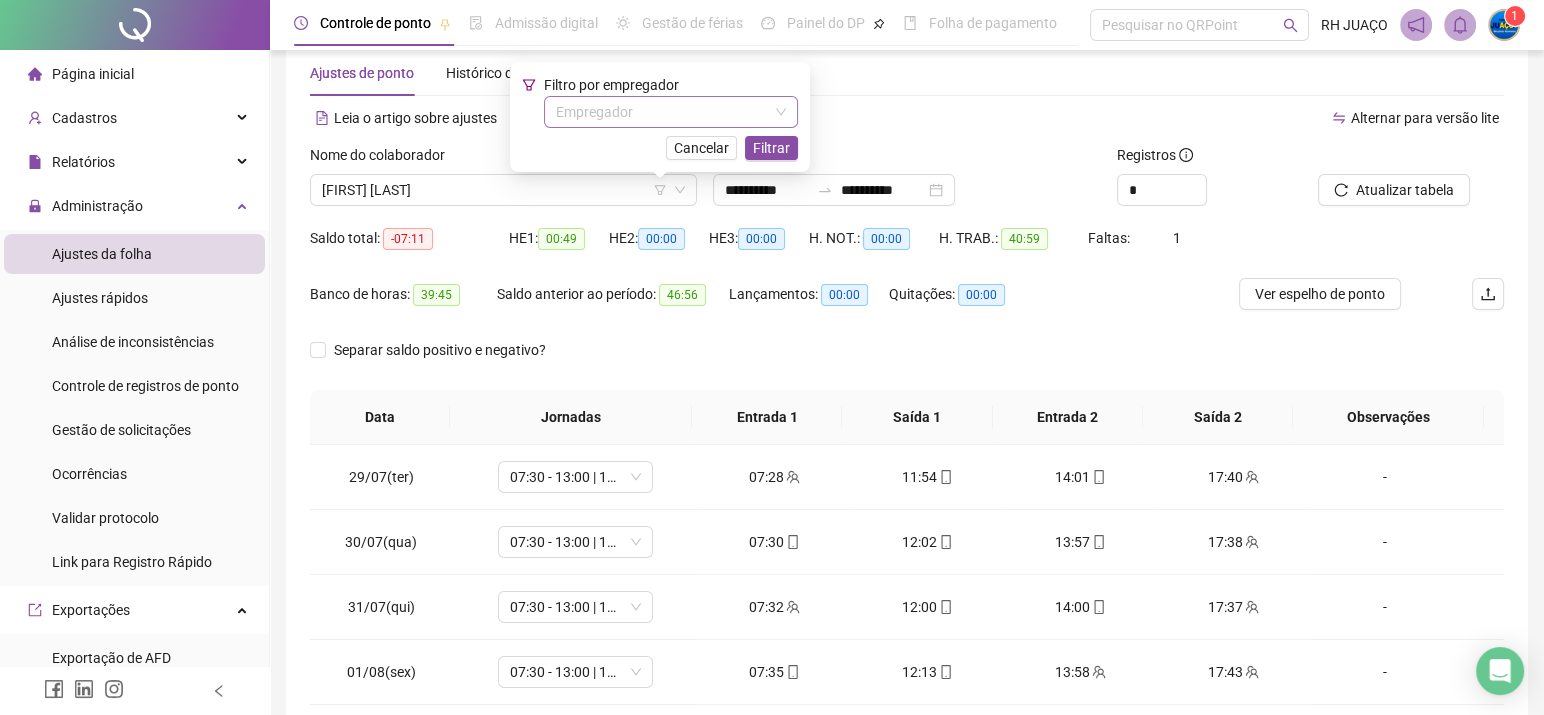 click at bounding box center [662, 112] 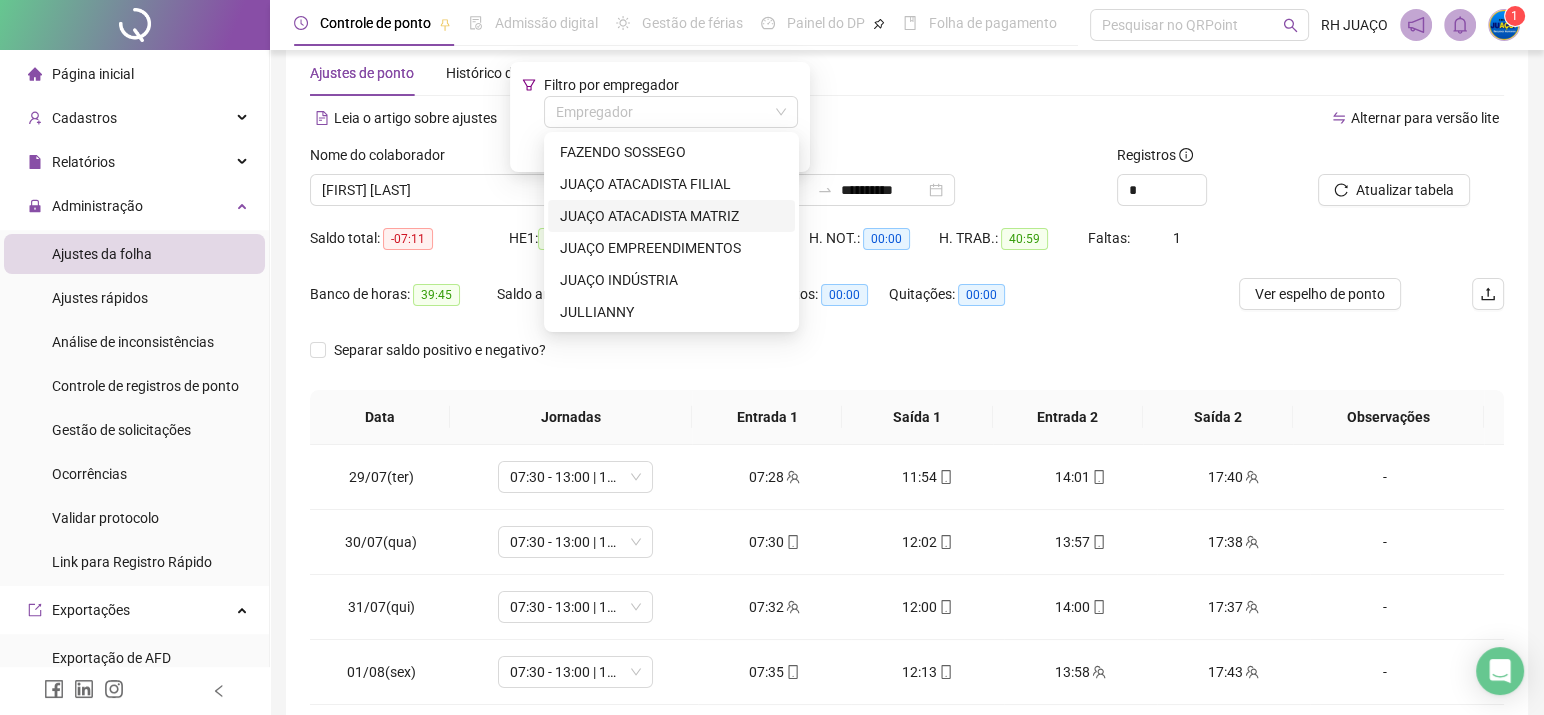 click on "JUAÇO ATACADISTA MATRIZ" at bounding box center [671, 216] 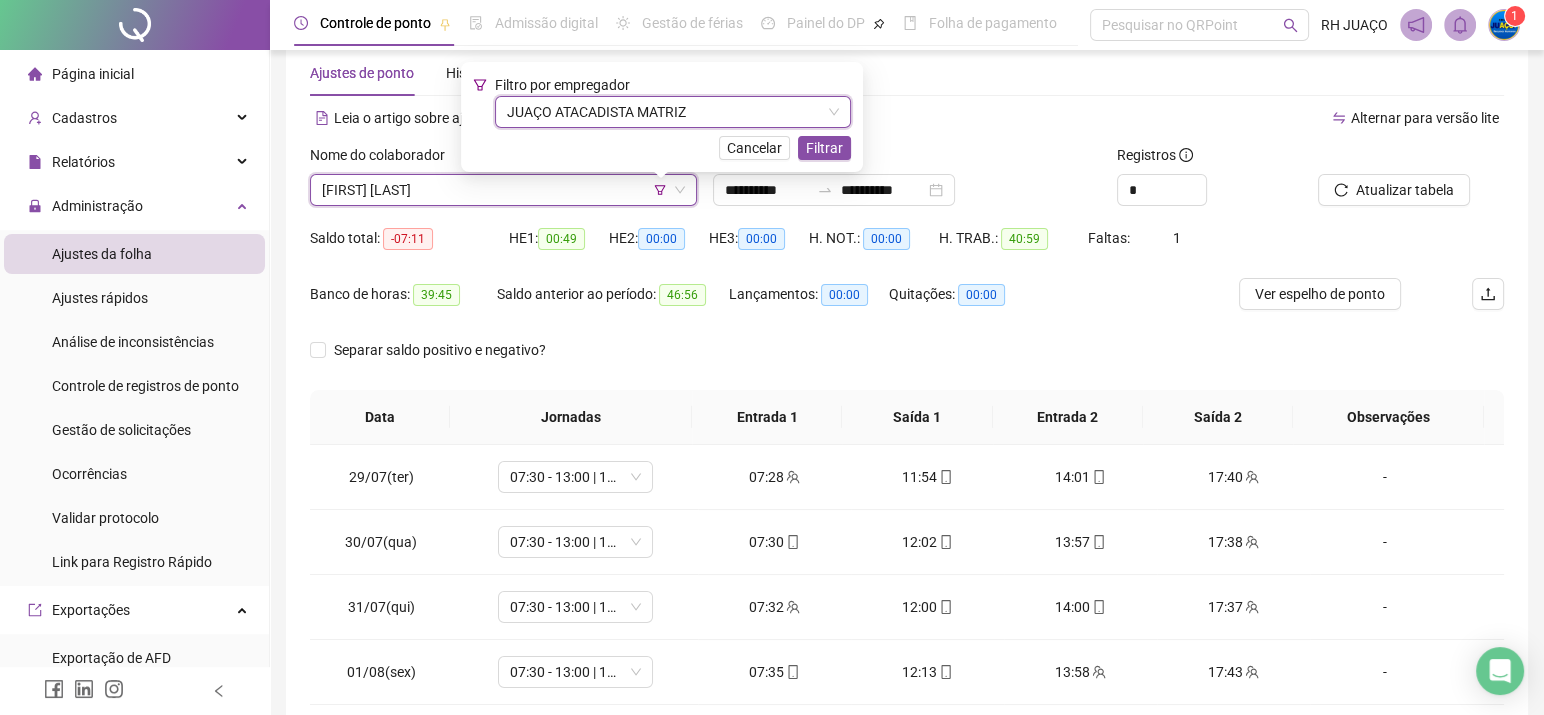 click on "Filtrar" at bounding box center (824, 148) 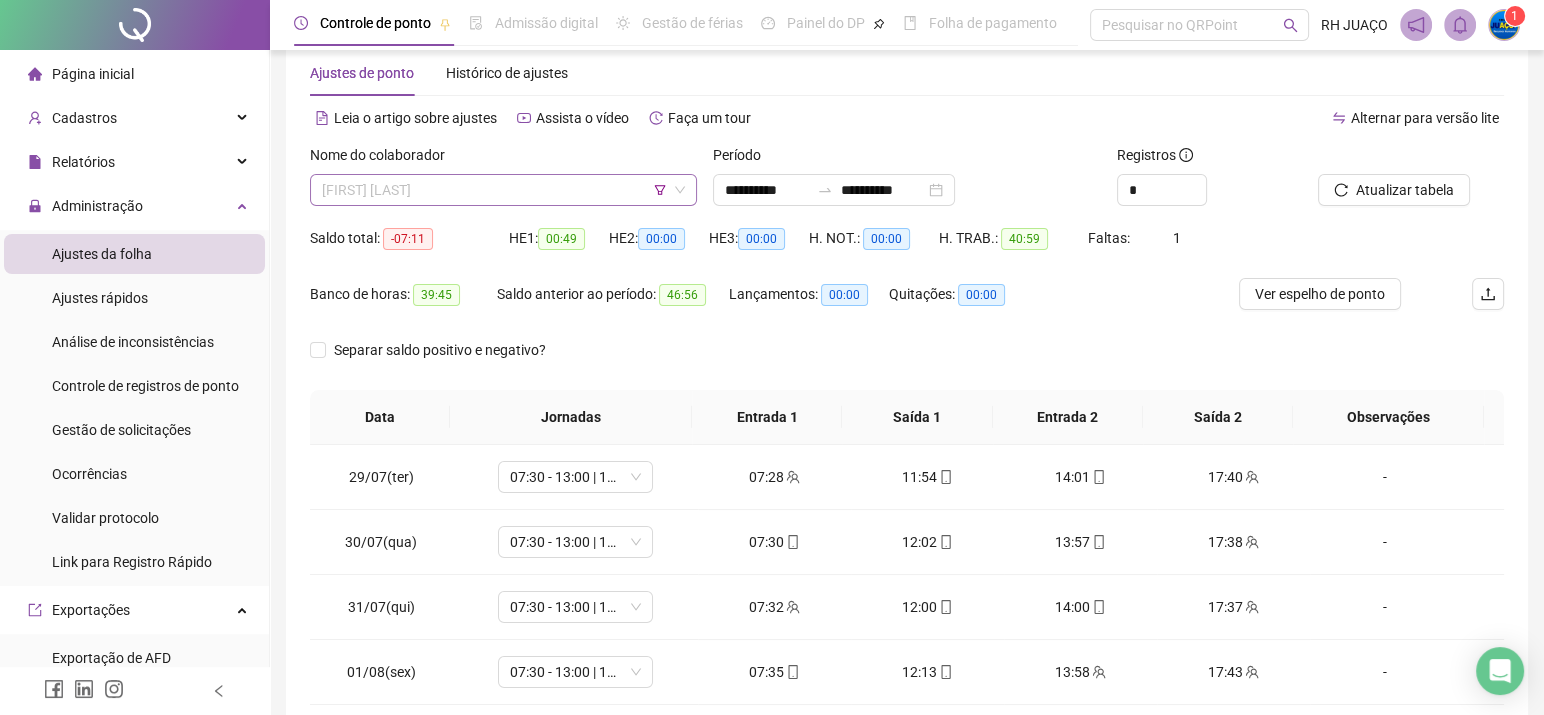 click on "[FIRST] [LAST]" at bounding box center (503, 190) 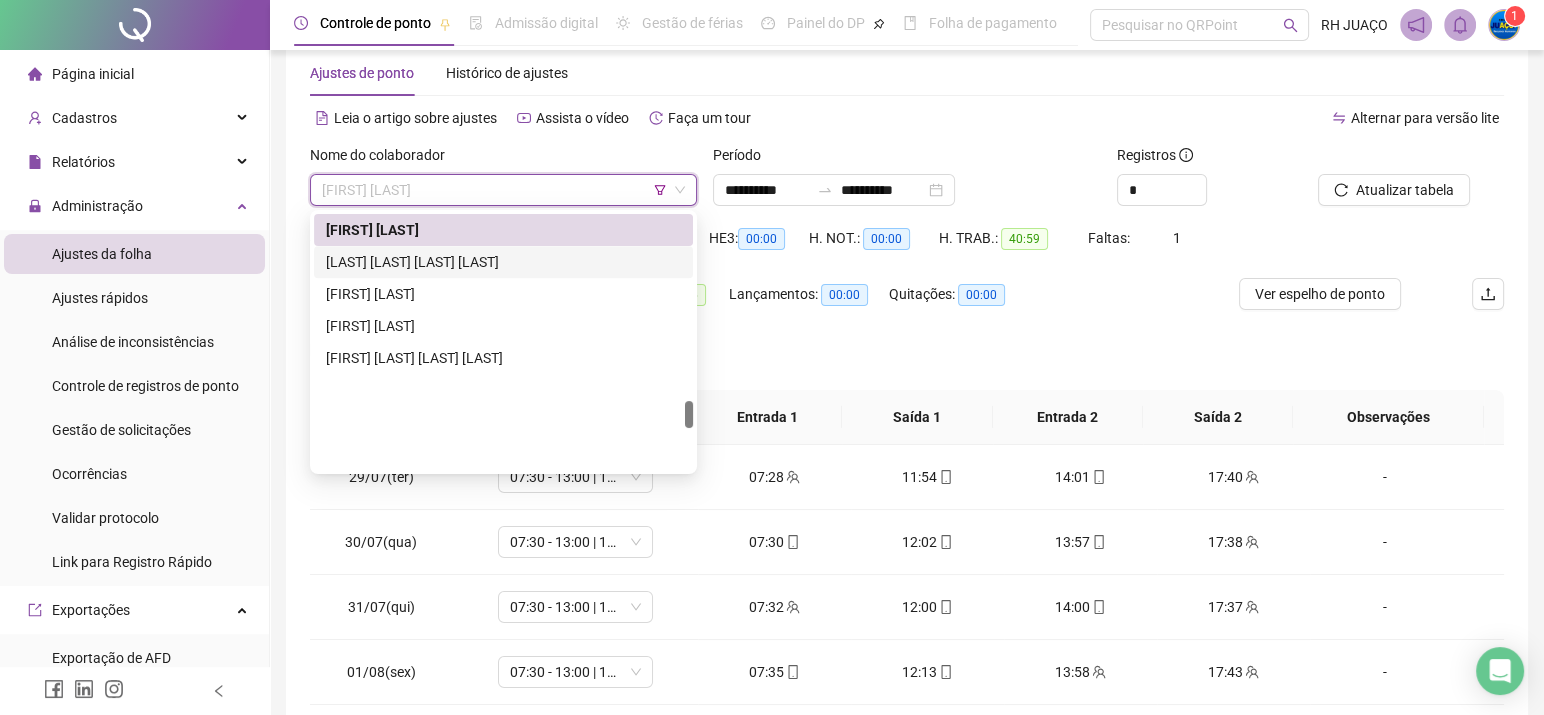 scroll, scrollTop: 1754, scrollLeft: 0, axis: vertical 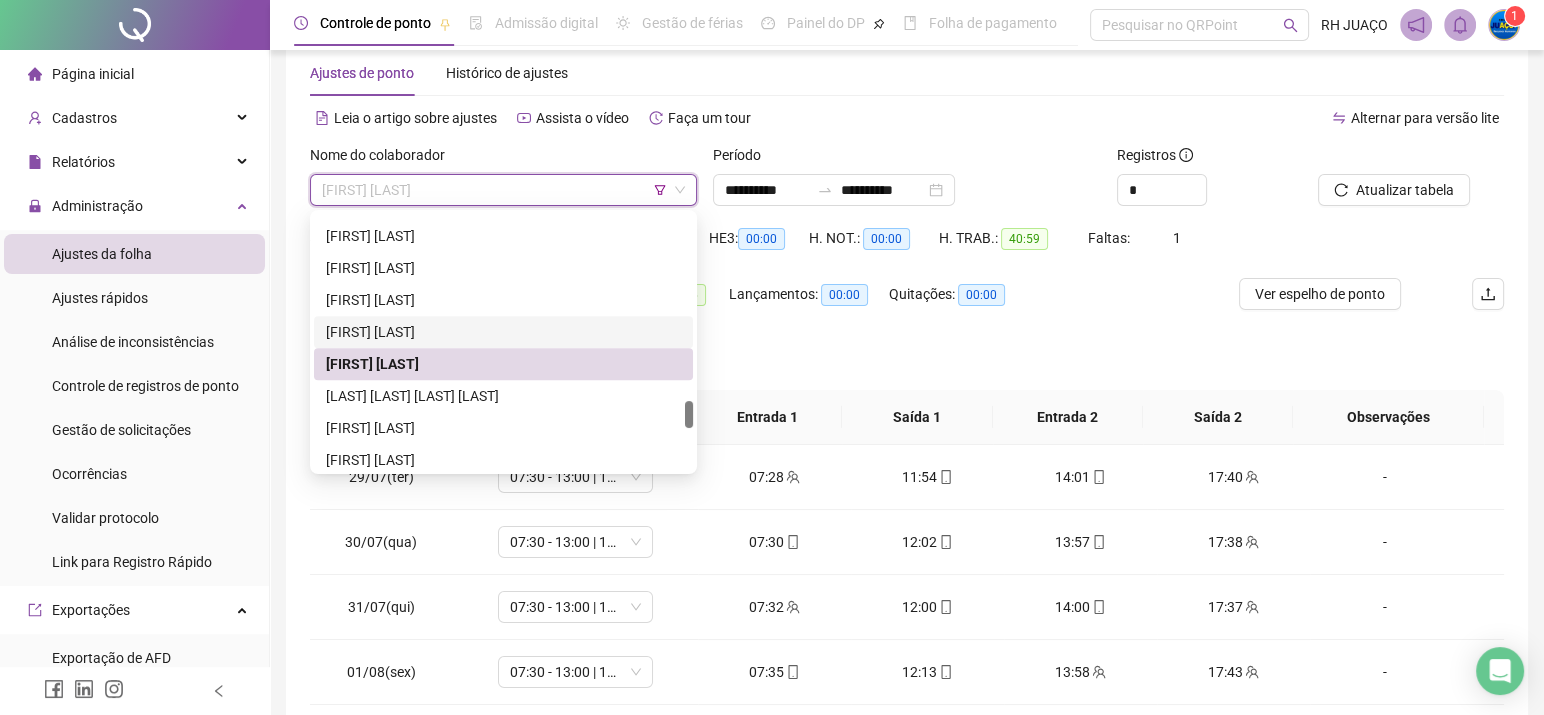 click on "[FIRST] [LAST]" at bounding box center [503, 332] 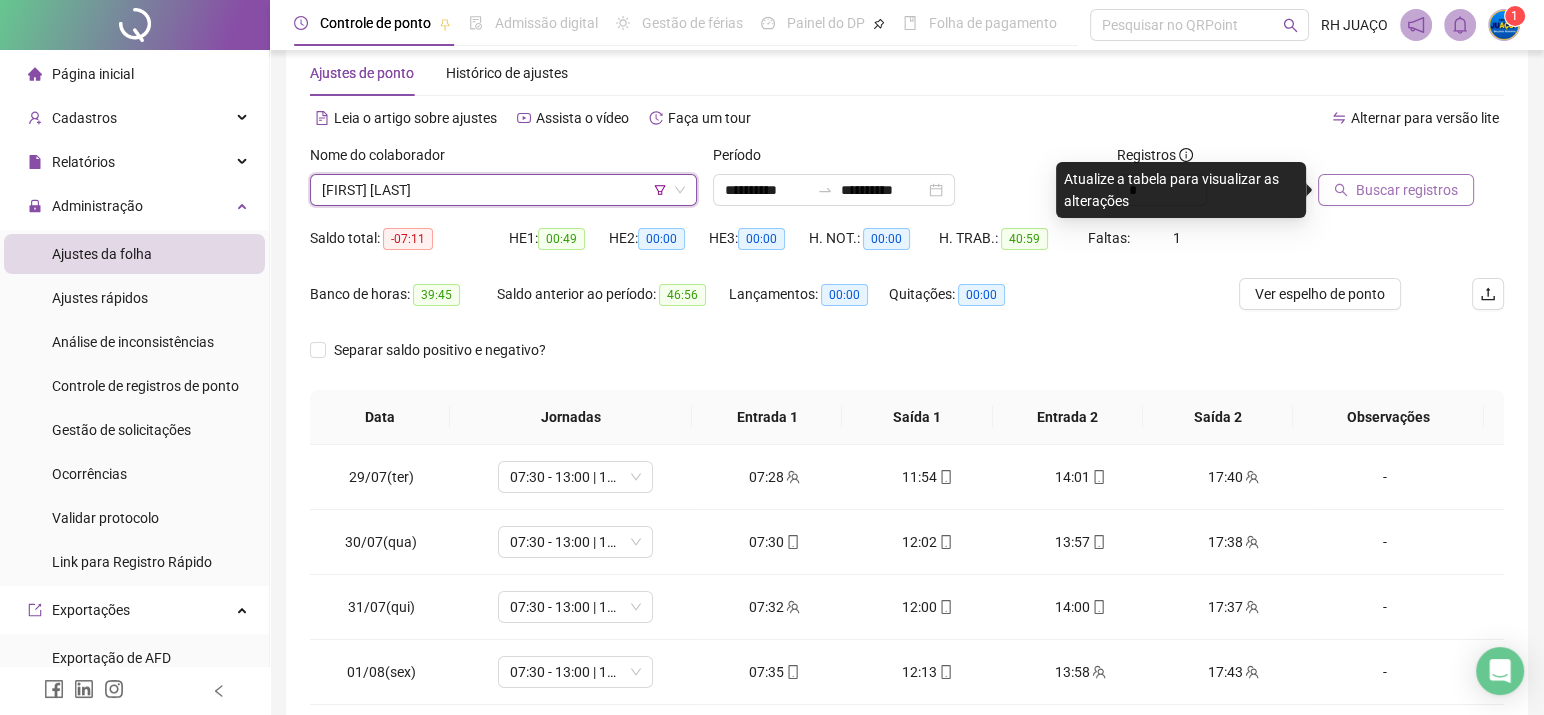 click on "Buscar registros" at bounding box center [1396, 190] 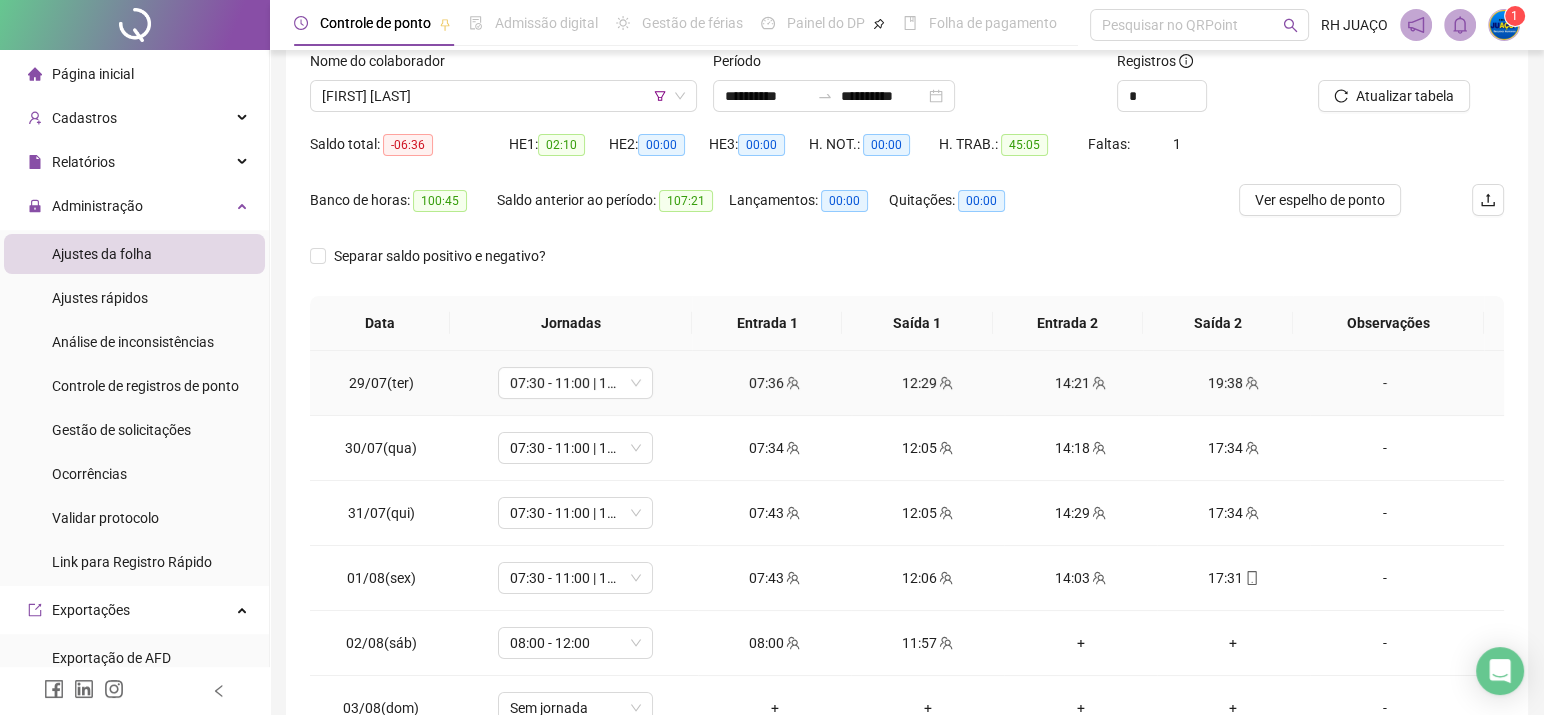 scroll, scrollTop: 173, scrollLeft: 0, axis: vertical 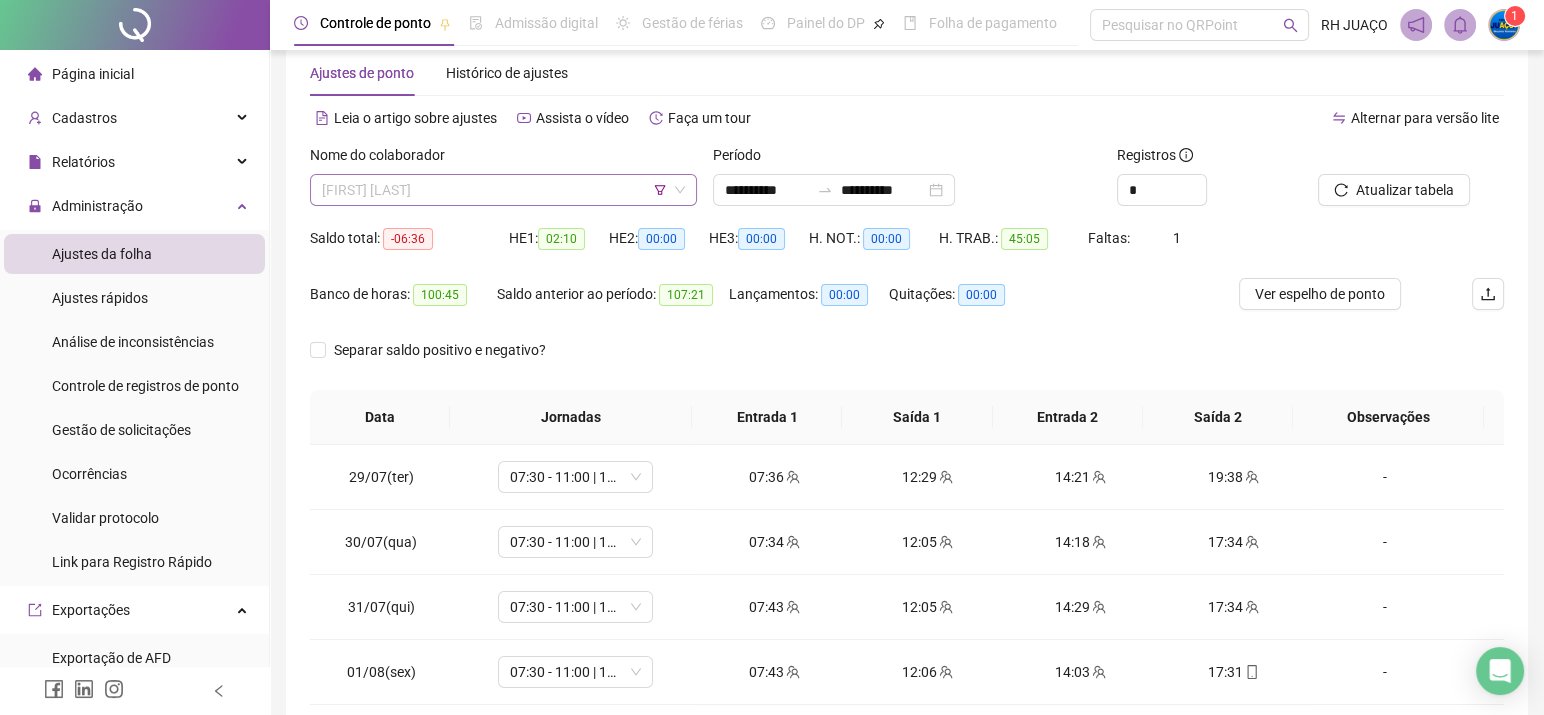 click on "[FIRST] [LAST]" at bounding box center [503, 190] 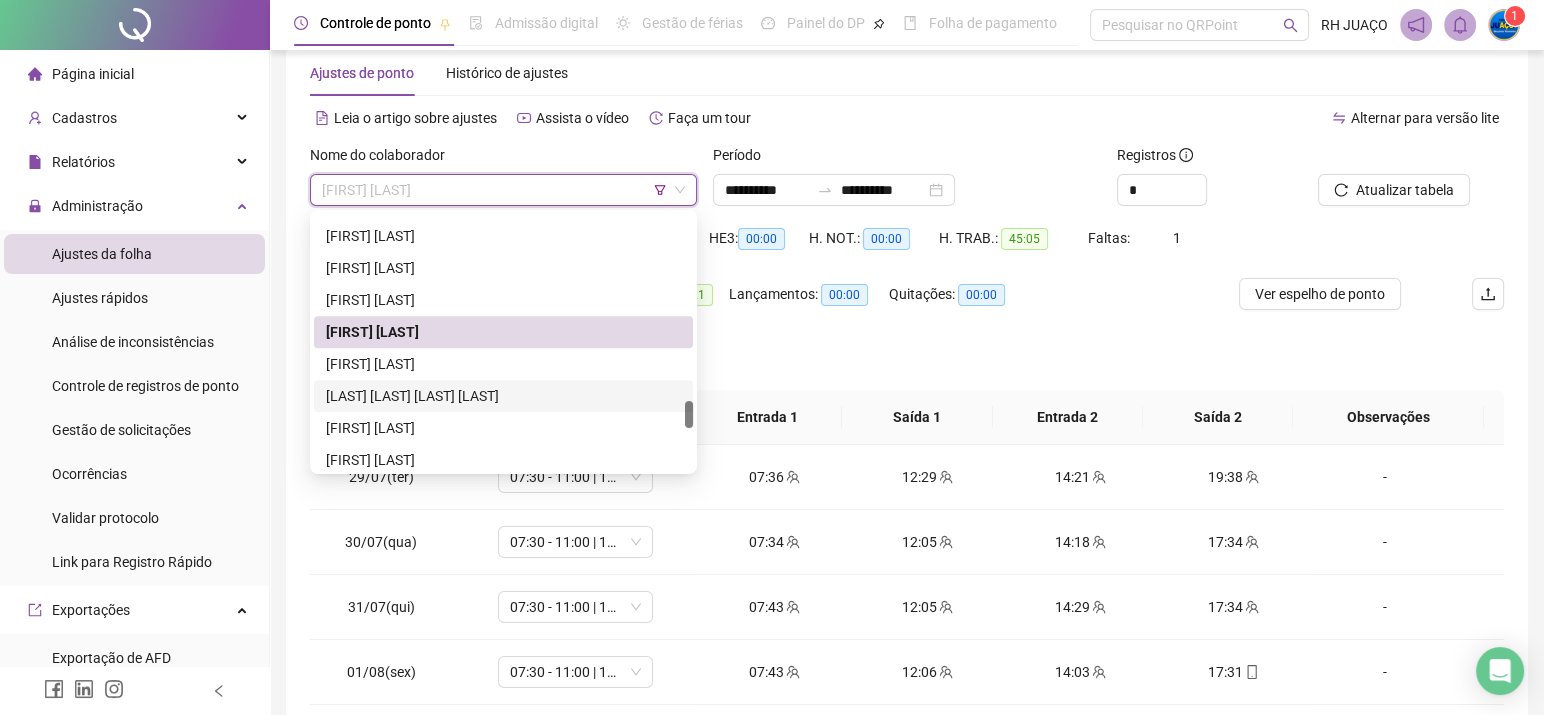 click on "[LAST] [LAST] [LAST] [LAST]" at bounding box center (503, 396) 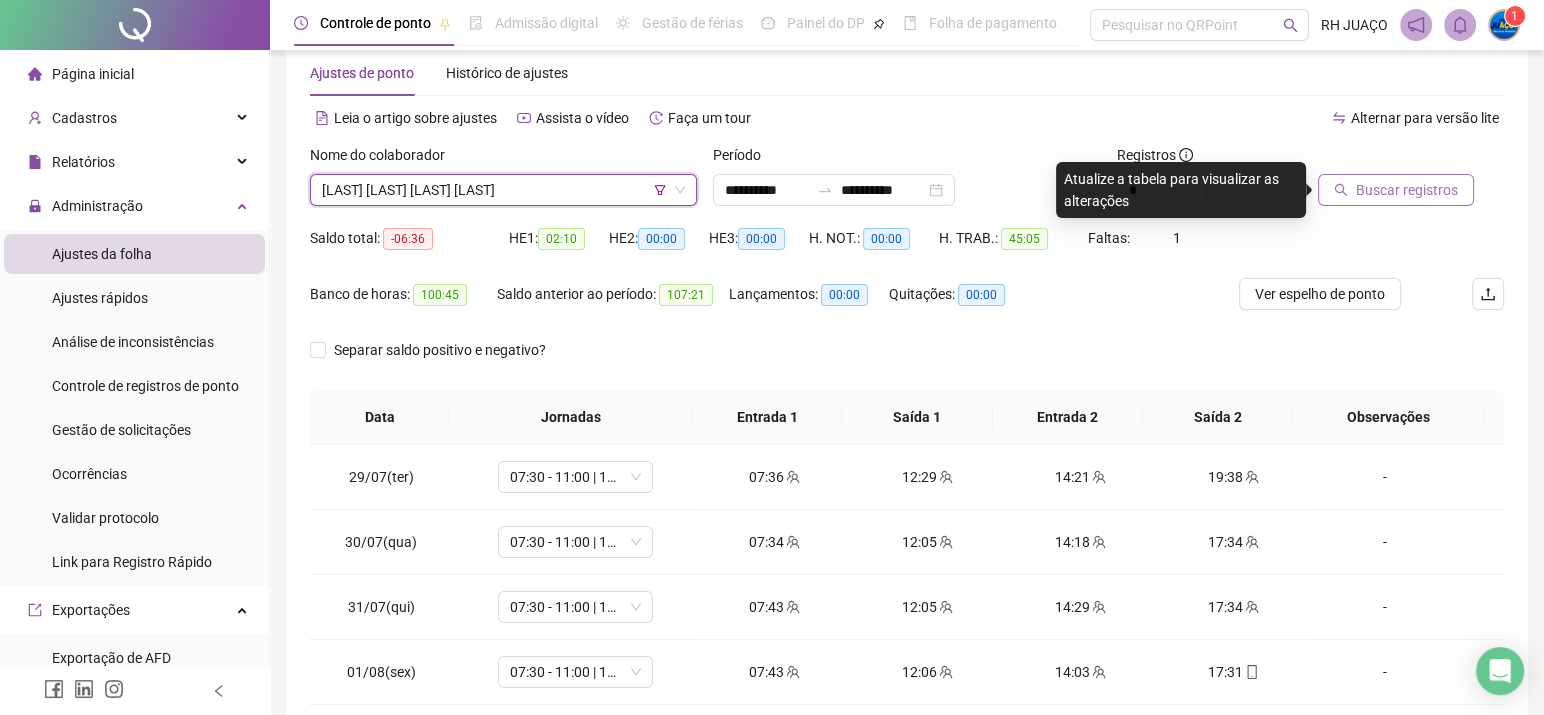 click on "Buscar registros" at bounding box center (1396, 190) 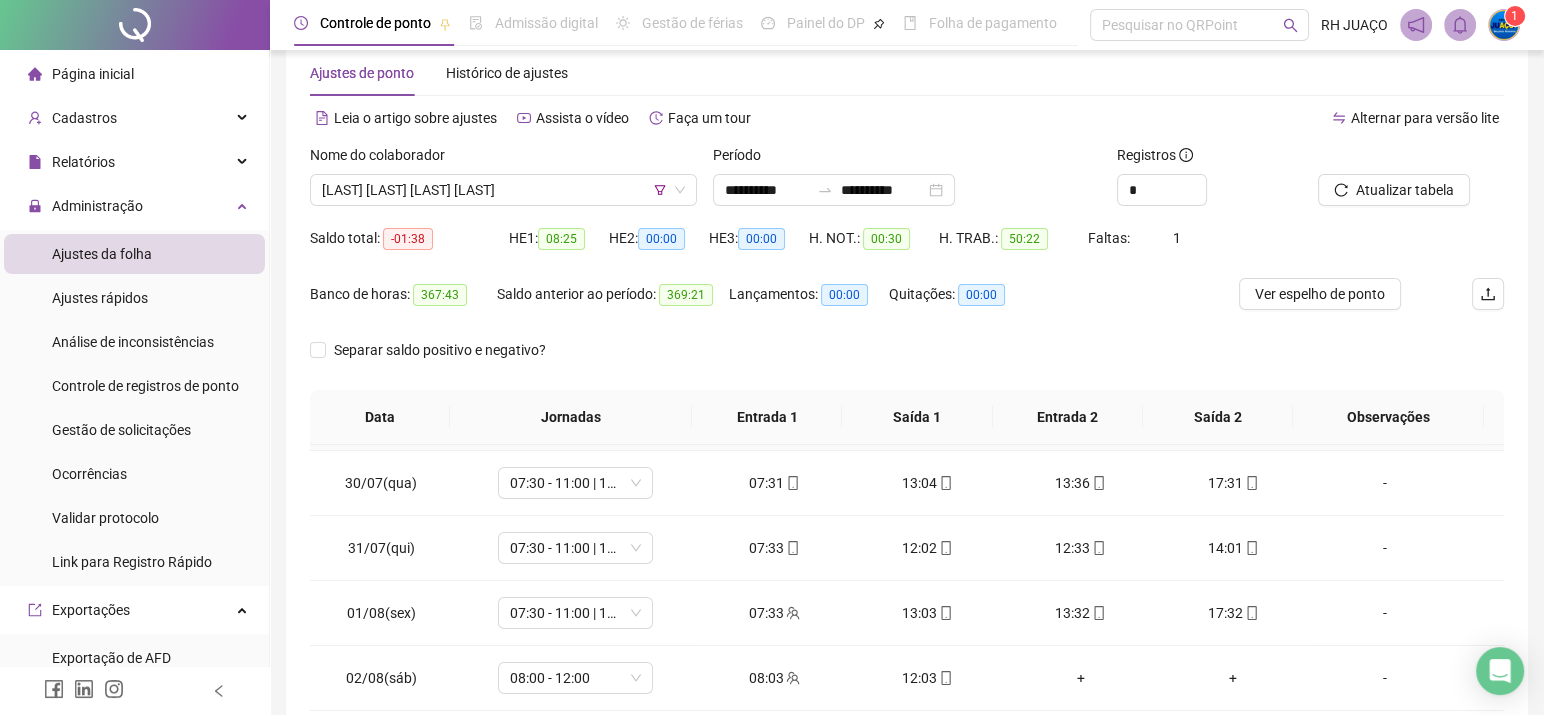 scroll, scrollTop: 91, scrollLeft: 0, axis: vertical 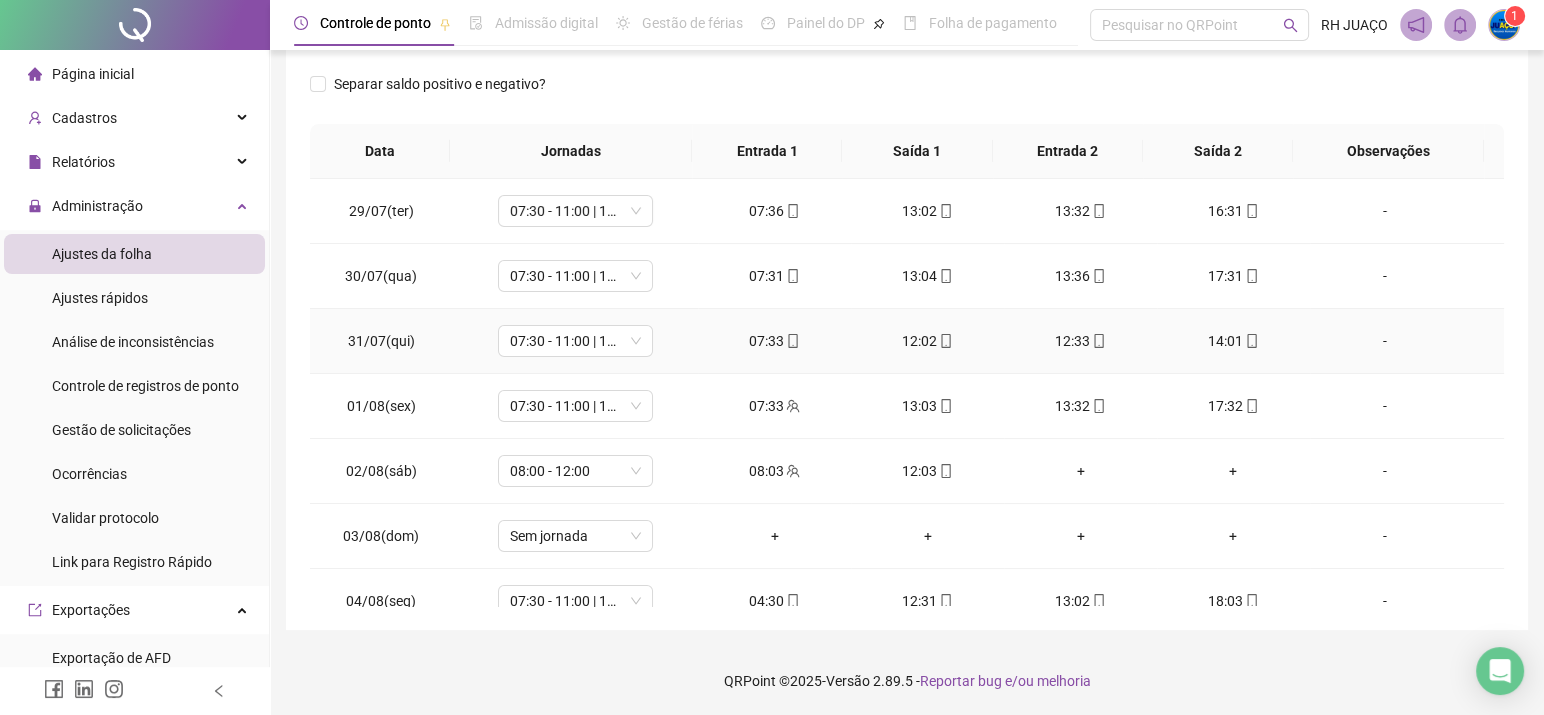 click on "12:33" at bounding box center [1080, 341] 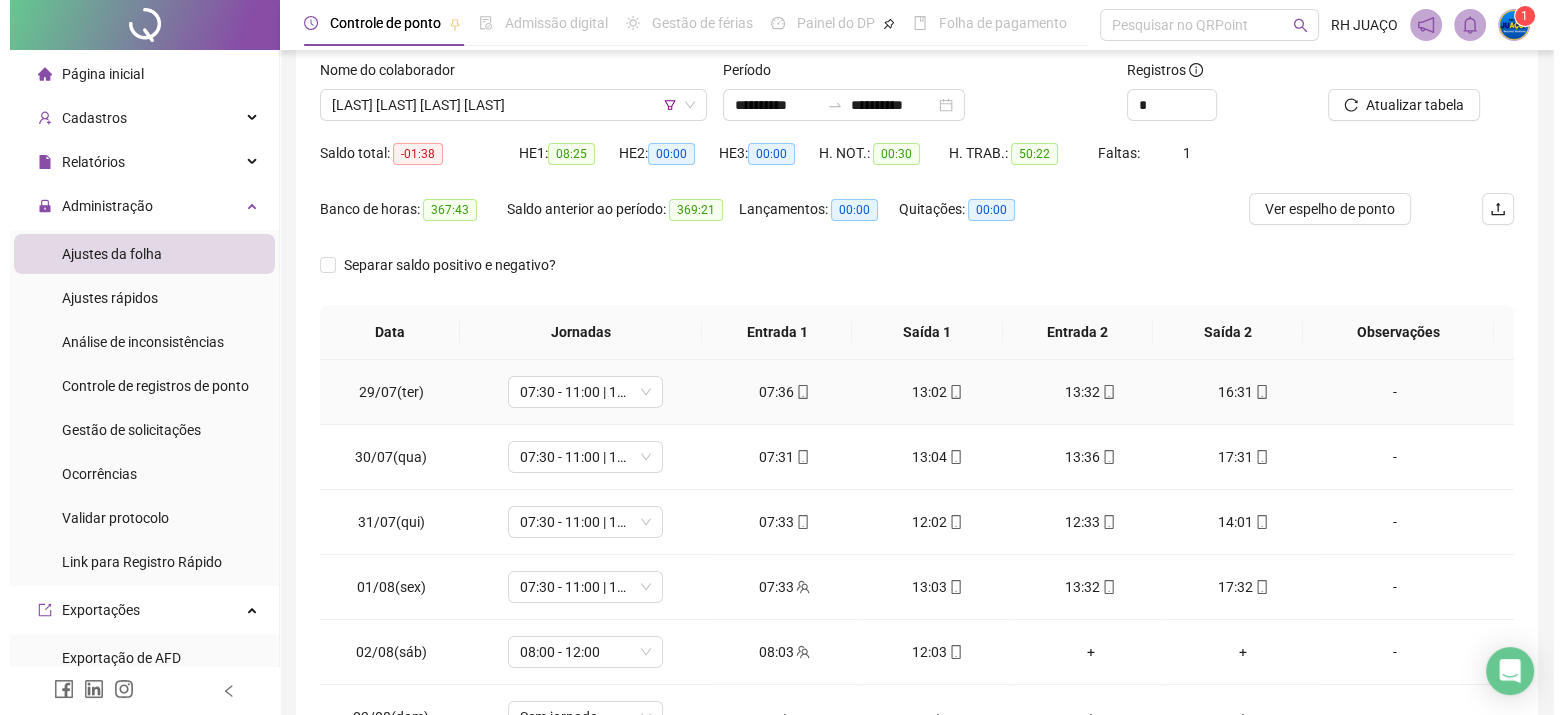 scroll, scrollTop: 40, scrollLeft: 0, axis: vertical 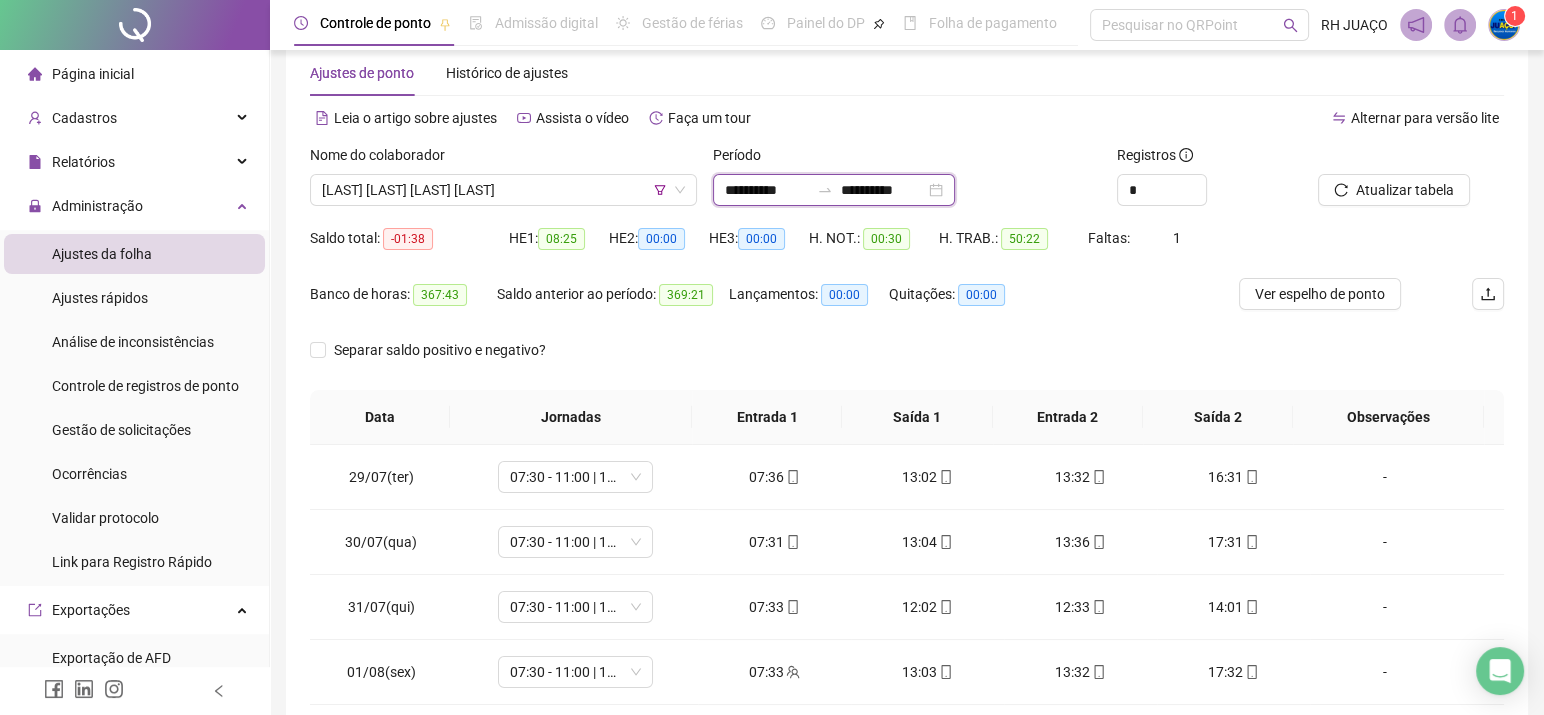 click on "**********" at bounding box center [883, 190] 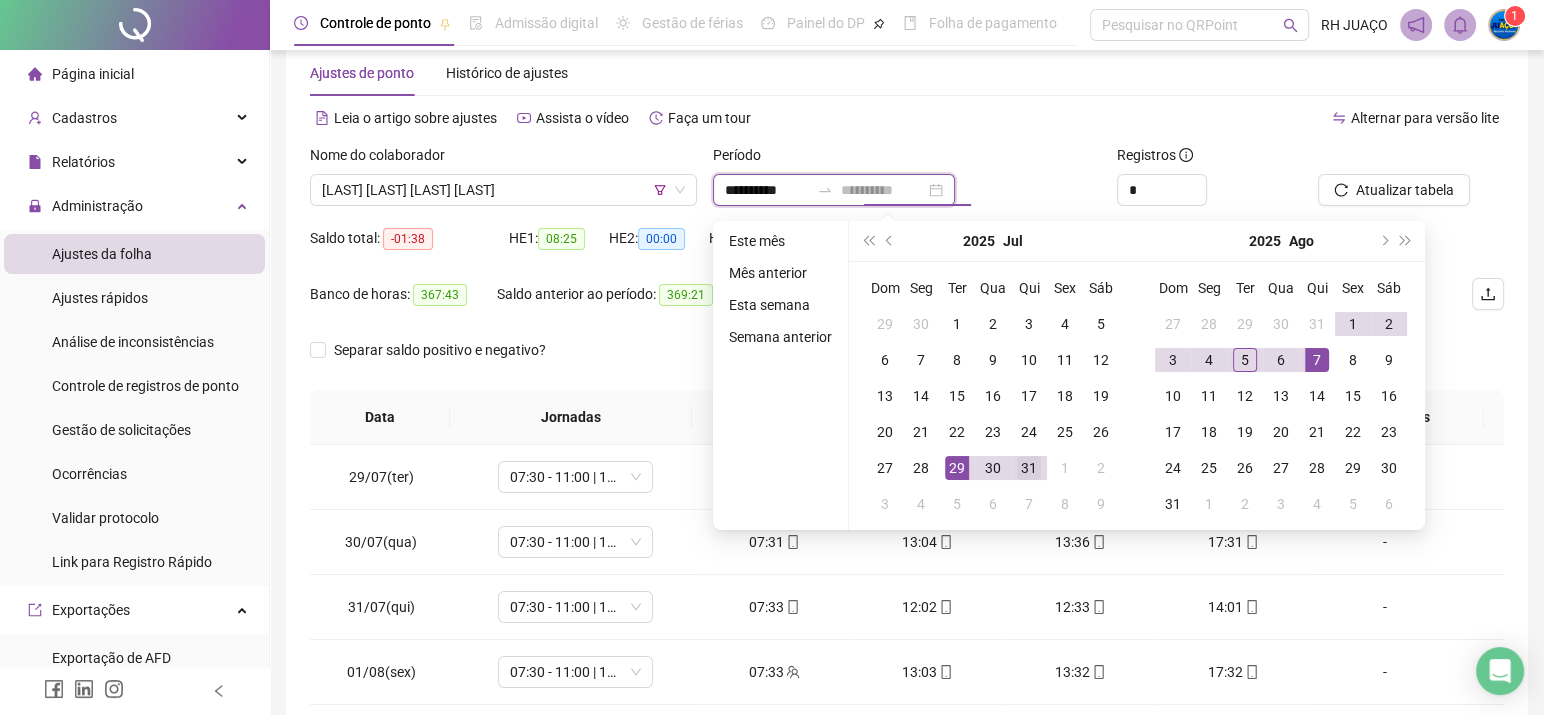 type on "**********" 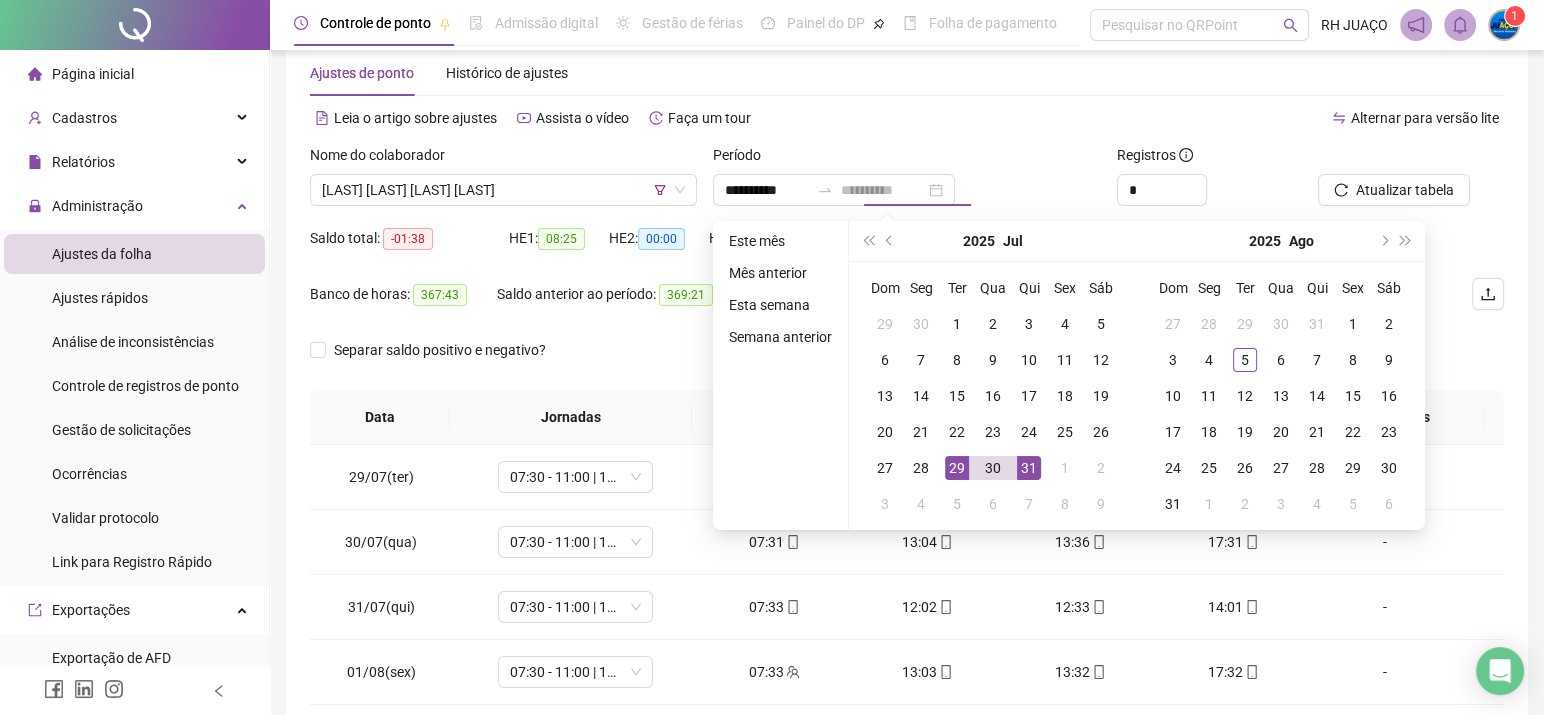 click on "31" at bounding box center [1029, 468] 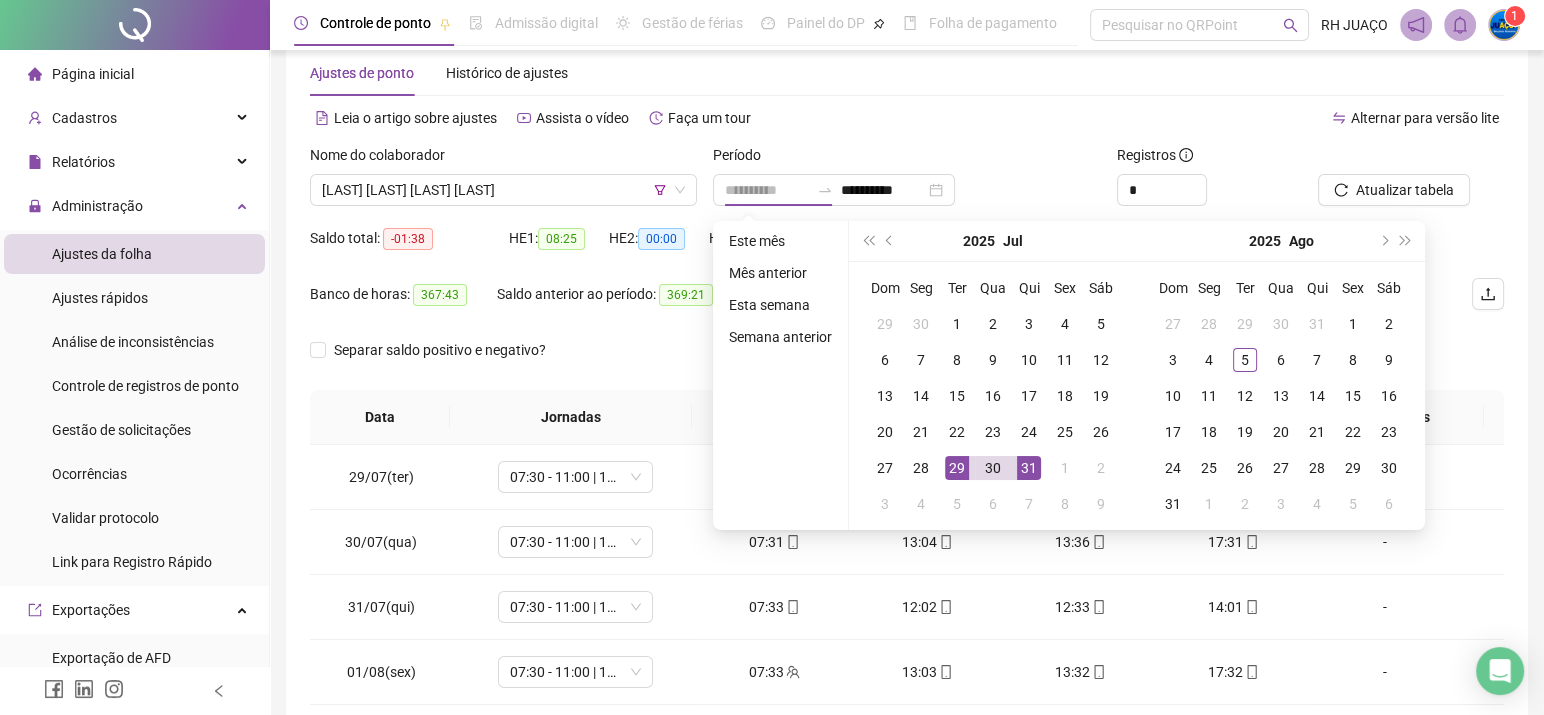 click on "31" at bounding box center (1029, 468) 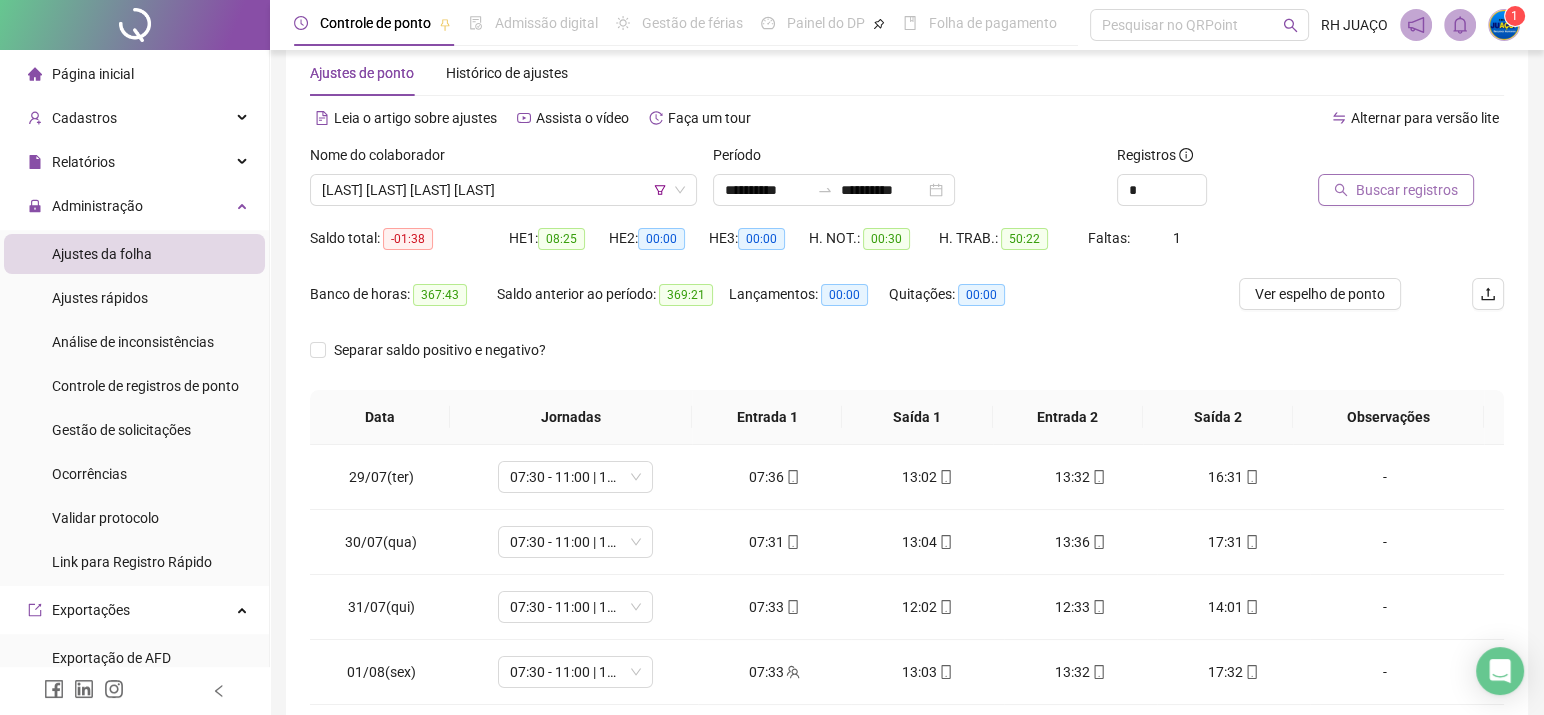 click on "Buscar registros" at bounding box center (1396, 190) 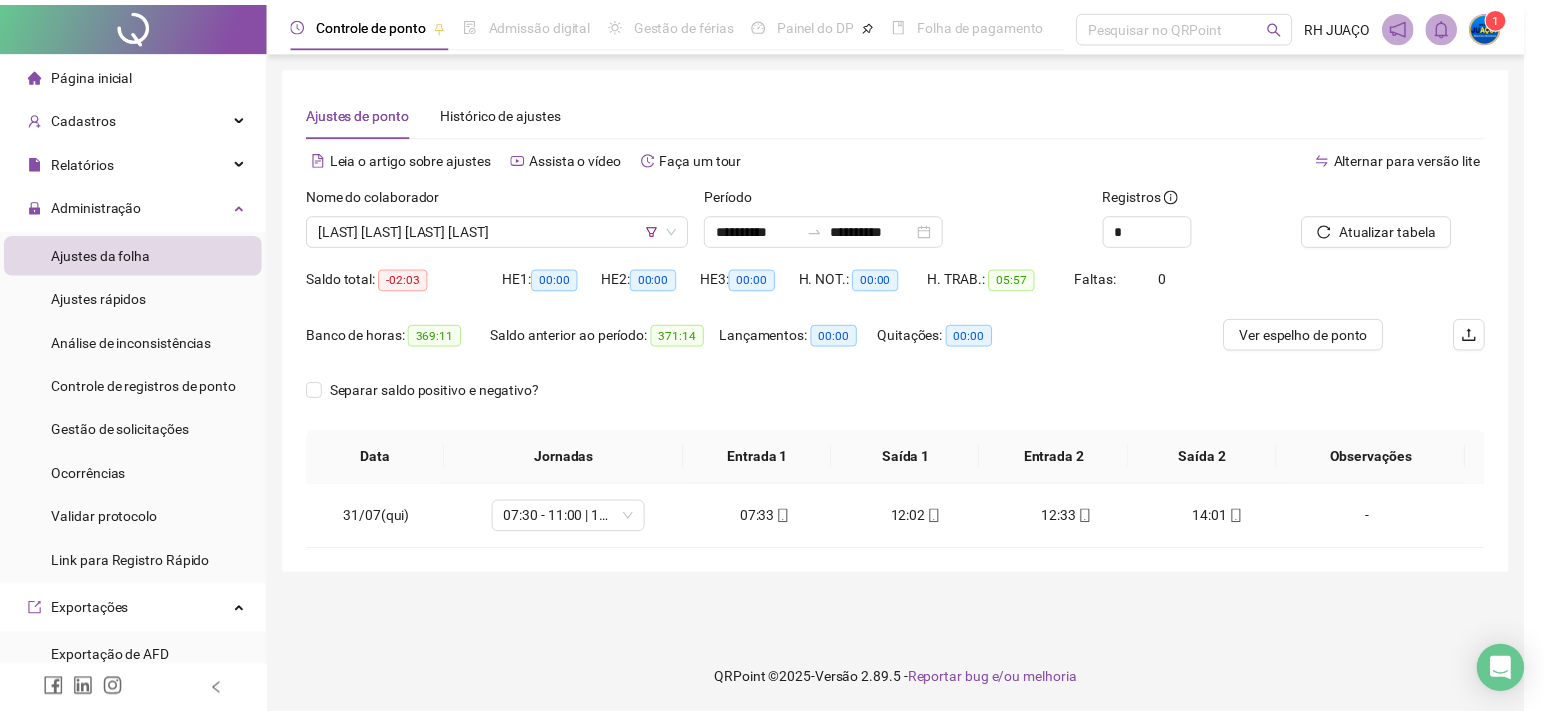 scroll, scrollTop: 0, scrollLeft: 0, axis: both 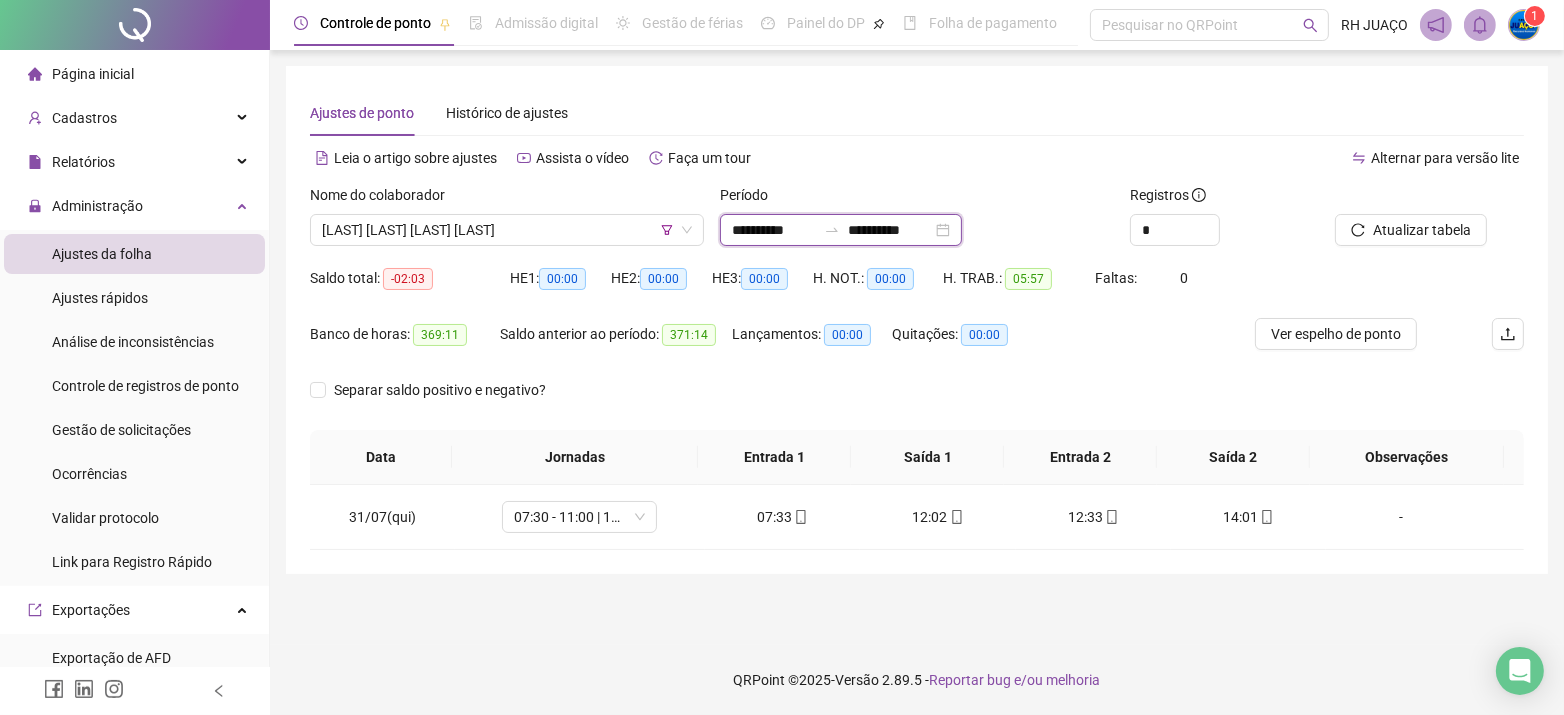 click on "**********" at bounding box center (890, 230) 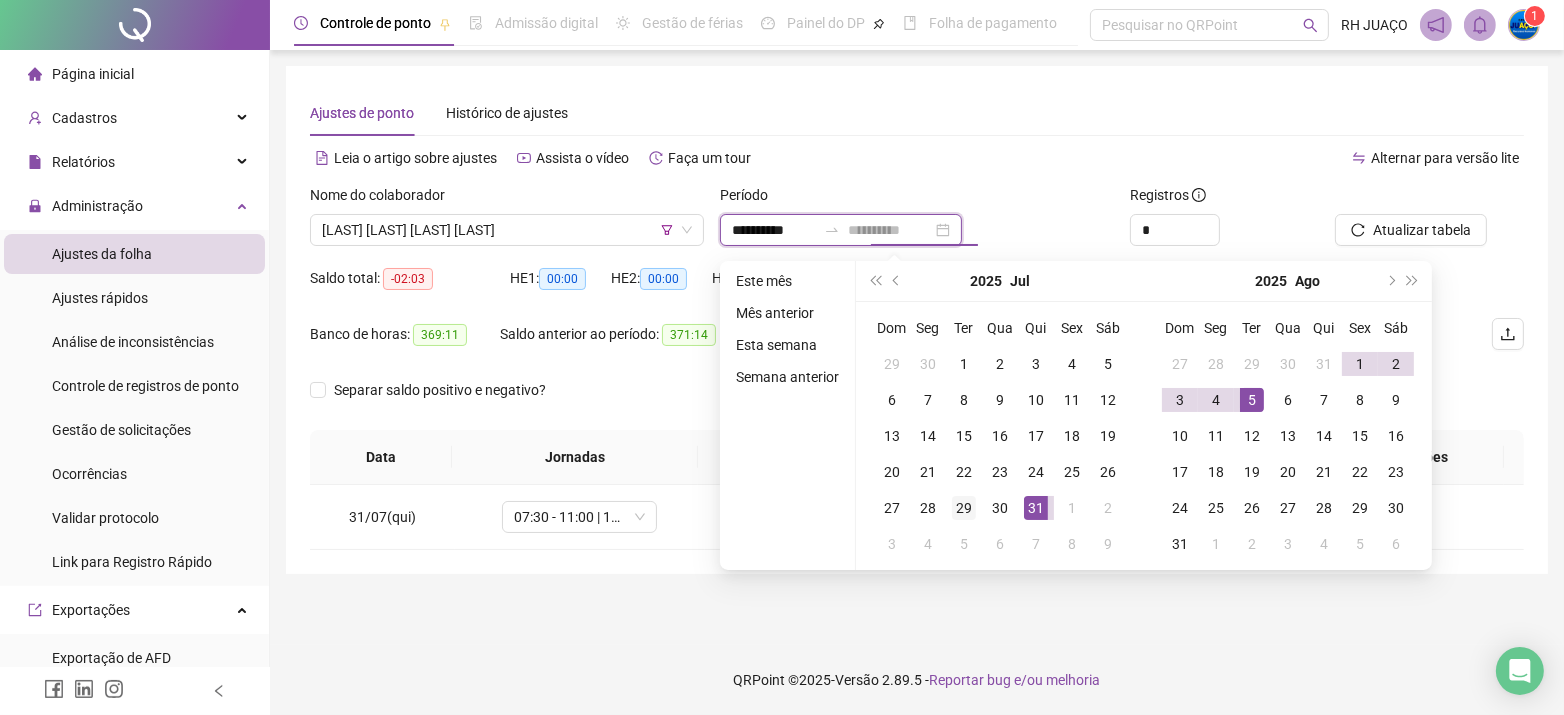 type on "**********" 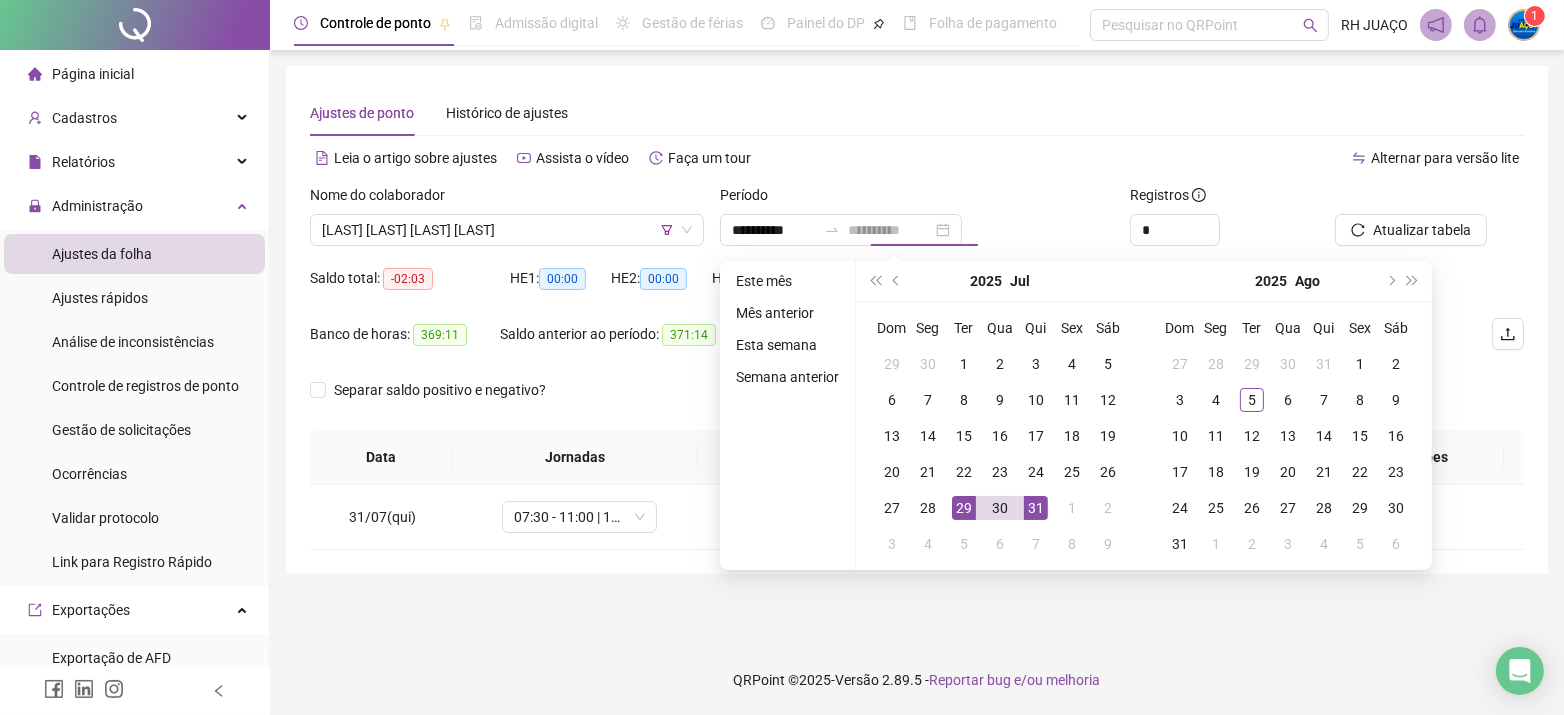 click on "29" at bounding box center (964, 508) 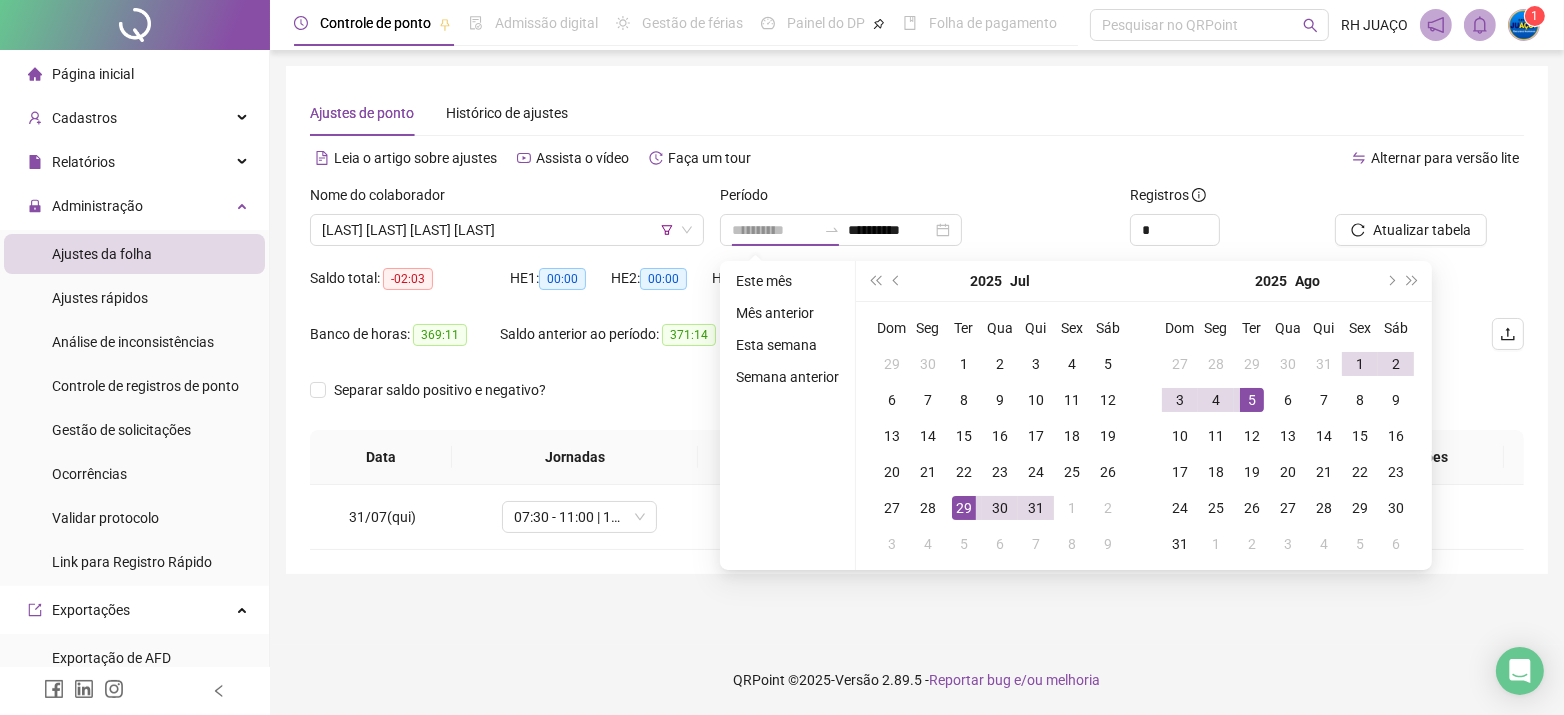 click on "5" at bounding box center [1252, 400] 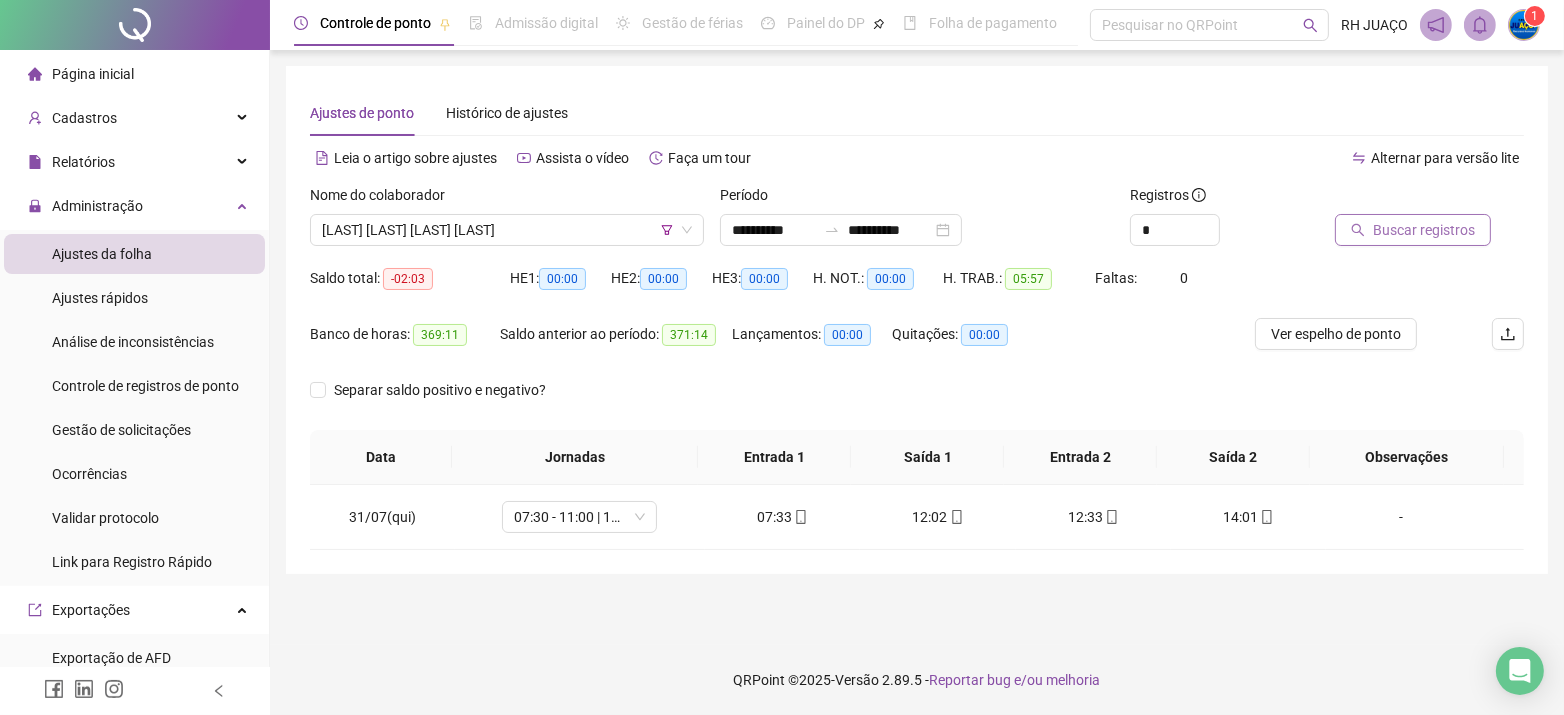 click on "Buscar registros" at bounding box center [1424, 230] 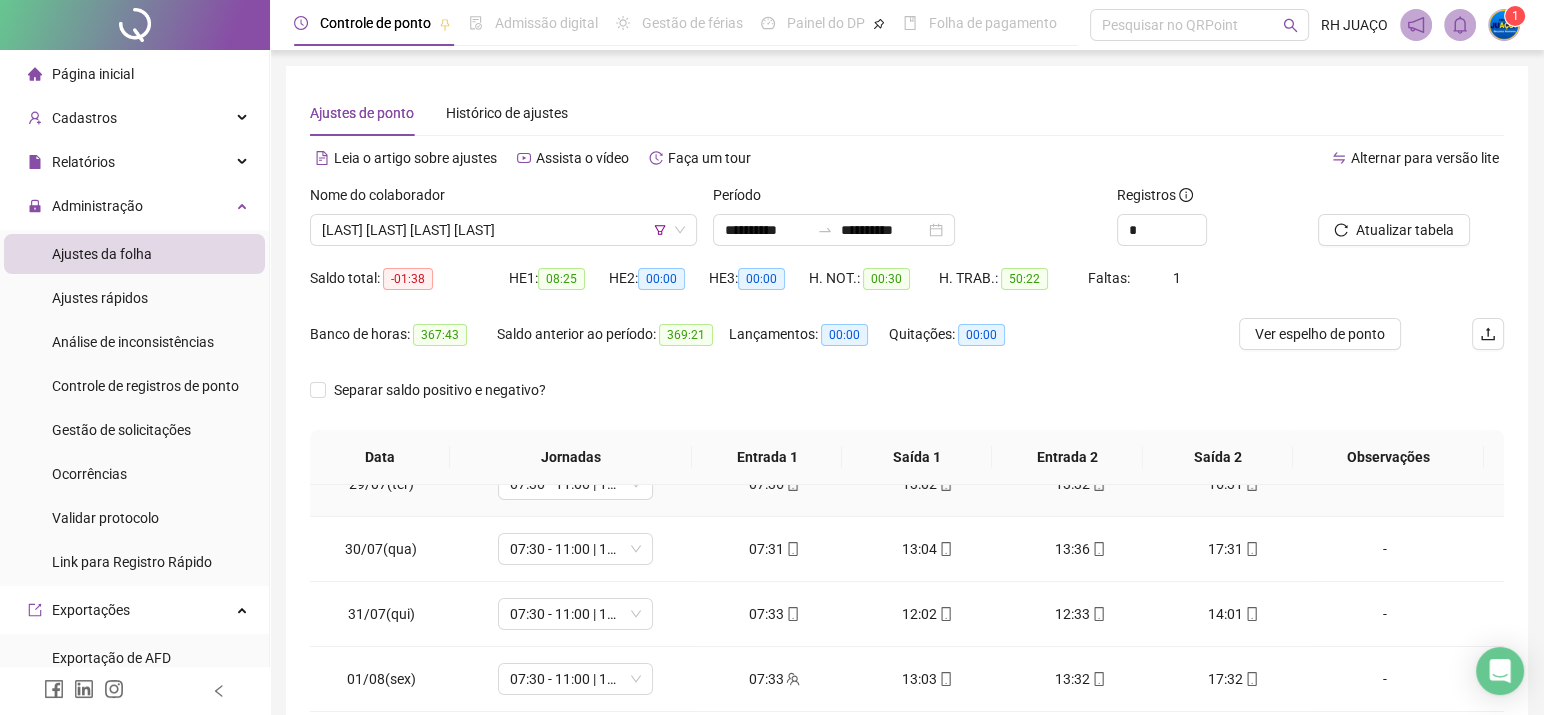scroll, scrollTop: 91, scrollLeft: 0, axis: vertical 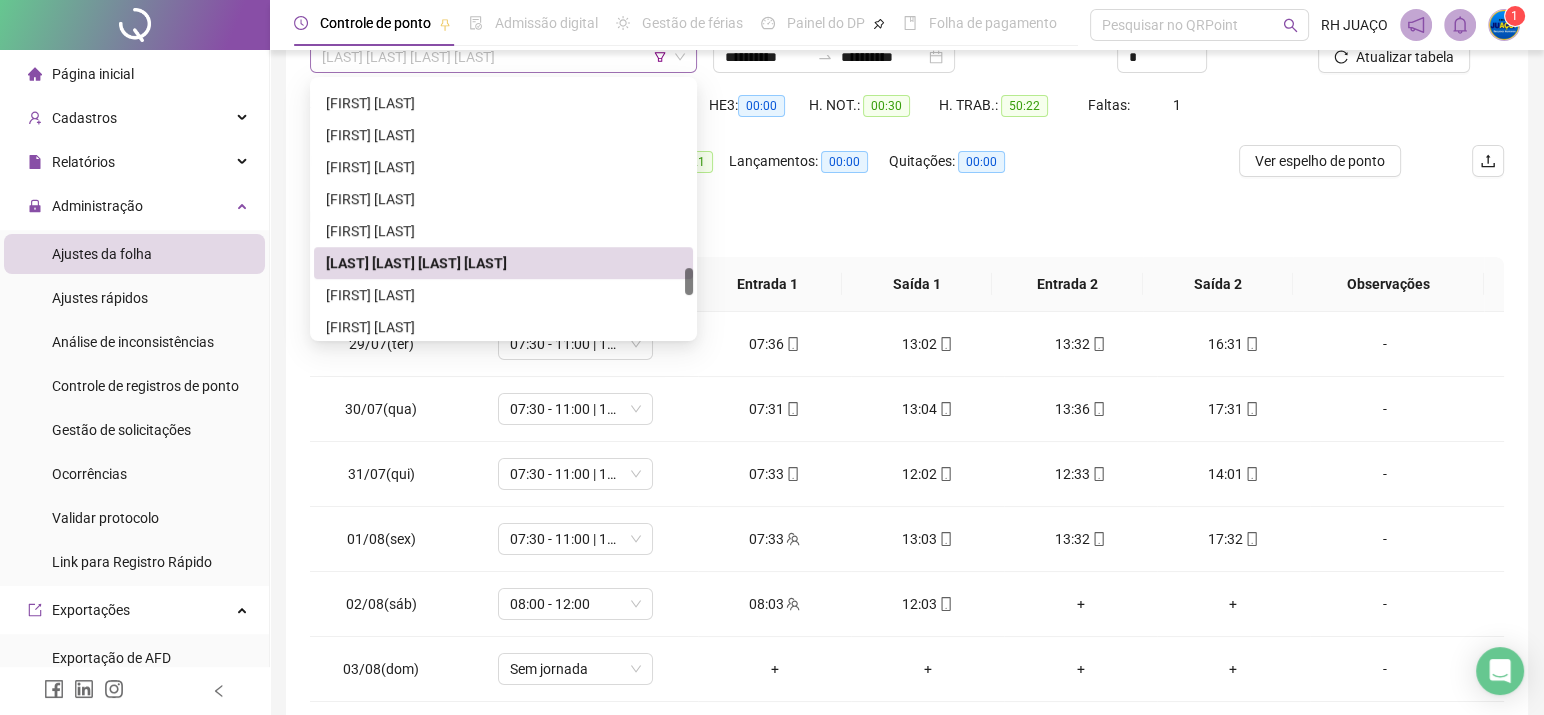 click on "[LAST] [LAST] [LAST] [LAST]" at bounding box center [503, 57] 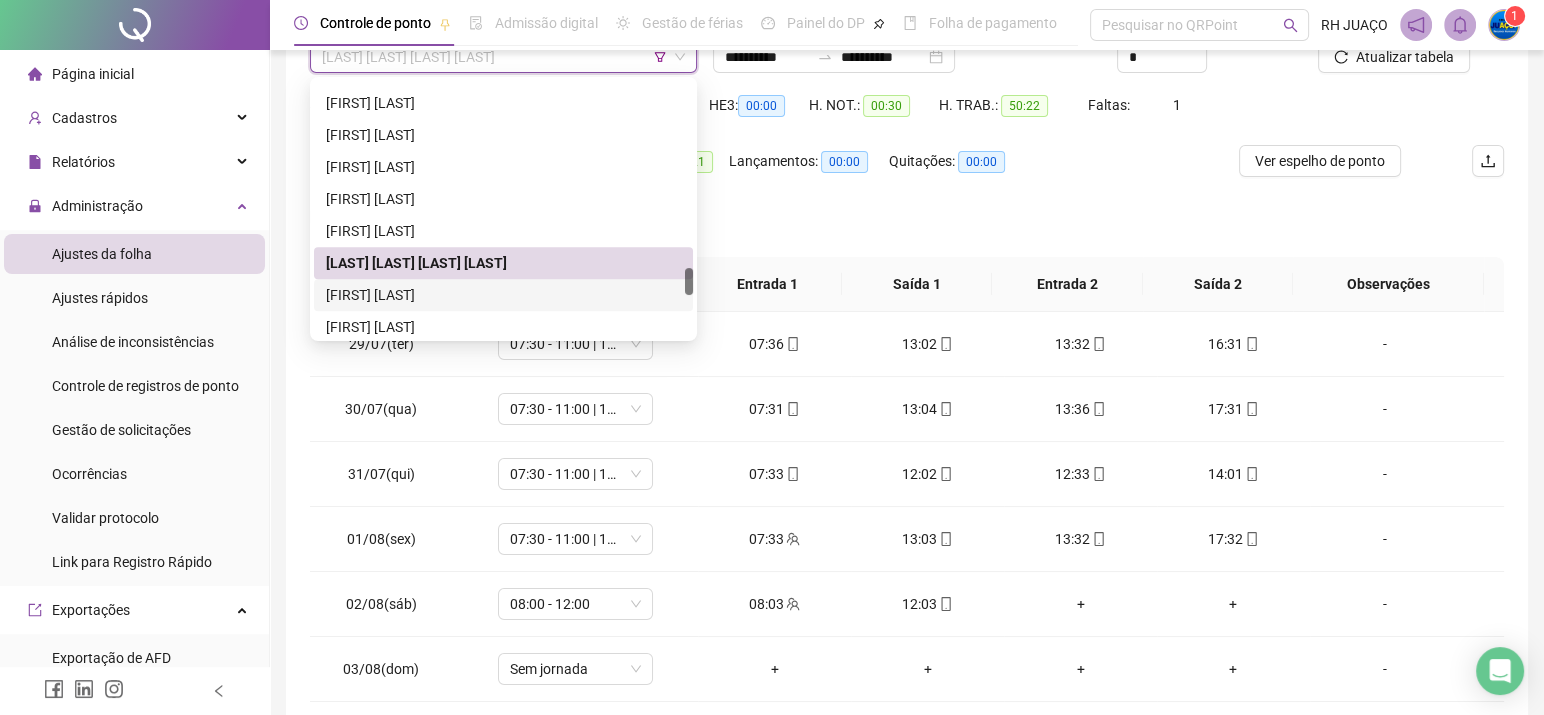 click on "[FIRST] [LAST]" at bounding box center (503, 295) 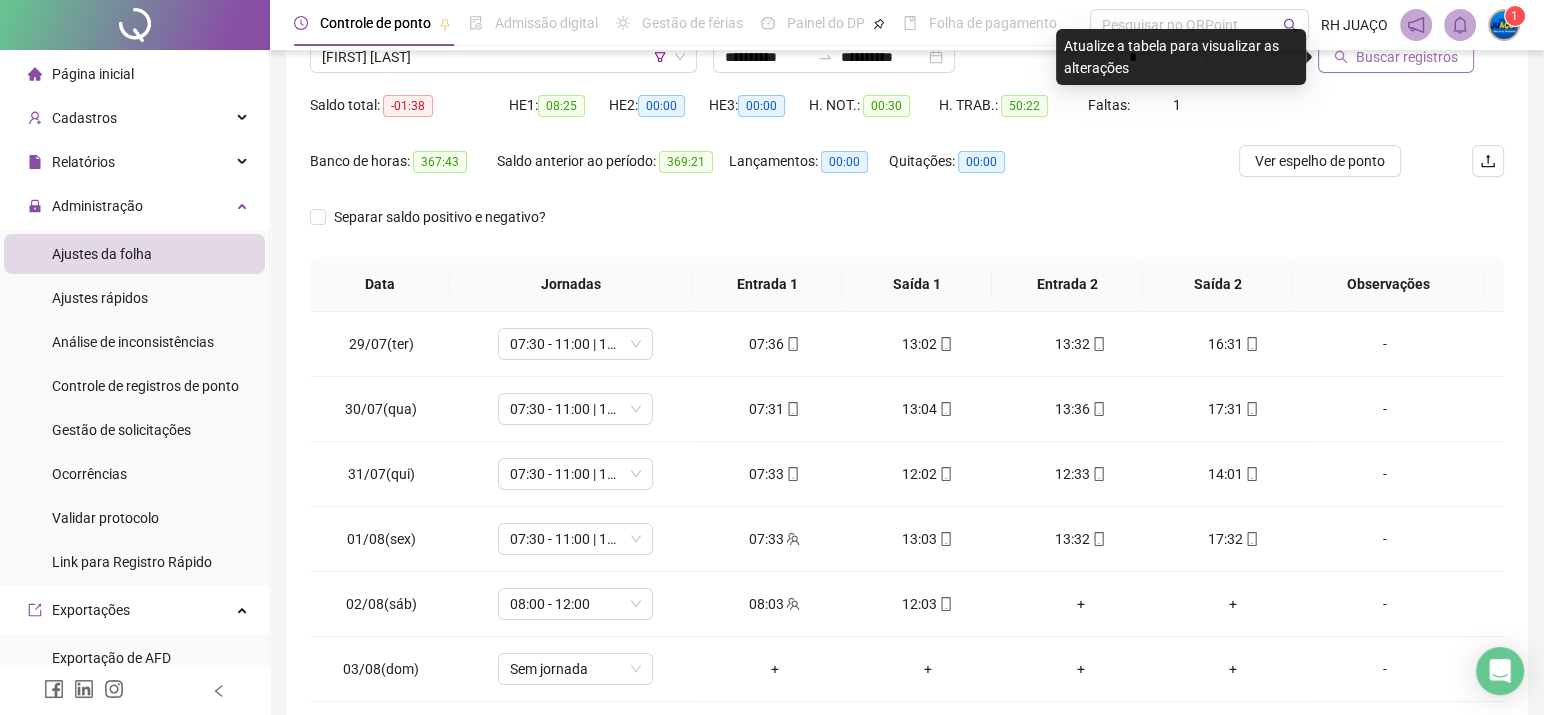 click on "Buscar registros" at bounding box center (1396, 57) 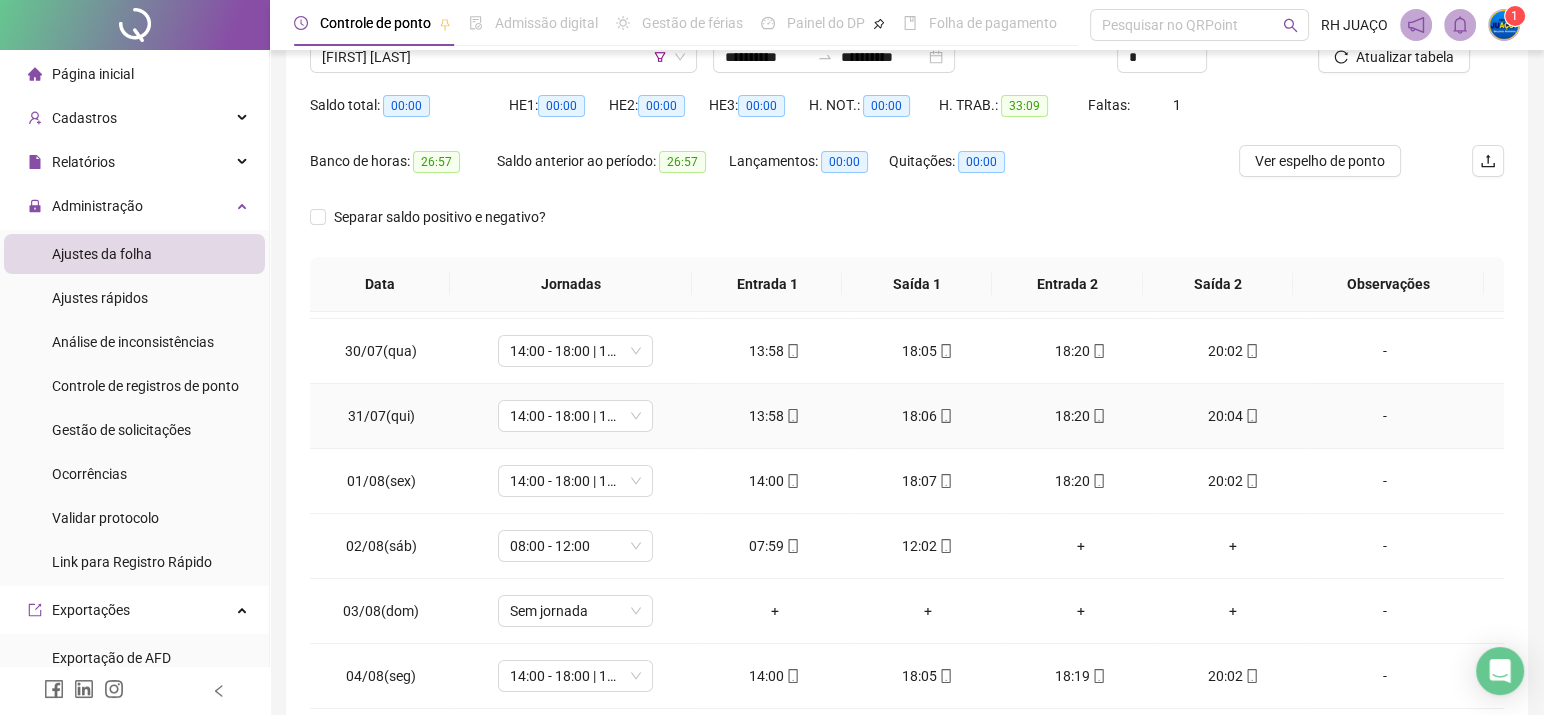 scroll, scrollTop: 91, scrollLeft: 0, axis: vertical 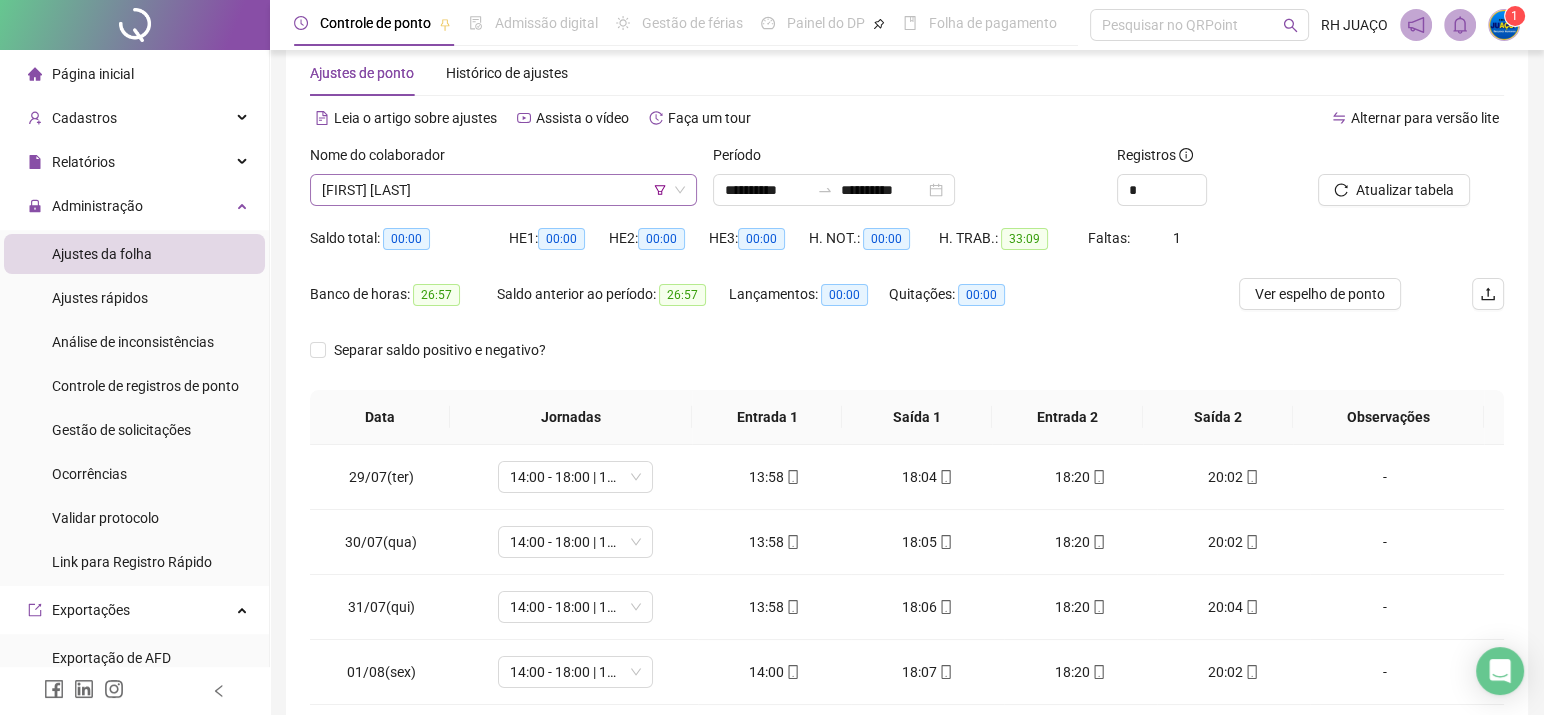 click on "[FIRST] [LAST]" at bounding box center [503, 190] 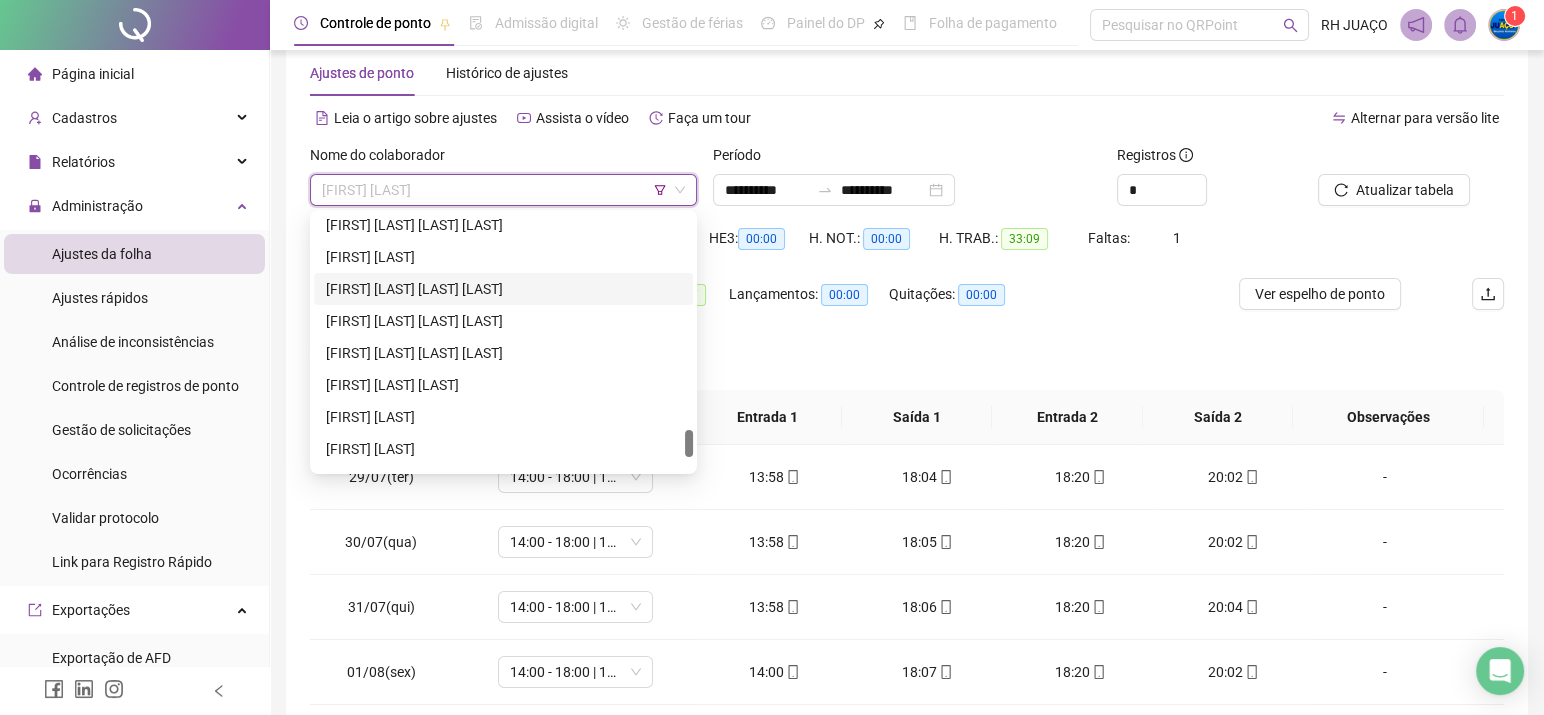 scroll, scrollTop: 1888, scrollLeft: 0, axis: vertical 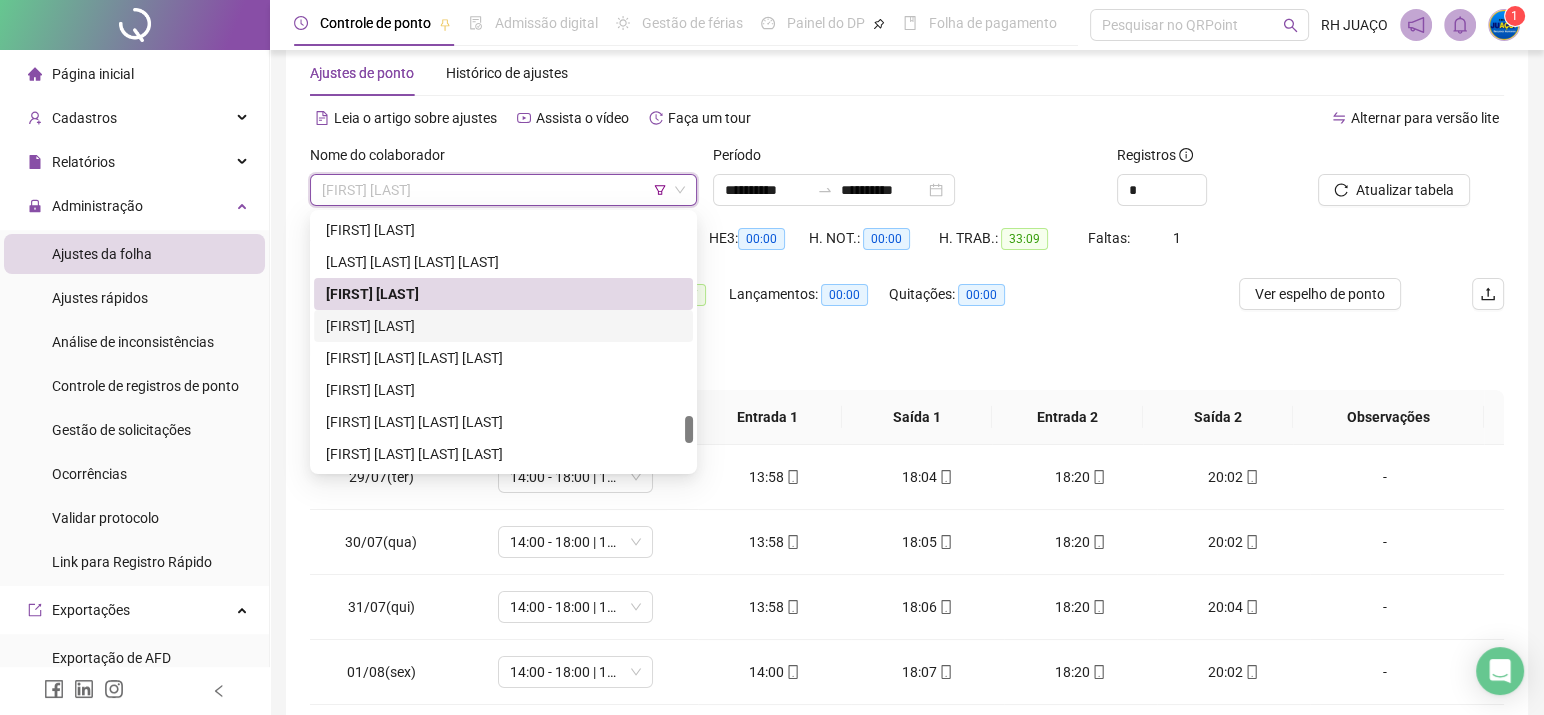 drag, startPoint x: 462, startPoint y: 325, endPoint x: 489, endPoint y: 300, distance: 36.796738 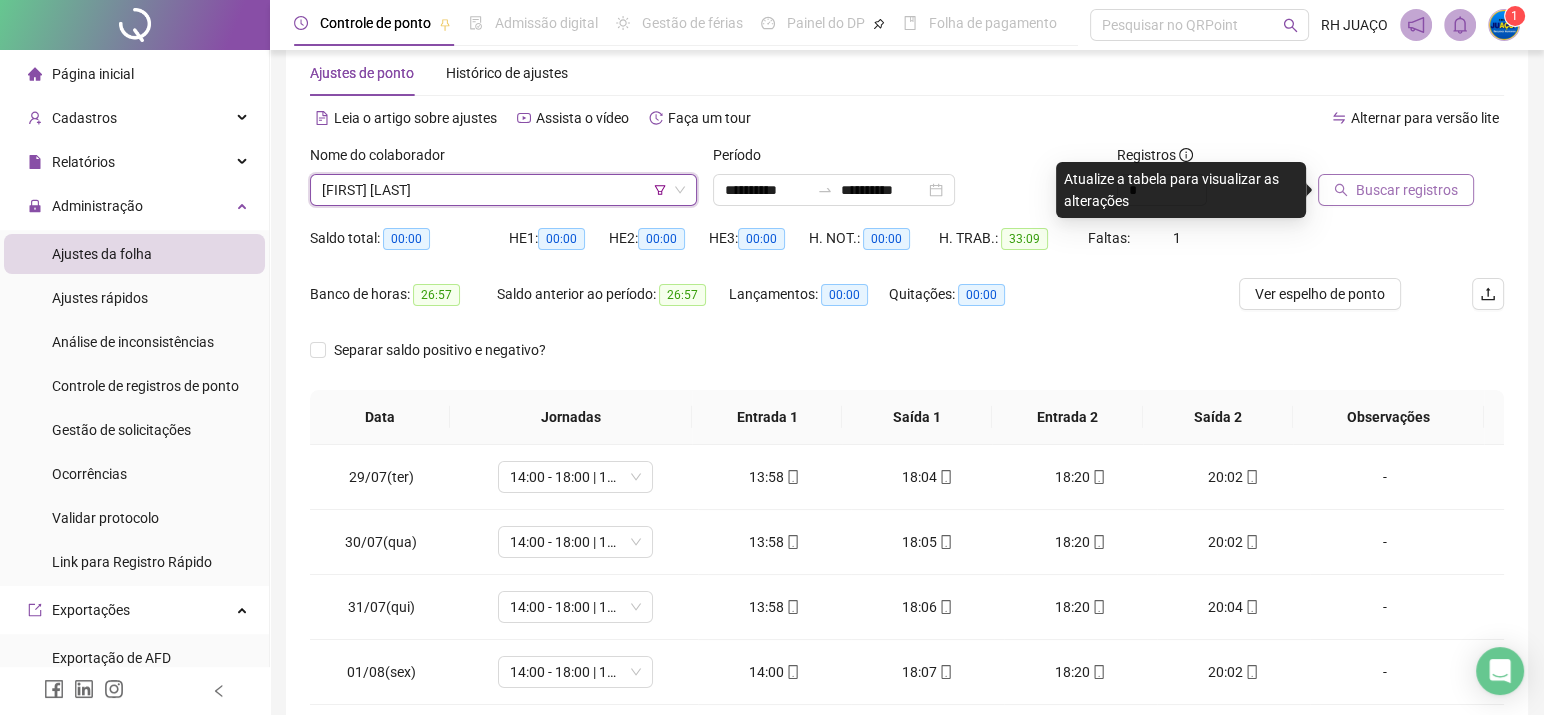 click 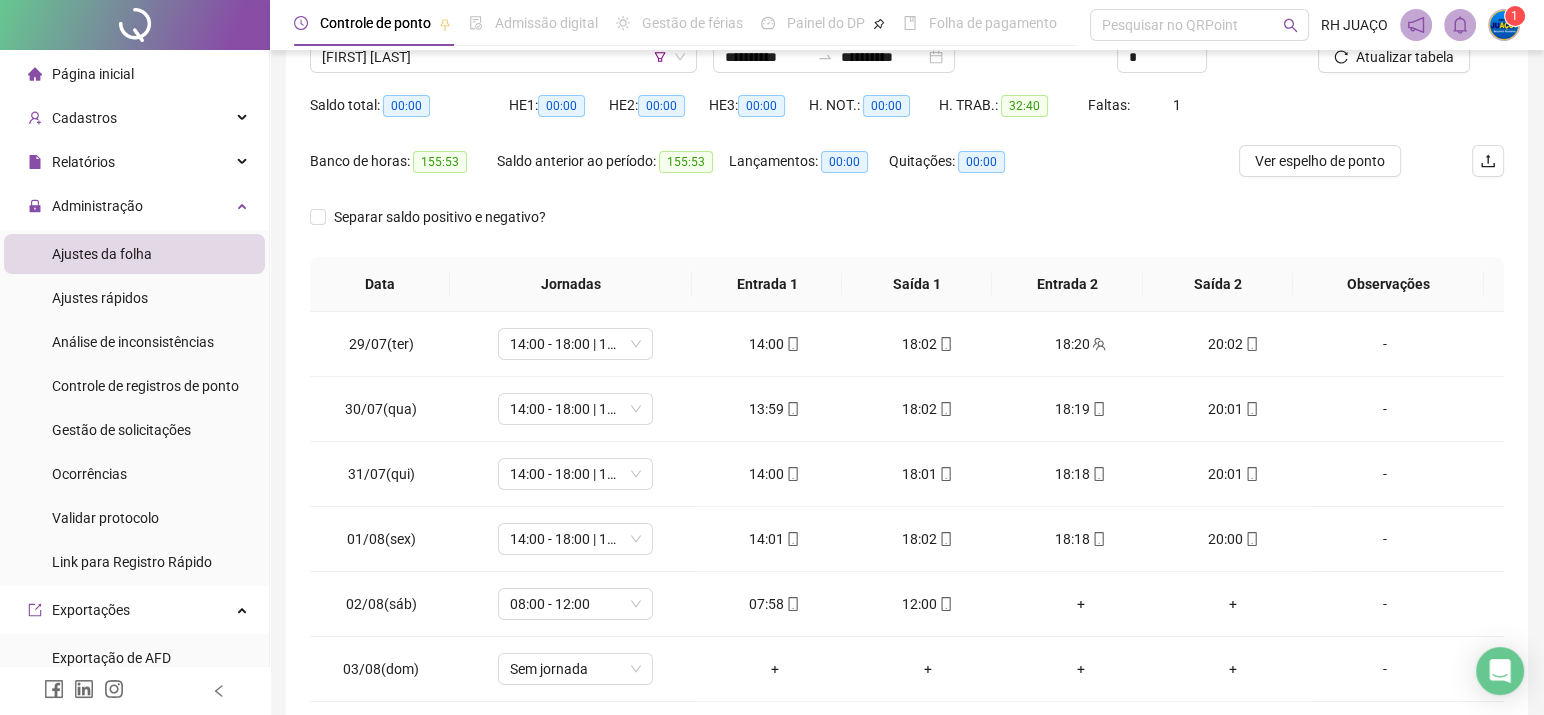 scroll, scrollTop: 306, scrollLeft: 0, axis: vertical 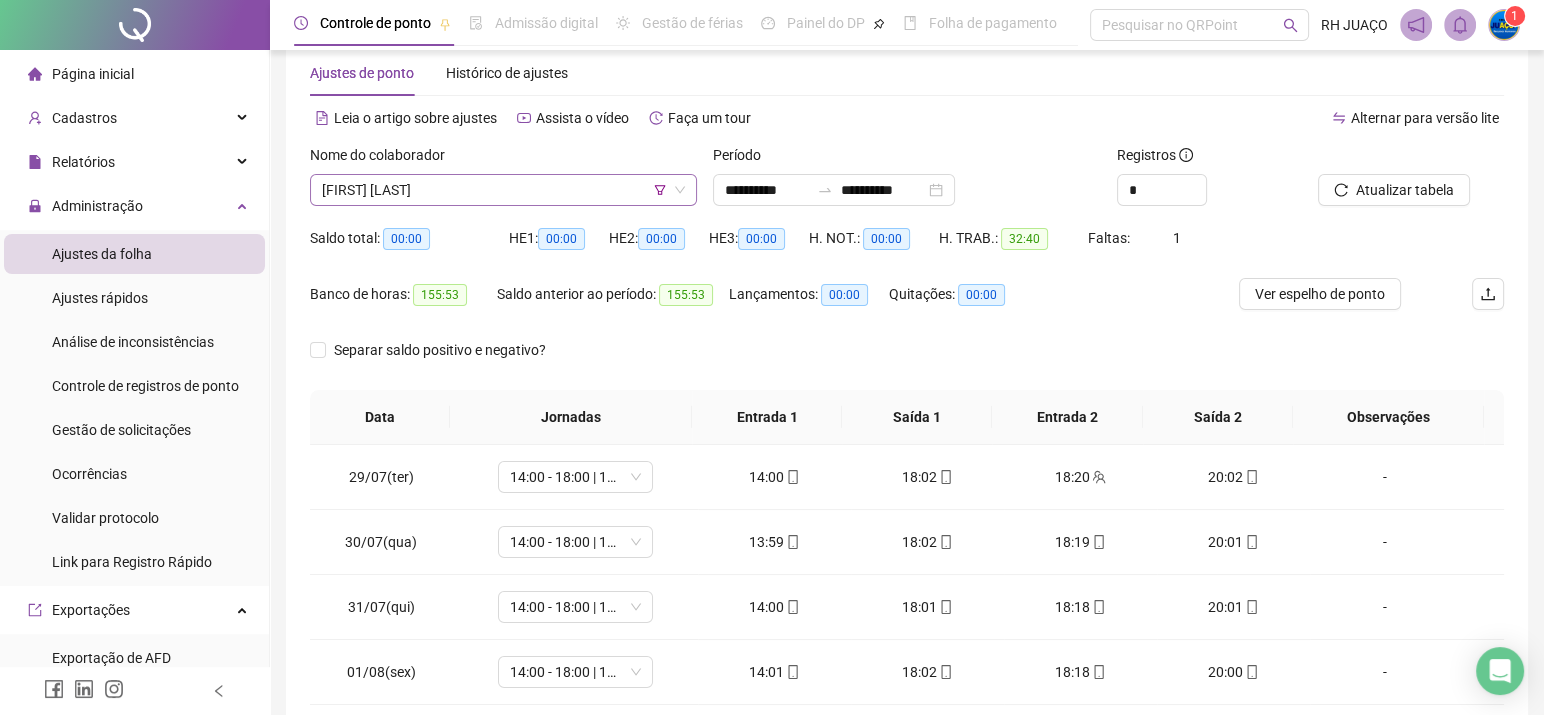 click on "[FIRST] [LAST]" at bounding box center [503, 190] 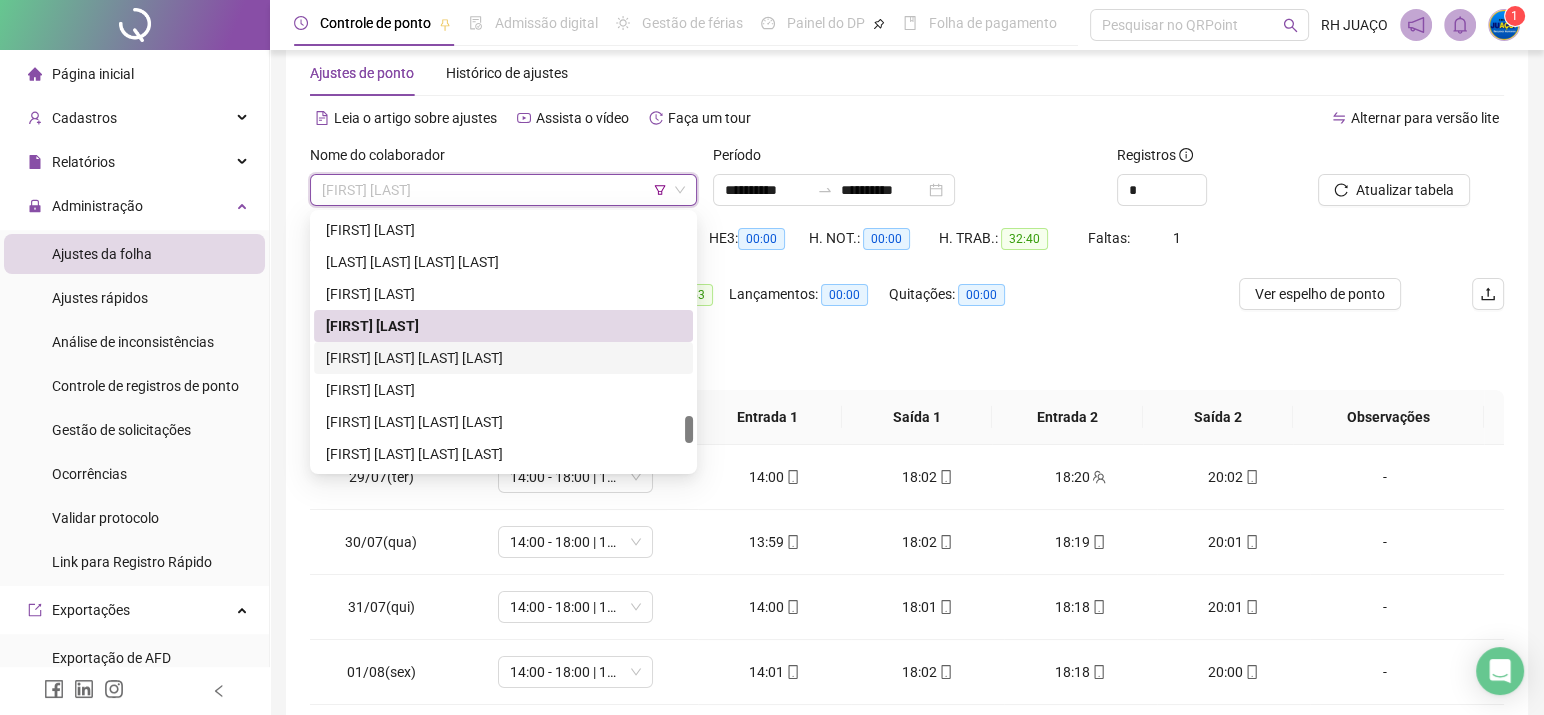 click on "[FIRST] [LAST] [LAST] [LAST]" at bounding box center [503, 358] 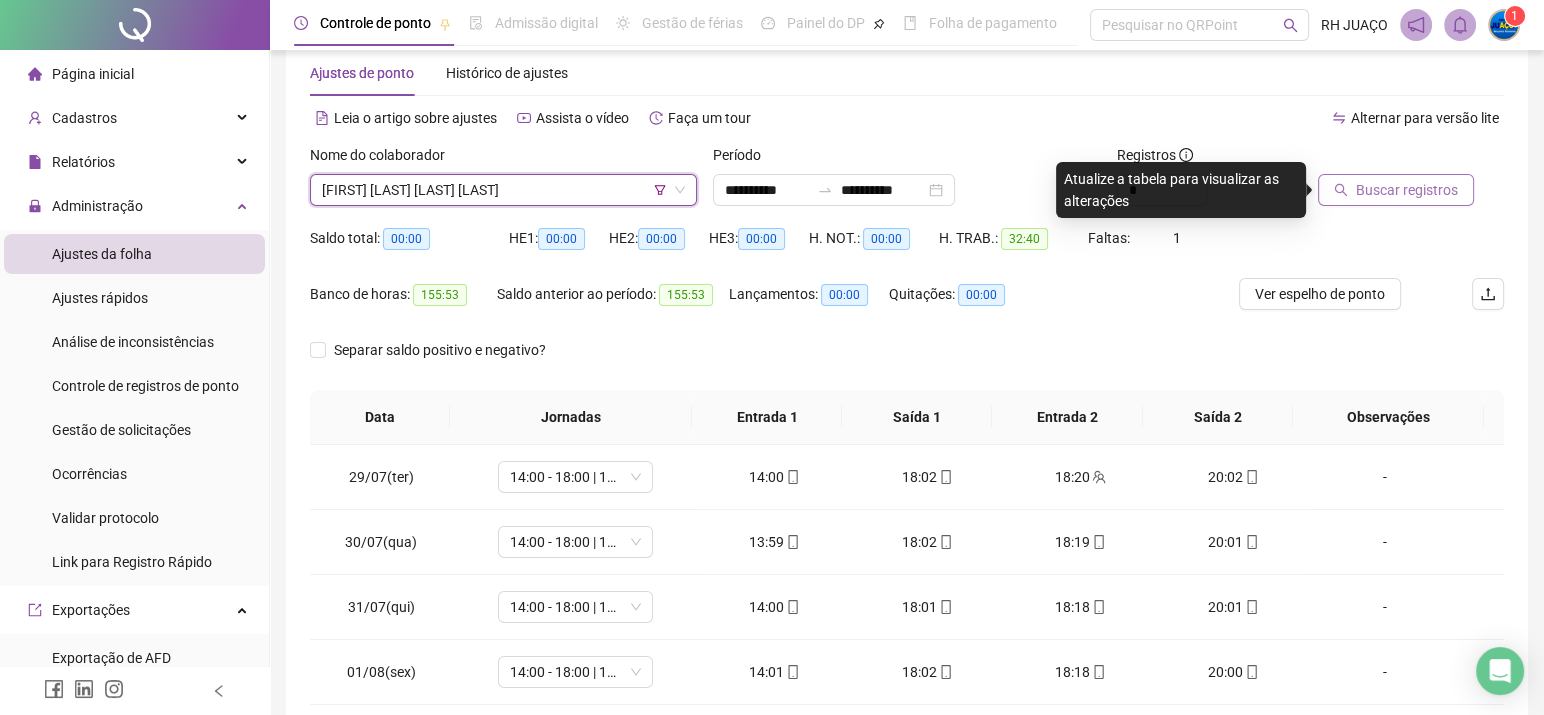 click on "Buscar registros" at bounding box center (1407, 190) 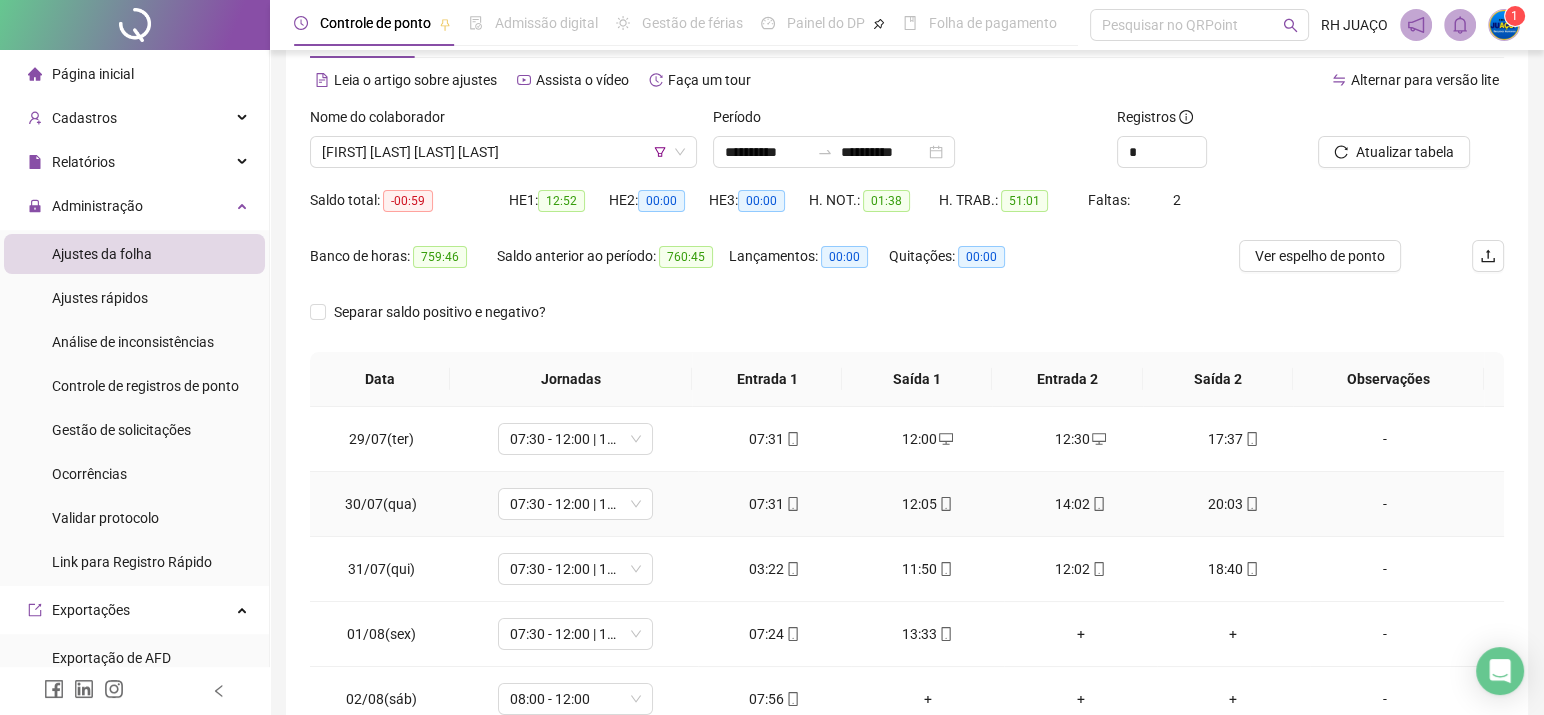 scroll, scrollTop: 40, scrollLeft: 0, axis: vertical 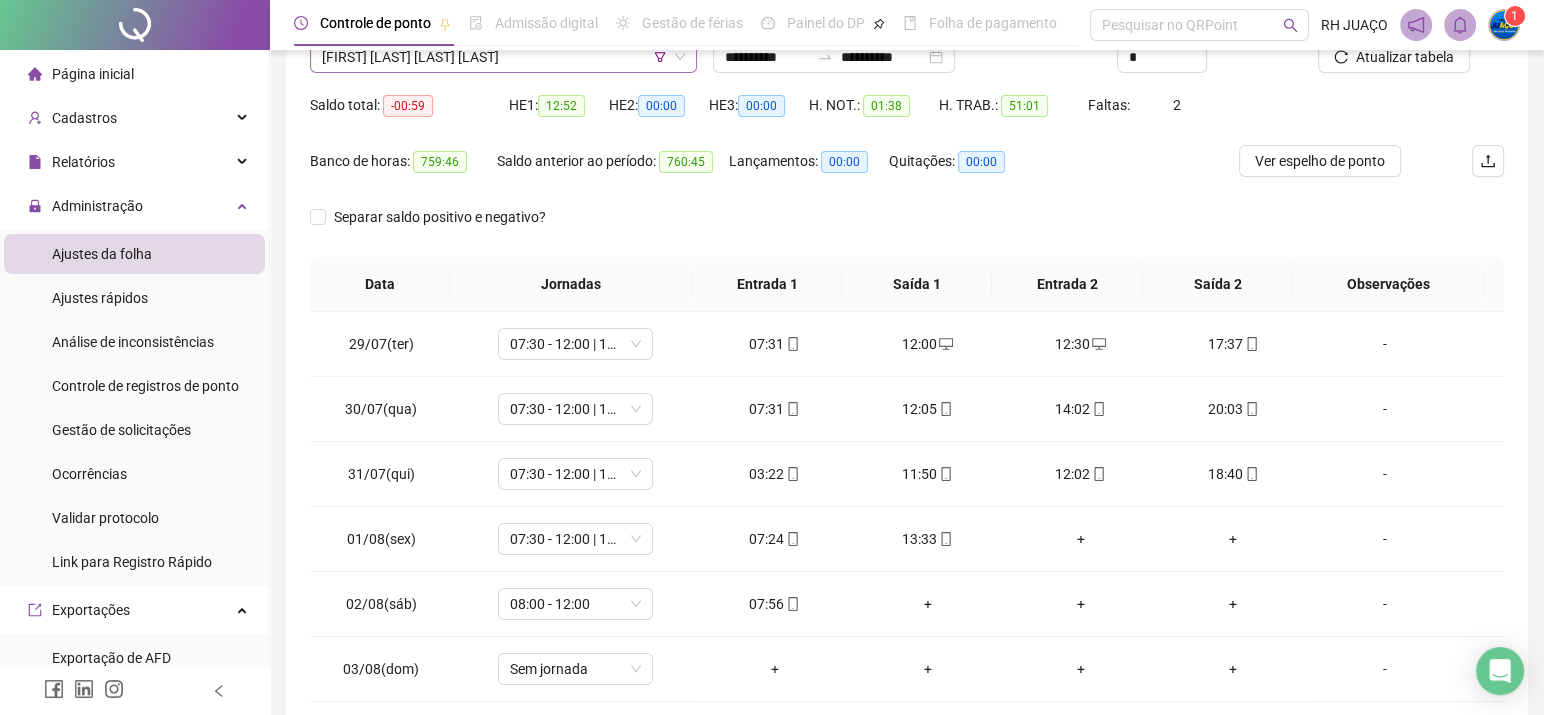 click on "[FIRST] [LAST] [LAST] [LAST]" at bounding box center [503, 57] 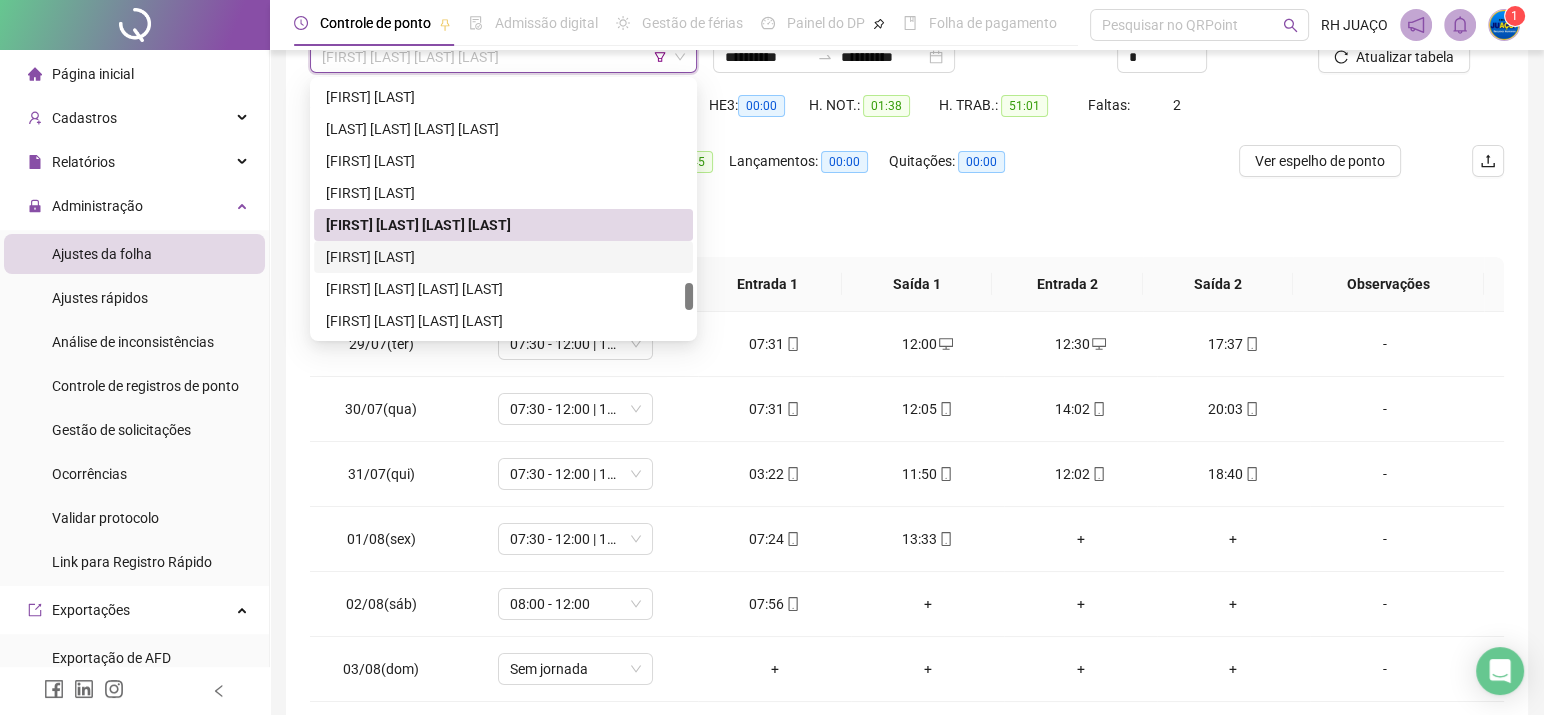 drag, startPoint x: 432, startPoint y: 249, endPoint x: 442, endPoint y: 252, distance: 10.440307 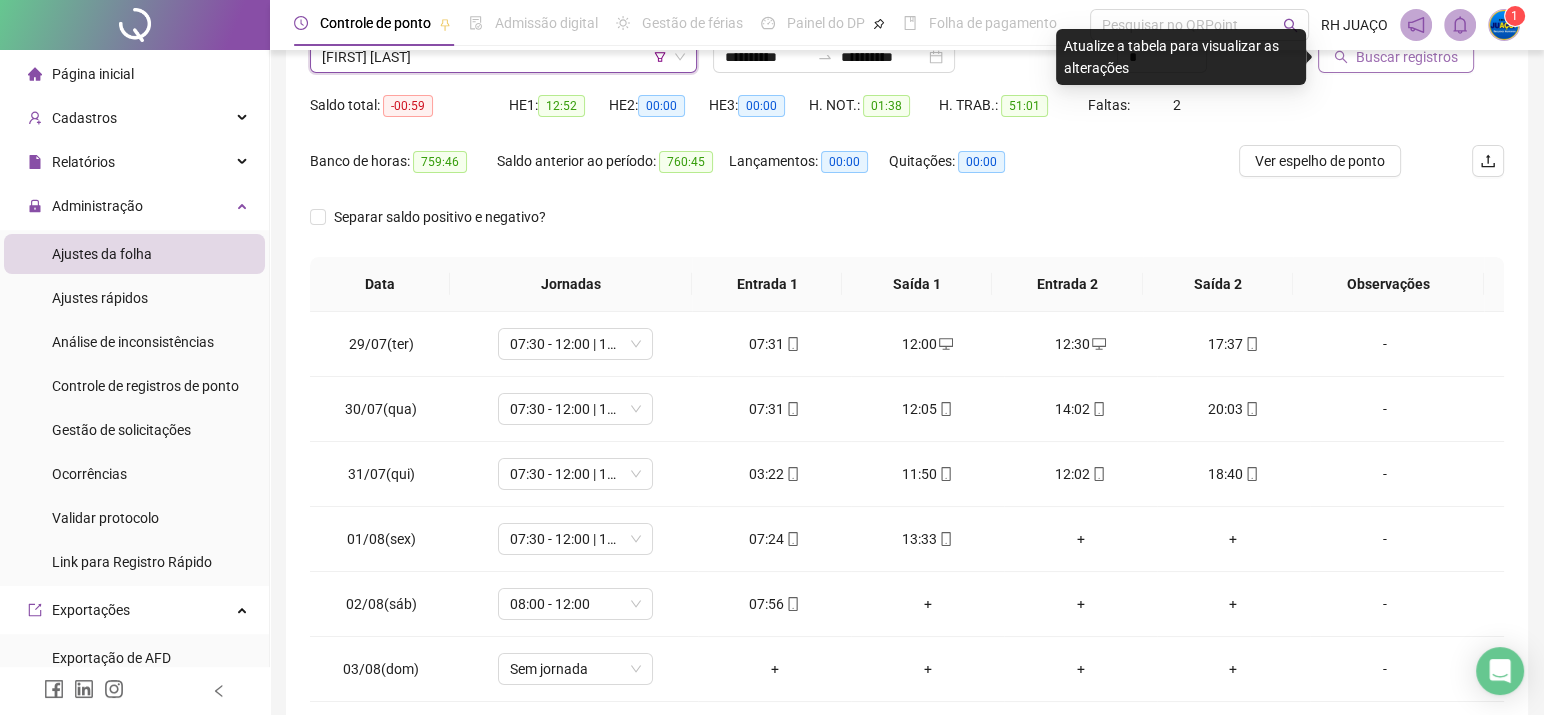 click on "Buscar registros" at bounding box center [1407, 57] 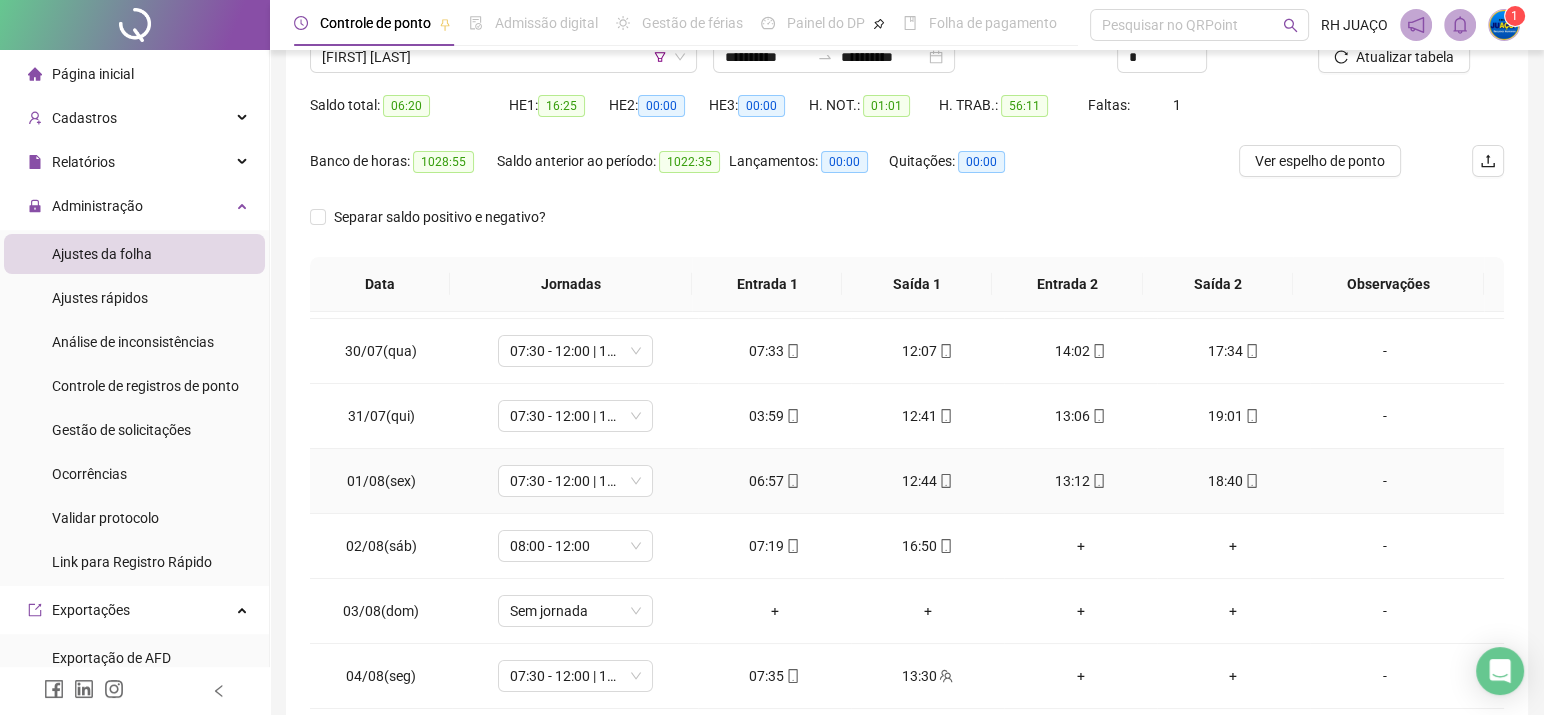 scroll, scrollTop: 91, scrollLeft: 0, axis: vertical 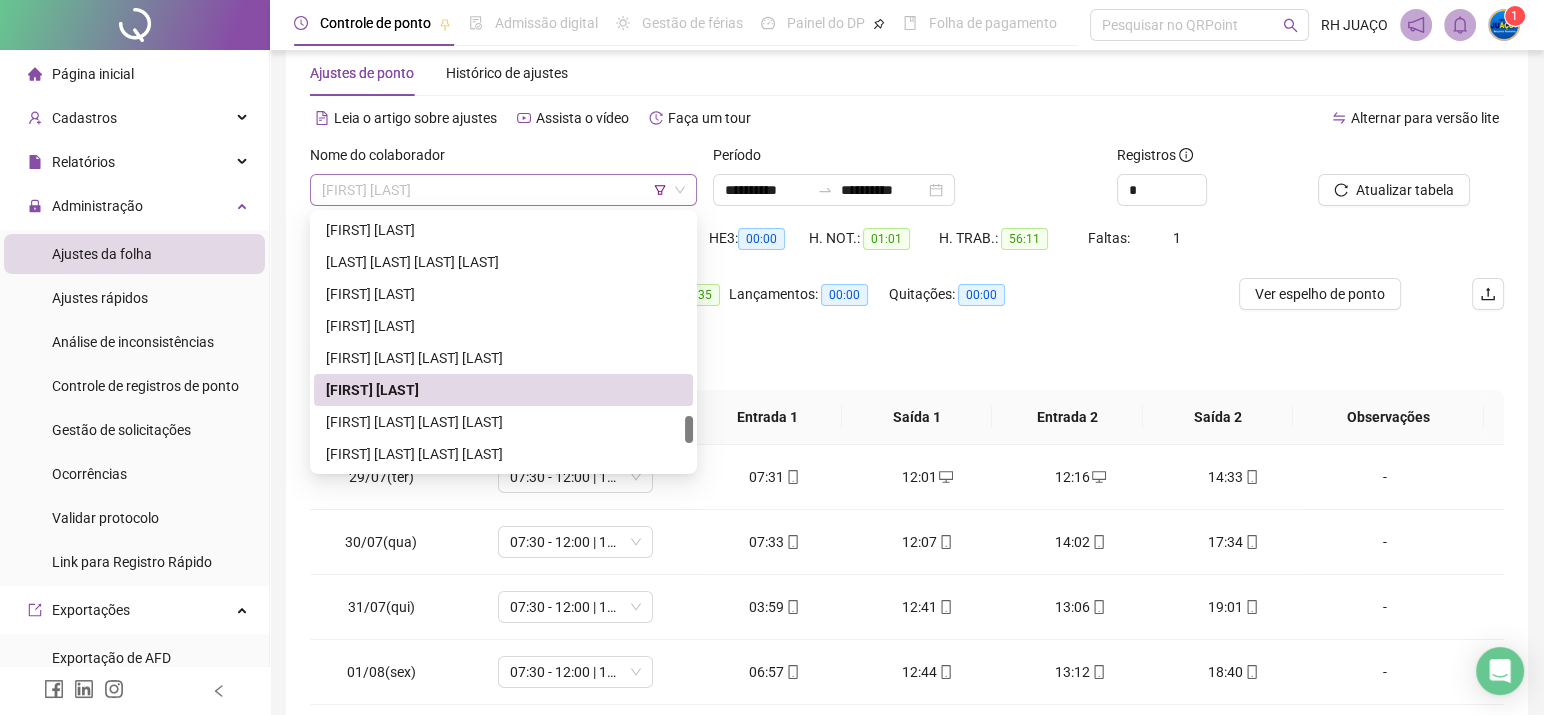 click on "[FIRST] [LAST]" at bounding box center (503, 190) 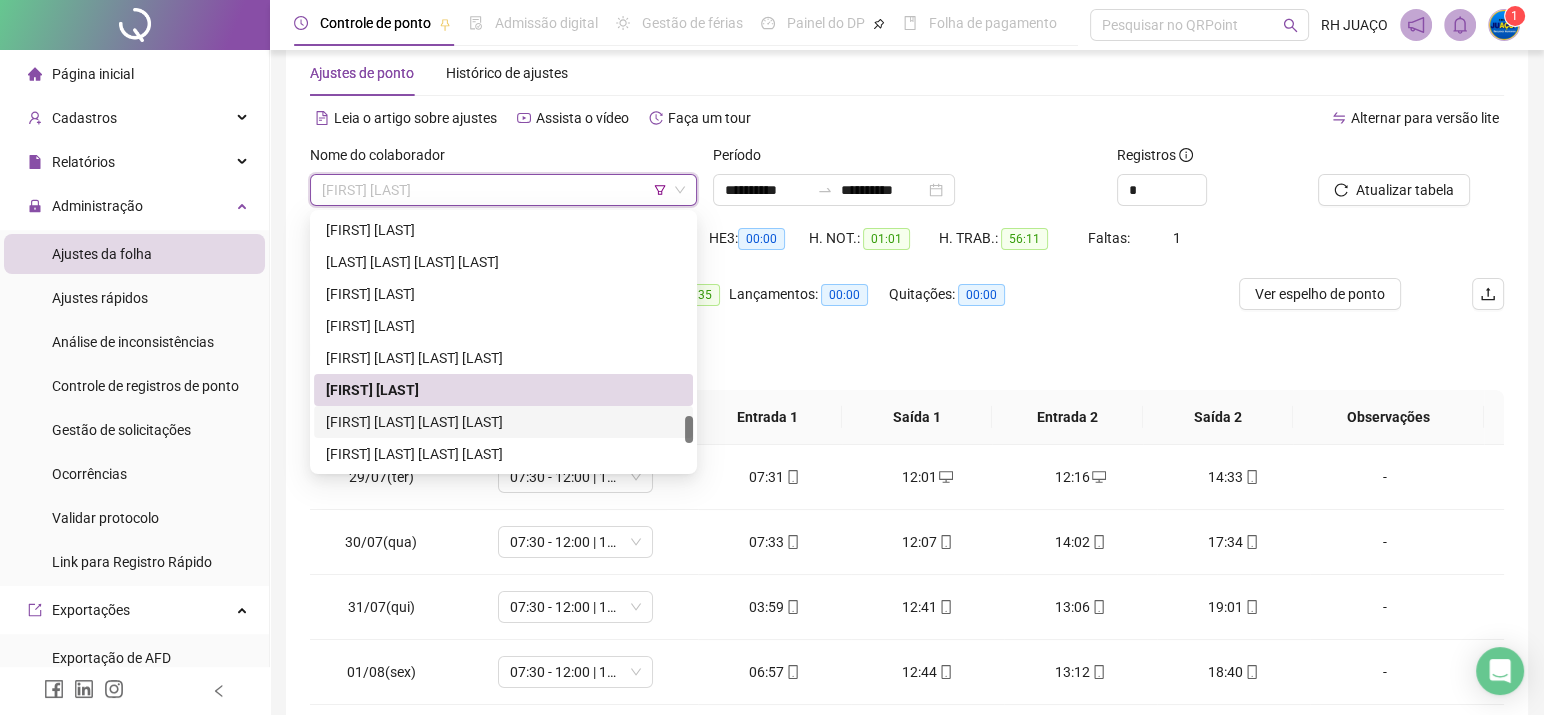 click on "[FIRST] [LAST] [LAST] [LAST]" at bounding box center [503, 422] 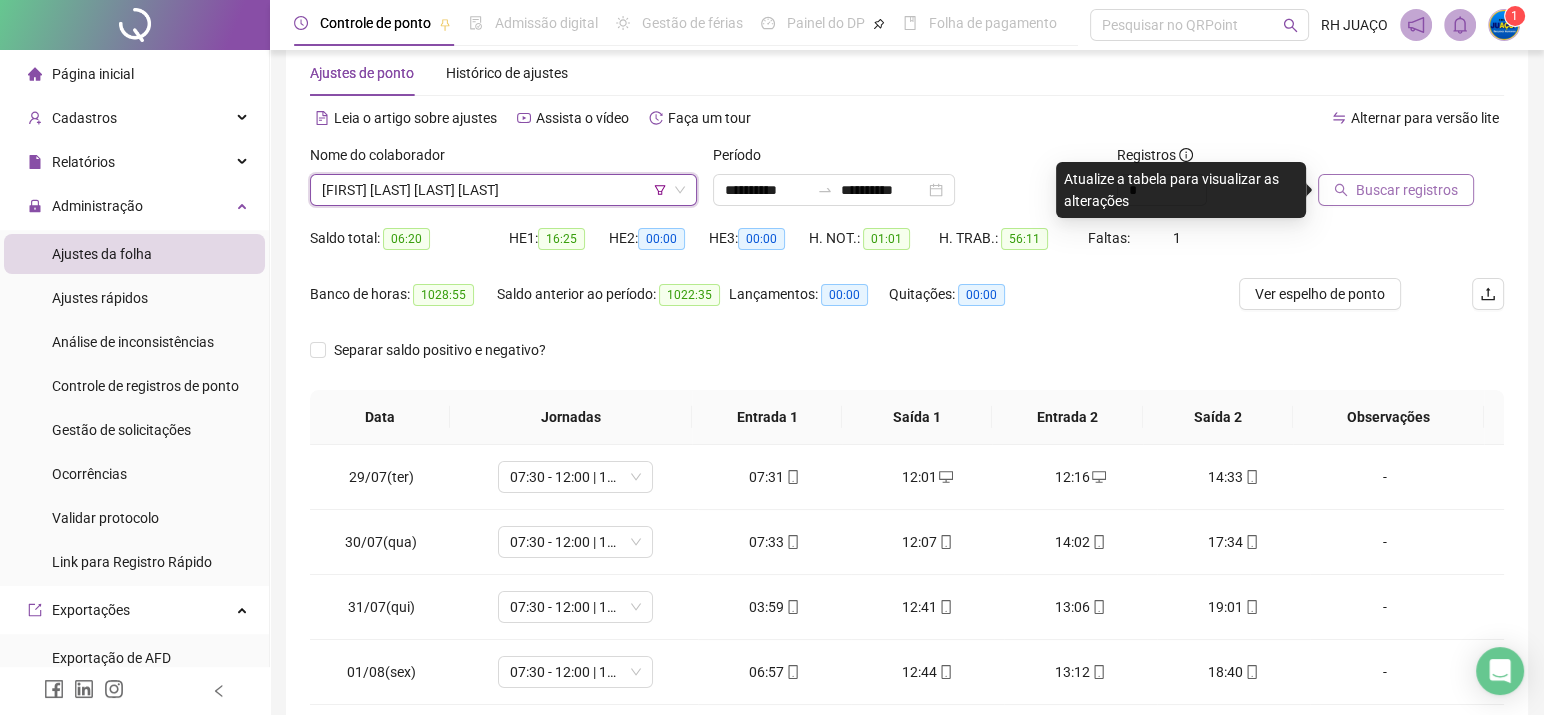 click 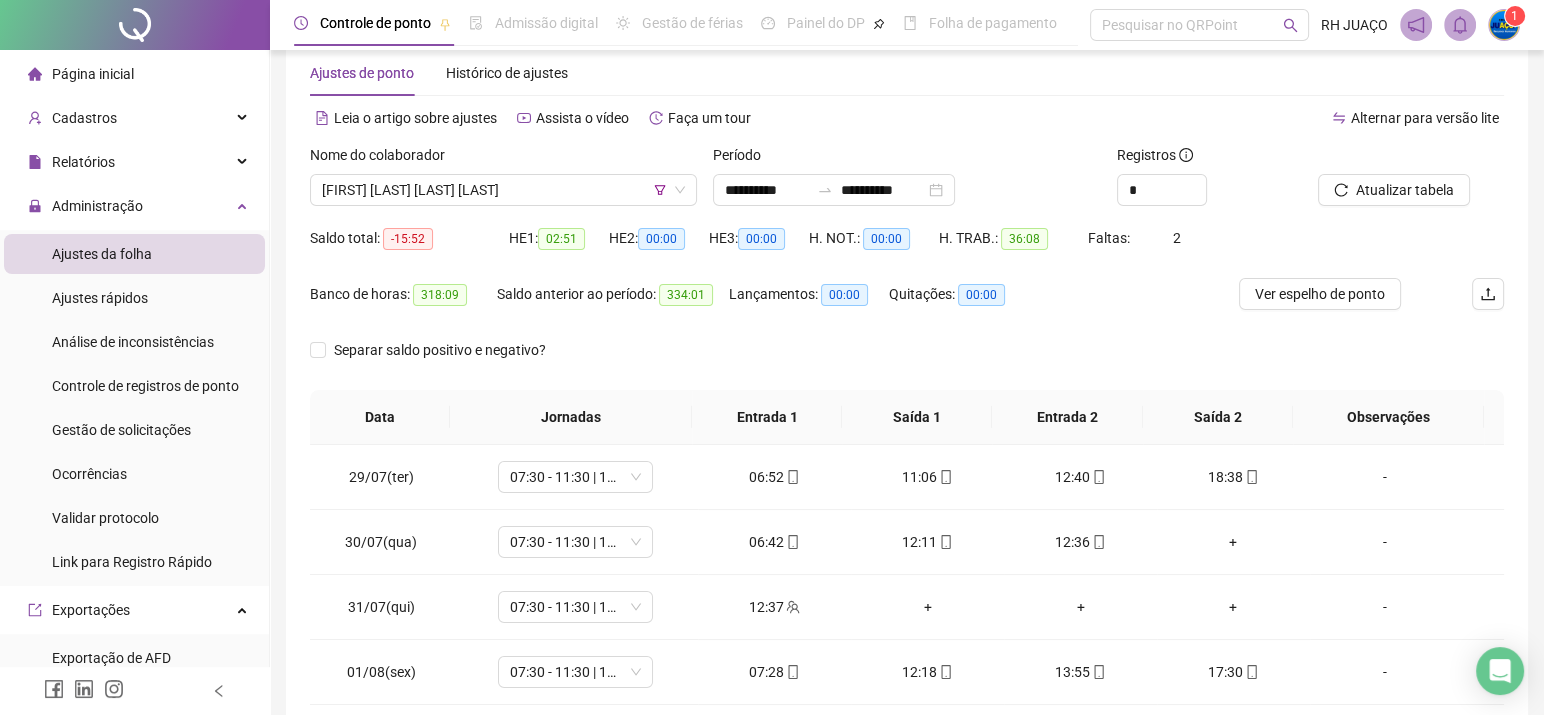 scroll, scrollTop: 173, scrollLeft: 0, axis: vertical 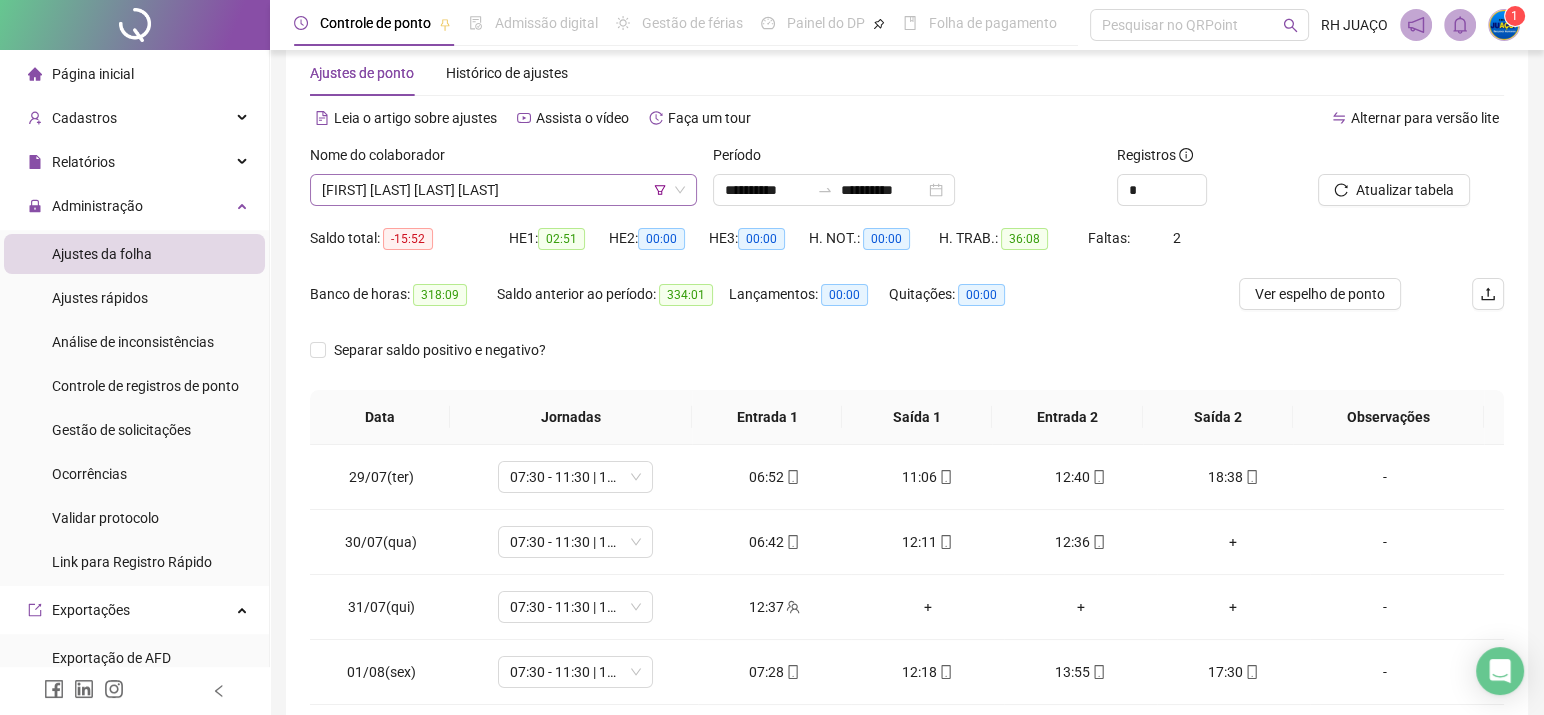 click on "[FIRST] [LAST] [LAST] [LAST]" at bounding box center (503, 190) 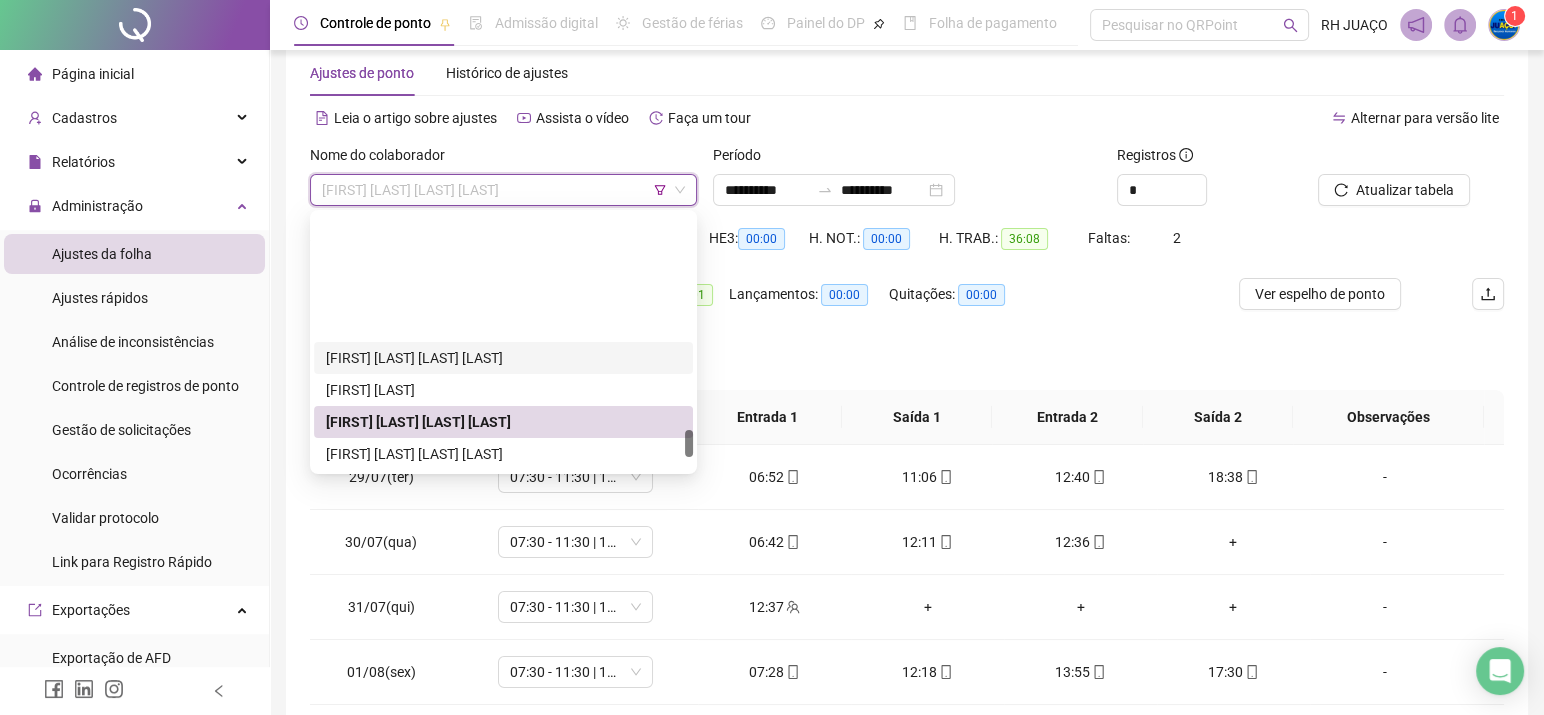 scroll, scrollTop: 2021, scrollLeft: 0, axis: vertical 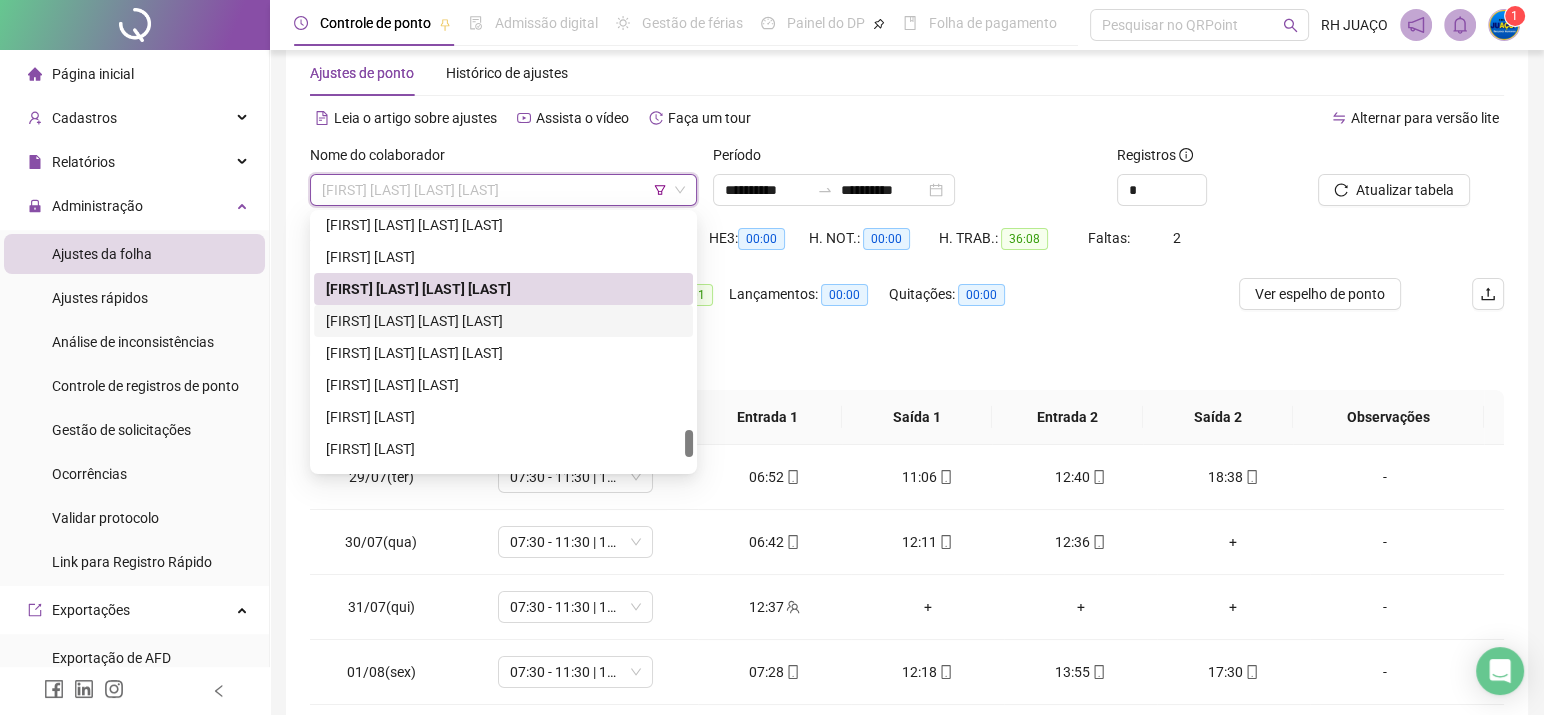 click on "[FIRST] [LAST] [LAST] [LAST]" at bounding box center (503, 321) 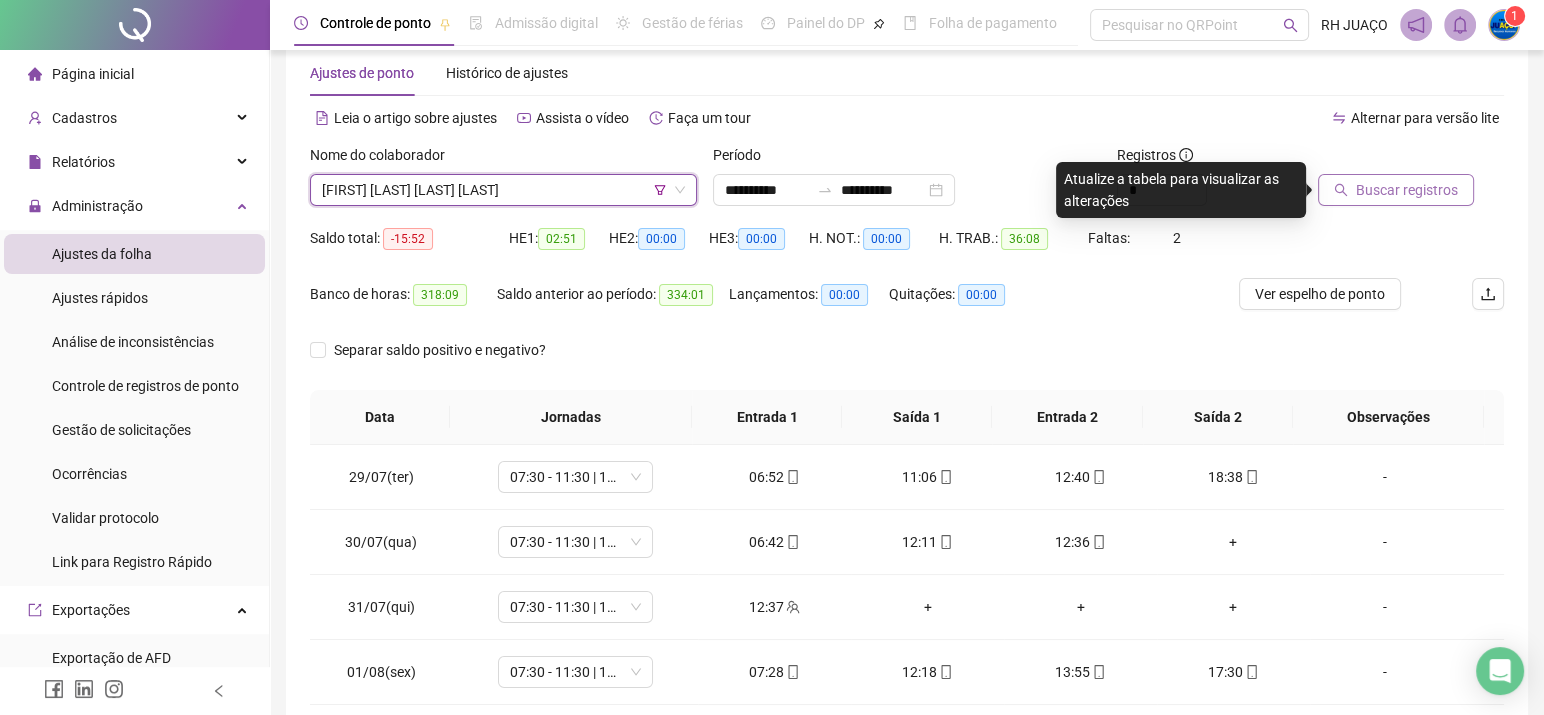 click on "Buscar registros" at bounding box center [1407, 190] 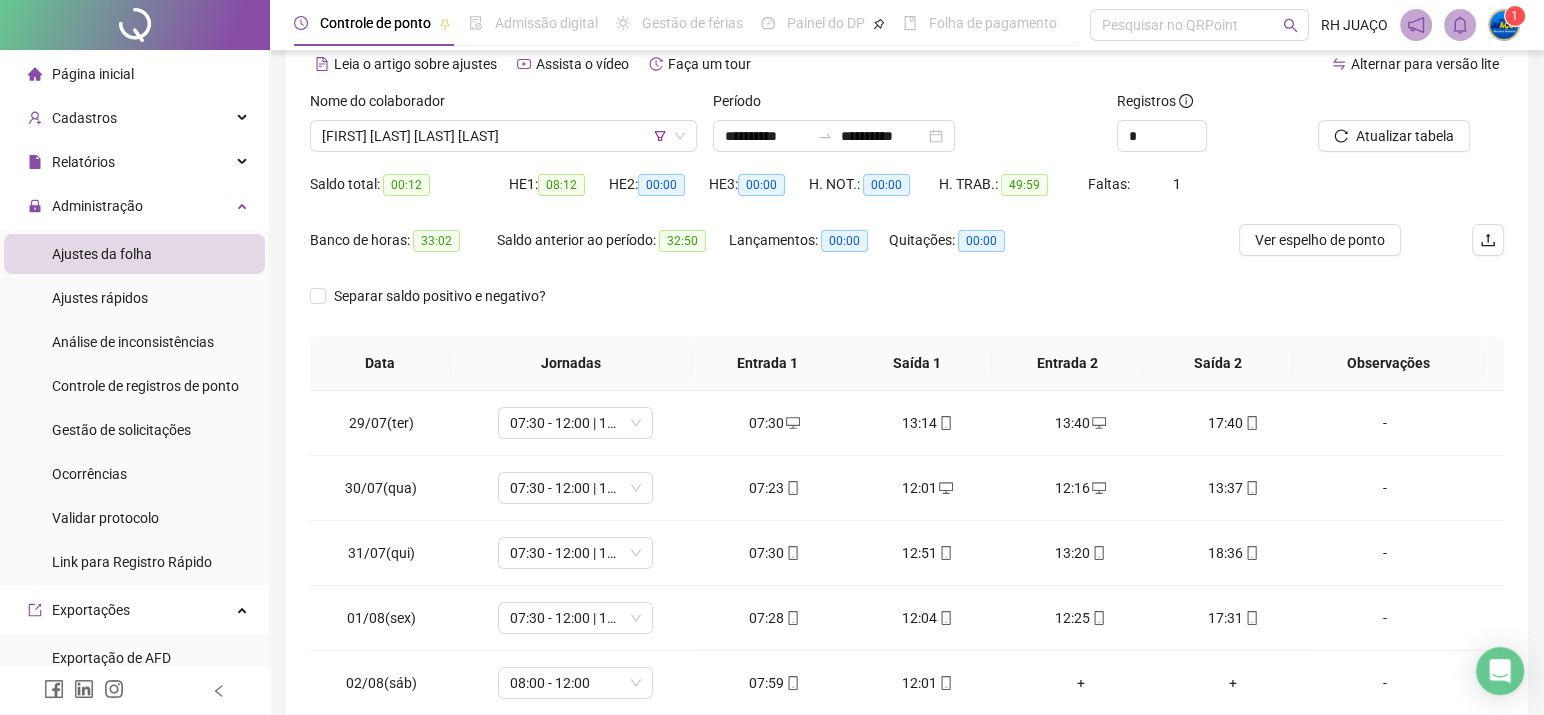 scroll, scrollTop: 173, scrollLeft: 0, axis: vertical 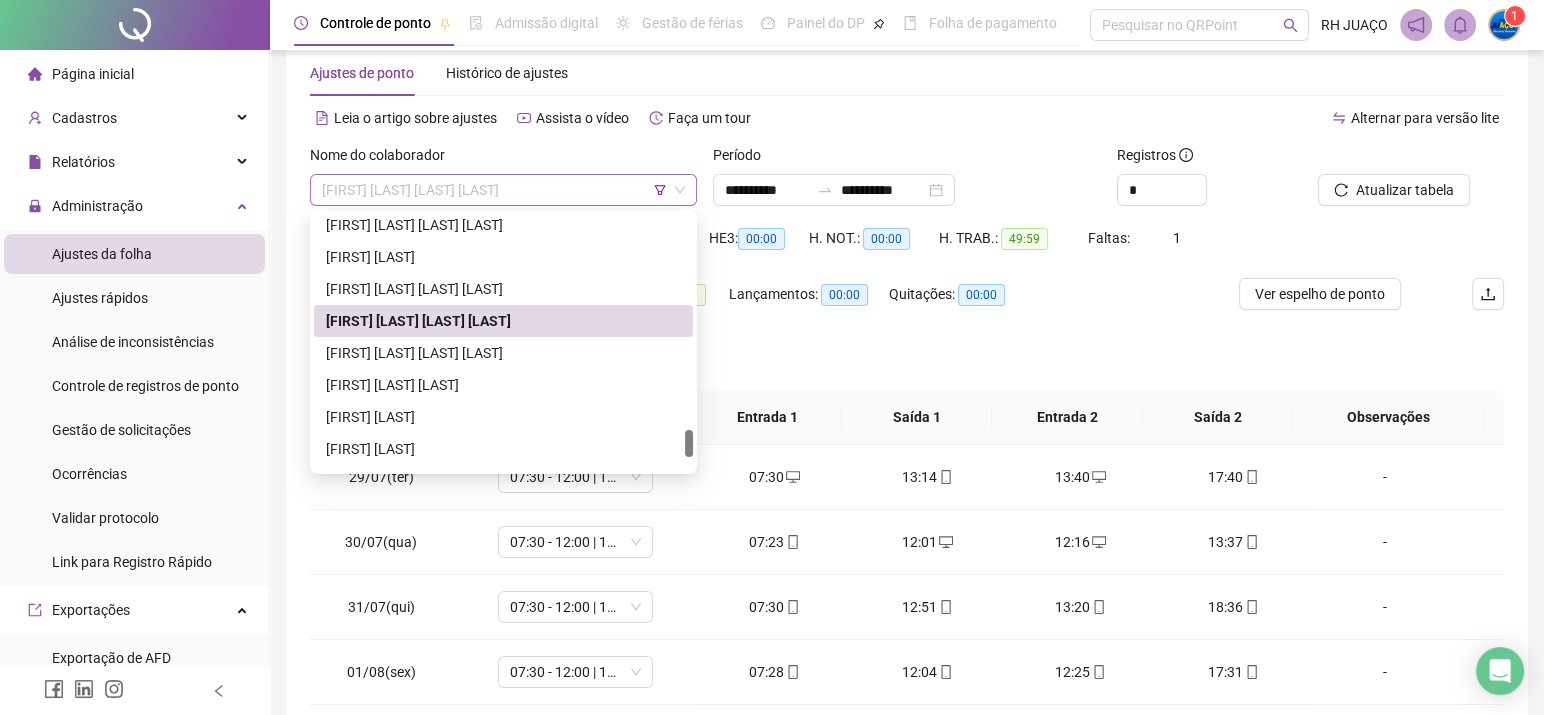 click on "[FIRST] [LAST] [LAST] [LAST]" at bounding box center (503, 190) 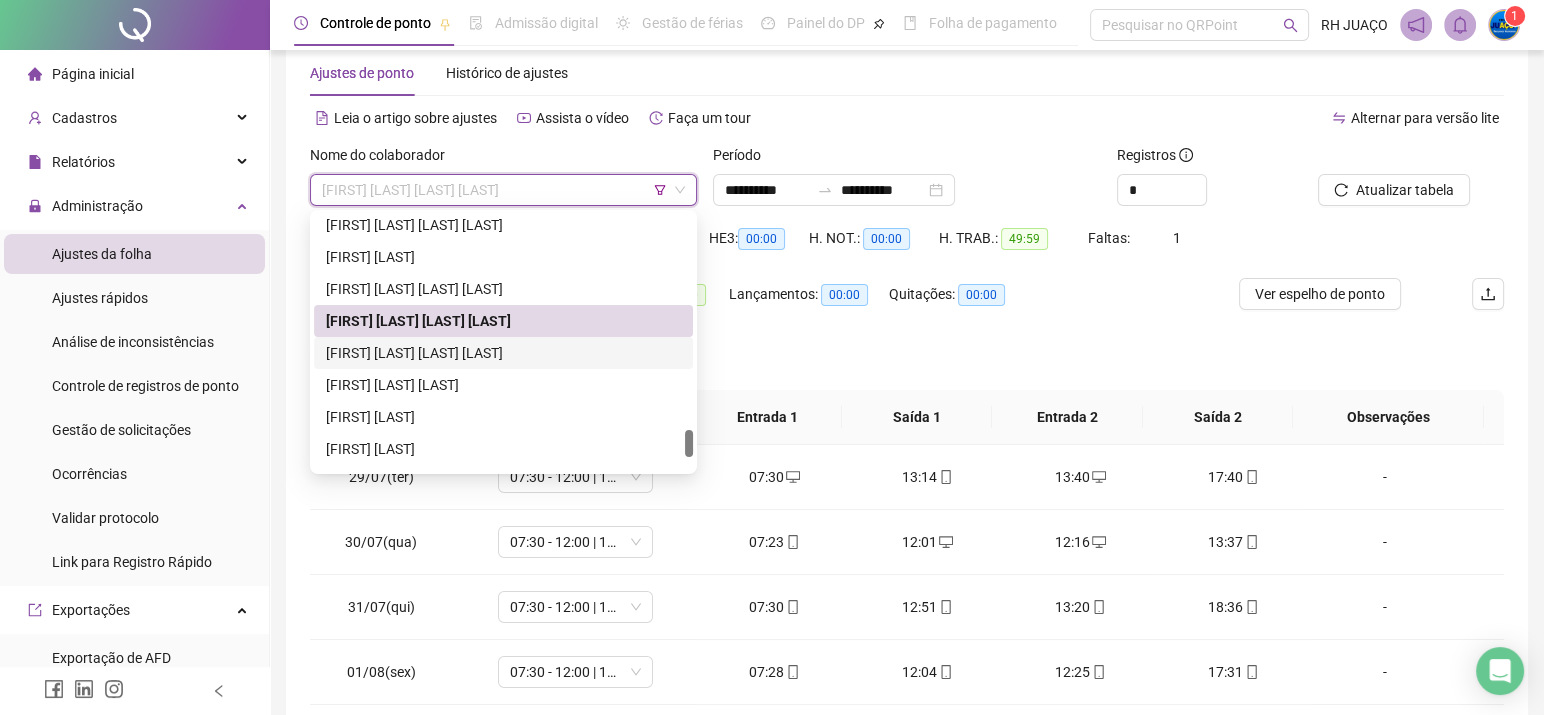 click on "[FIRST] [LAST] [LAST] [LAST]" at bounding box center [503, 353] 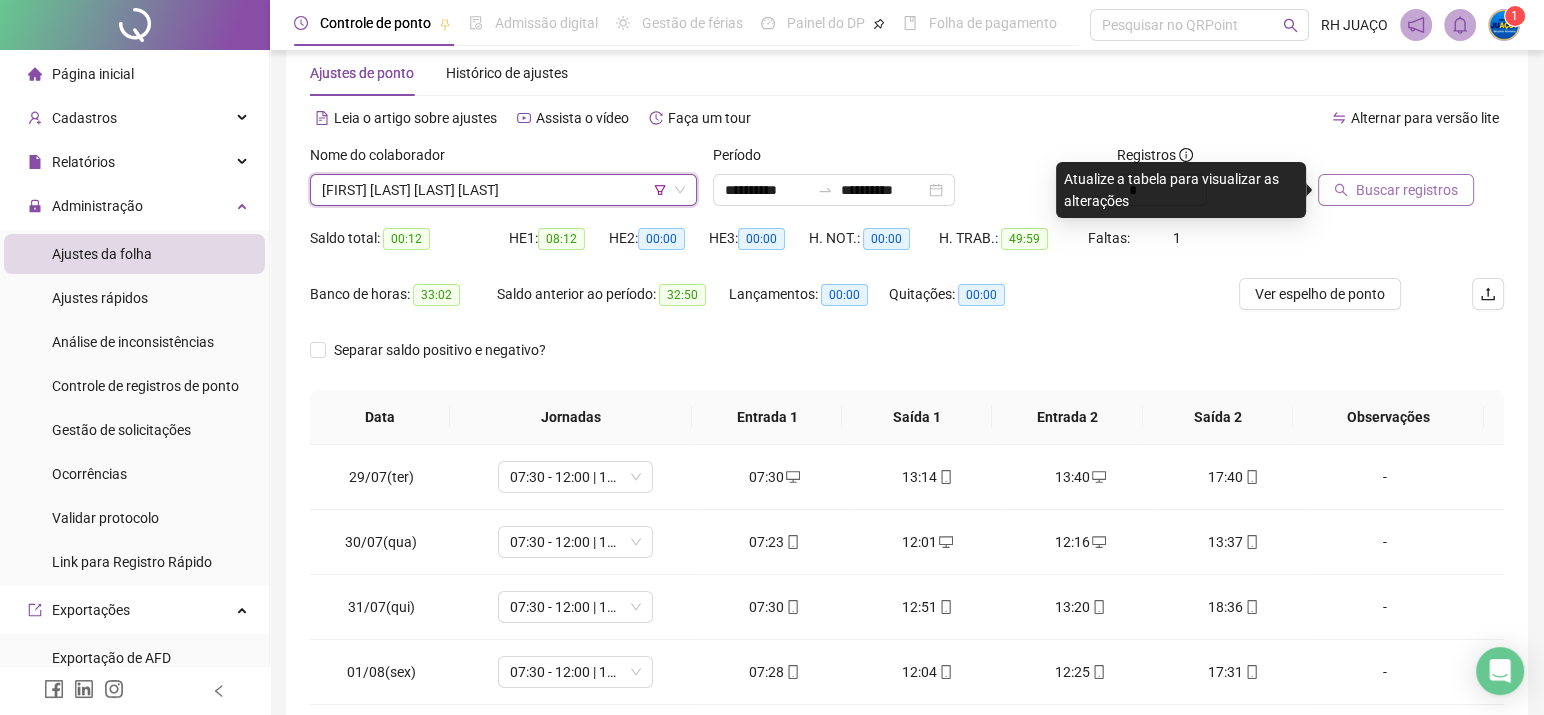 click on "Buscar registros" at bounding box center [1407, 190] 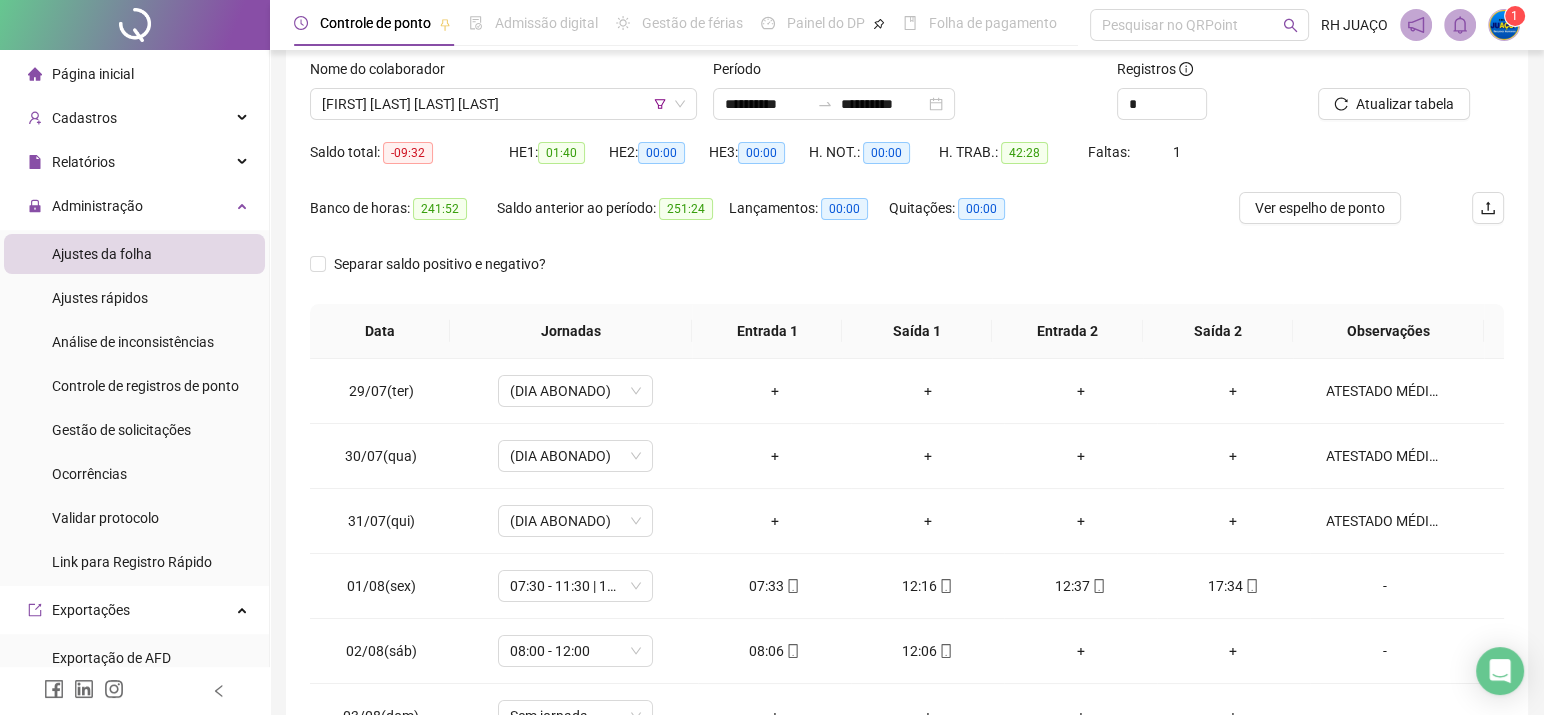 scroll, scrollTop: 173, scrollLeft: 0, axis: vertical 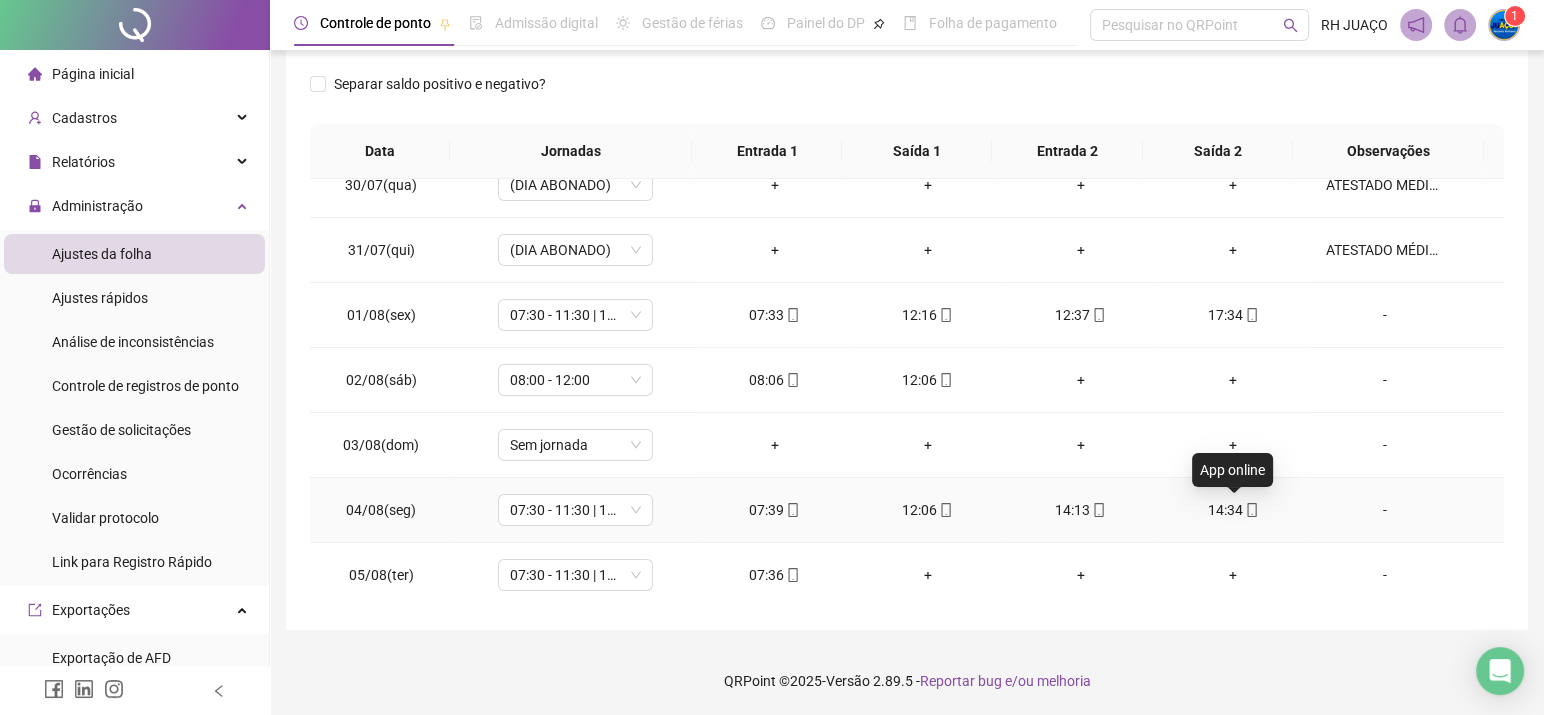 click on "14:34" at bounding box center (1233, 510) 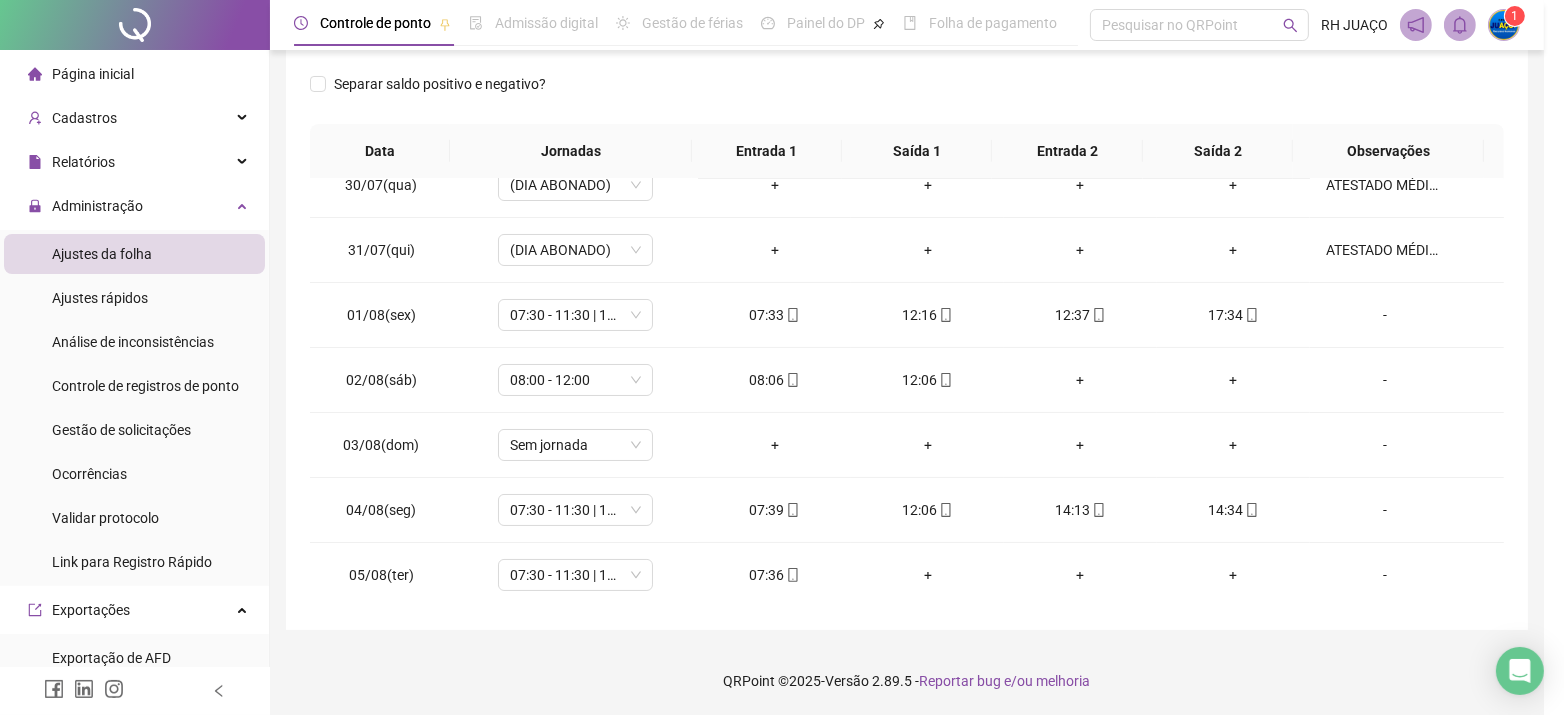 type on "**********" 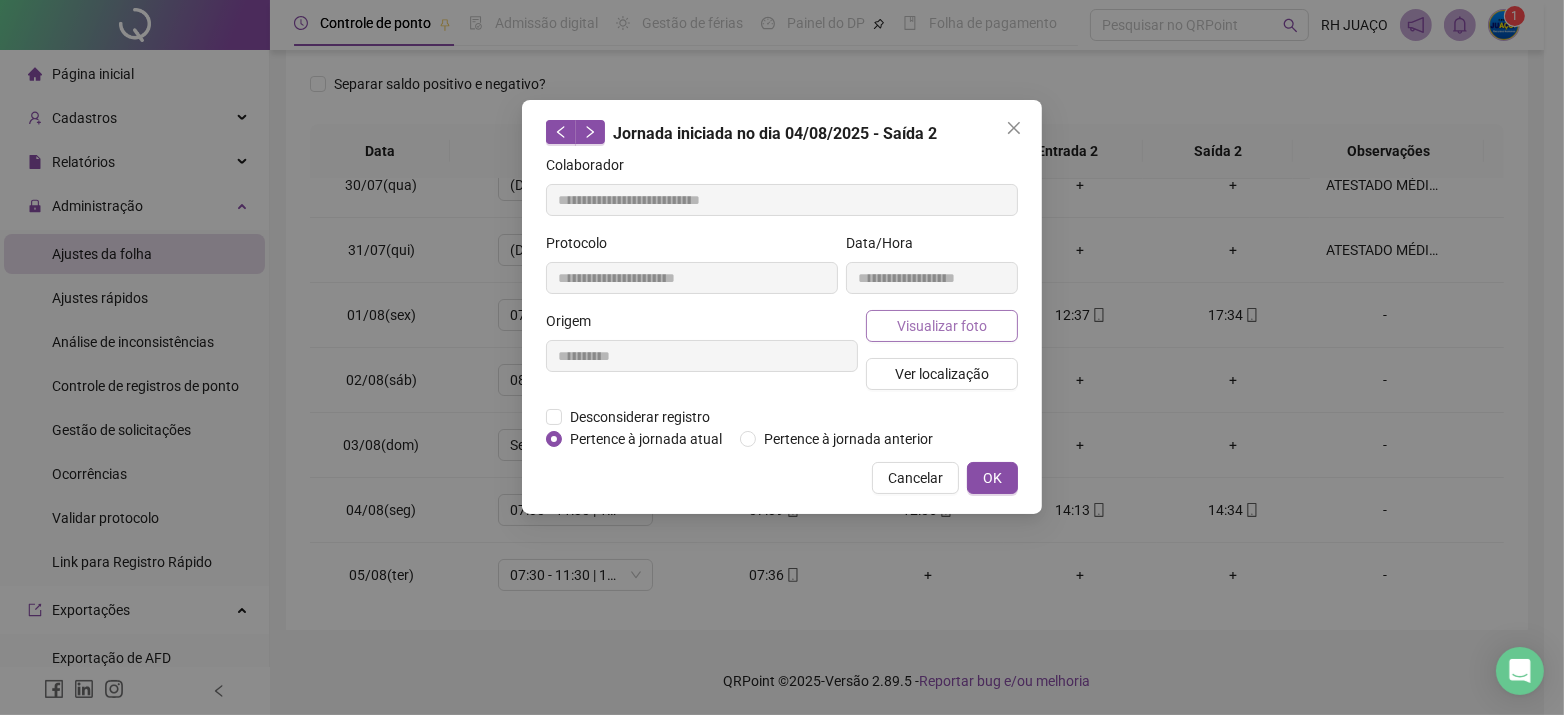 click on "Visualizar foto" at bounding box center (942, 326) 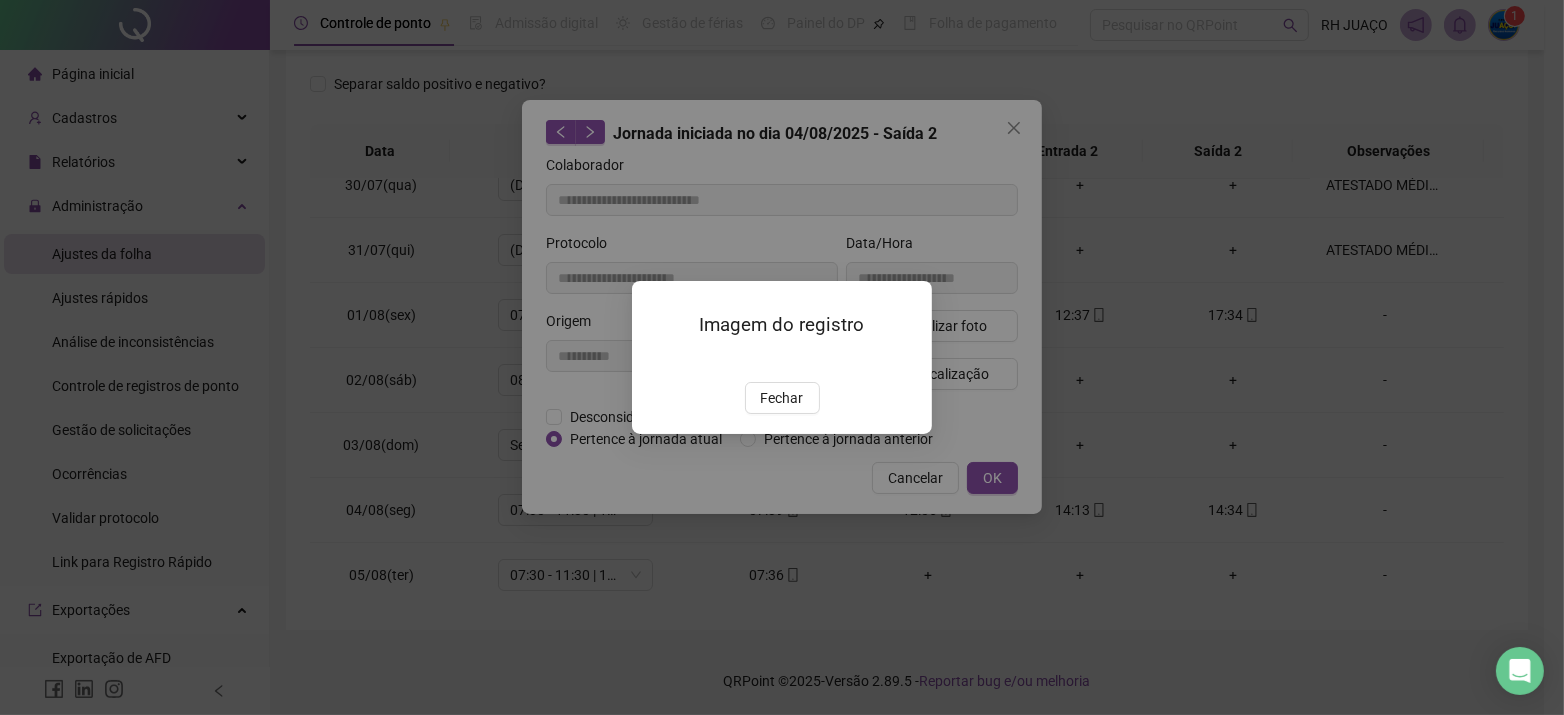 click on "Fechar" at bounding box center (782, 398) 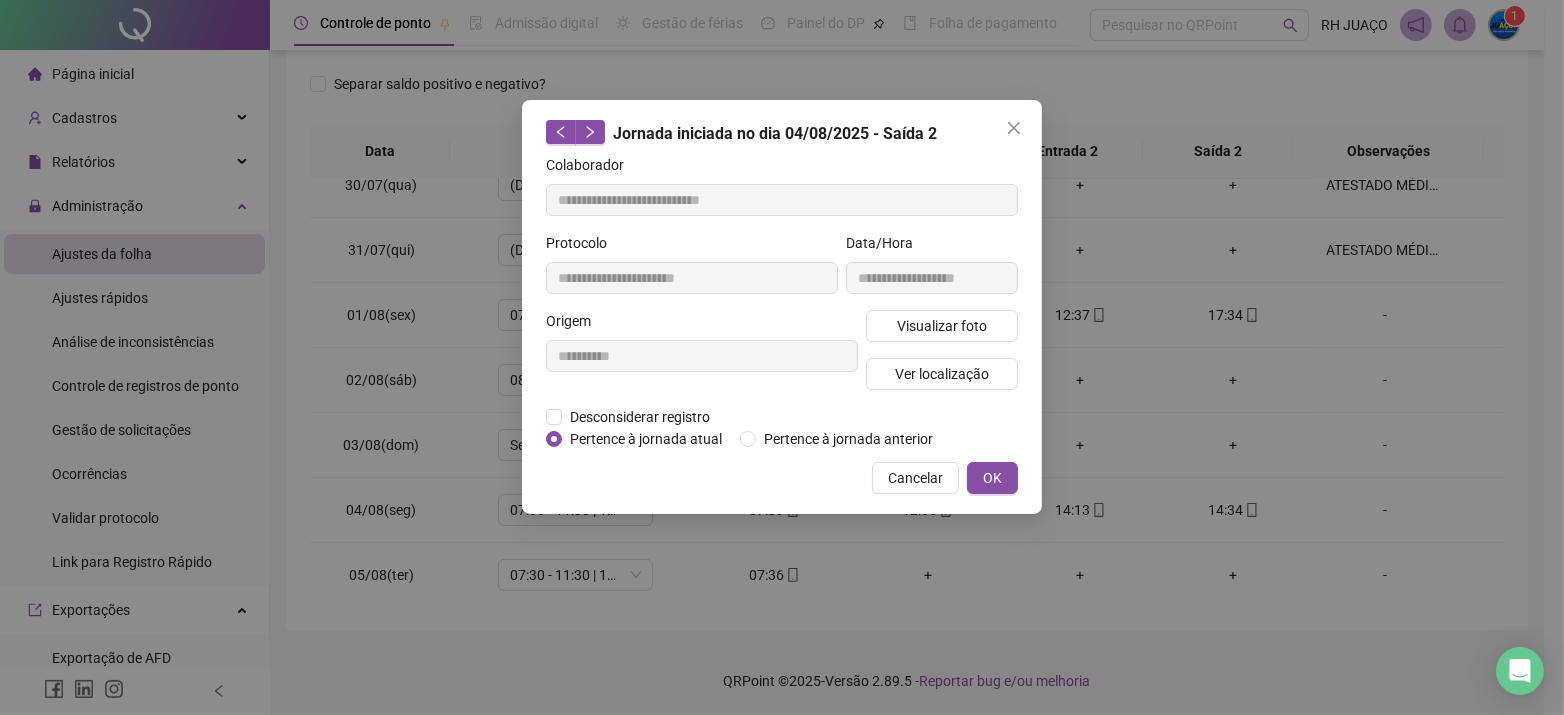click 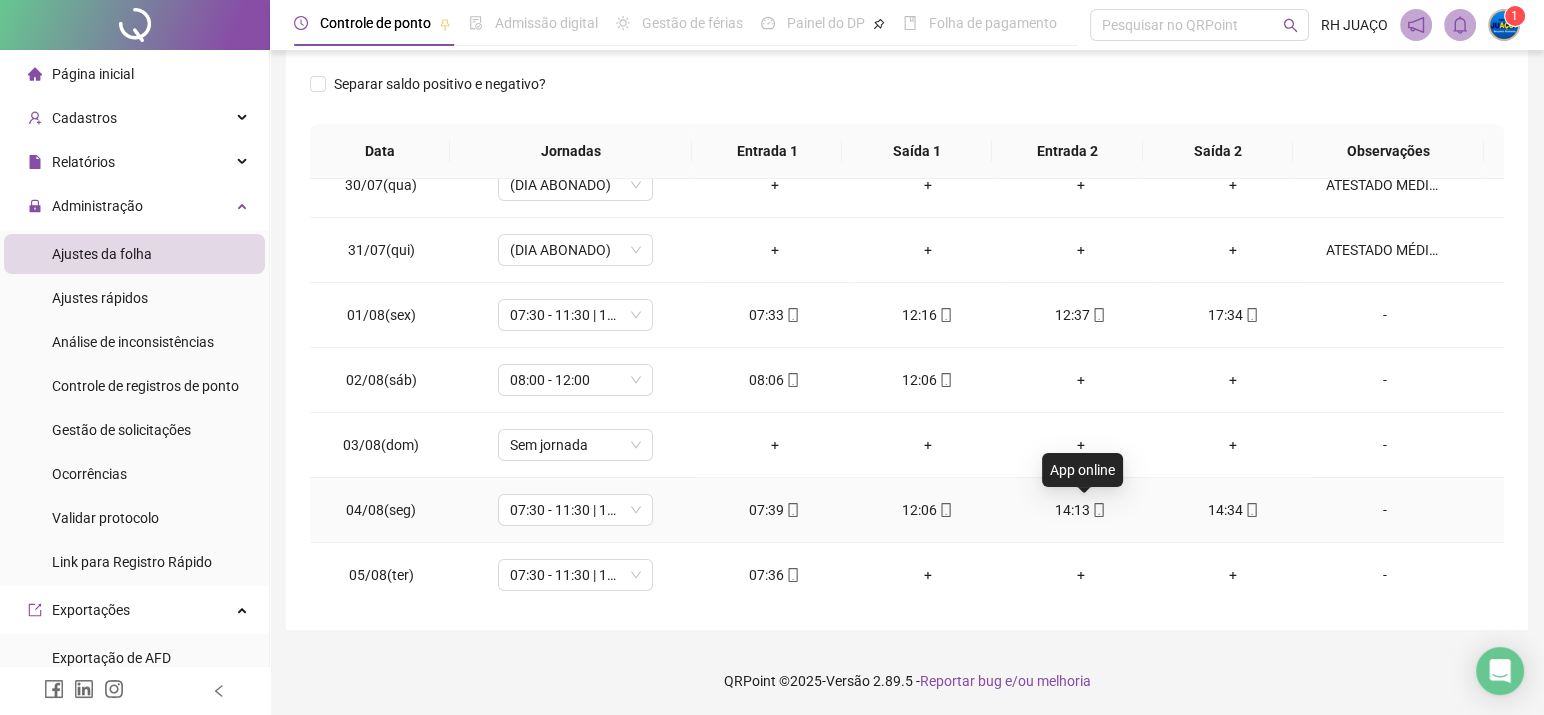 click 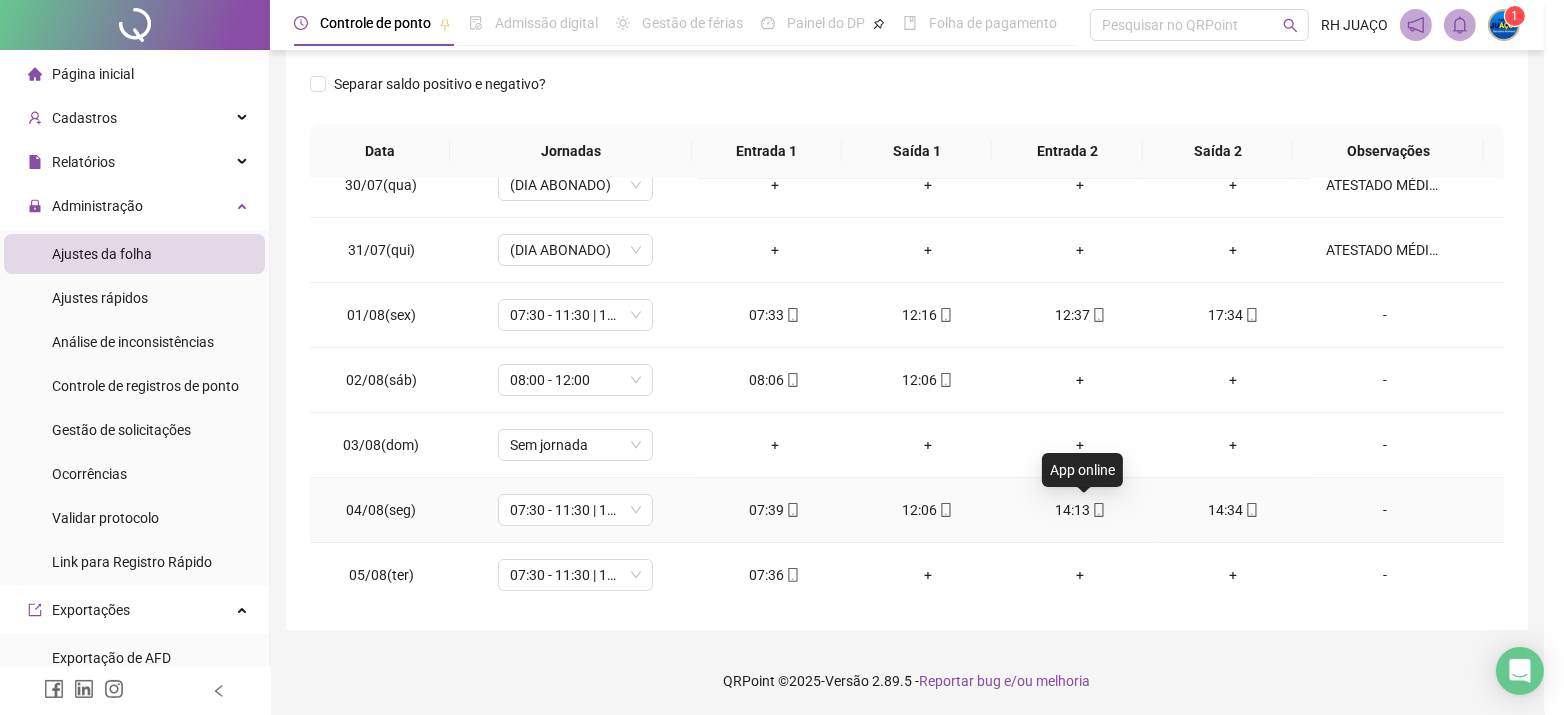 type on "**********" 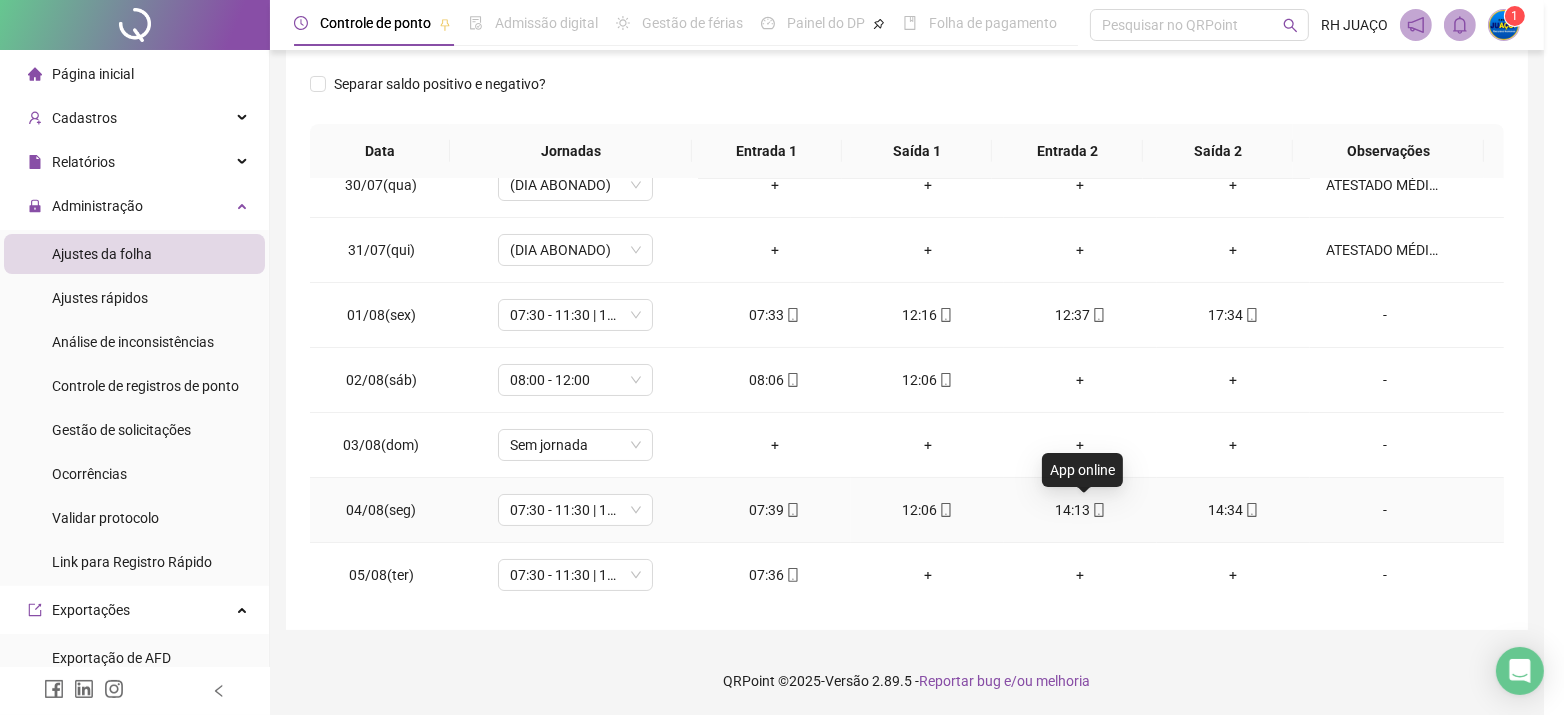 type on "**********" 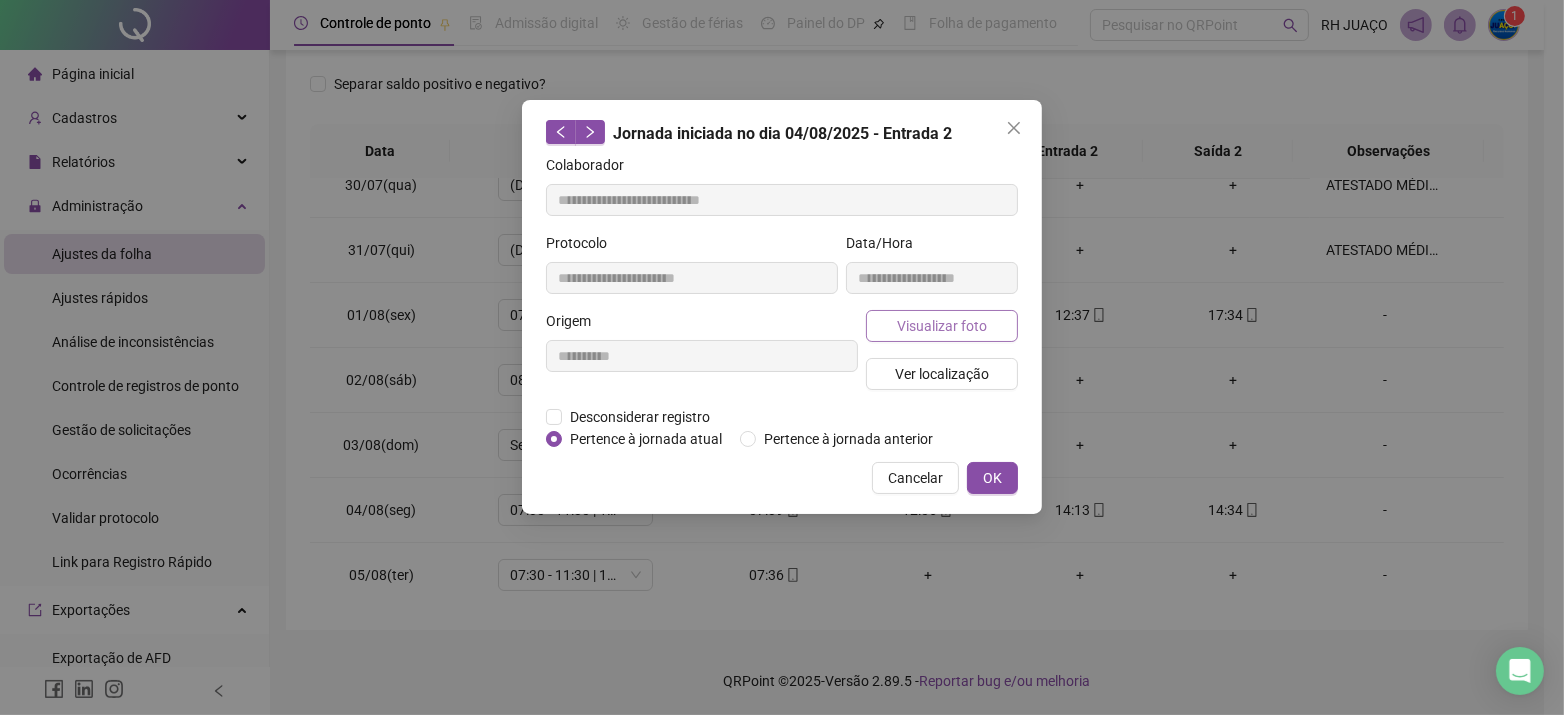 click on "Visualizar foto" at bounding box center [942, 326] 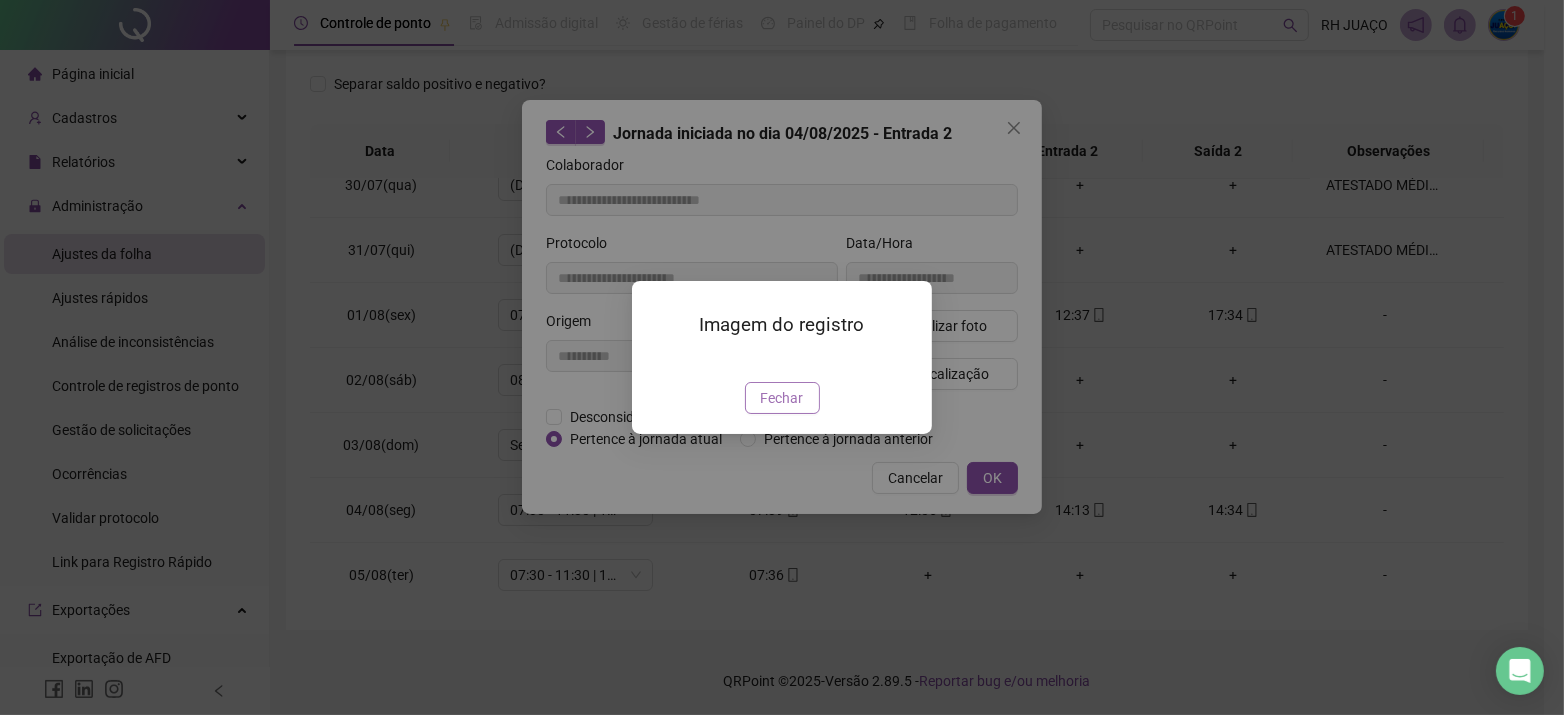 drag, startPoint x: 791, startPoint y: 512, endPoint x: 815, endPoint y: 510, distance: 24.083189 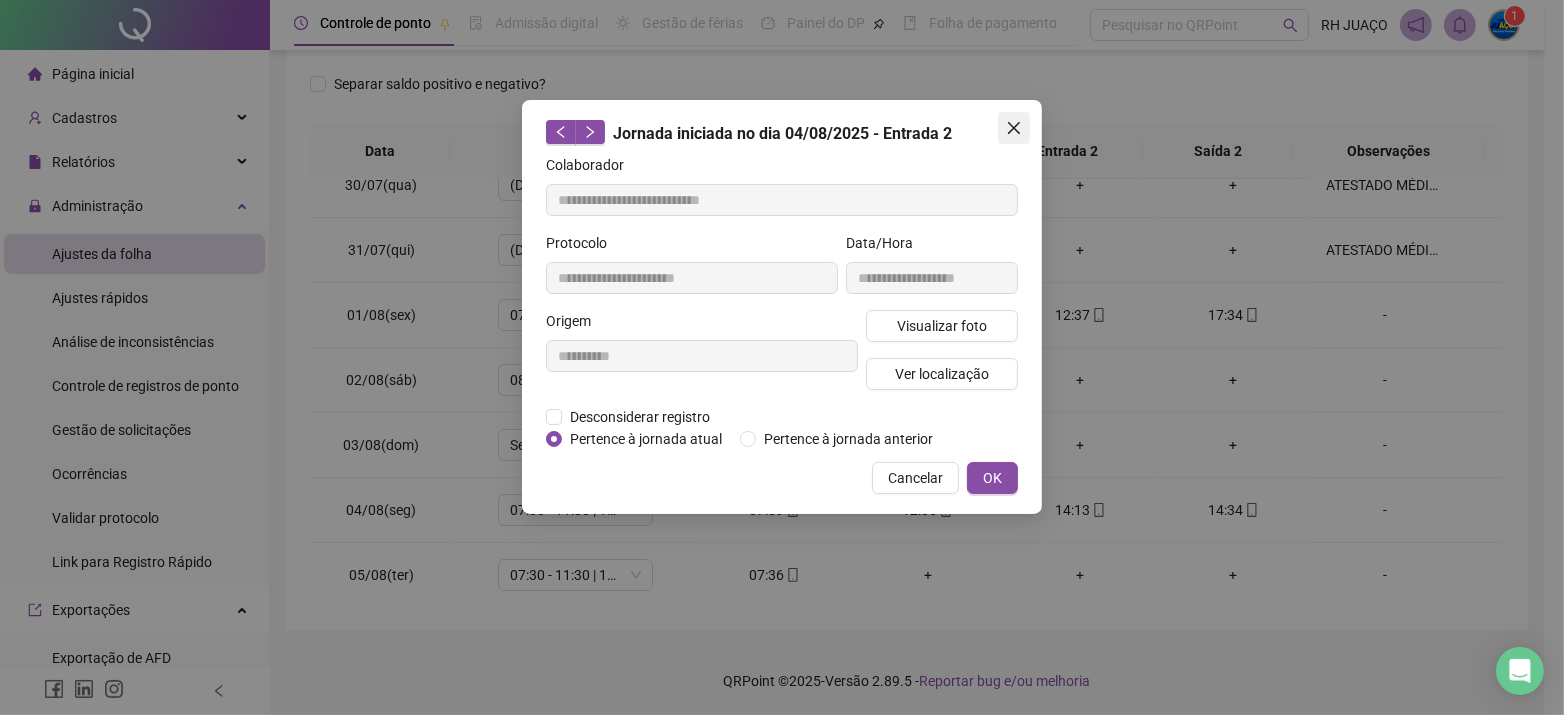 click 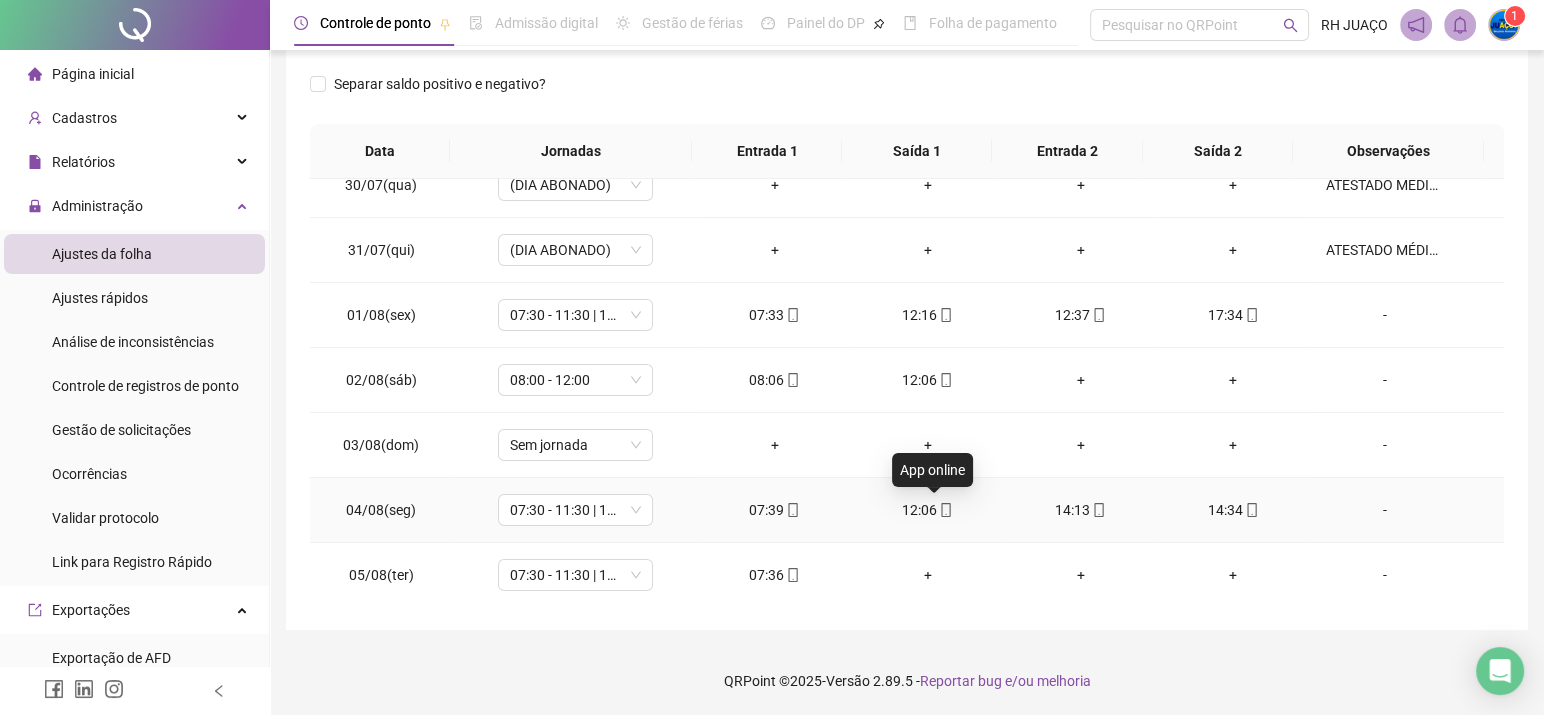 click 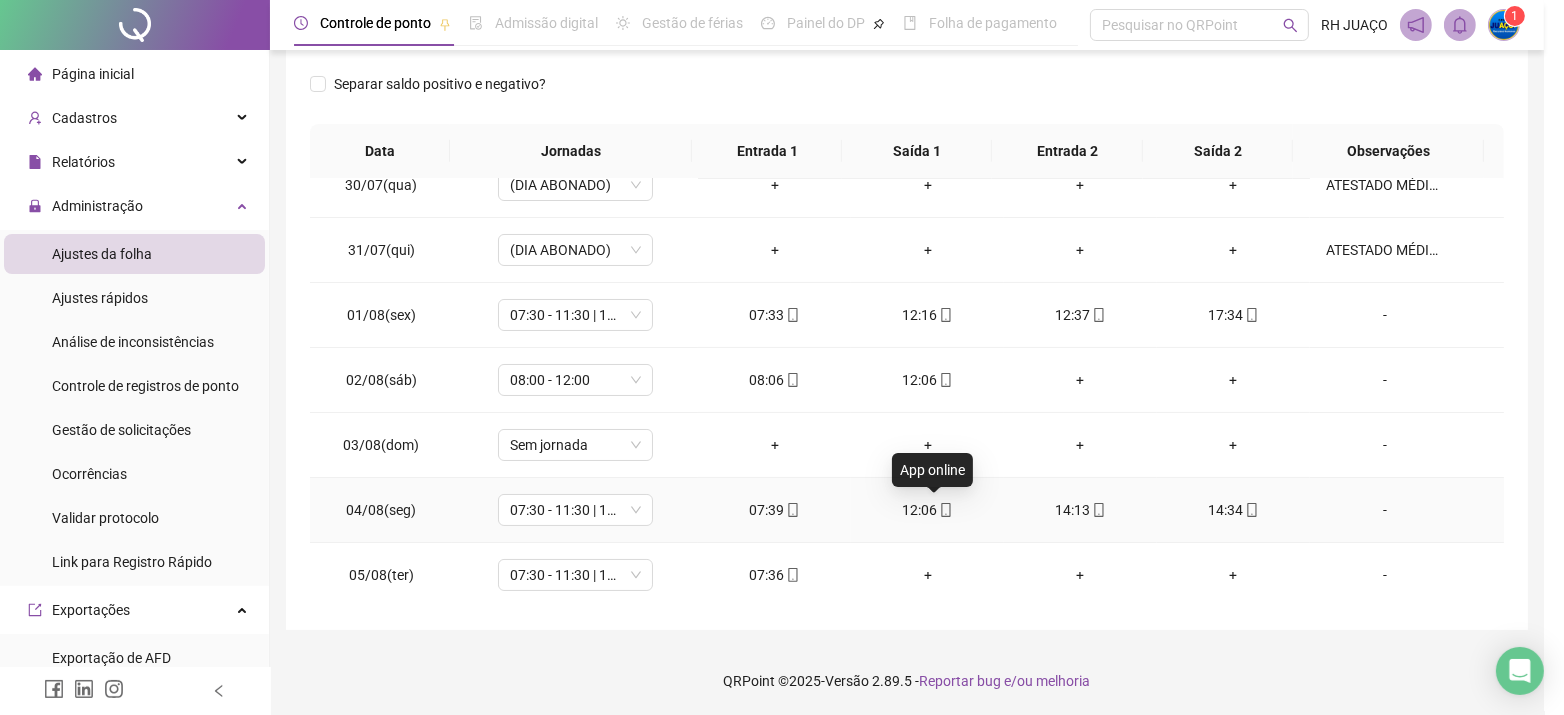 type on "**********" 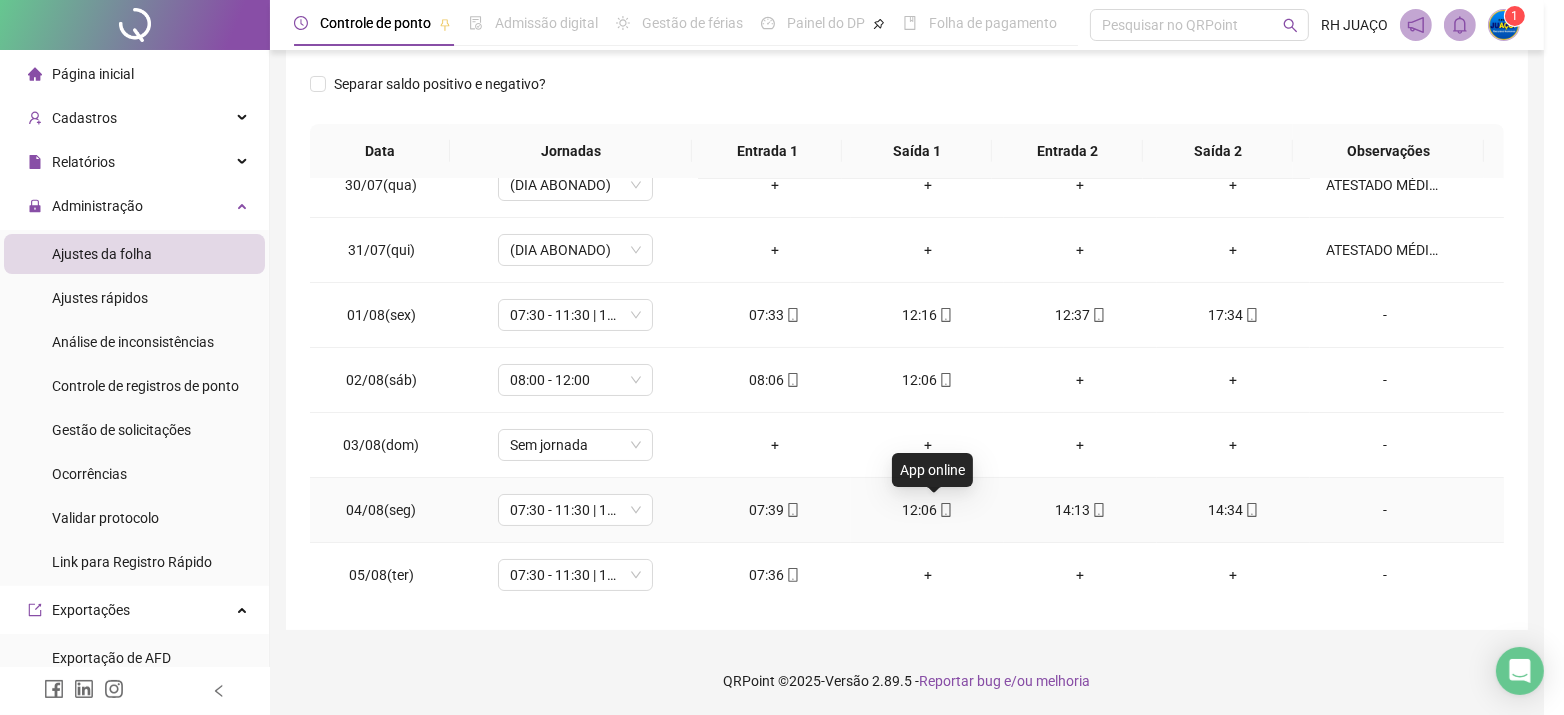 type on "**********" 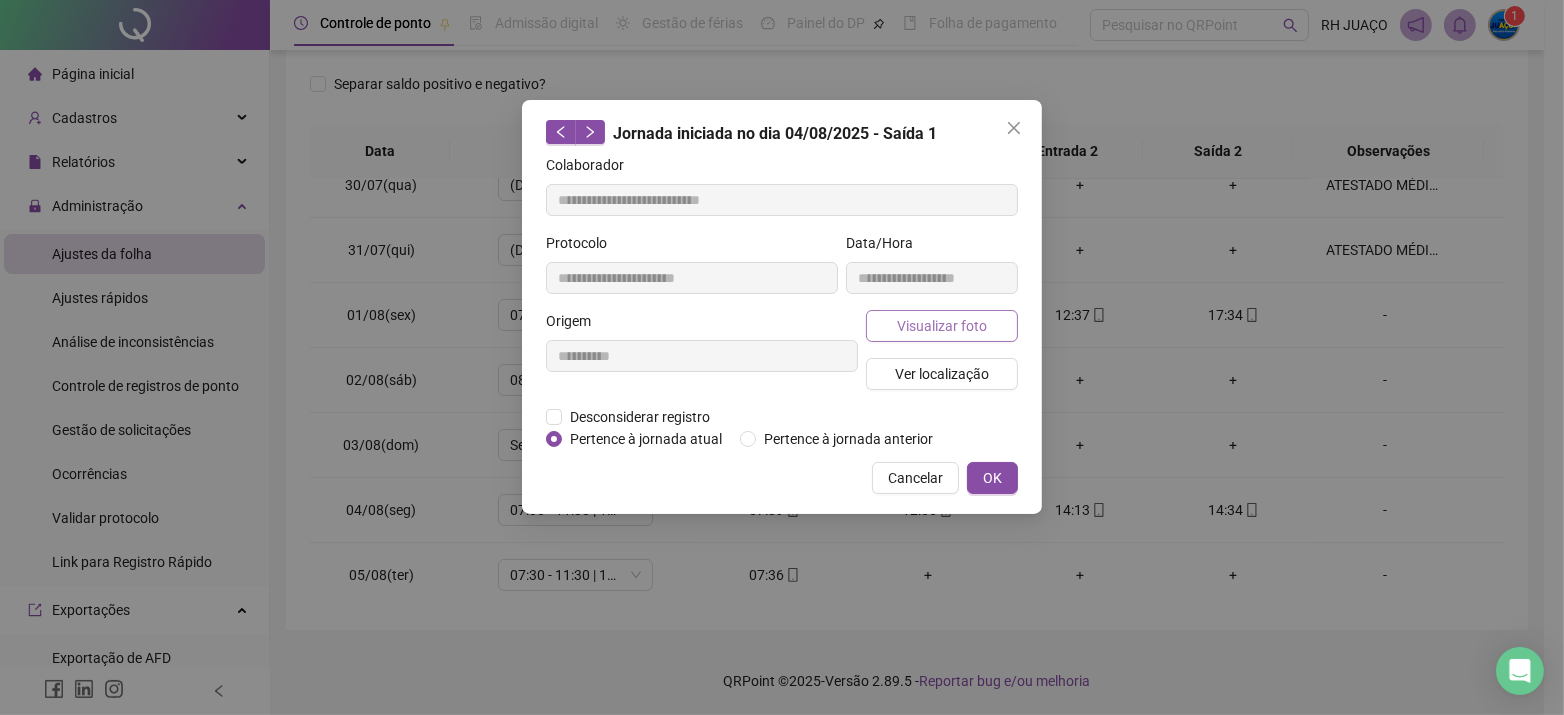 click on "Visualizar foto" at bounding box center (942, 326) 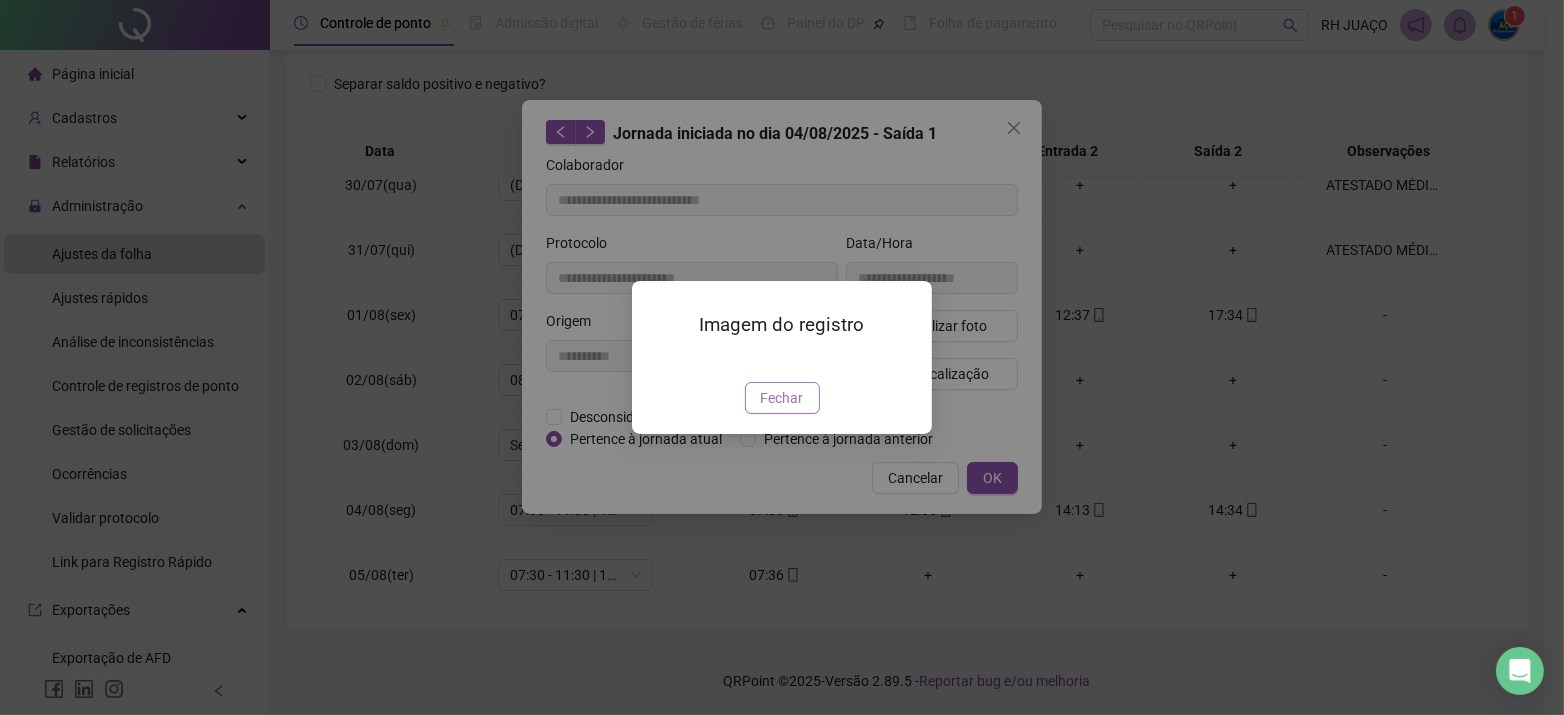 click on "Fechar" at bounding box center [782, 398] 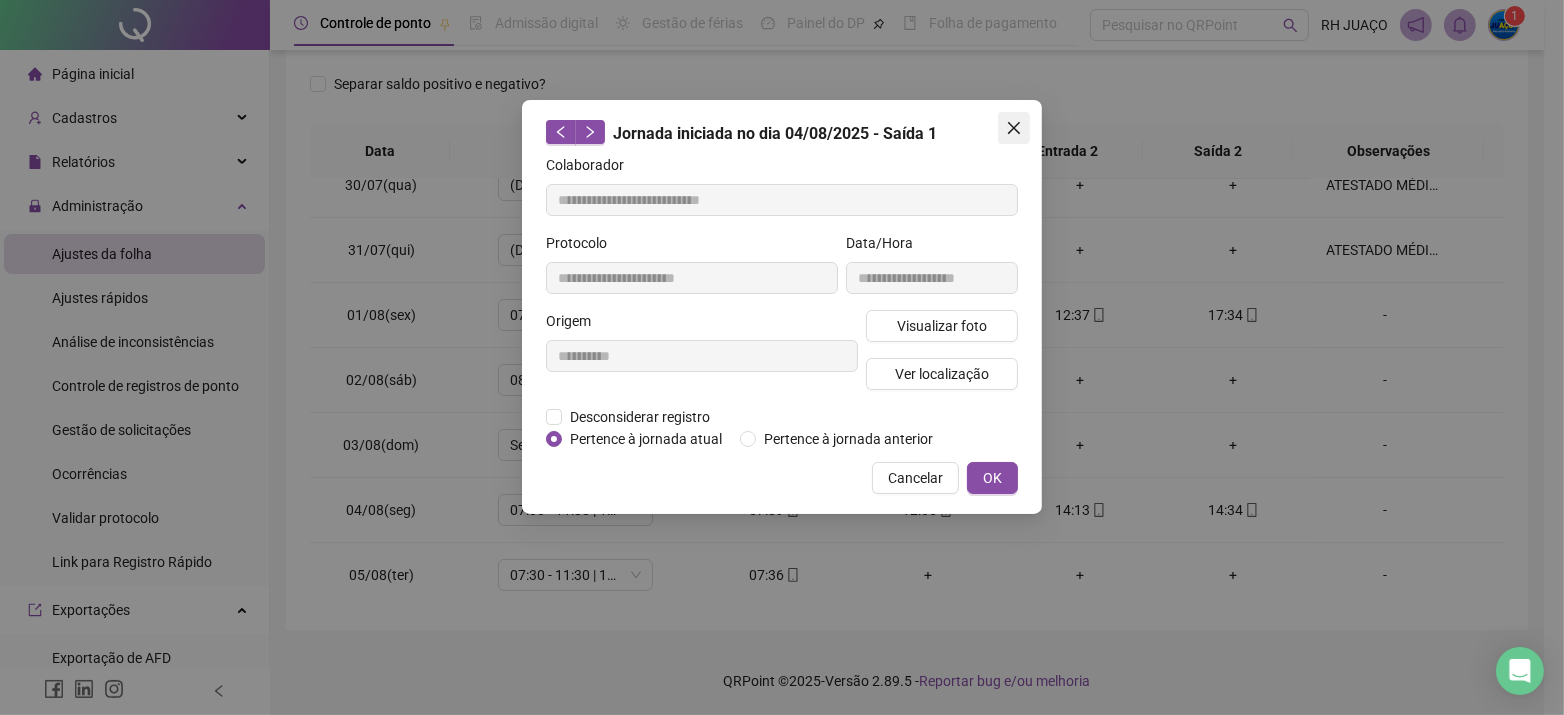 click 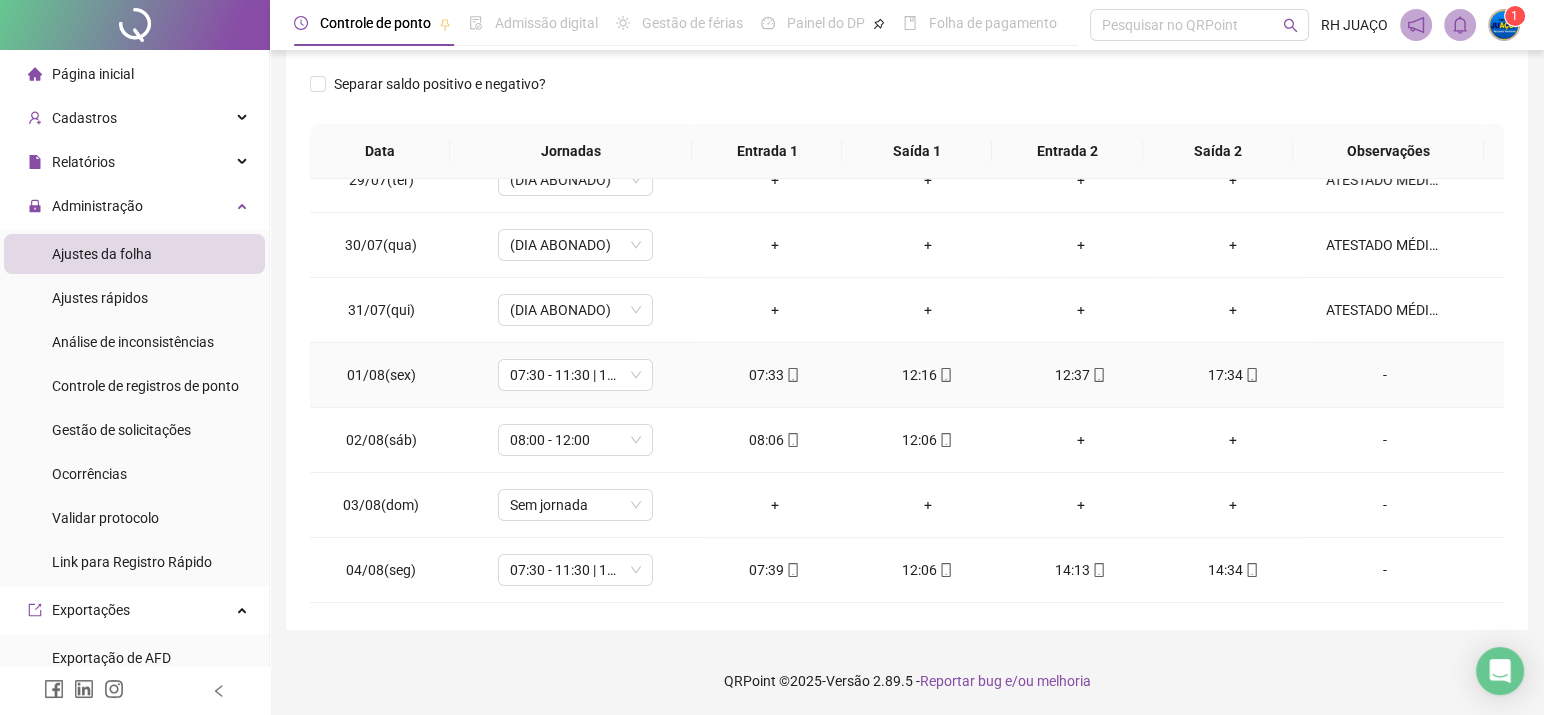 scroll, scrollTop: 0, scrollLeft: 0, axis: both 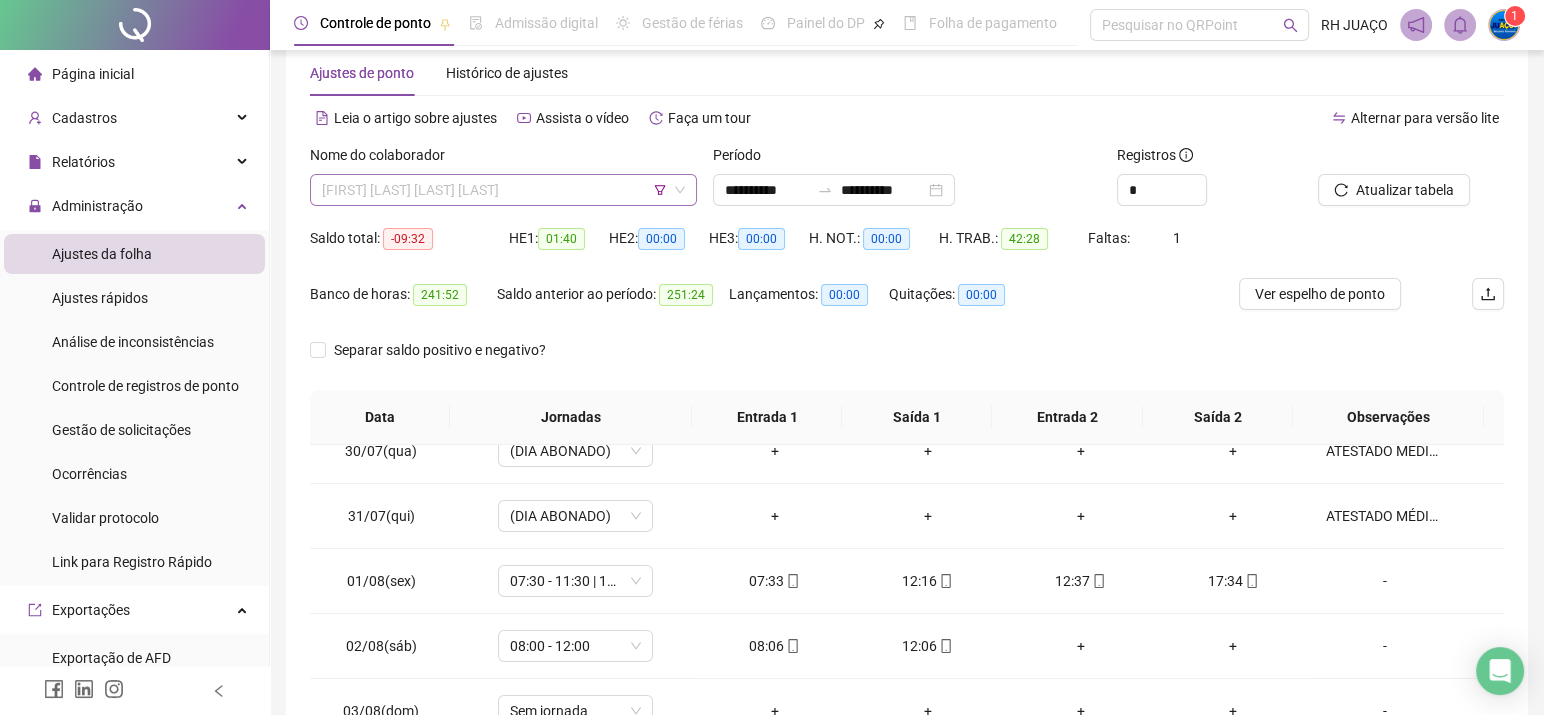 click on "[FIRST] [LAST] [LAST] [LAST]" at bounding box center (503, 190) 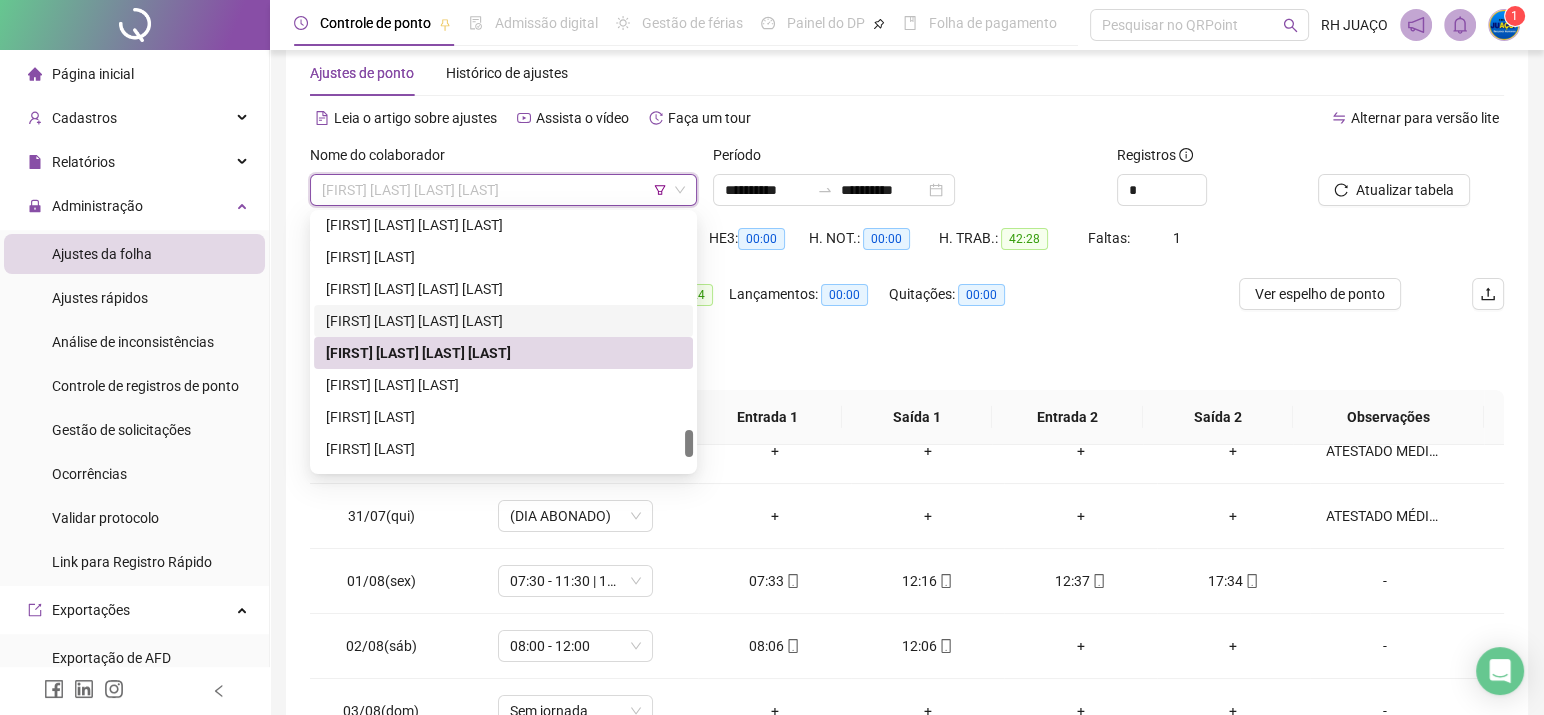 scroll, scrollTop: 2143, scrollLeft: 0, axis: vertical 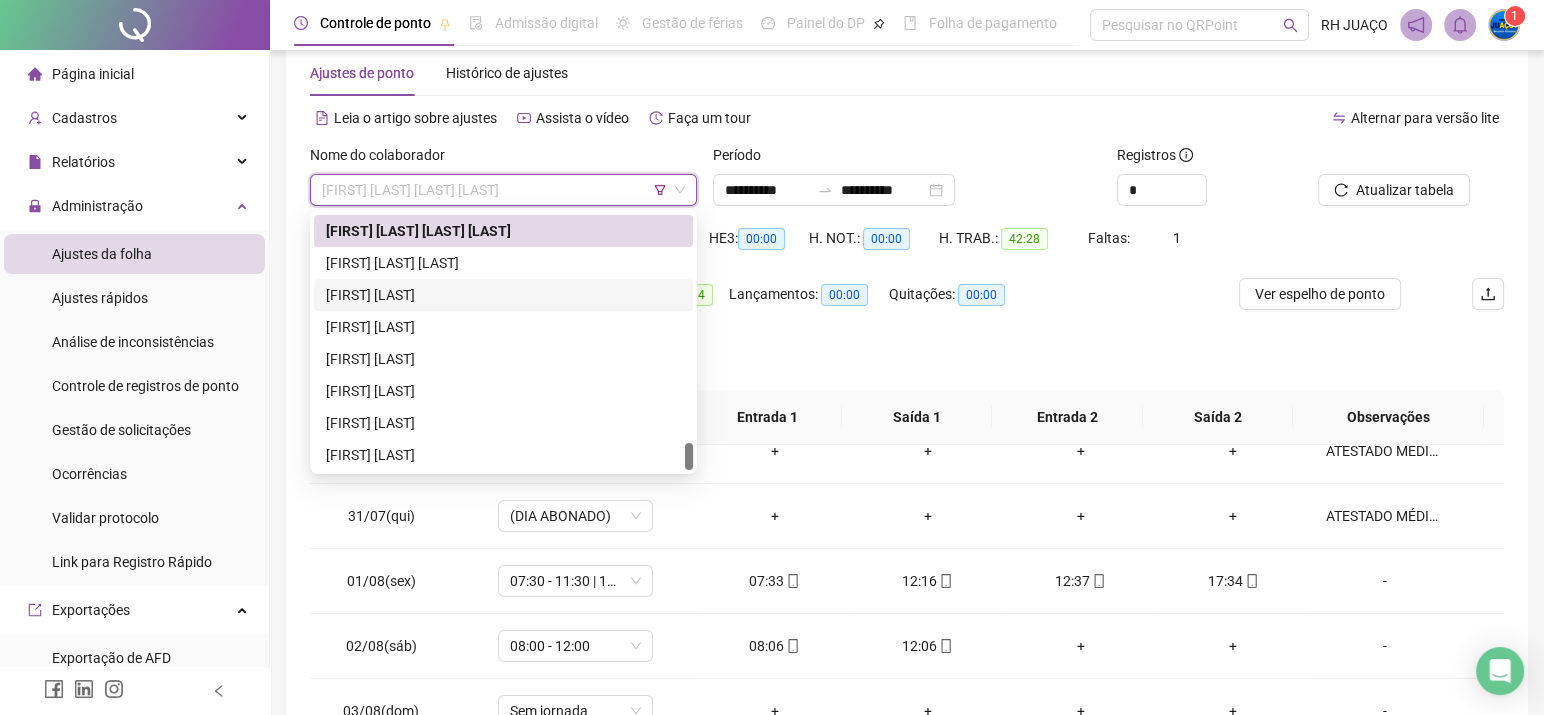 click on "[FIRST] [LAST]" at bounding box center [503, 295] 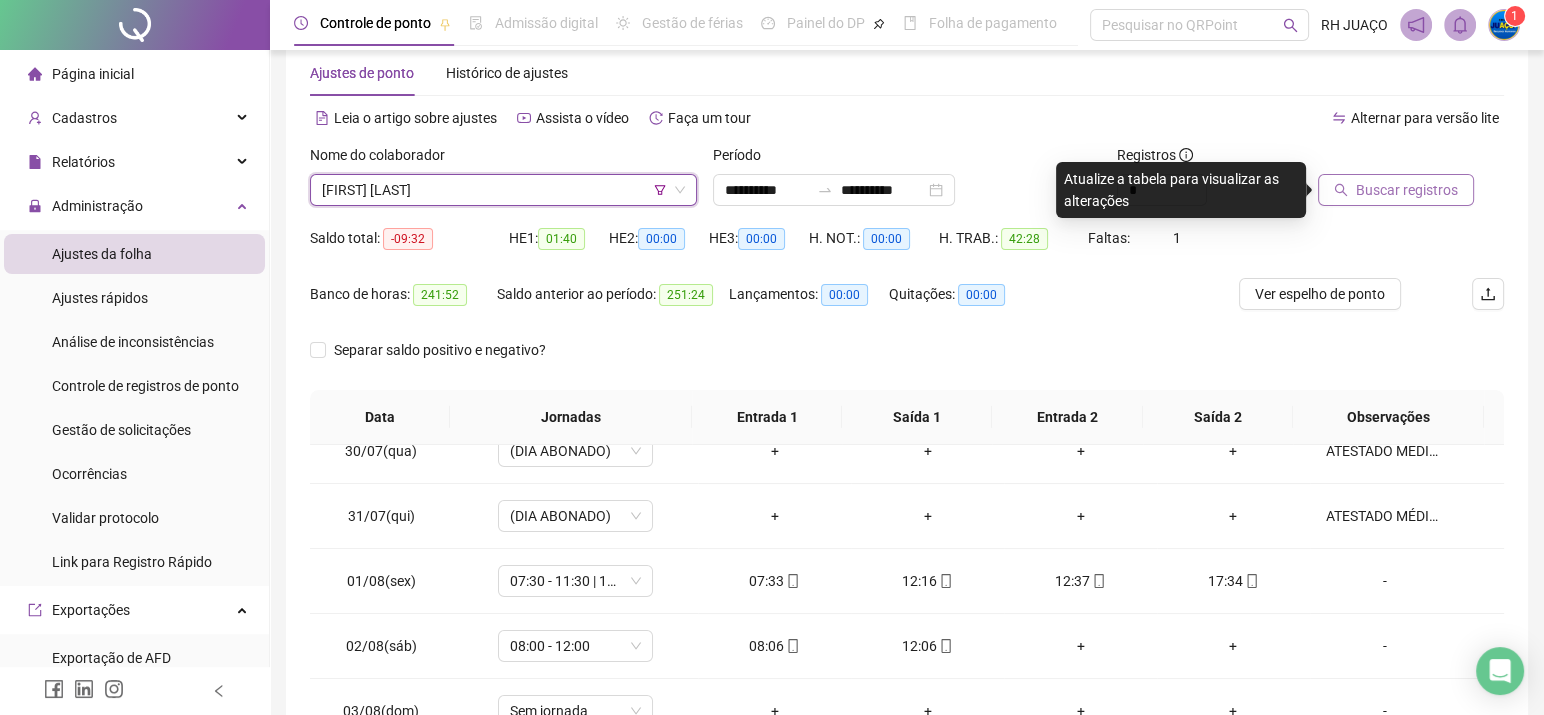 click on "Buscar registros" at bounding box center (1407, 190) 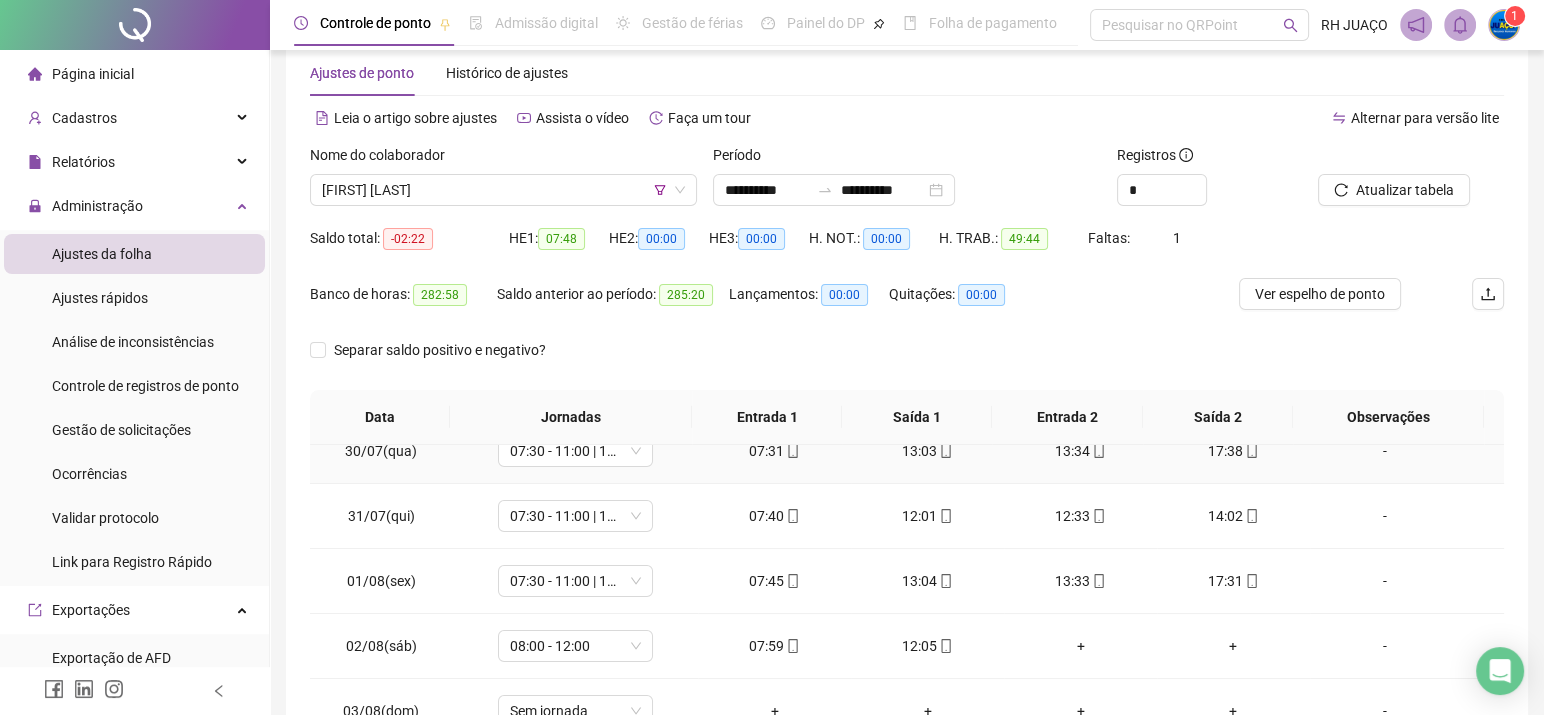scroll, scrollTop: 0, scrollLeft: 0, axis: both 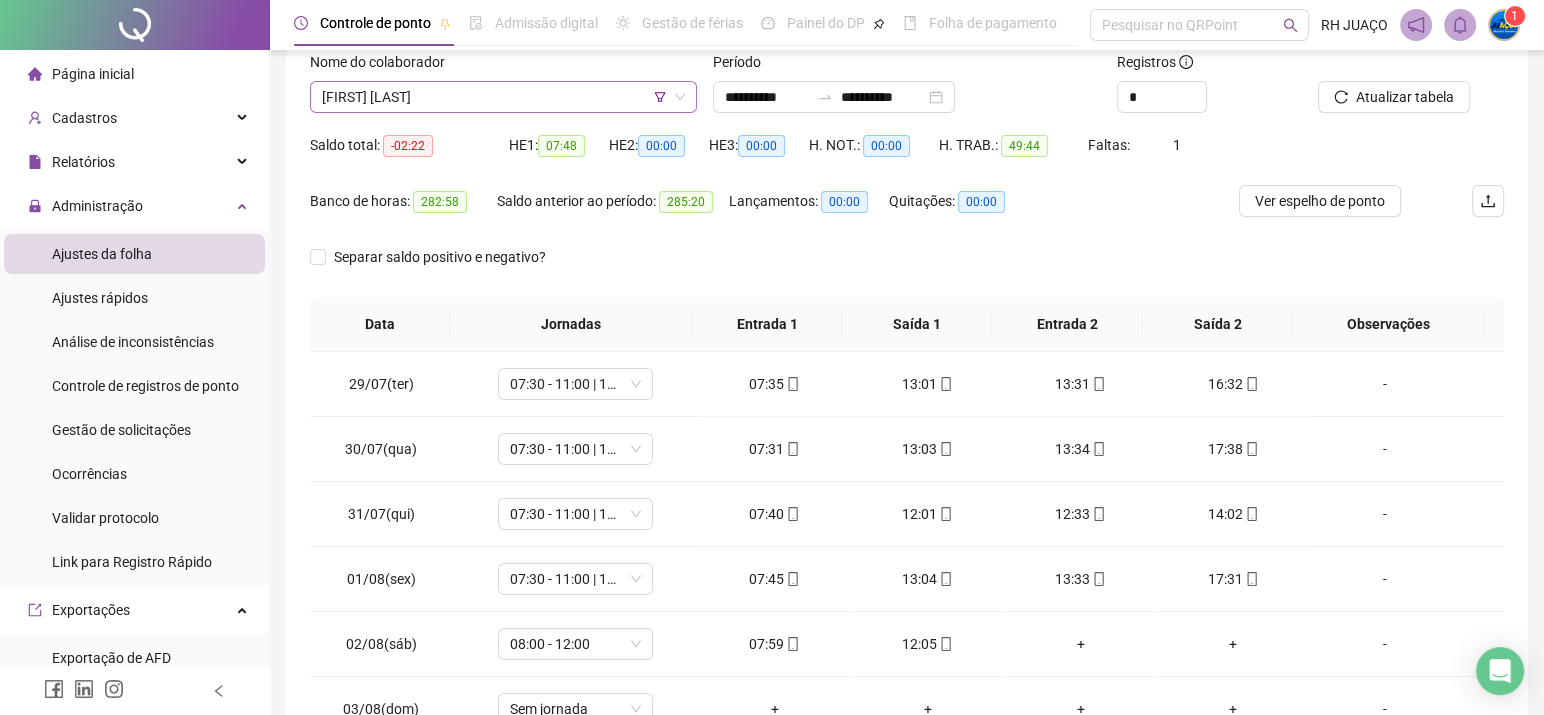 click on "[FIRST] [LAST]" at bounding box center [503, 97] 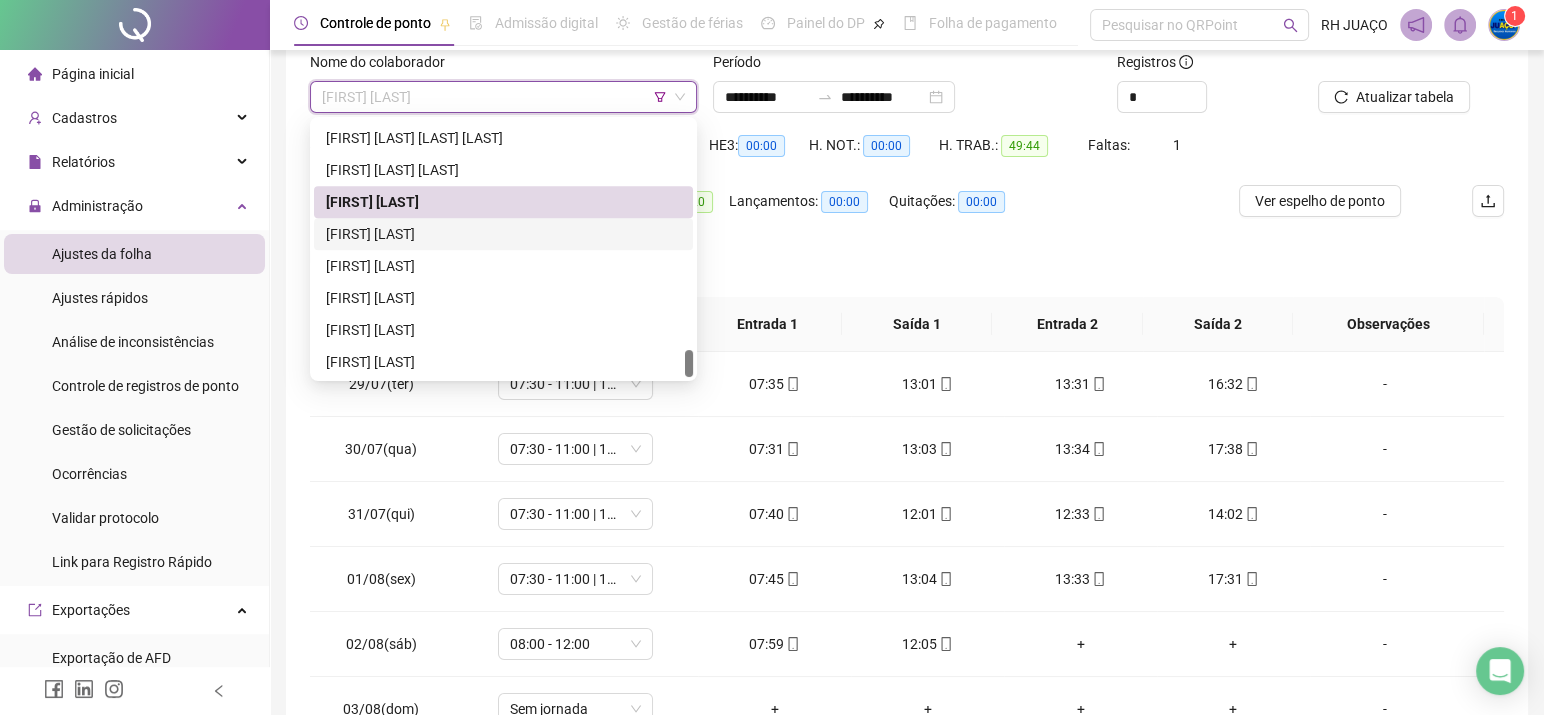 click on "[FIRST] [LAST]" at bounding box center (503, 234) 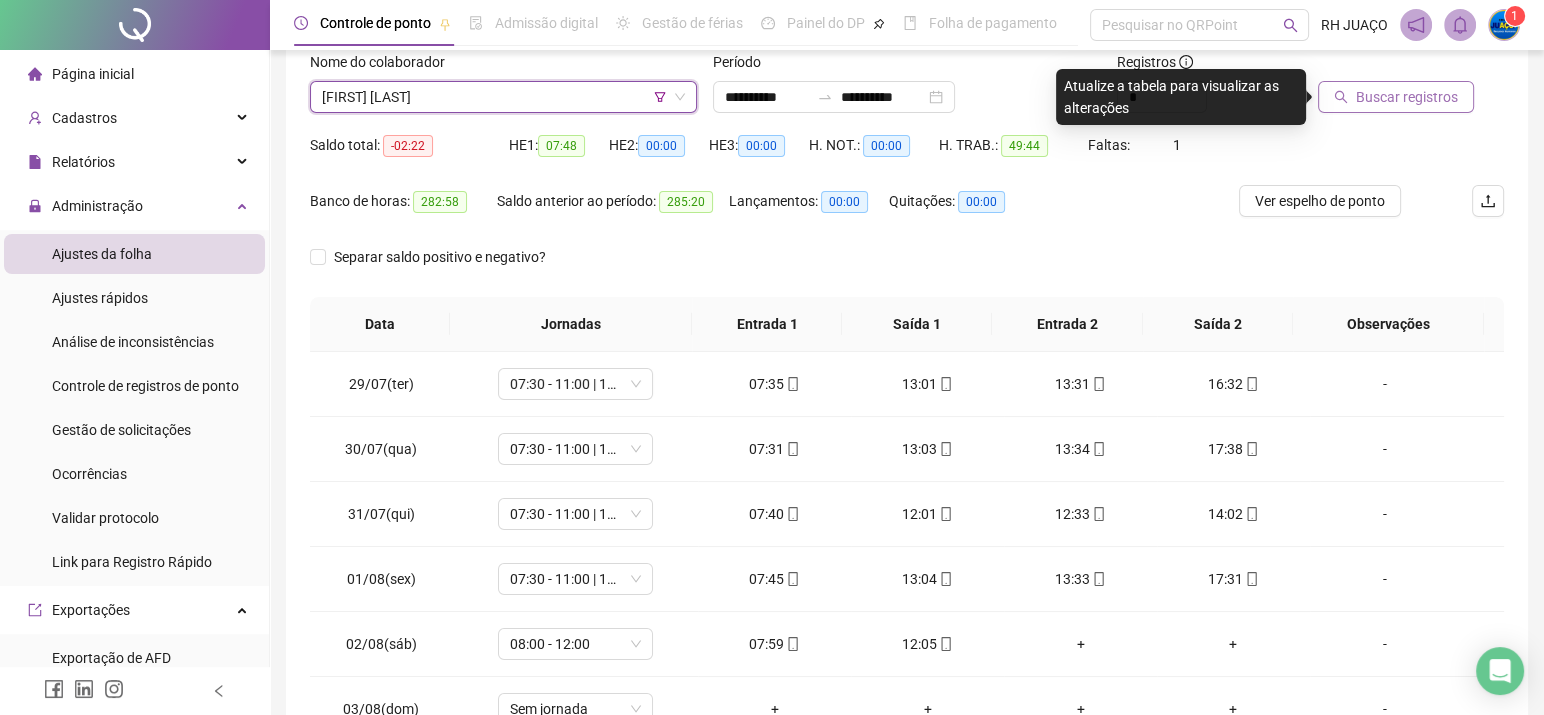 click on "Buscar registros" at bounding box center (1407, 97) 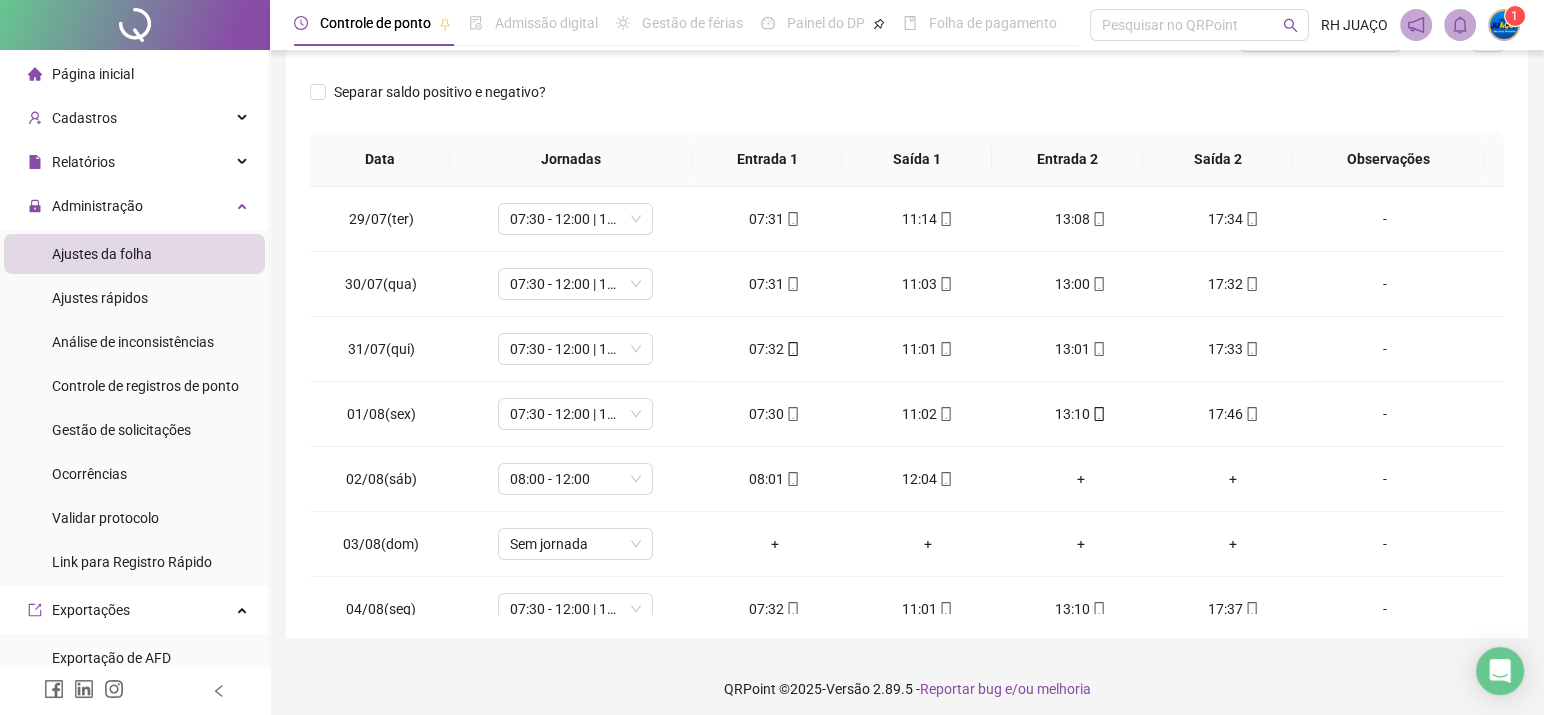 scroll, scrollTop: 306, scrollLeft: 0, axis: vertical 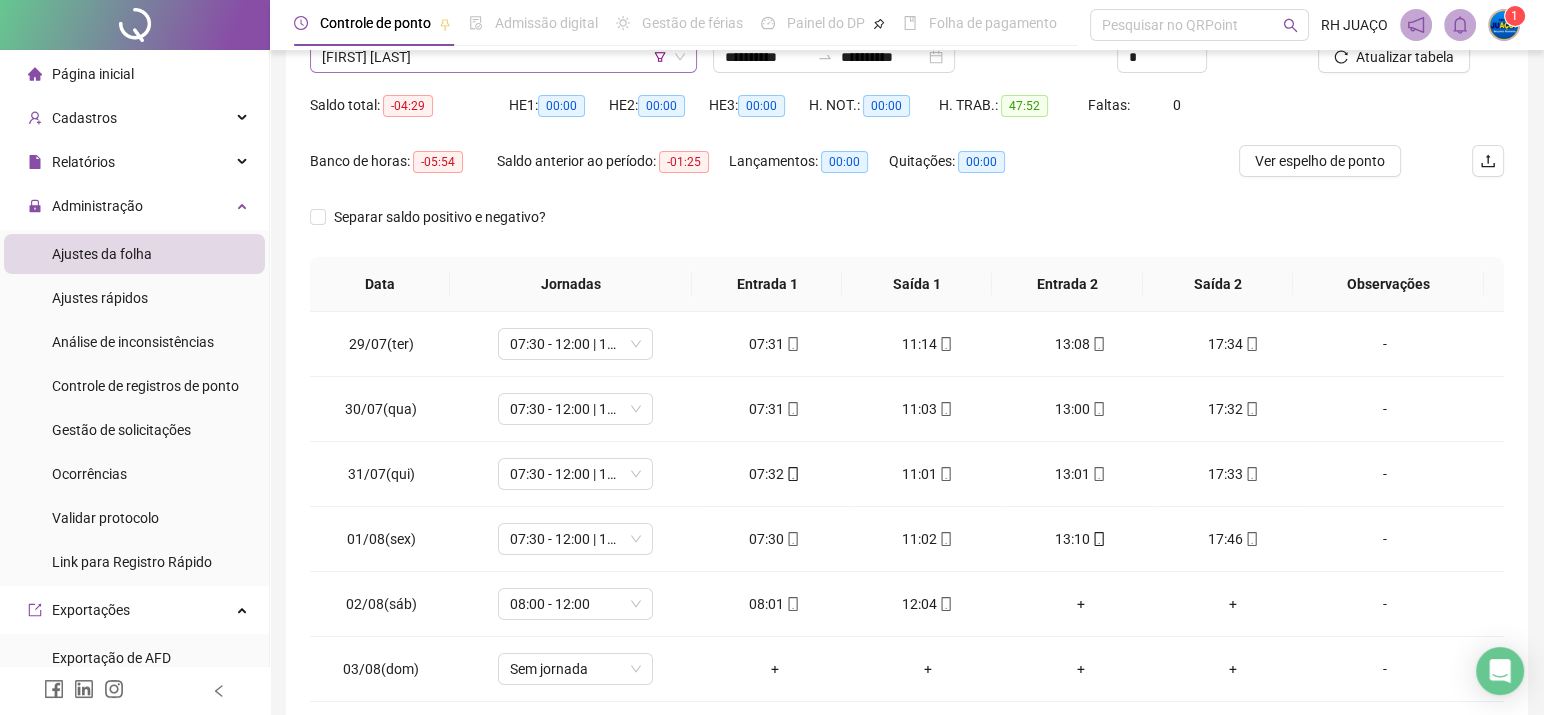 click on "[FIRST] [LAST]" at bounding box center [503, 57] 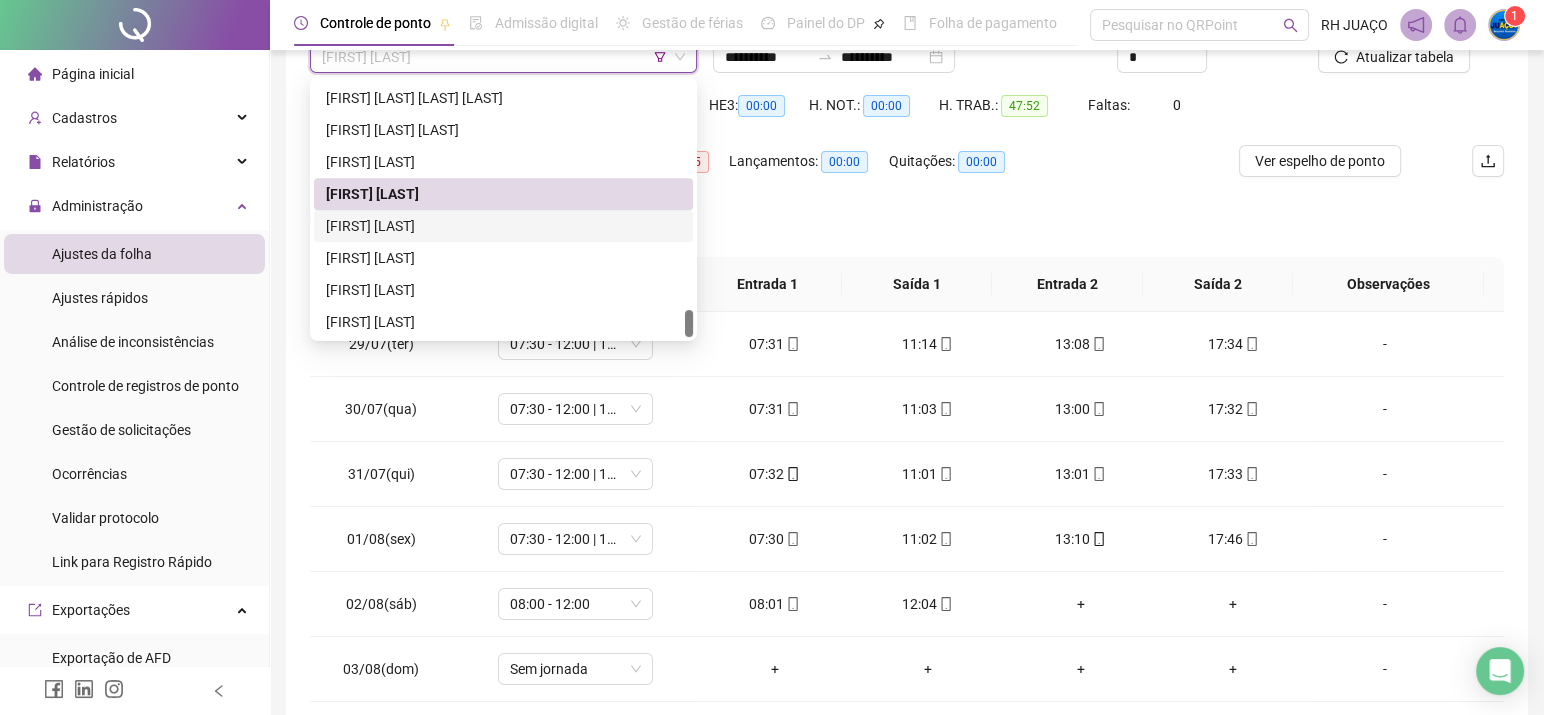 click on "[FIRST] [LAST]" at bounding box center (503, 226) 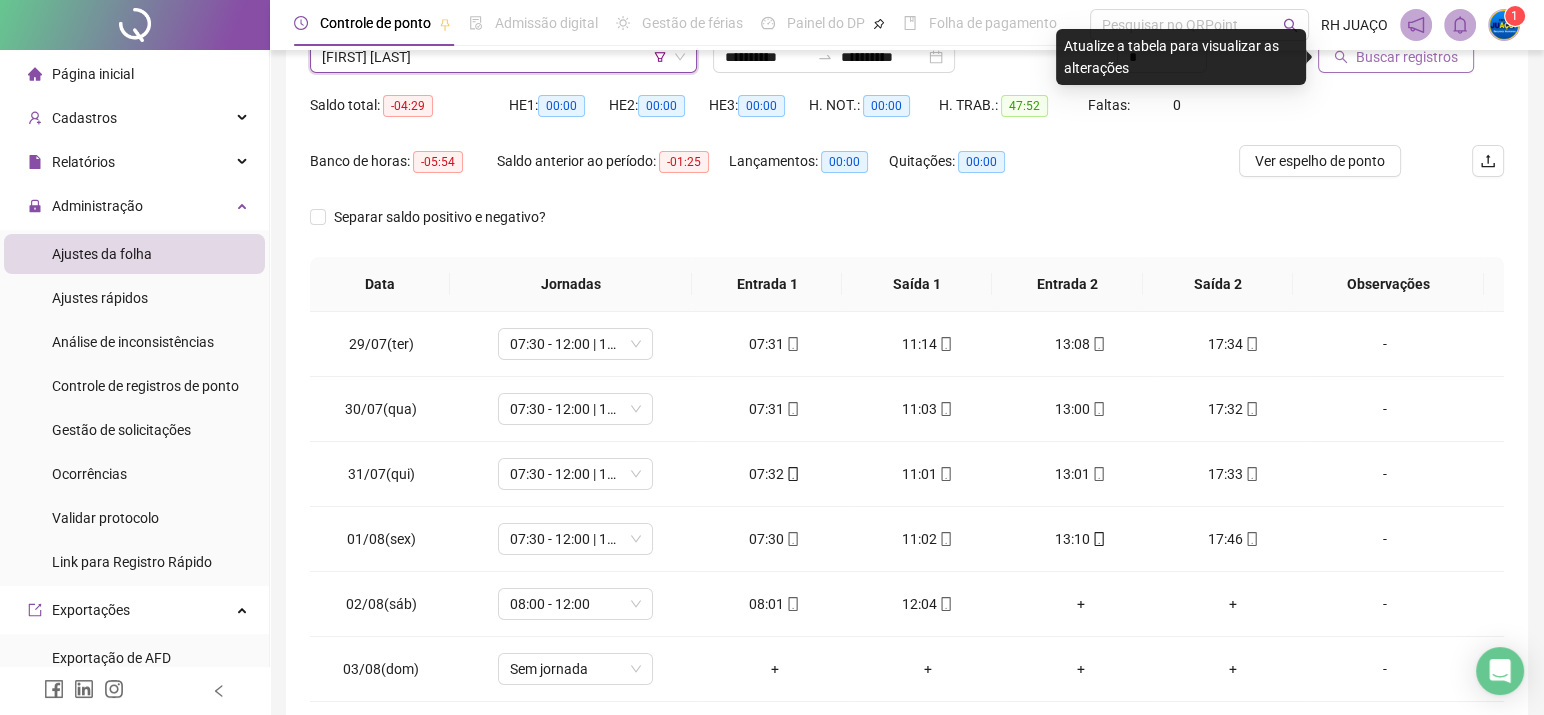 click on "Buscar registros" at bounding box center [1396, 57] 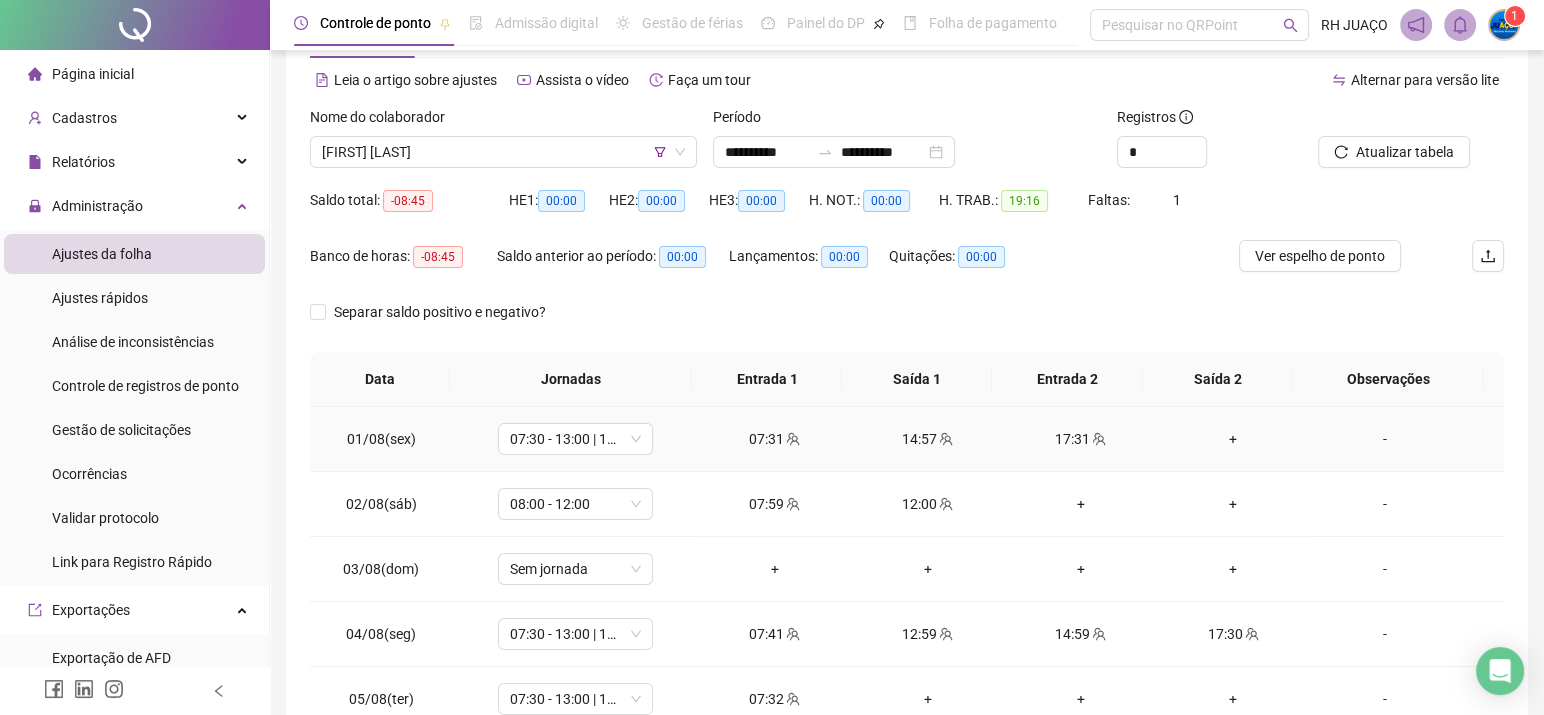 scroll, scrollTop: 0, scrollLeft: 0, axis: both 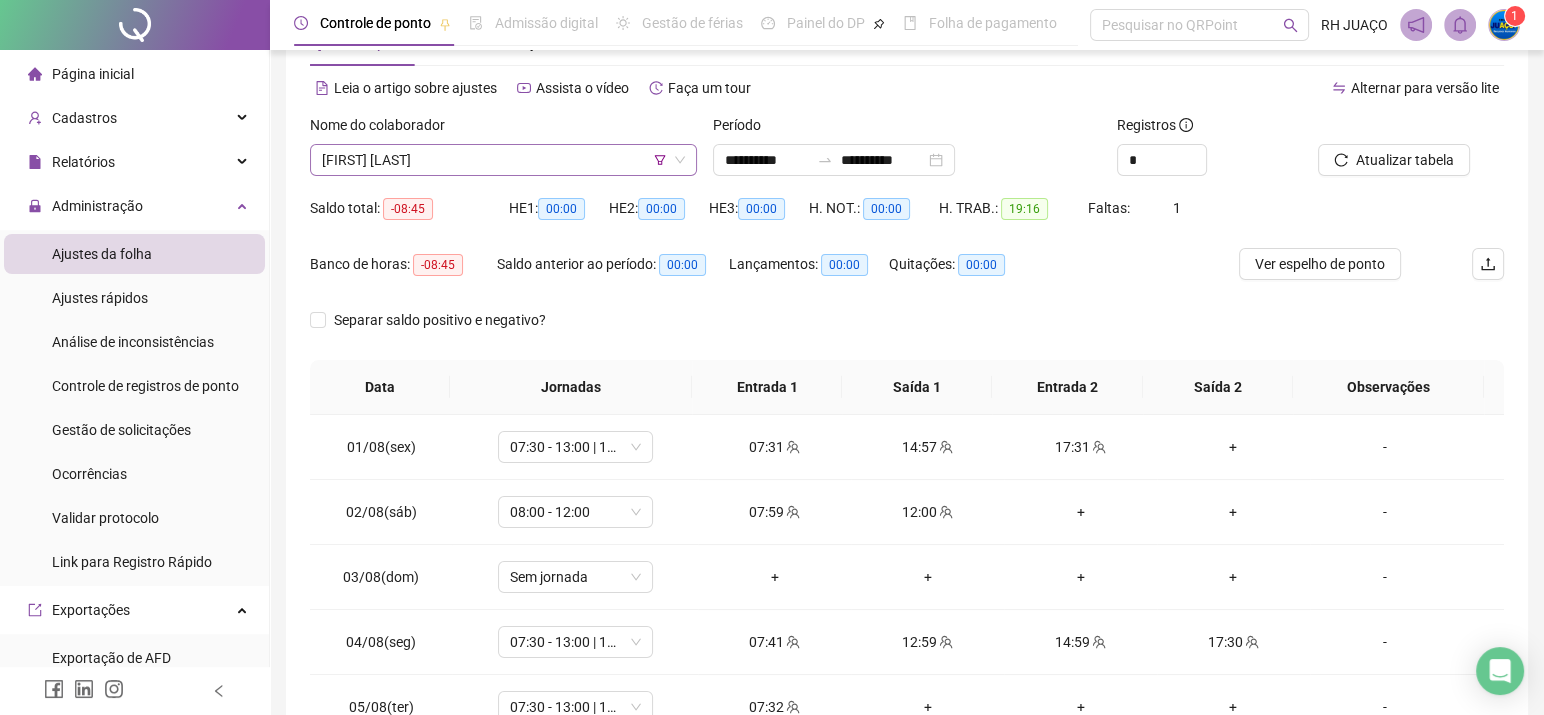 click on "[FIRST] [LAST]" at bounding box center (503, 160) 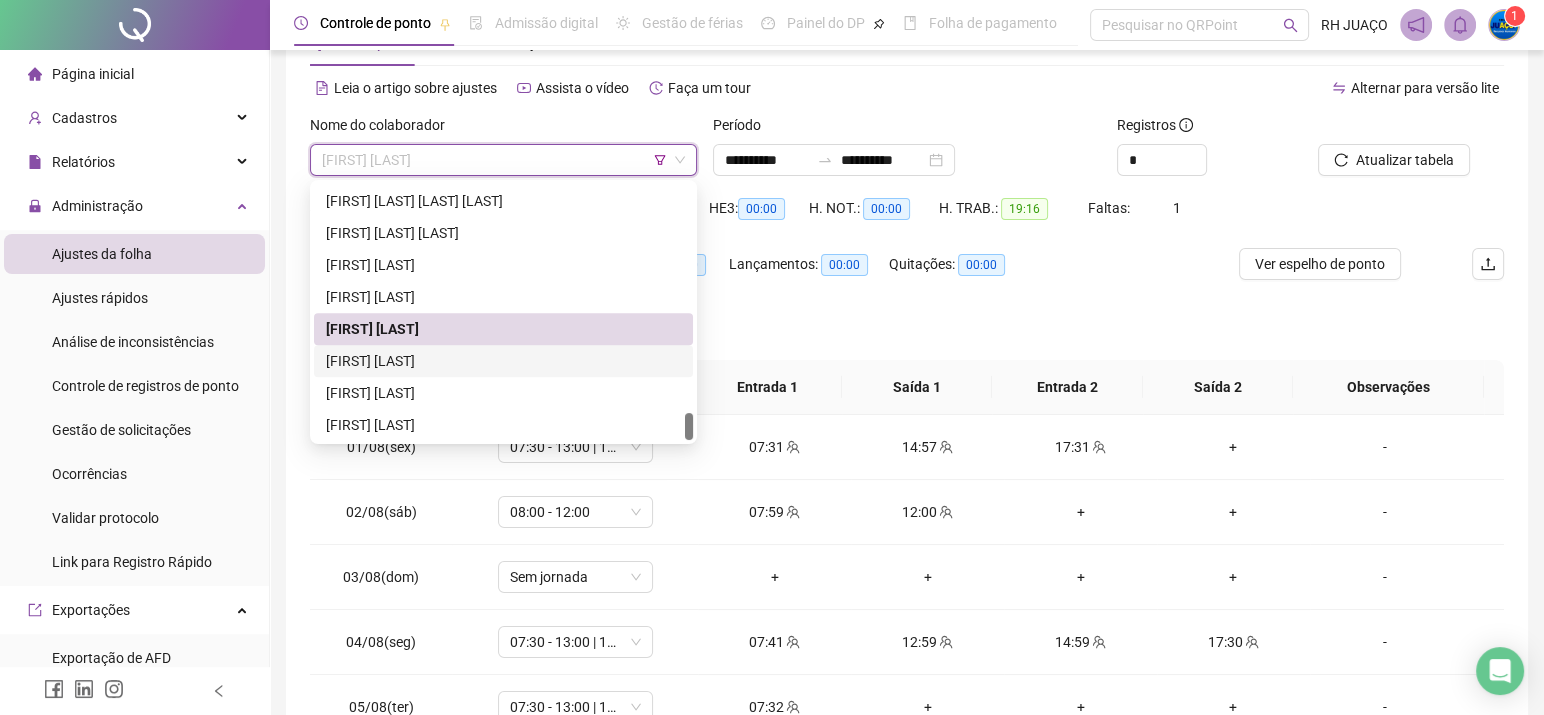 click on "[FIRST] [LAST]" at bounding box center [503, 361] 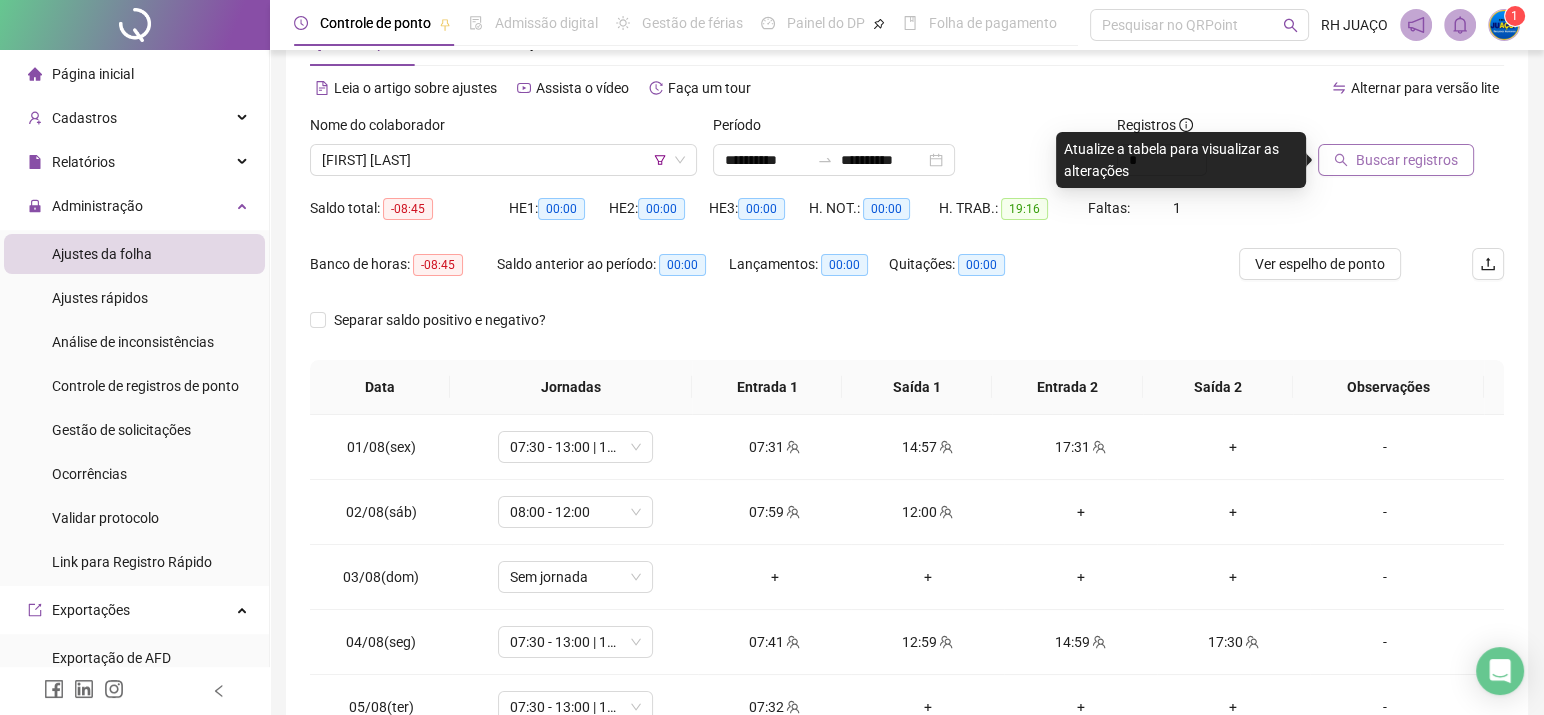 click on "Buscar registros" at bounding box center (1407, 160) 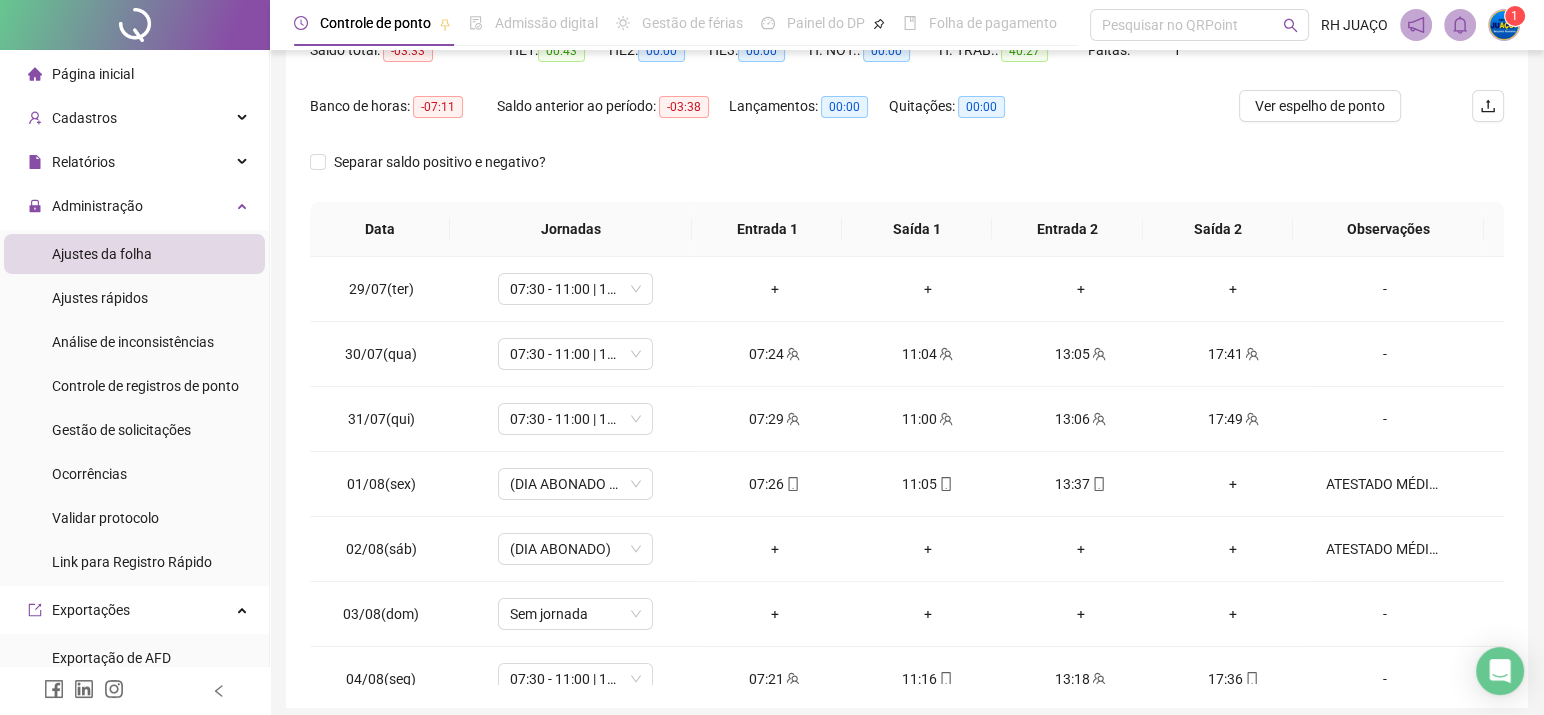 scroll, scrollTop: 267, scrollLeft: 0, axis: vertical 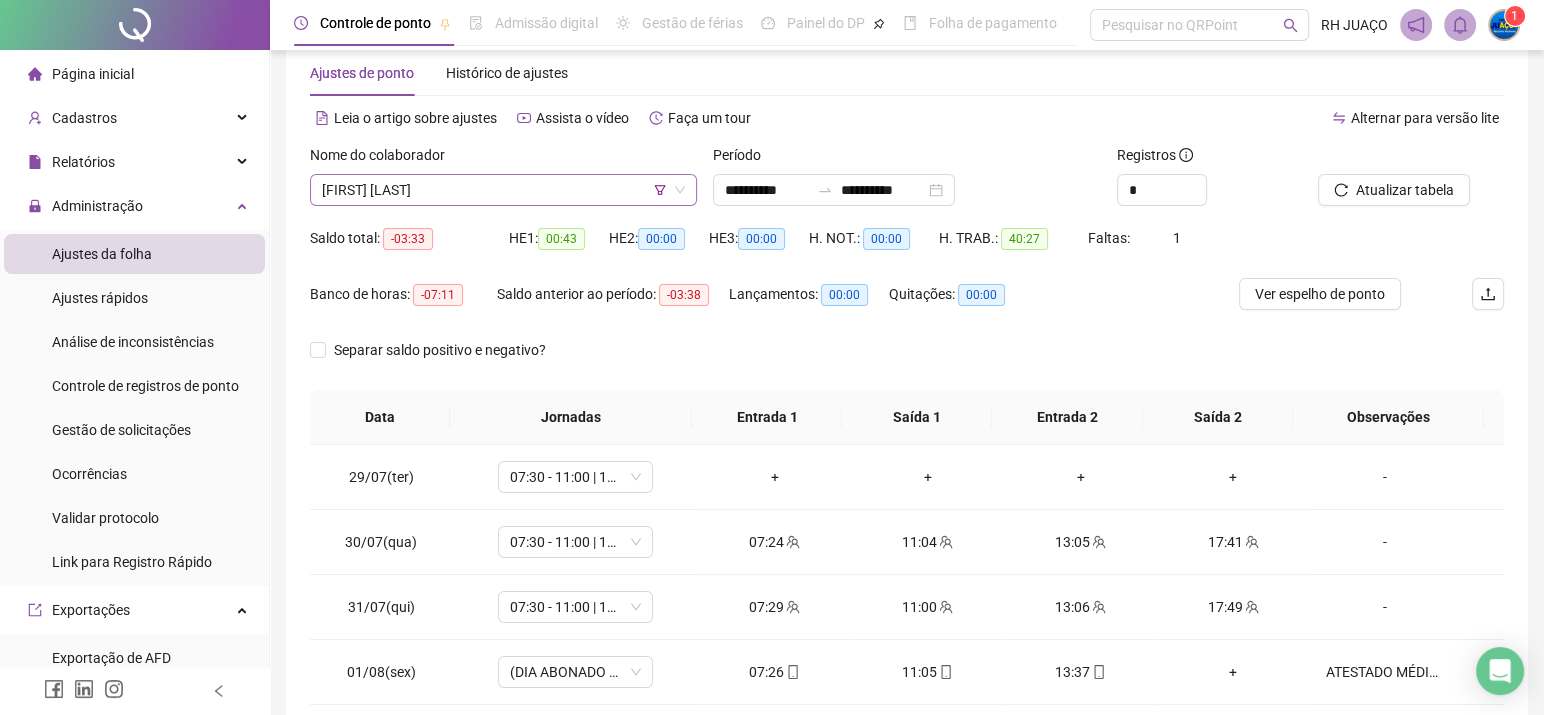 click on "[FIRST] [LAST]" at bounding box center (503, 190) 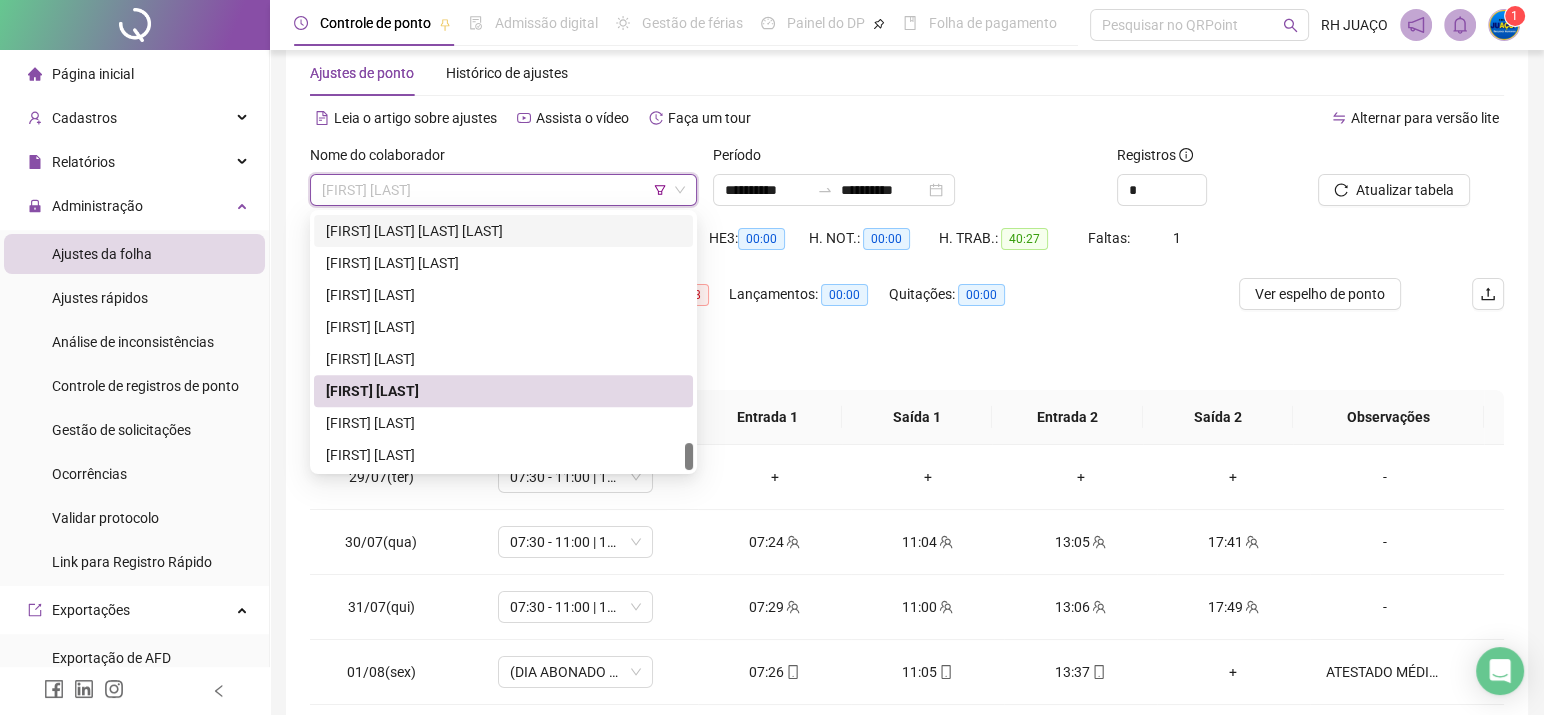 click on "Leia o artigo sobre ajustes Assista o vídeo Faça um tour" at bounding box center (608, 118) 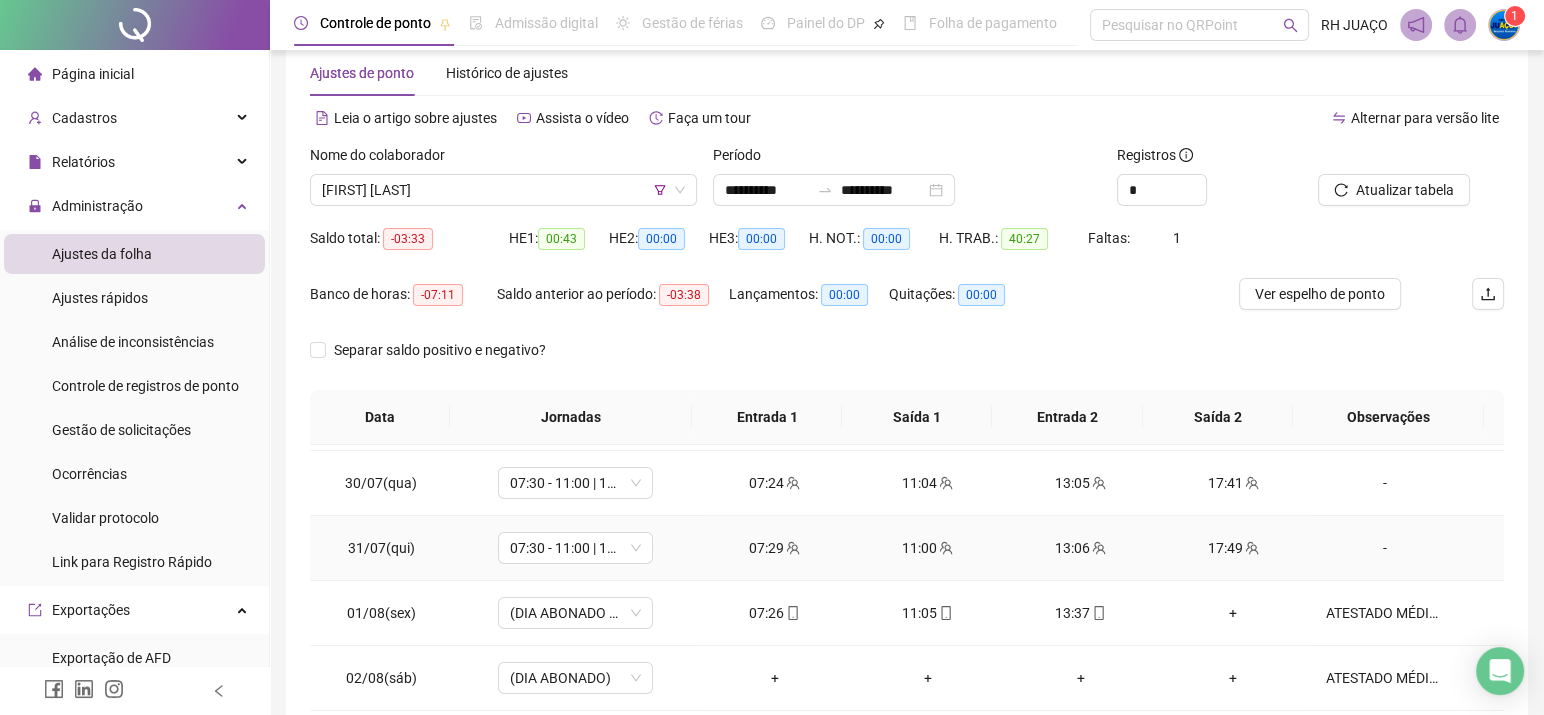 scroll, scrollTop: 91, scrollLeft: 0, axis: vertical 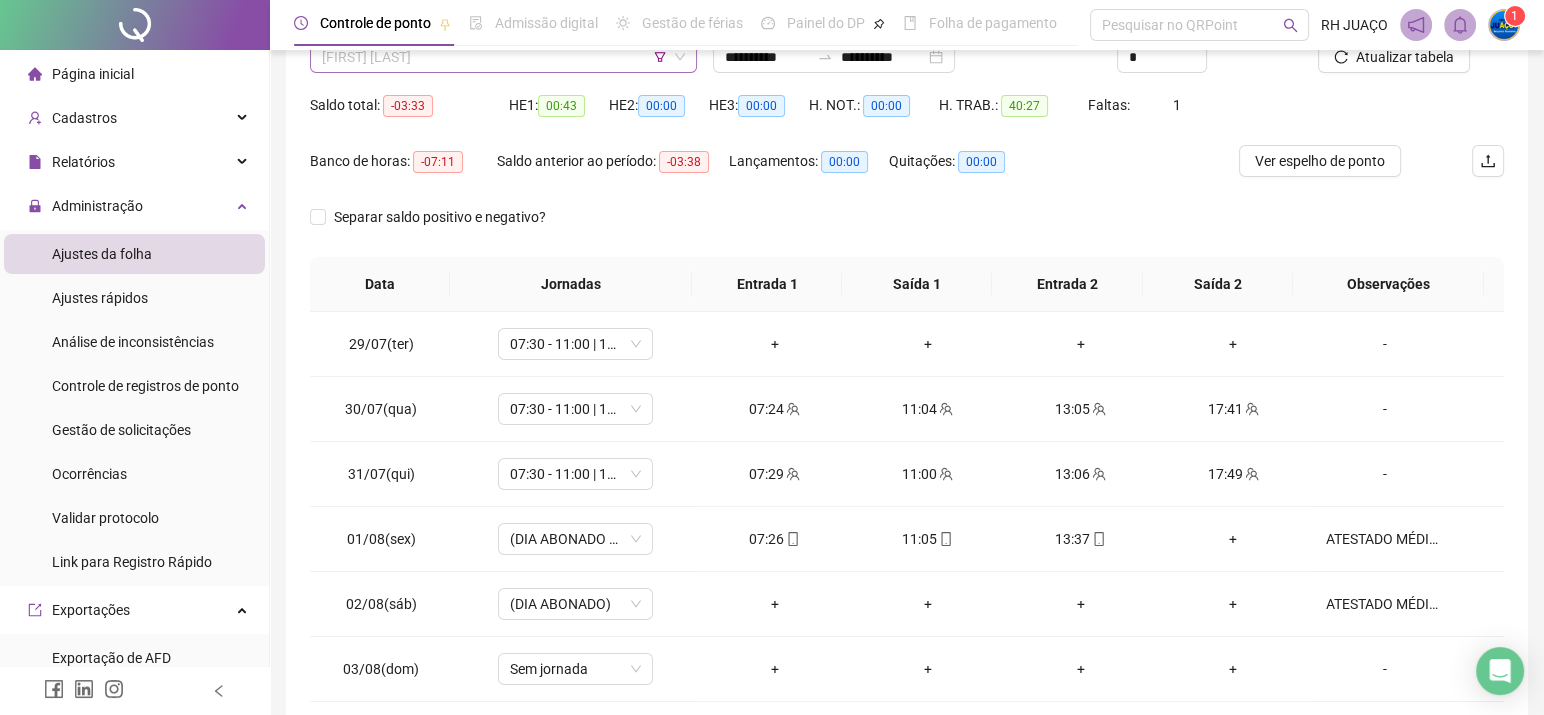 click on "[FIRST] [LAST]" at bounding box center (503, 57) 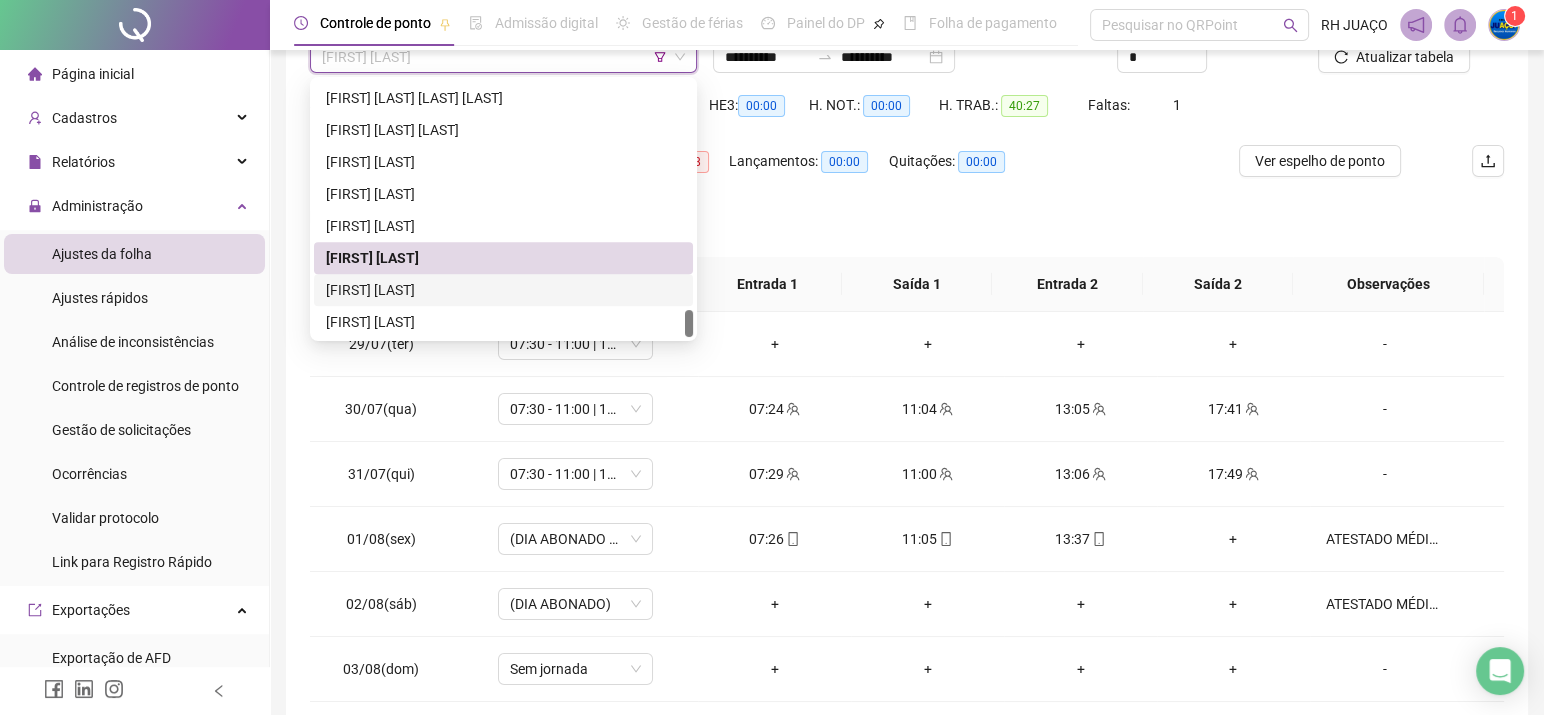 click on "[FIRST] [LAST]" at bounding box center [503, 290] 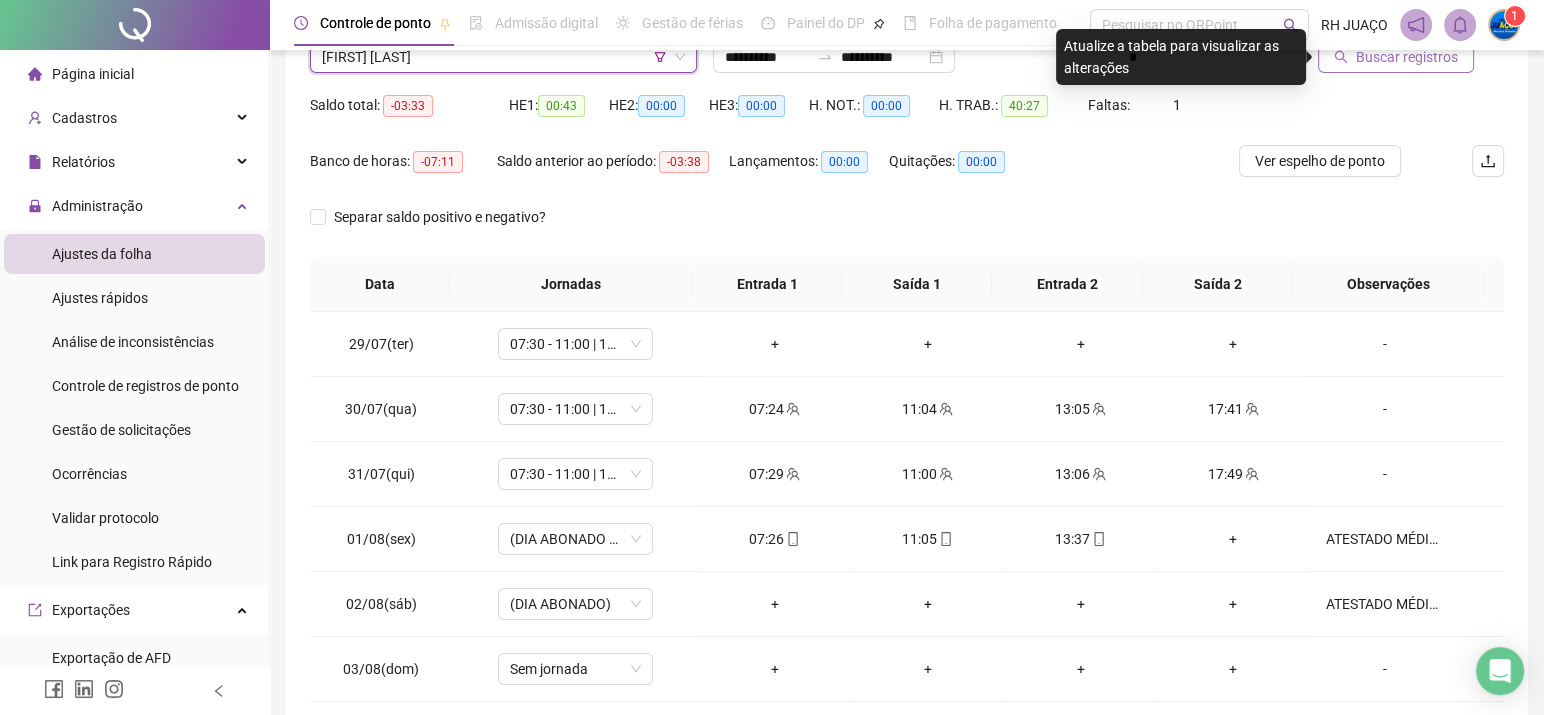 click on "Buscar registros" at bounding box center [1407, 57] 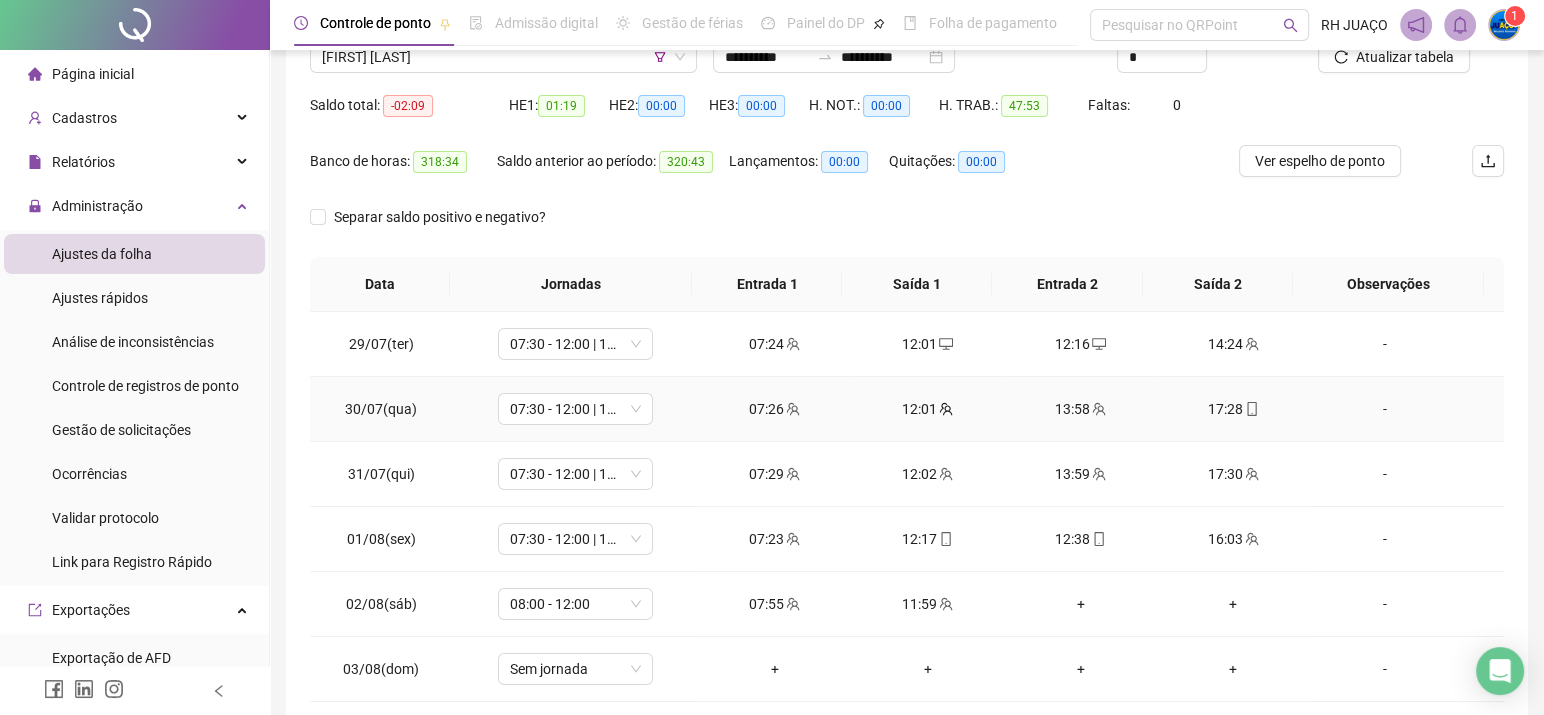 scroll, scrollTop: 91, scrollLeft: 0, axis: vertical 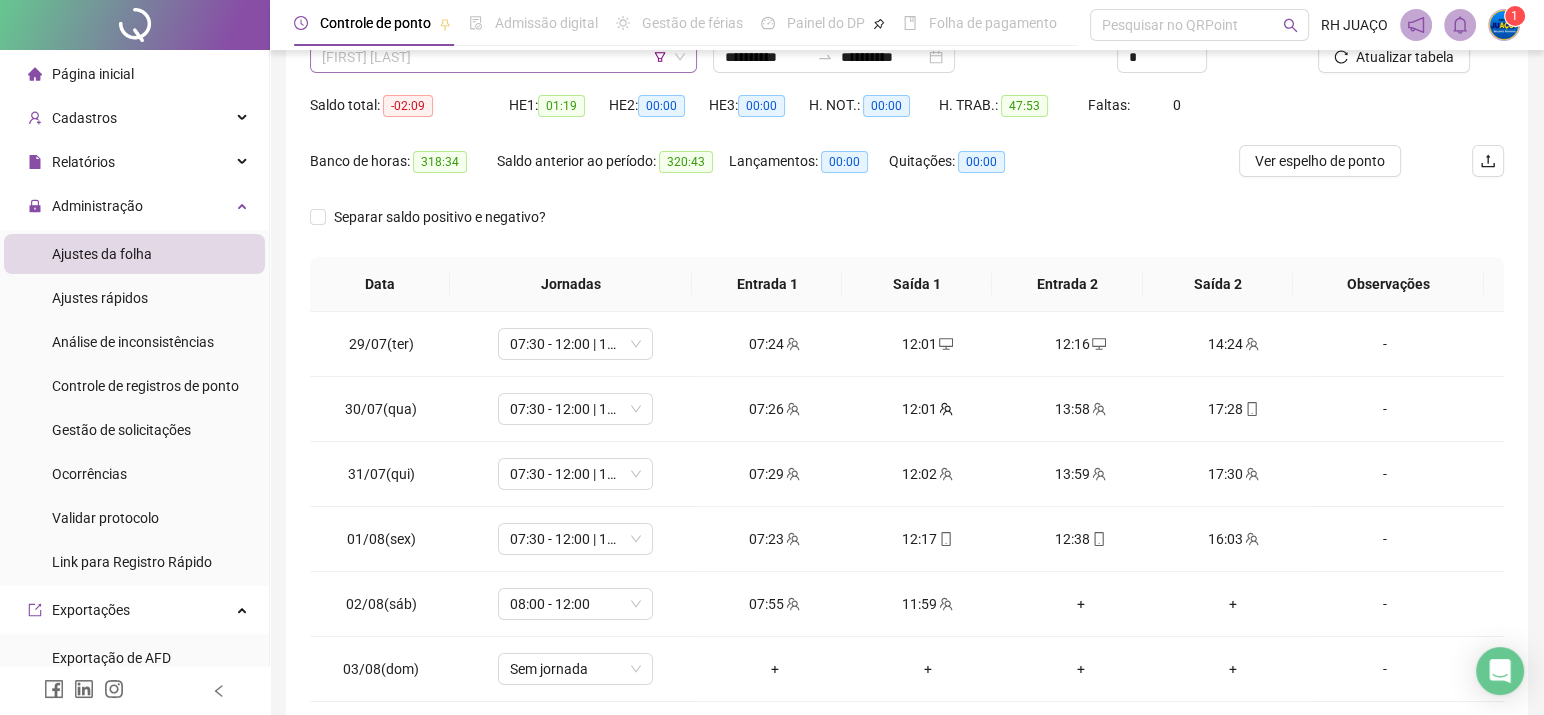 click on "[FIRST] [LAST]" at bounding box center (503, 57) 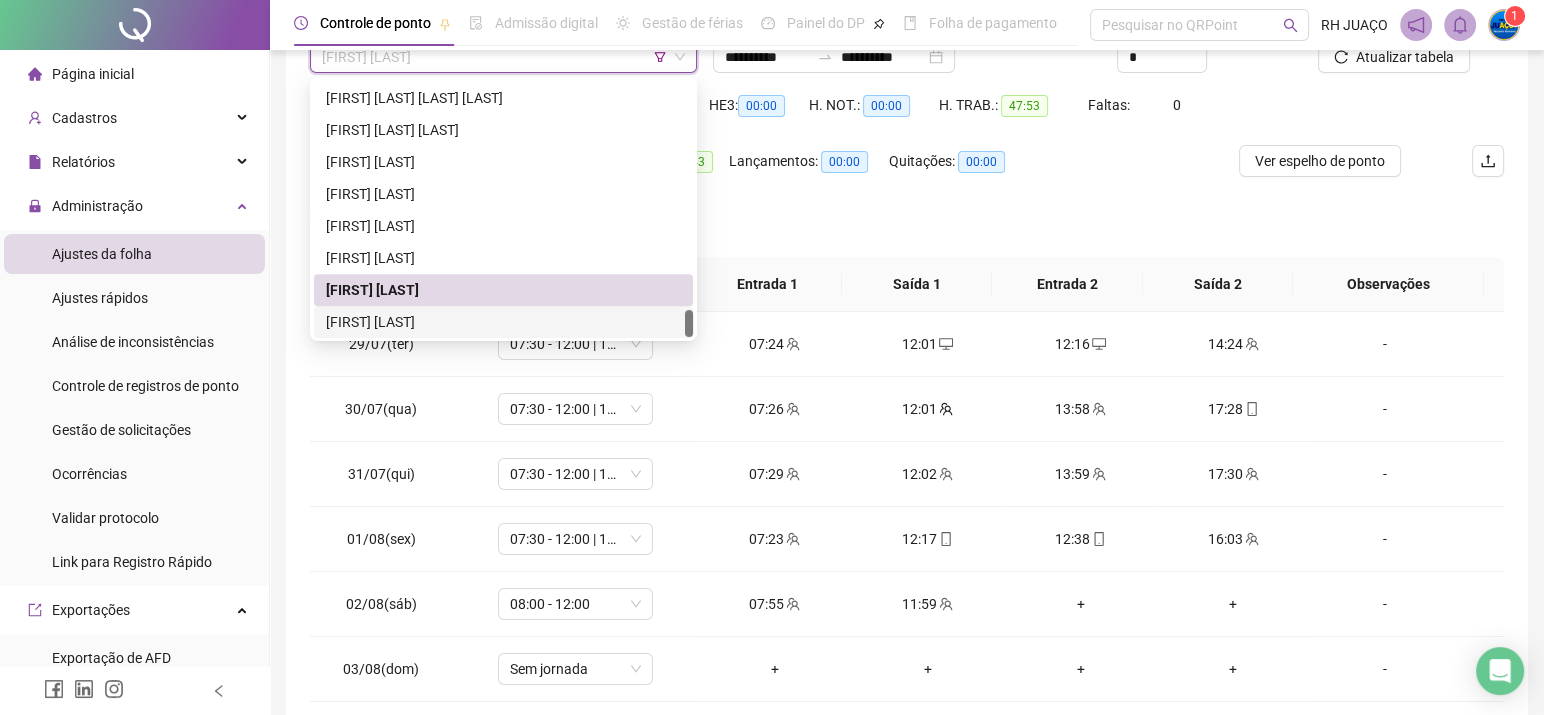 click on "[FIRST] [LAST]" at bounding box center (503, 322) 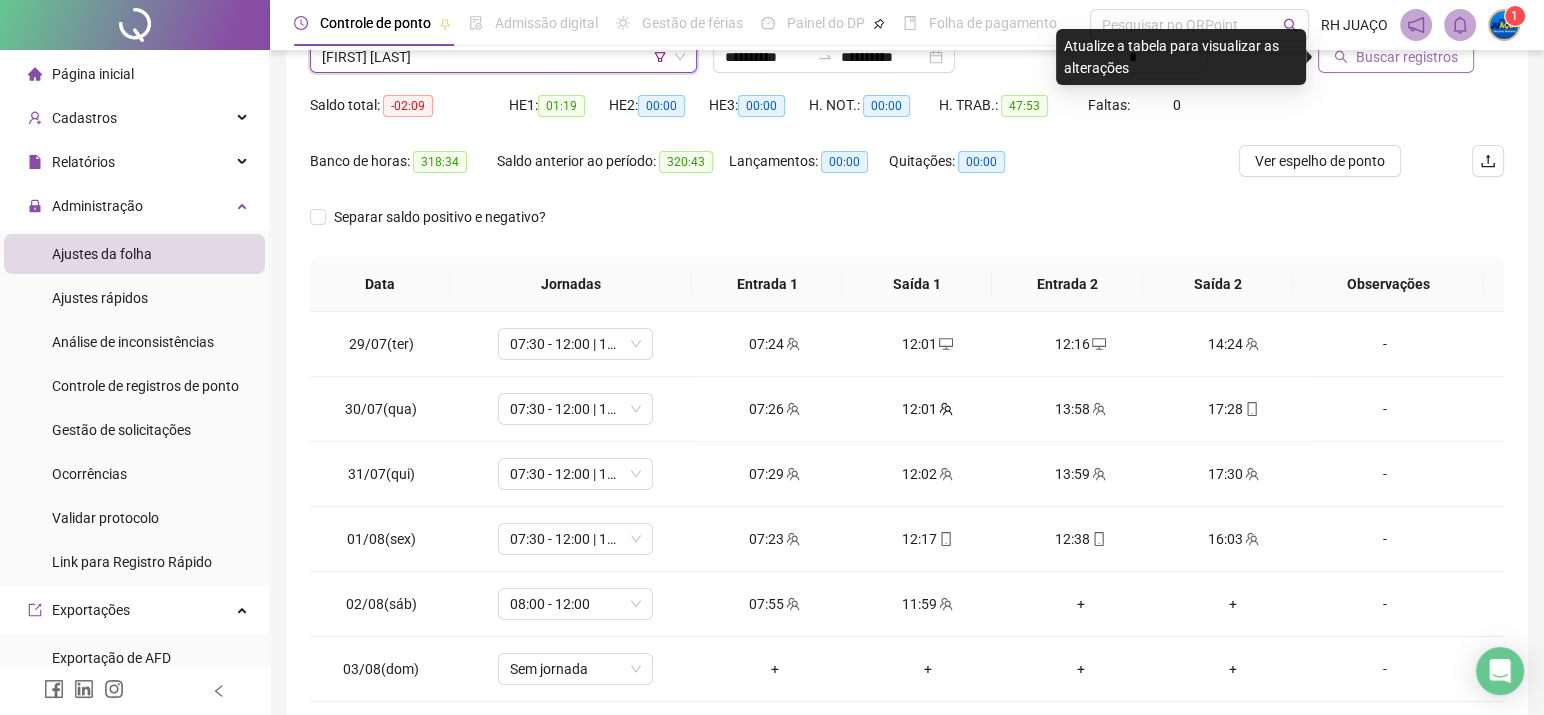 click on "Buscar registros" at bounding box center (1396, 57) 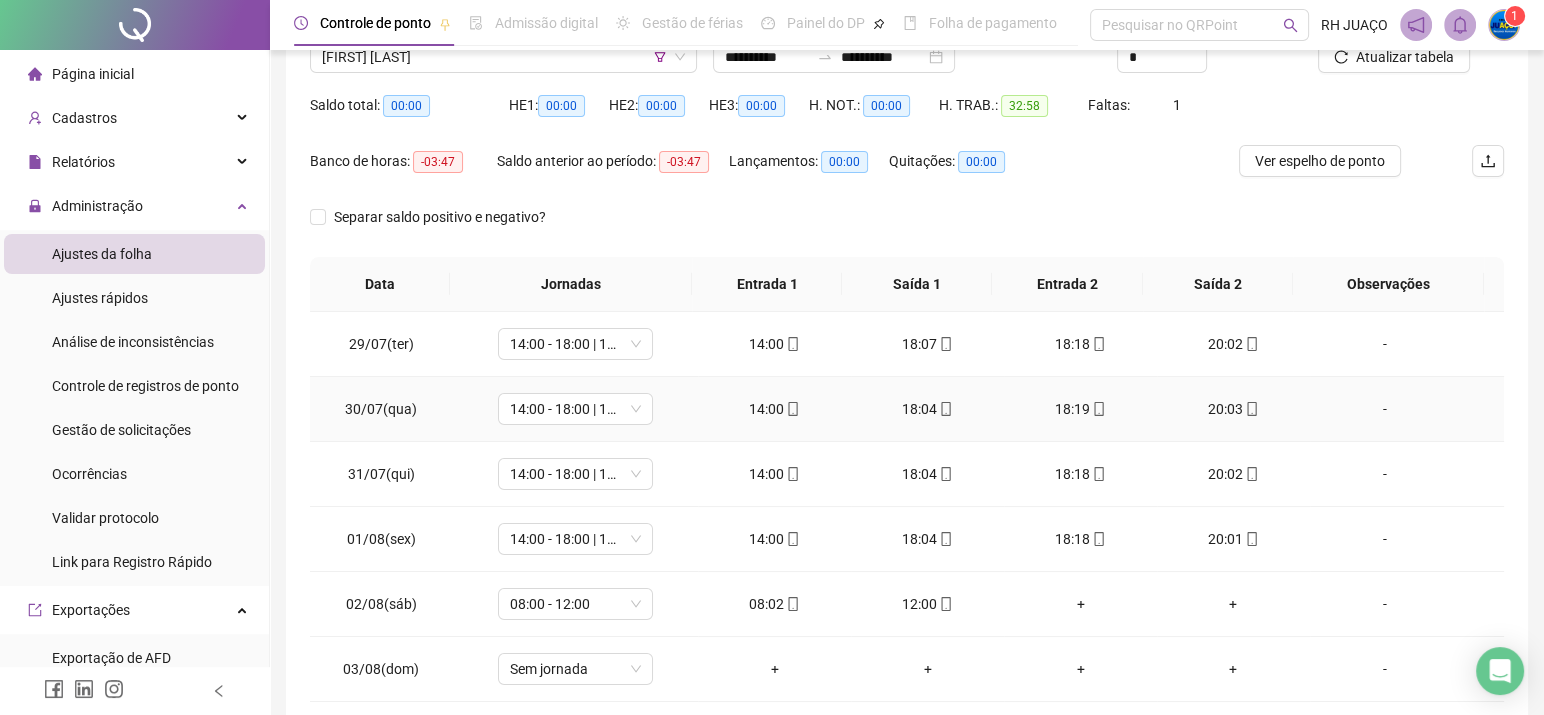 scroll, scrollTop: 91, scrollLeft: 0, axis: vertical 